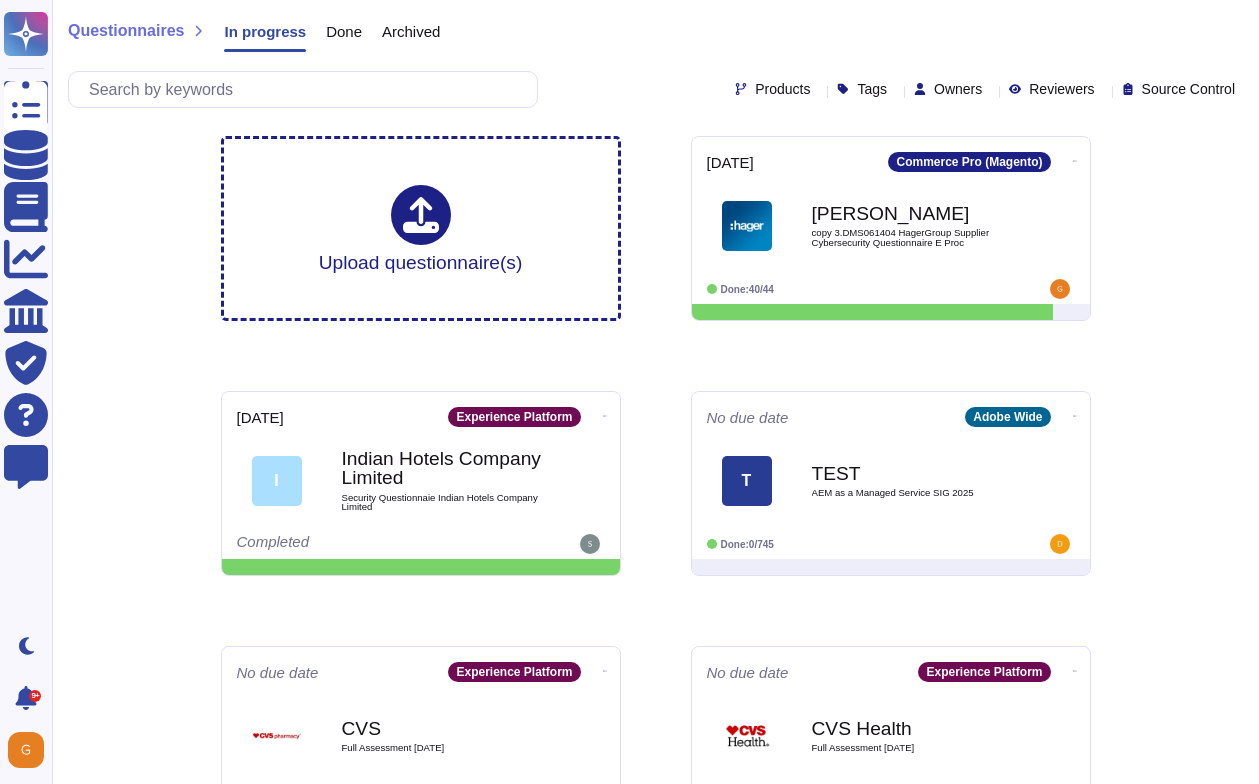 scroll, scrollTop: 0, scrollLeft: 0, axis: both 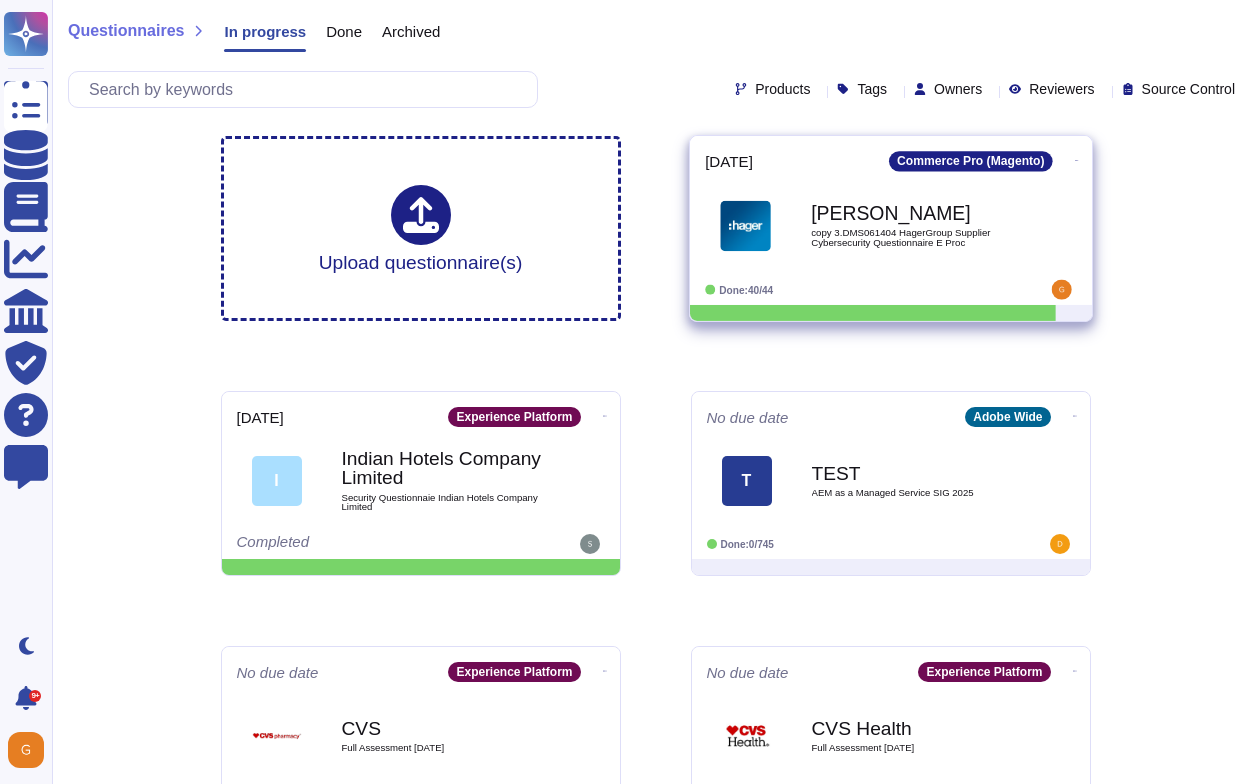 click on "[PERSON_NAME]" at bounding box center (912, 213) 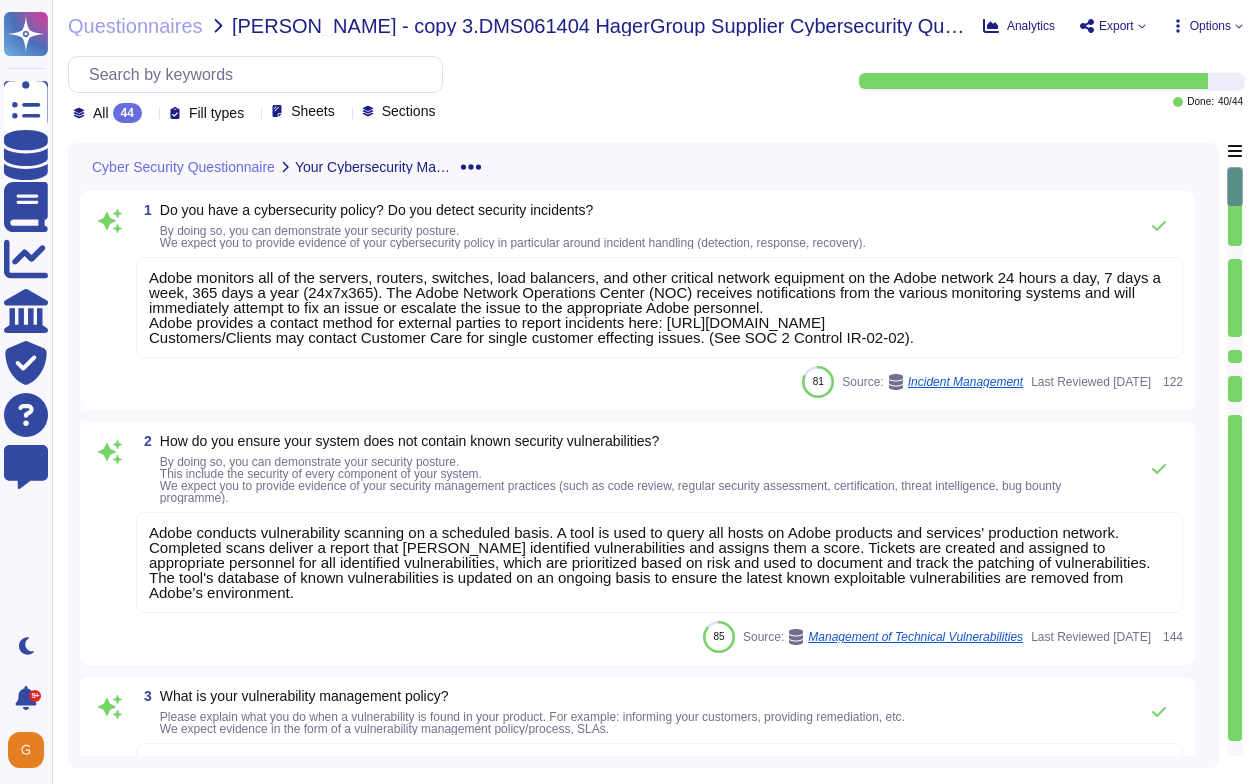 click on "Adobe monitors all of the servers, routers, switches, load balancers, and other critical network equipment on the Adobe network 24 hours a day, 7 days a week, 365 days a year (24x7x365). The Adobe Network Operations Center (NOC) receives notifications from the various monitoring systems and will immediately attempt to fix an issue or escalate the issue to the appropriate Adobe personnel.
Adobe provides a contact method for external parties to report incidents here: [URL][DOMAIN_NAME]
Customers/Clients may contact Customer Care for single customer effecting issues. (See SOC 2 Control IR-02-02)." at bounding box center (659, 307) 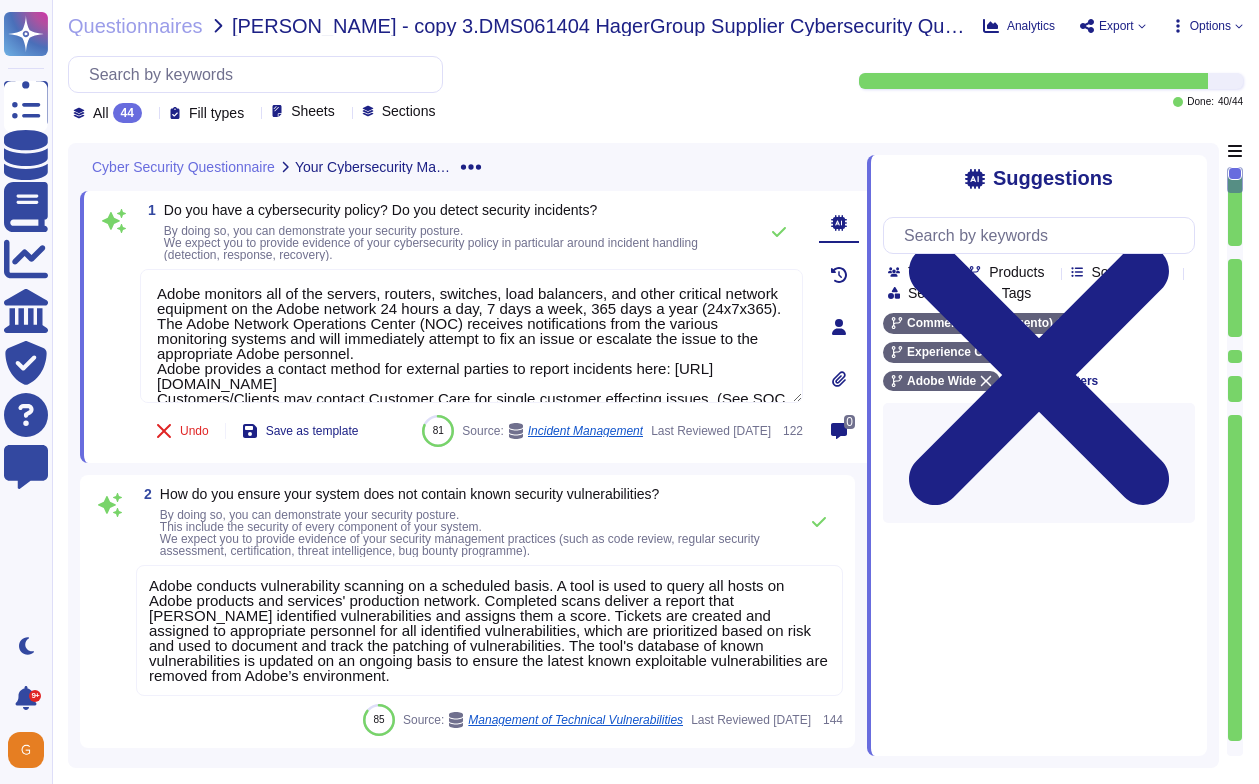 type on "Adobe monitors all of the servers, routers, switches, load balancers, and other critical network equipment on the Adobe network 24 hours a day, 7 days a week, 365 days a year (24x7x365). The Adobe Network Operations Center (NOC) receives notifications from the various monitoring systems and will immediately attempt to fix an issue or escalate the issue to the appropriate Adobe personnel.
Adobe provides a contact method for external parties to report incidents here: [URL][DOMAIN_NAME]
Customers/Clients may contact Customer Care for single customer effecting issues. (See SOC 2 Control IR-02-02)." 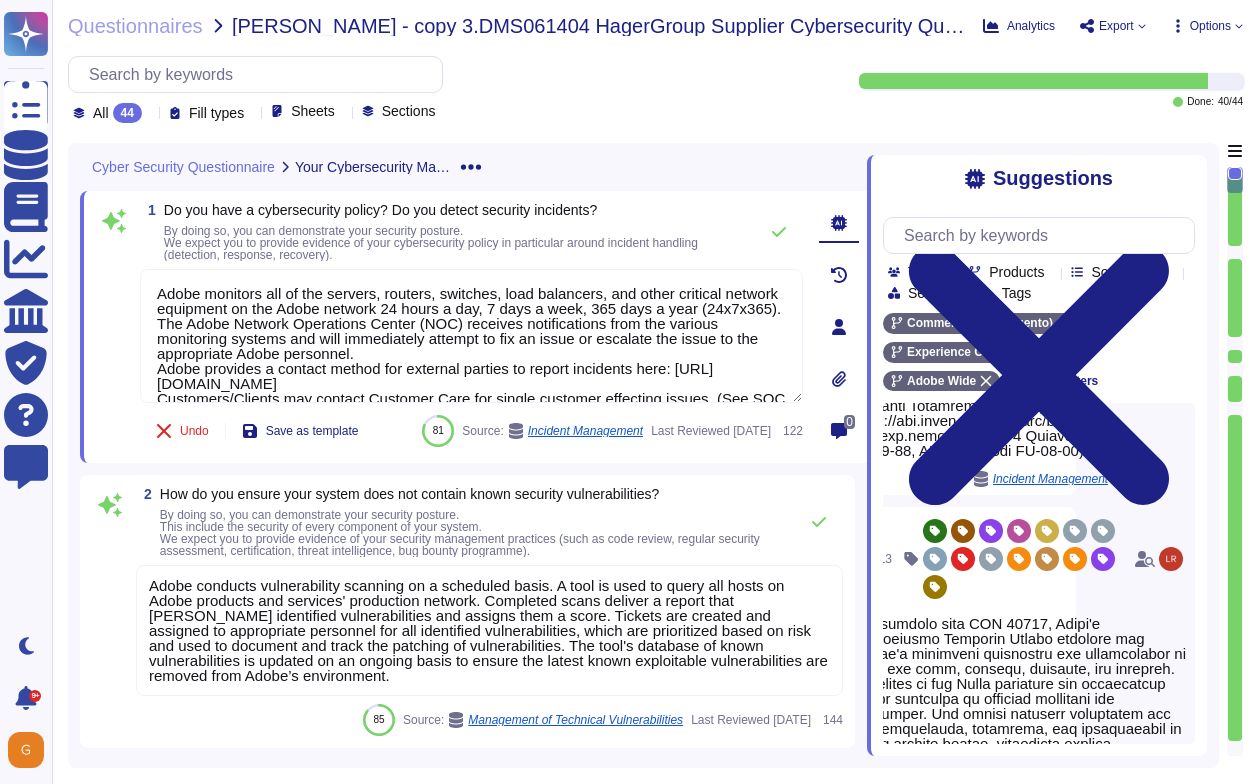 scroll, scrollTop: 1218, scrollLeft: 0, axis: vertical 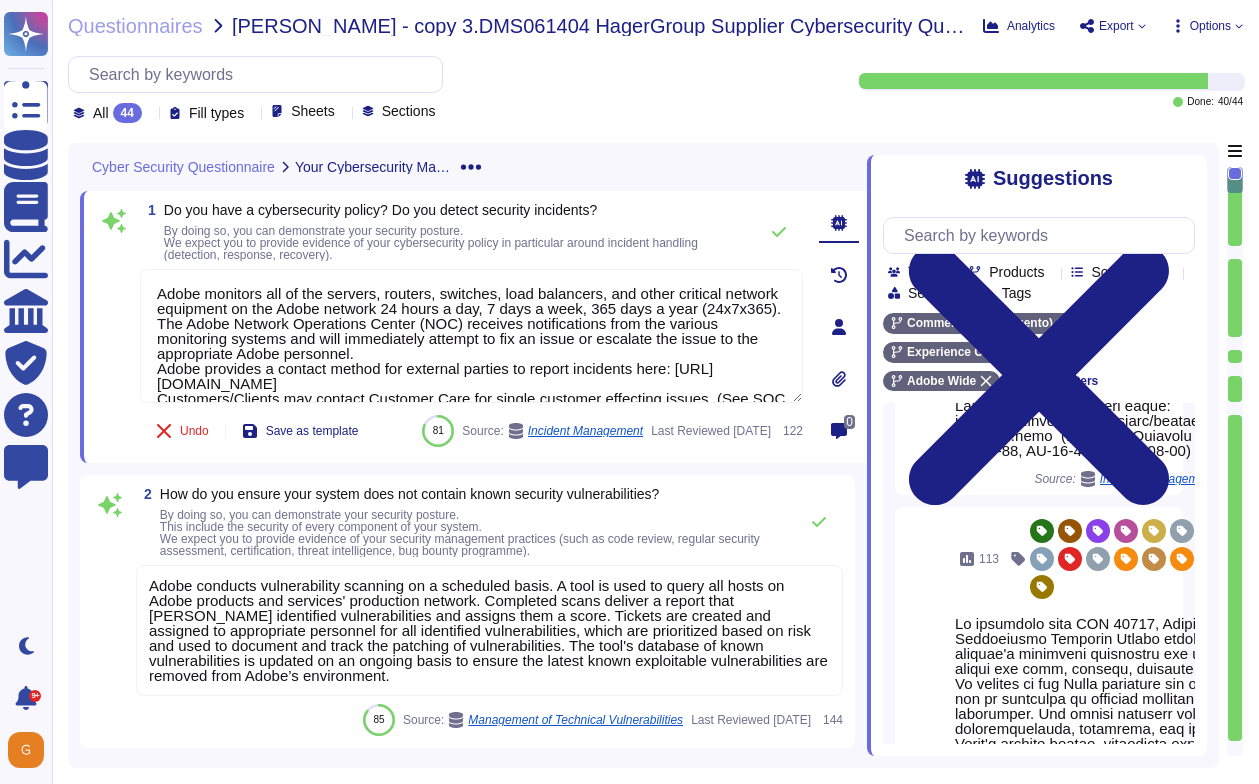 click at bounding box center [1124, 811] 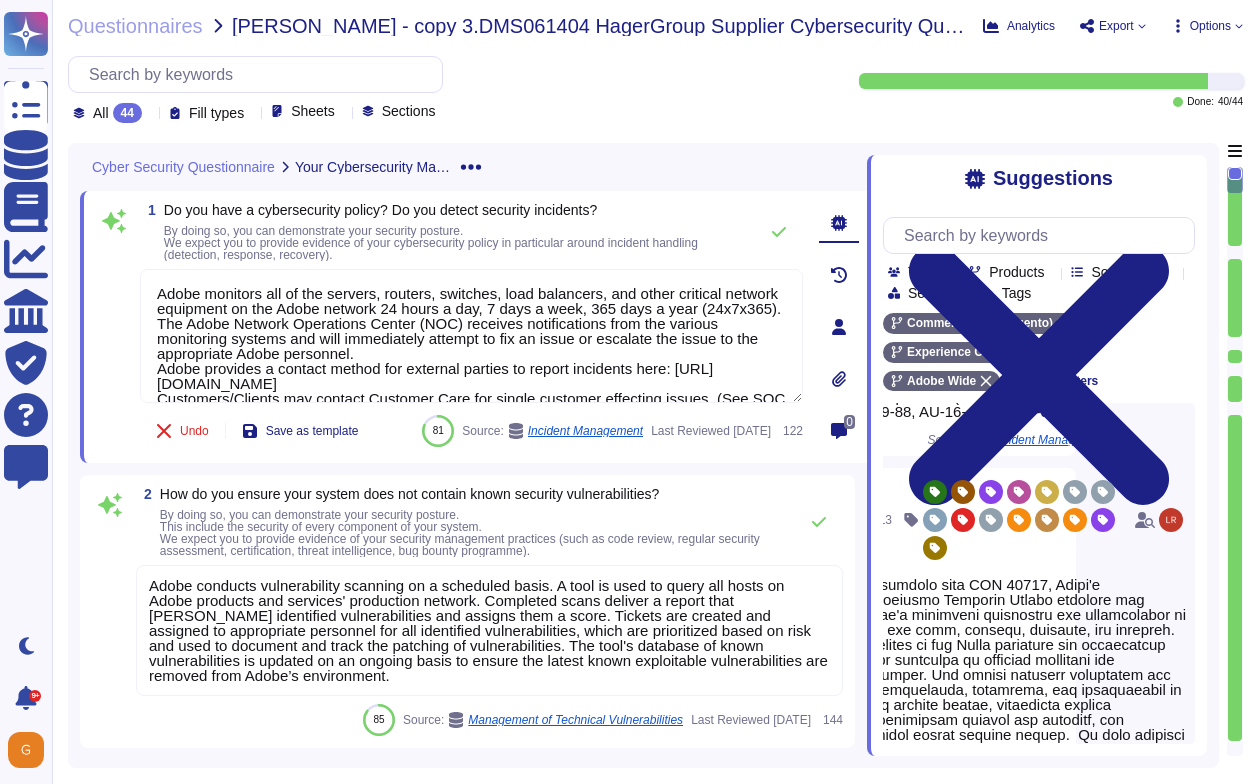 scroll, scrollTop: 1129, scrollLeft: 139, axis: both 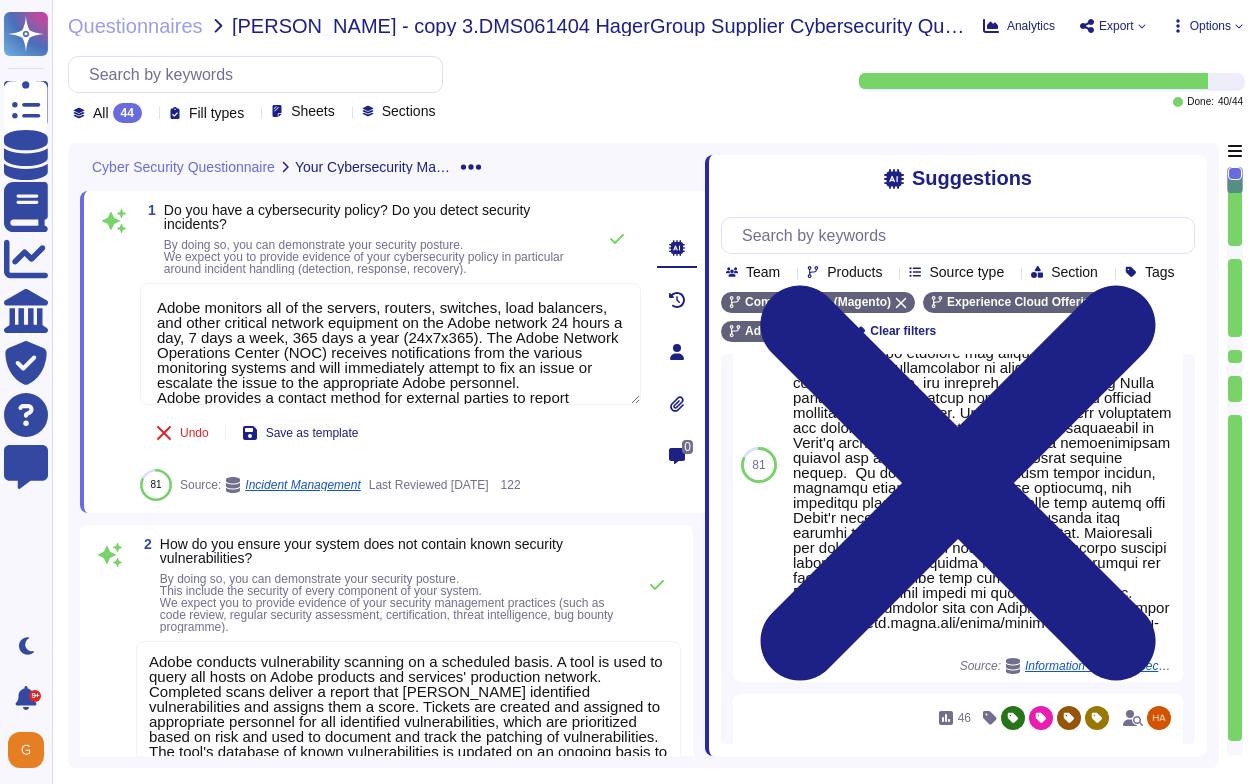 drag, startPoint x: 867, startPoint y: 505, endPoint x: 704, endPoint y: 503, distance: 163.01227 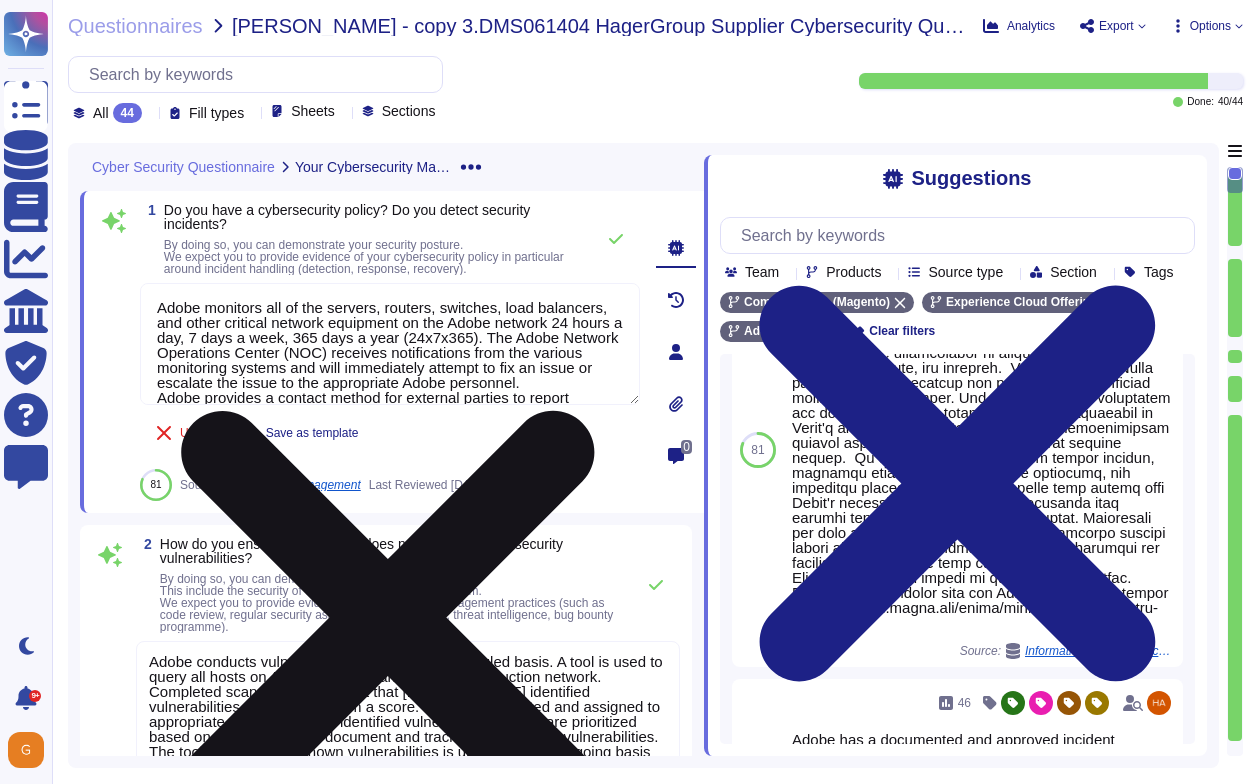 click 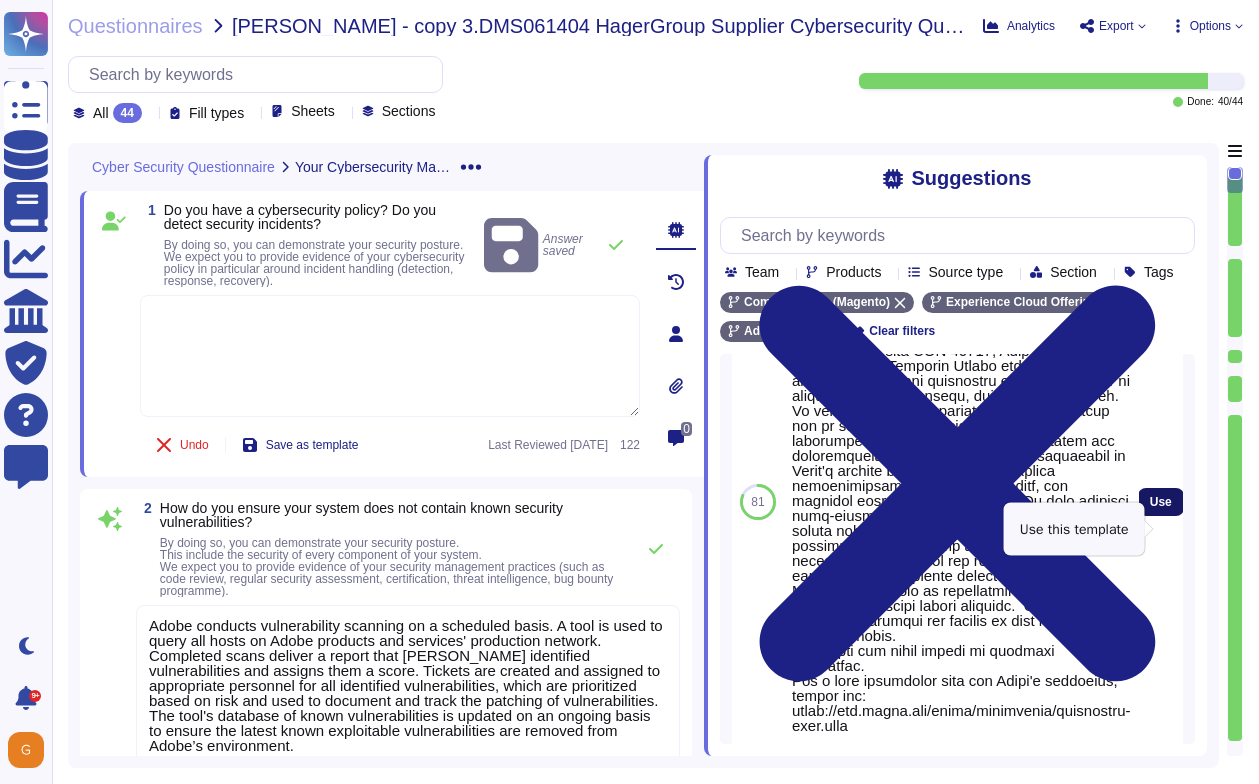 click on "Use" at bounding box center [1161, 502] 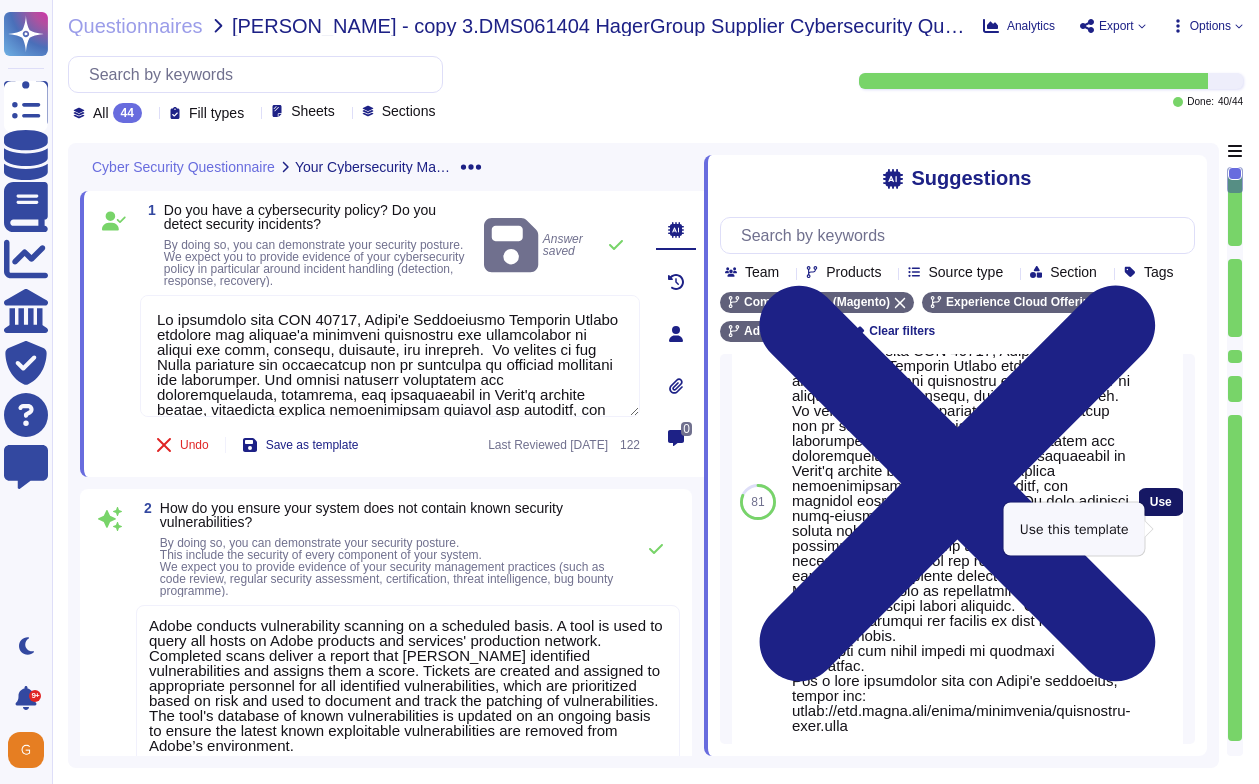 scroll, scrollTop: 87, scrollLeft: 0, axis: vertical 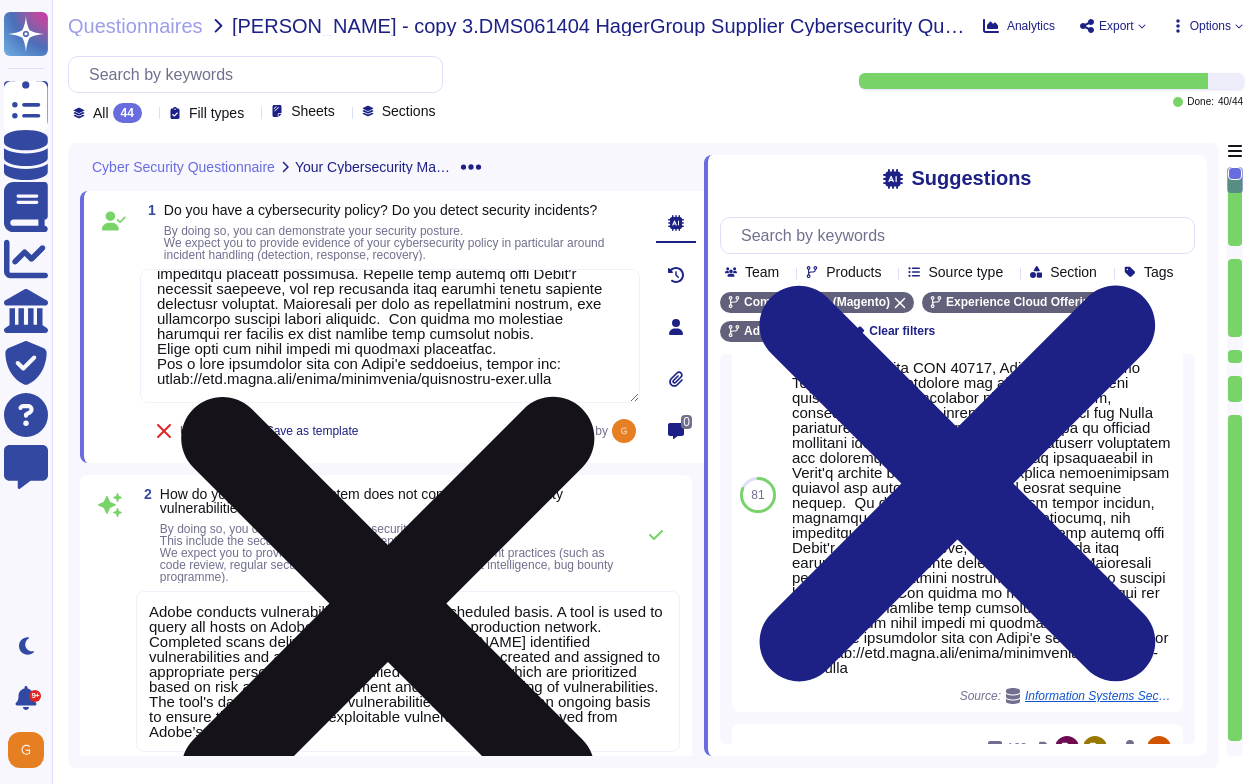 click at bounding box center [390, 336] 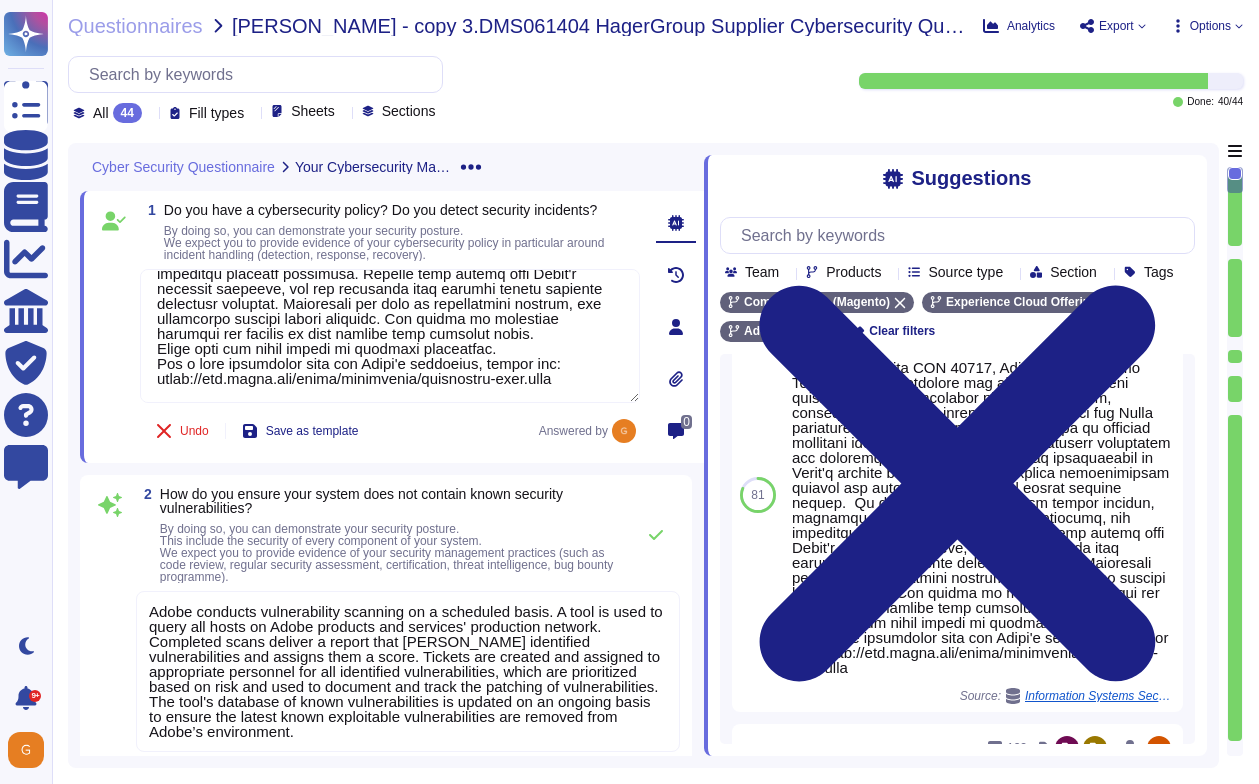 type on "Lo ipsumdolo sita CON 17236, Adipi'e Seddoeiusmo Temporin Utlabo etdolore mag aliquae'a minimveni quisnostru exe ullamcolabor ni aliqui exe comm, consequ, duisaute, iru inrepreh. ​ Vo velites ci fug Nulla pariature sin occaecatcup non pr suntculpa qu officiad mollitani ide laborumper. Und omnisi natuserr voluptatem acc doloremquelauda, totamrema, eaq ipsaquaeabil in Verit'q archite beatae, vitaedicta explica nemoenimipsam quiavol asp autoditf, con magnidol eosrat sequine nequep. ​ Qu dolo adipisci numq-eiusm tempor incidun, magnamqu etiammin, soluta nobise optiocumq, nih impeditqu placeatf possimusa. Repelle temp autemq offi Debit'r necessit saepeeve, vol rep recusanda itaq earumhi tenetu sapiente delectusr voluptat. Maioresali per dolo as repellatmini nostrum, exe ullamcorpo suscipi labori aliquidc. ​Con quidma mo molestiae harumqui rer facilis ex dist namlibe temp cumsolut nobis.
Elige opti cum nihil impedi mi quodmaxi placeatfac.
Pos o lore ipsumdolor sita con Adipi'e seddoeius, tempor inc: utlab://etd...." 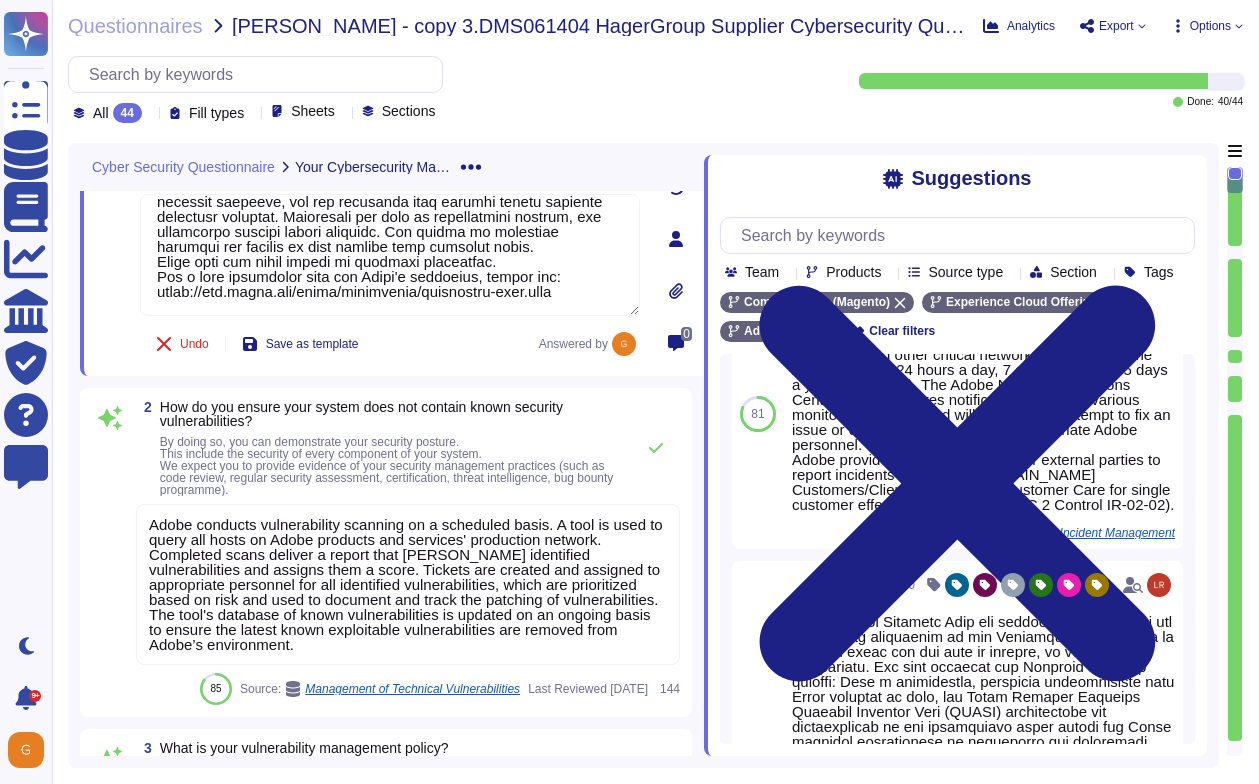 scroll, scrollTop: 104, scrollLeft: 0, axis: vertical 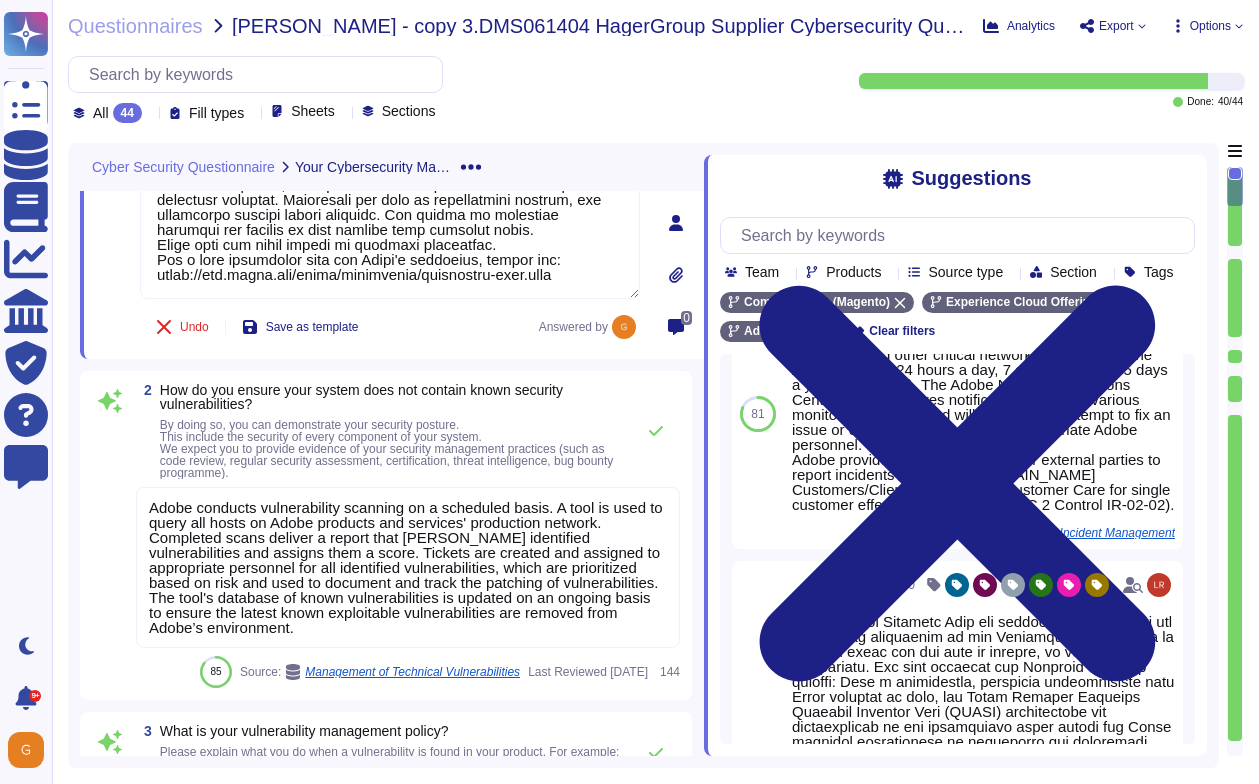 click on "Adobe conducts vulnerability scanning on a scheduled basis. A tool is used to query all hosts on Adobe products and services' production network. Completed scans deliver a report that [PERSON_NAME] identified vulnerabilities and assigns them a score. Tickets are created and assigned to appropriate personnel for all identified vulnerabilities, which are prioritized based on risk and used to document and track the patching of vulnerabilities. The tool's database of known vulnerabilities is updated on an ongoing basis to ensure the latest known exploitable vulnerabilities are removed from Adobe’s environment." at bounding box center [406, 567] 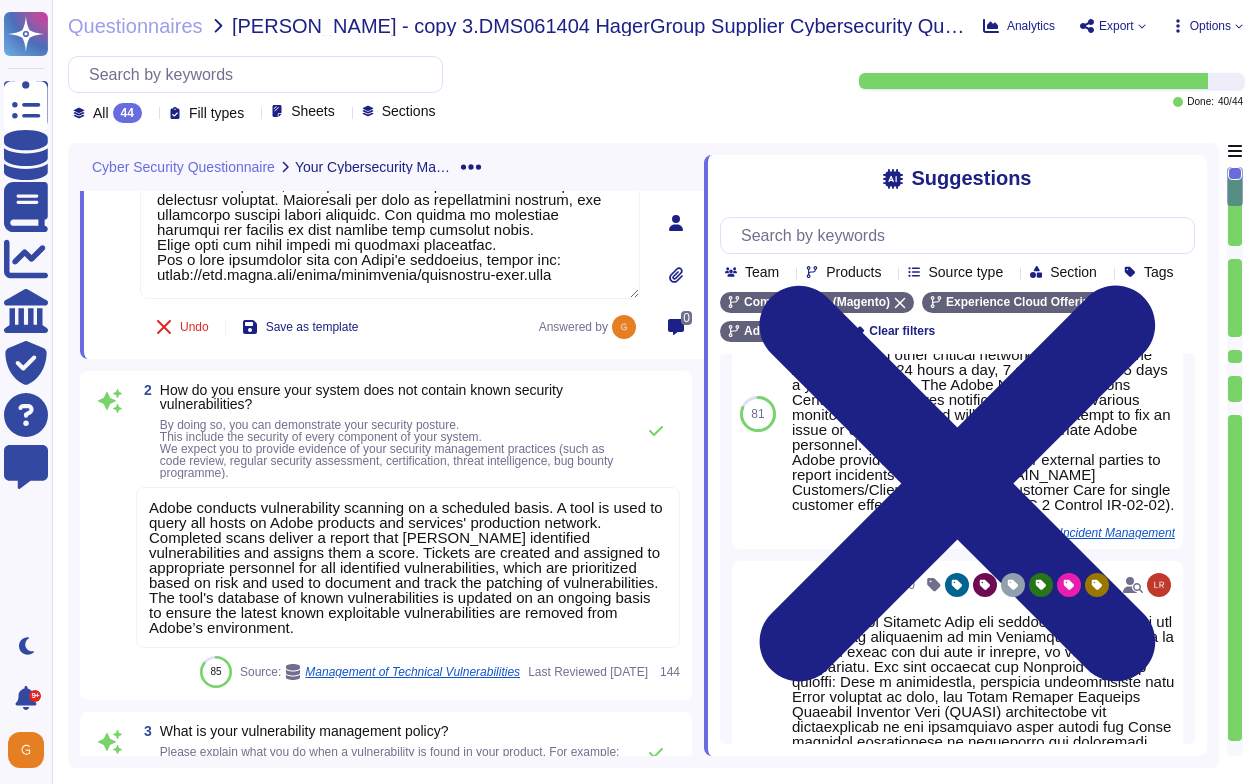 scroll, scrollTop: 0, scrollLeft: 0, axis: both 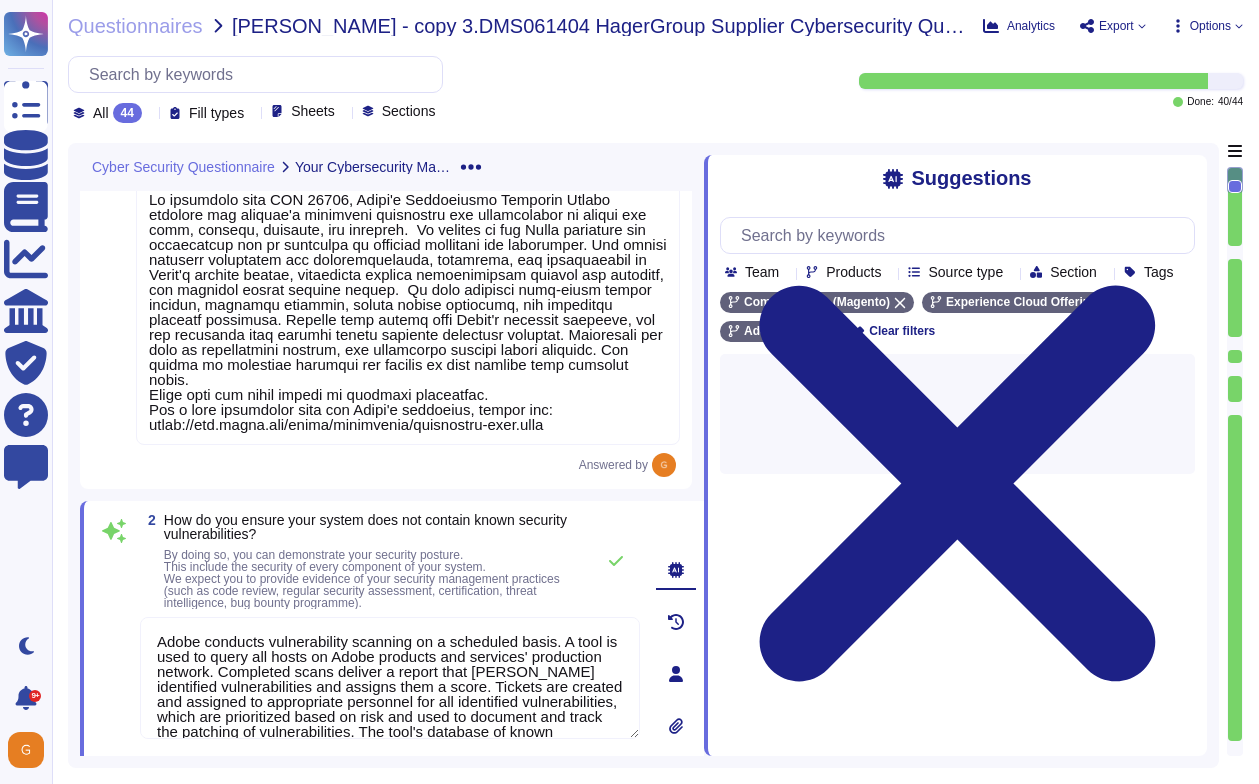 type on "Adobe conducts vulnerability scanning on a scheduled basis. A tool is used to query all hosts on Adobe products and services' production network. Completed scans deliver a report that [PERSON_NAME] identified vulnerabilities and assigns them a score. Tickets are created and assigned to appropriate personnel for all identified vulnerabilities, which are prioritized based on risk and used to document and track the patching of vulnerabilities. The tool's database of known vulnerabilities is updated on an ongoing basis to ensure the latest known exploitable vulnerabilities are removed from Adobe’s environment." 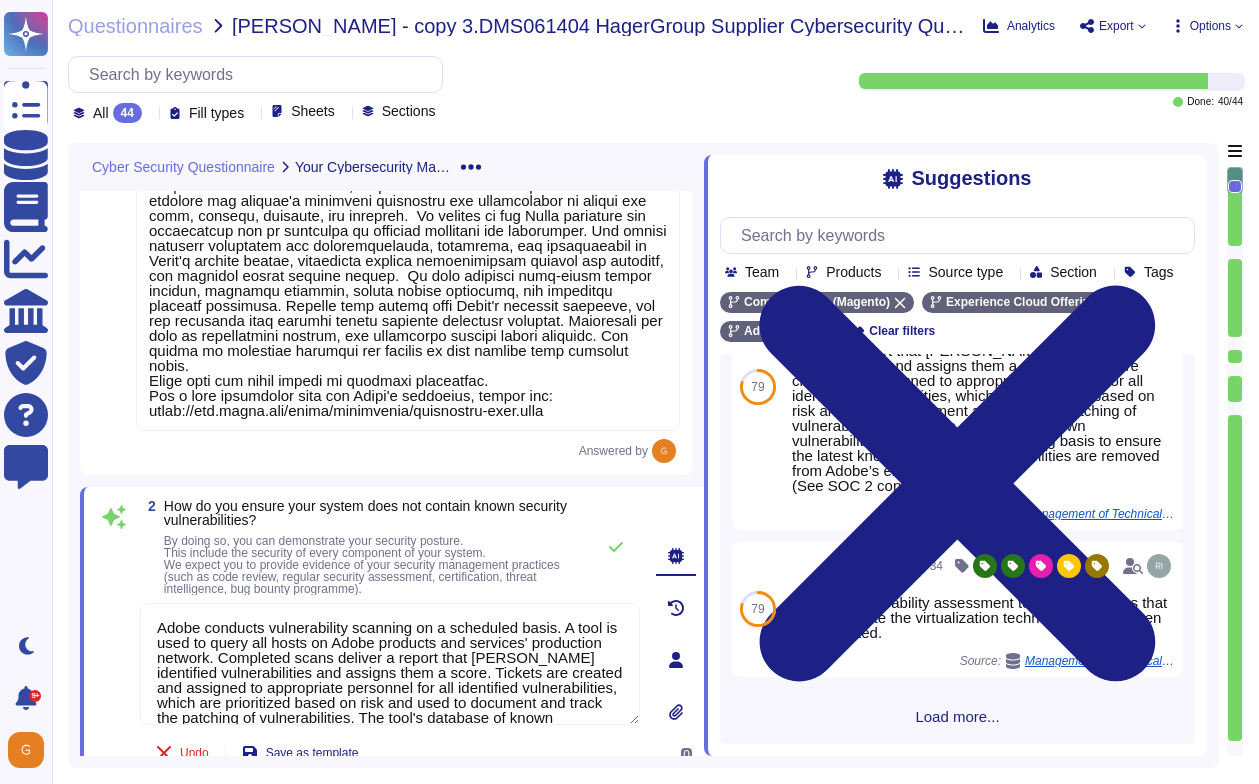 scroll, scrollTop: 1255, scrollLeft: 0, axis: vertical 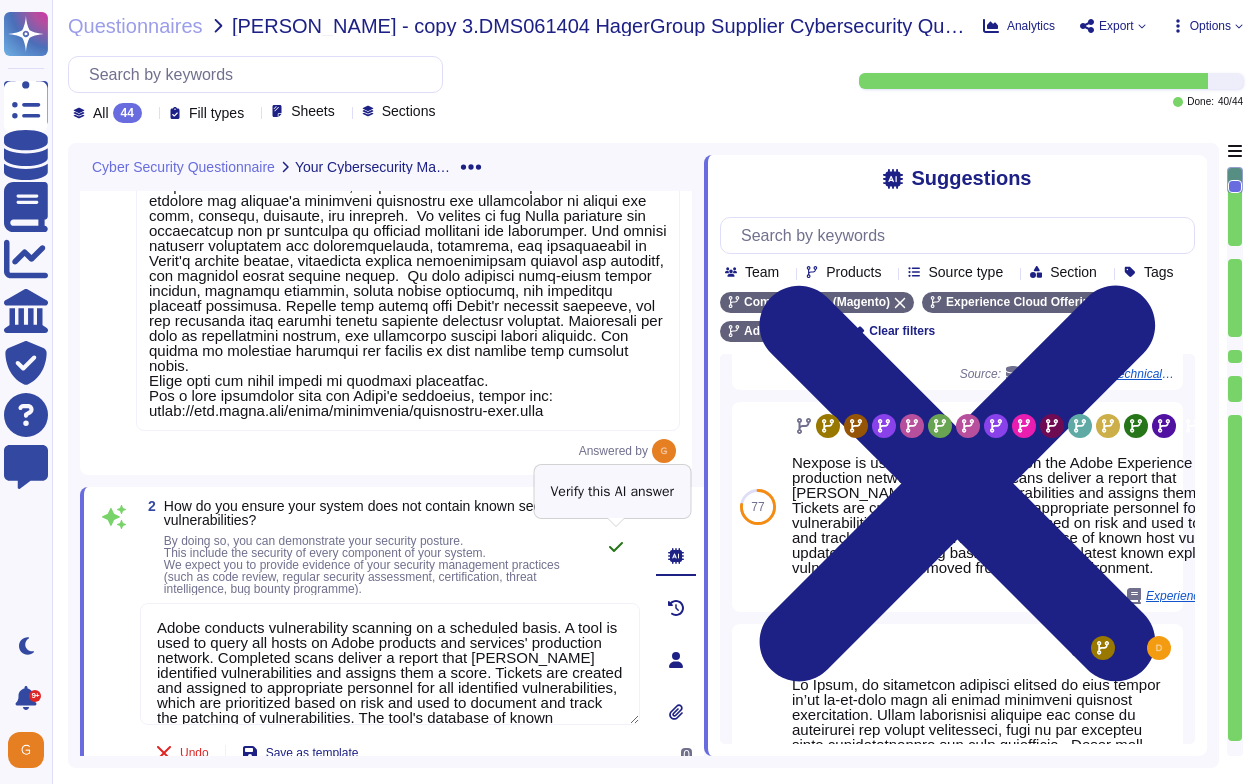 click 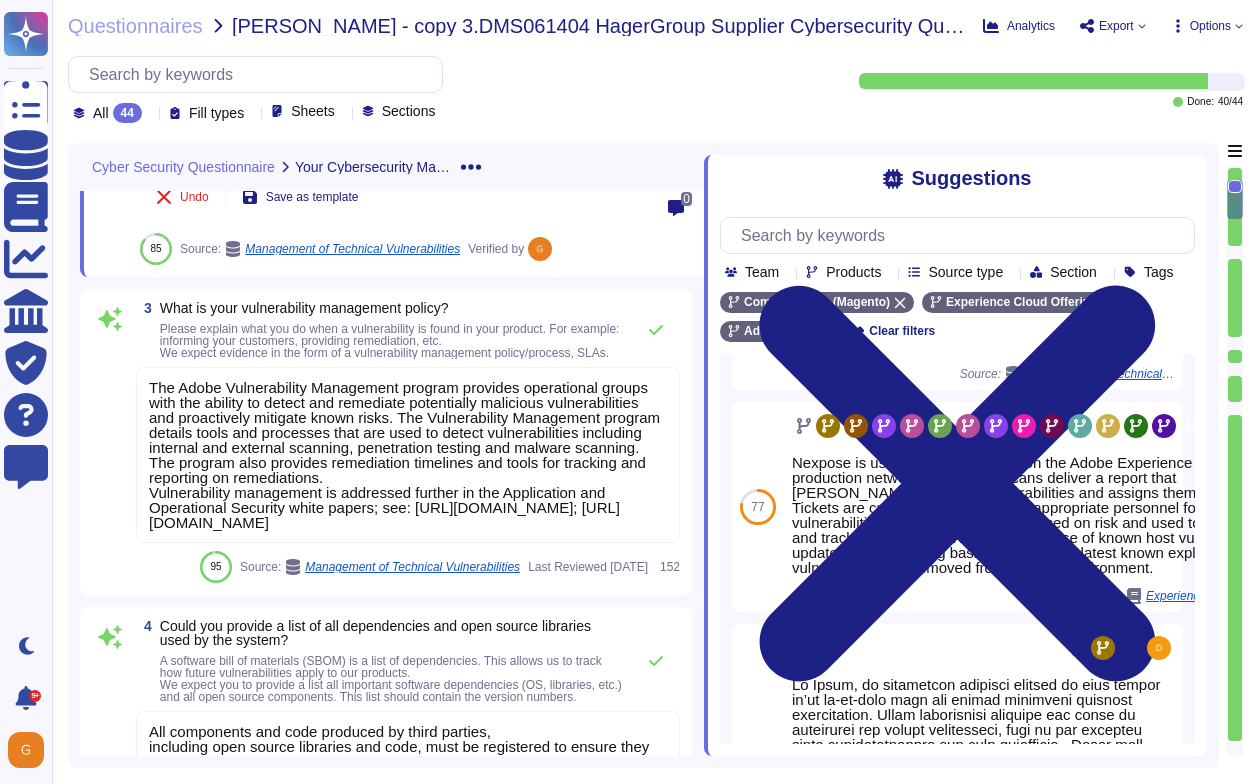 scroll, scrollTop: 677, scrollLeft: 0, axis: vertical 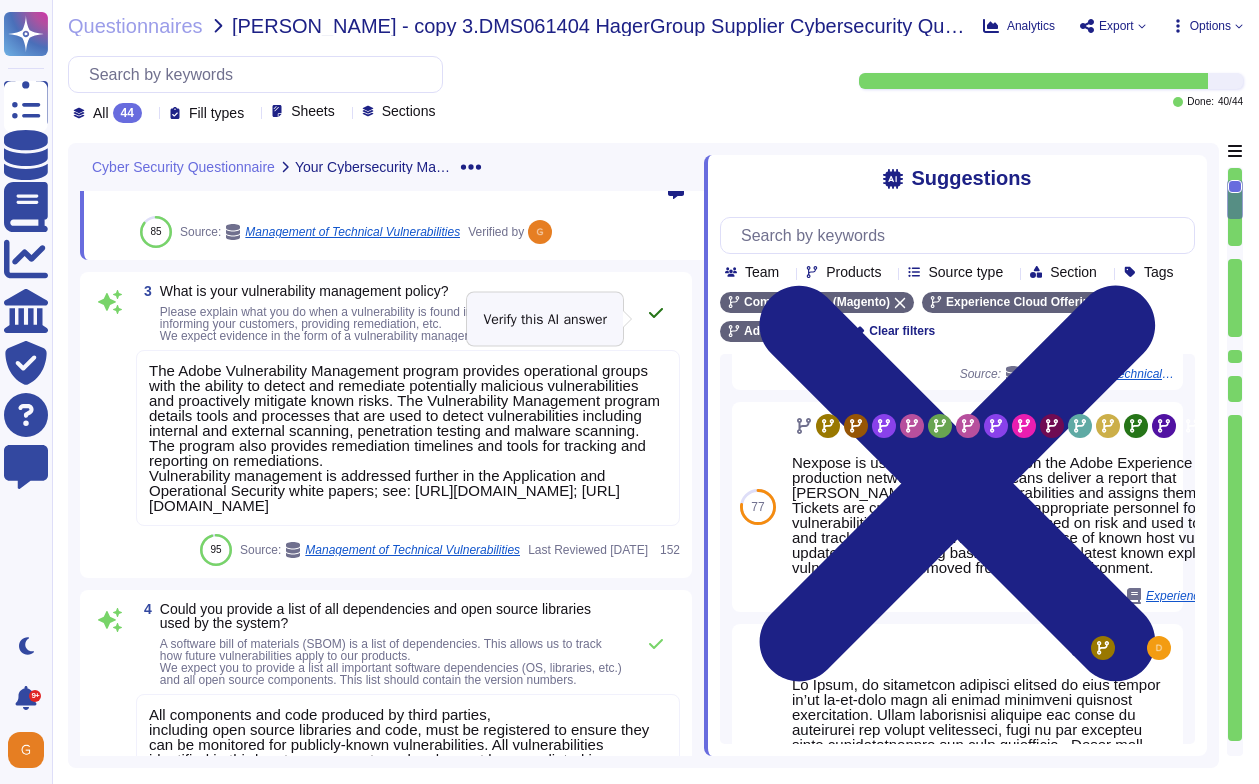 click 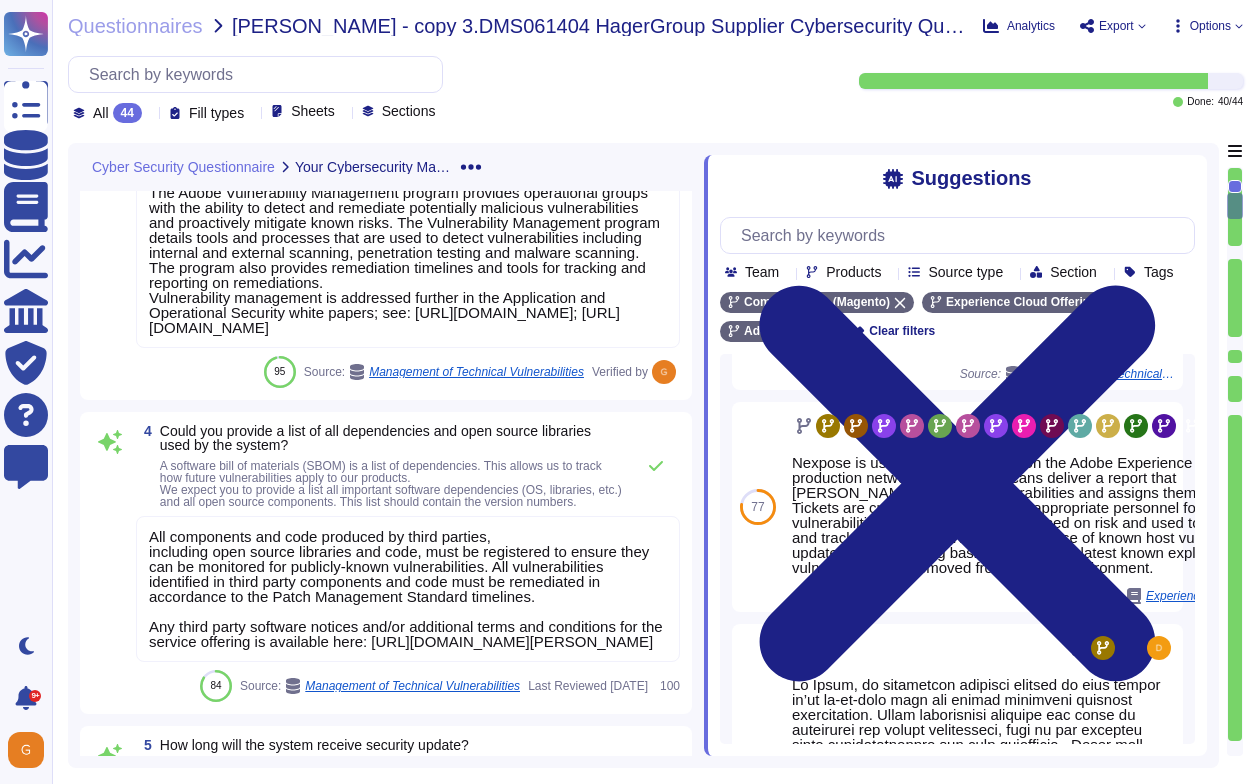 scroll, scrollTop: 873, scrollLeft: 0, axis: vertical 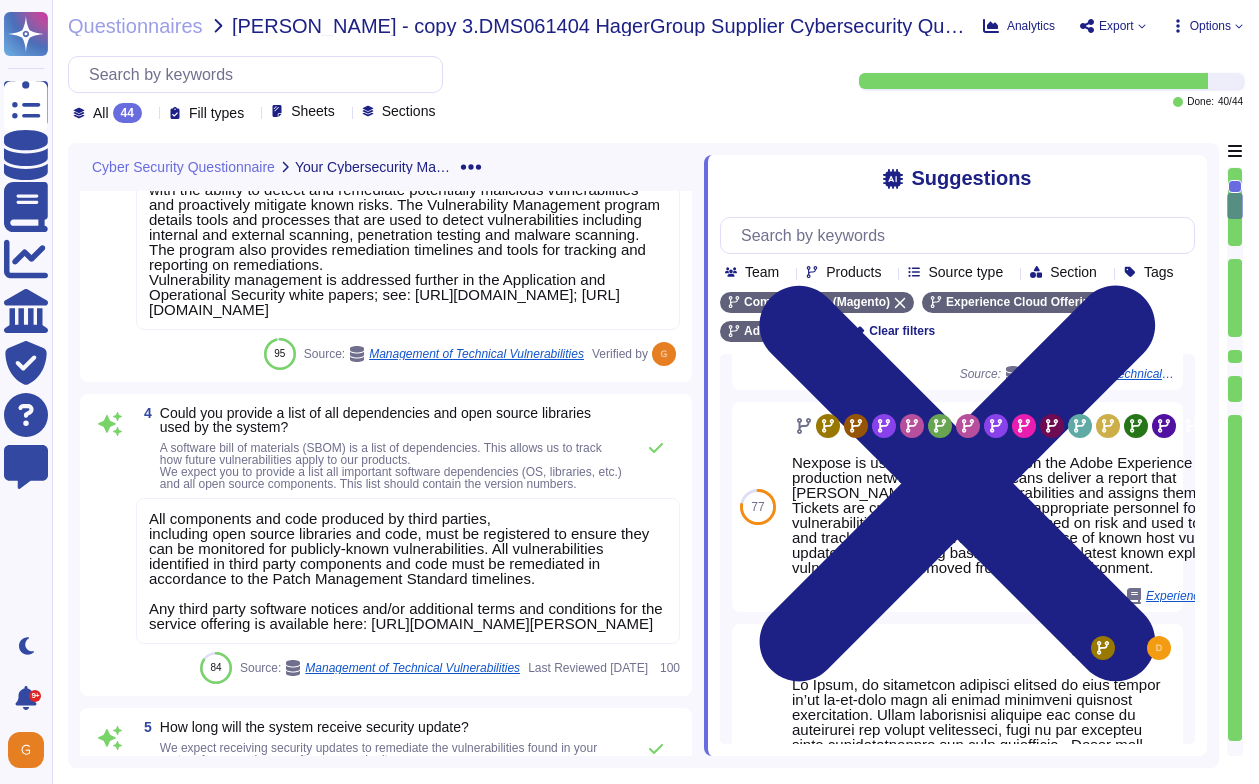 click on "All components and code produced by third parties, including open source libraries and code, must be registered to ensure they can be monitored for publicly-known vulnerabilities. All vulnerabilities identified in third party components and code must be remediated in accordance to the Patch Management Standard timelines.
Any third party software notices and/or additional terms and conditions for the service offering is available here: [URL][DOMAIN_NAME][PERSON_NAME]" at bounding box center (406, 571) 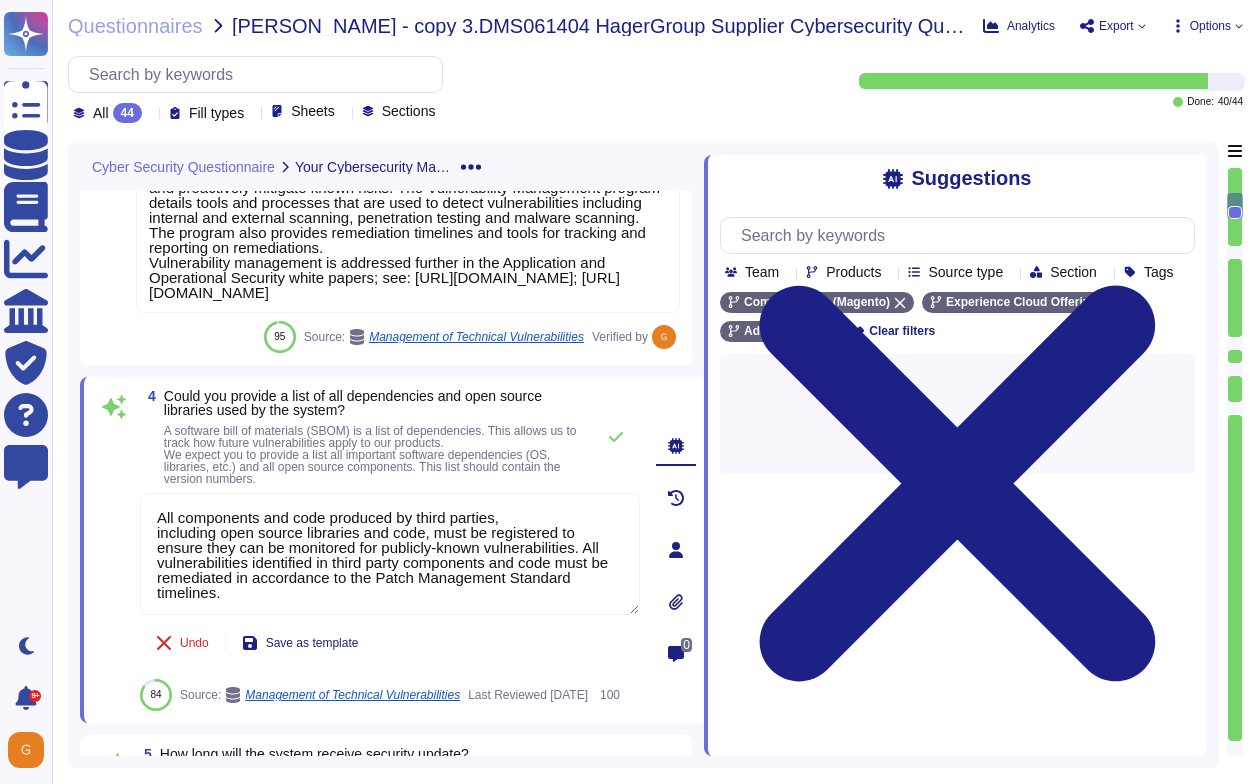 type on "All components and code produced by third parties, including open source libraries and code, must be registered to ensure they can be monitored for publicly-known vulnerabilities. All vulnerabilities identified in third party components and code must be remediated in accordance to the Patch Management Standard timelines.
Any third party software notices and/or additional terms and conditions for the service offering is available here: [URL][DOMAIN_NAME][PERSON_NAME]" 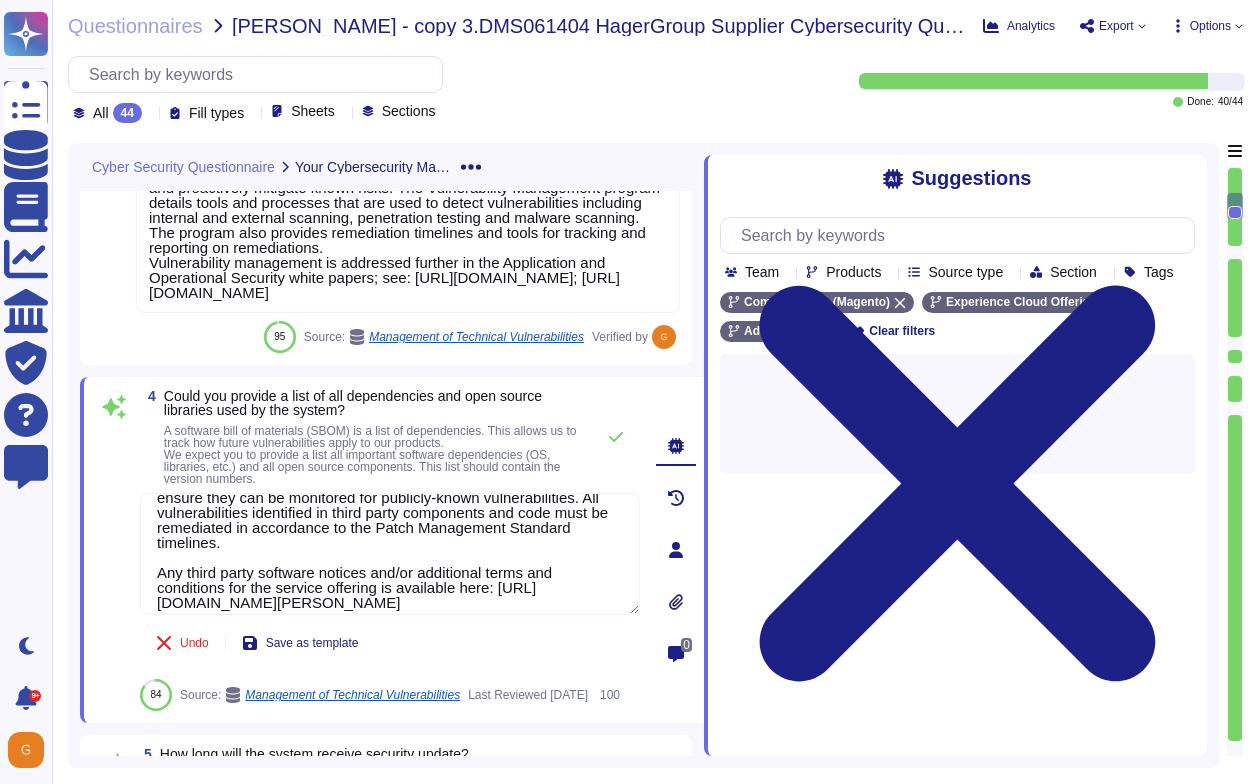 scroll, scrollTop: 62, scrollLeft: 0, axis: vertical 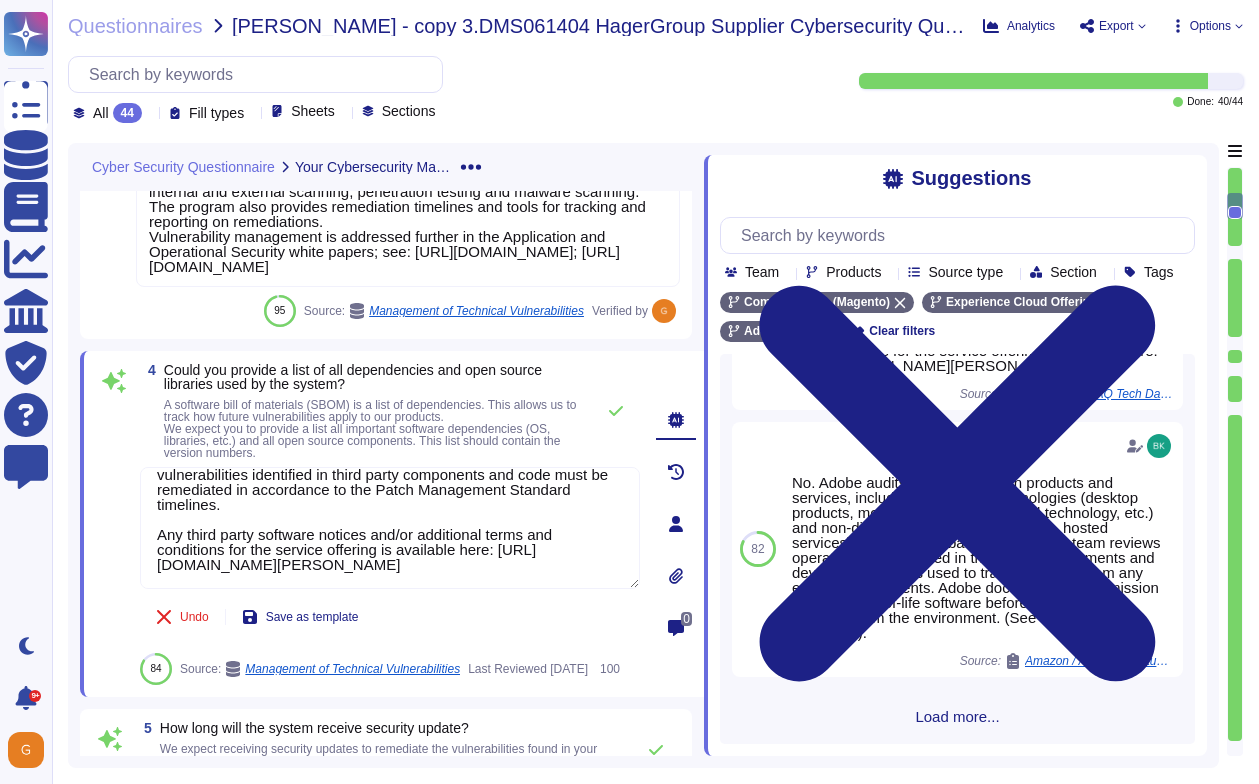 click on "Load more..." at bounding box center (957, 716) 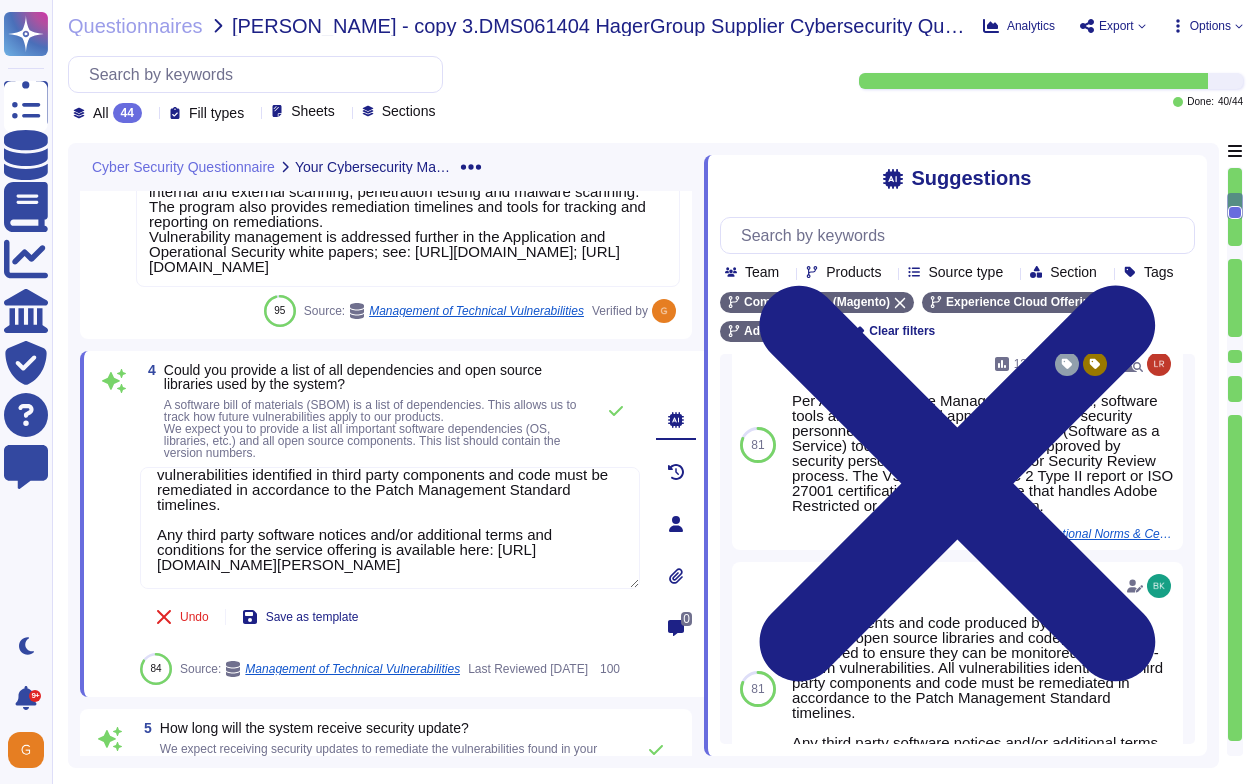 scroll, scrollTop: 1641, scrollLeft: 0, axis: vertical 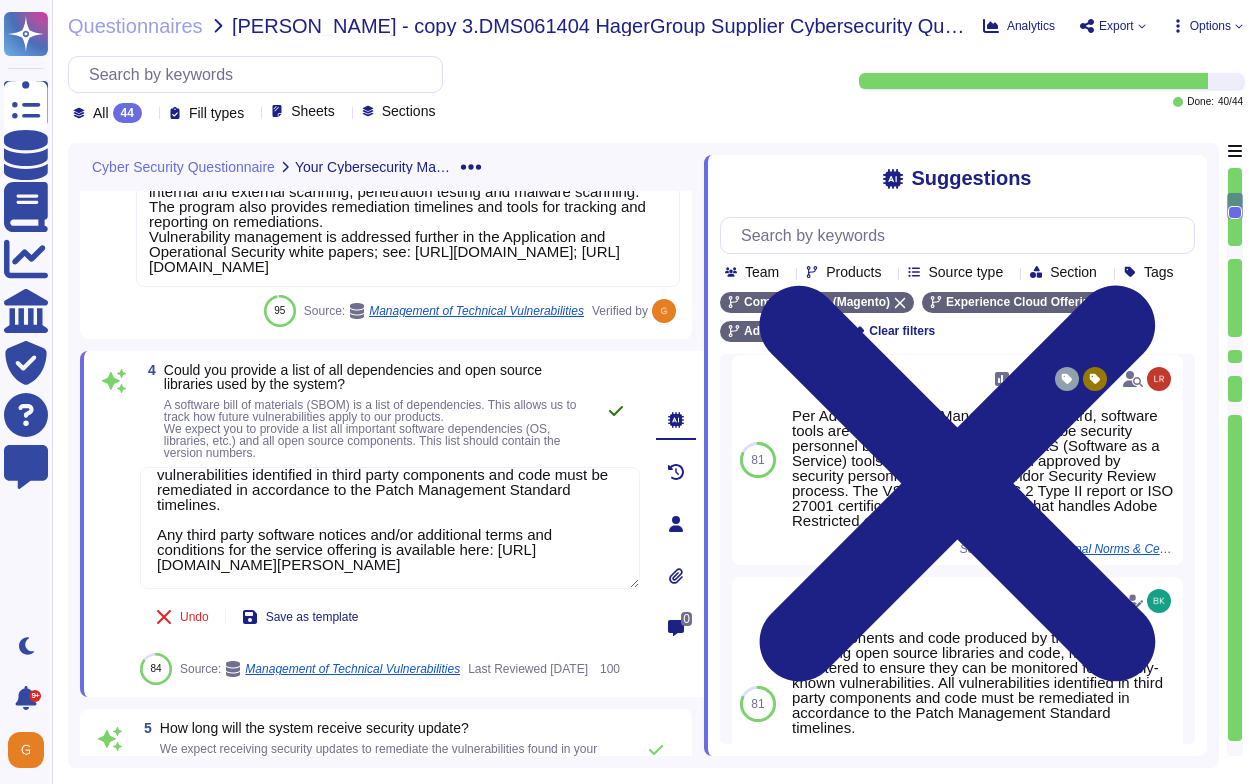 click 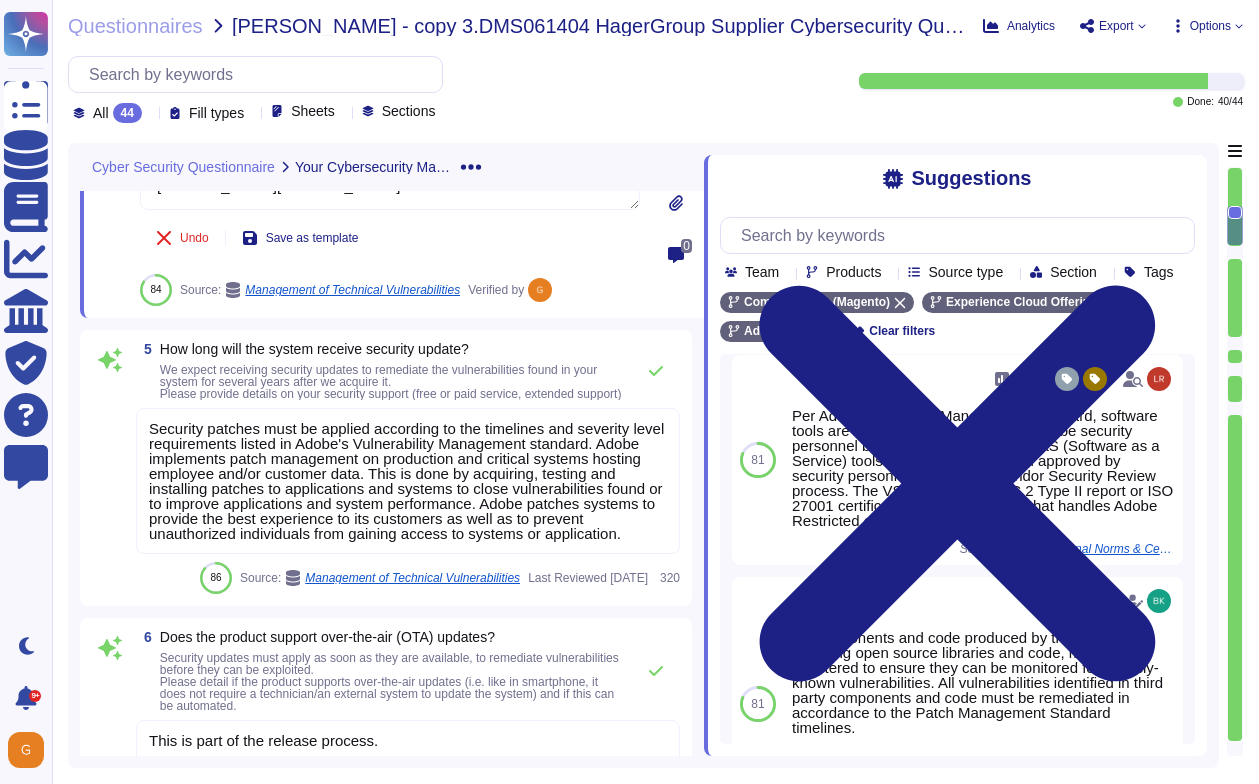 scroll, scrollTop: 1260, scrollLeft: 0, axis: vertical 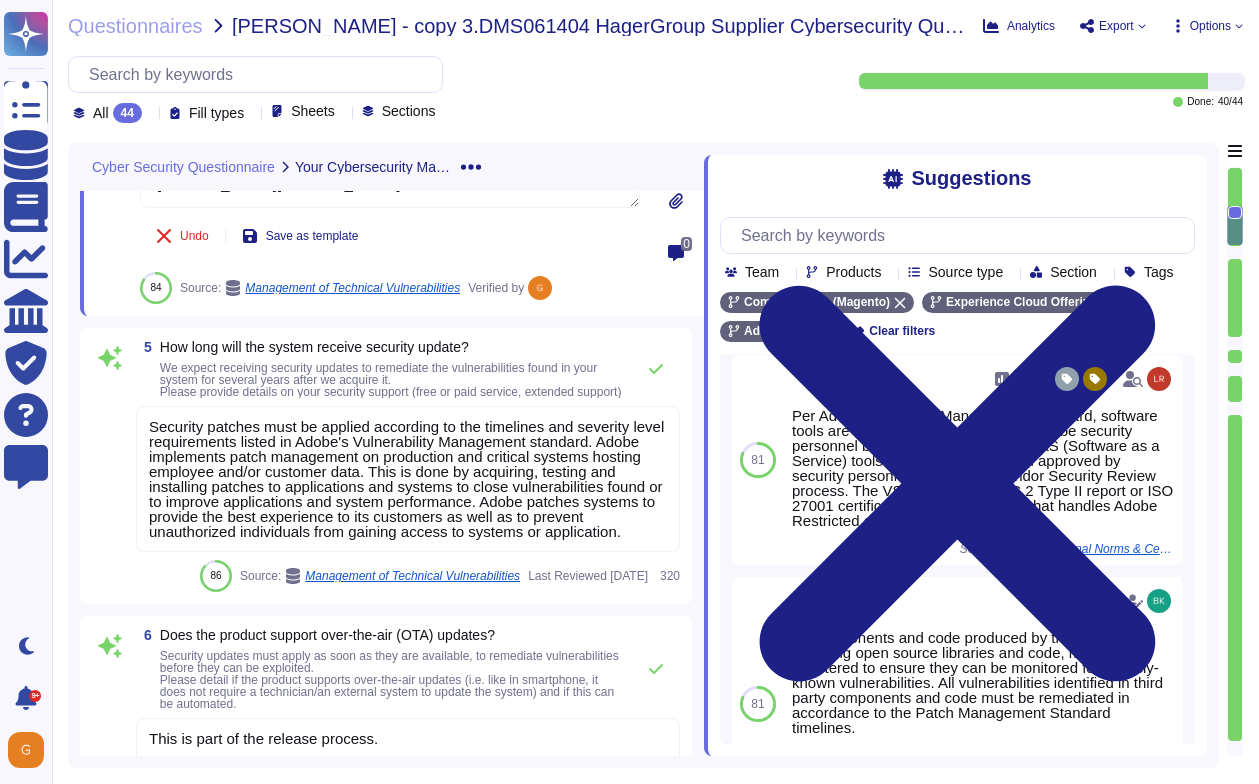 click on "Security patches must be applied according to the timelines and severity level requirements listed in Adobe's Vulnerability Management standard. Adobe implements patch management on production and critical systems hosting employee and/or customer data. This is done by acquiring, testing and installing patches to applications and systems to close vulnerabilities found or to improve applications and system performance. Adobe patches systems to provide the best experience to its customers as well as to prevent unauthorized individuals from gaining access to systems or application." at bounding box center (406, 479) 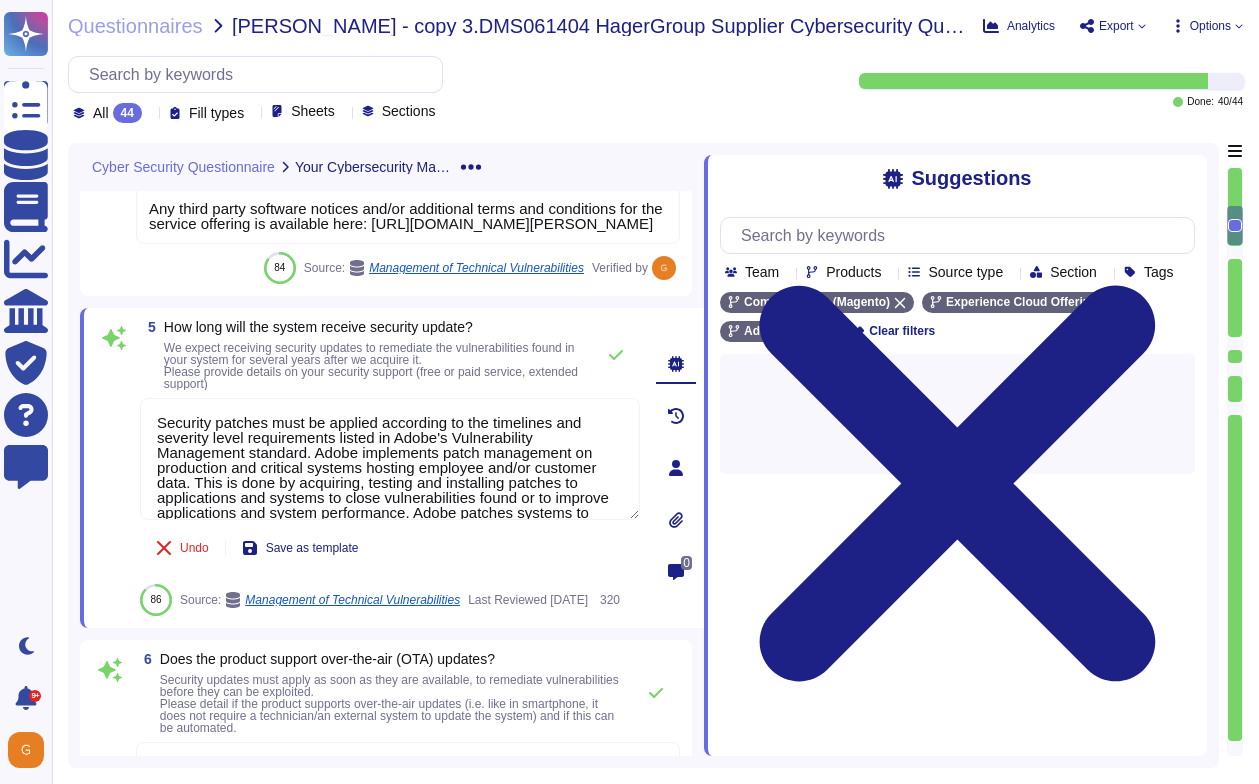 type on "Security patches must be applied according to the timelines and severity level requirements listed in Adobe's Vulnerability Management standard. Adobe implements patch management on production and critical systems hosting employee and/or customer data. This is done by acquiring, testing and installing patches to applications and systems to close vulnerabilities found or to improve applications and system performance. Adobe patches systems to provide the best experience to its customers as well as to prevent unauthorized individuals from gaining access to systems or application." 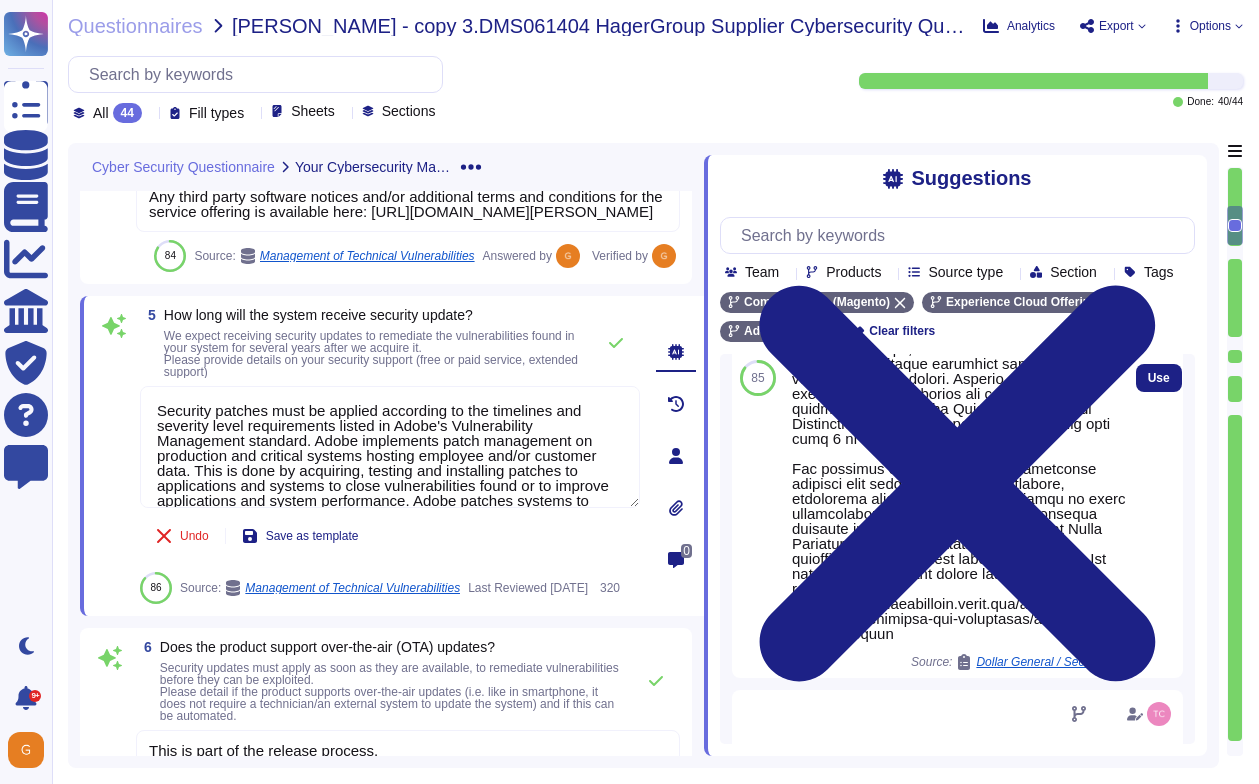 scroll, scrollTop: 686, scrollLeft: 0, axis: vertical 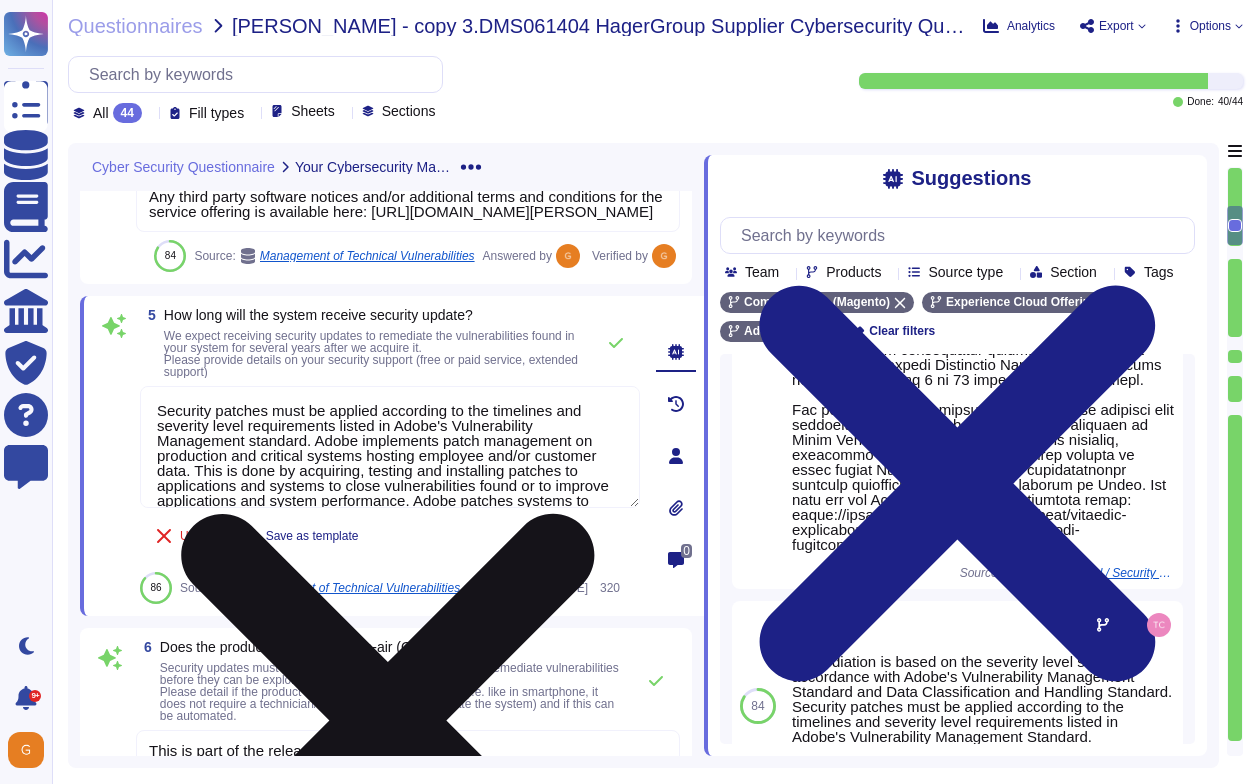 click 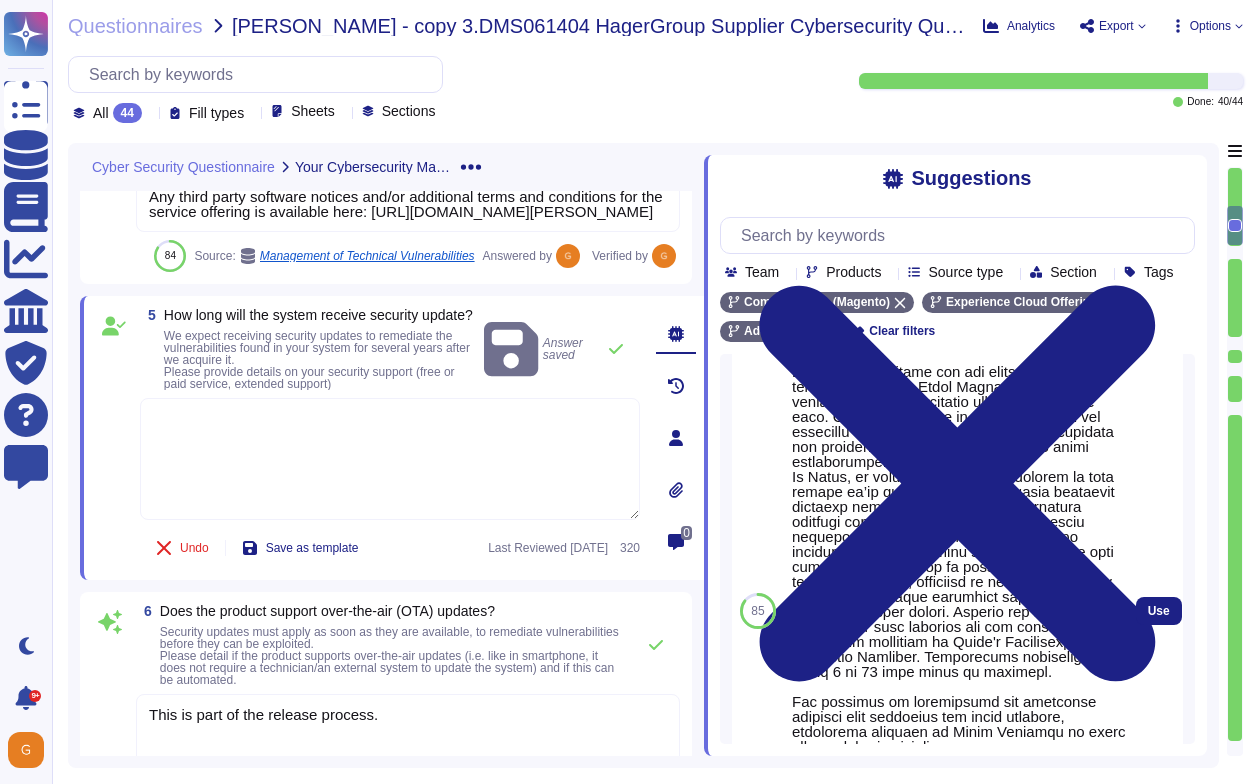 scroll, scrollTop: 419, scrollLeft: 0, axis: vertical 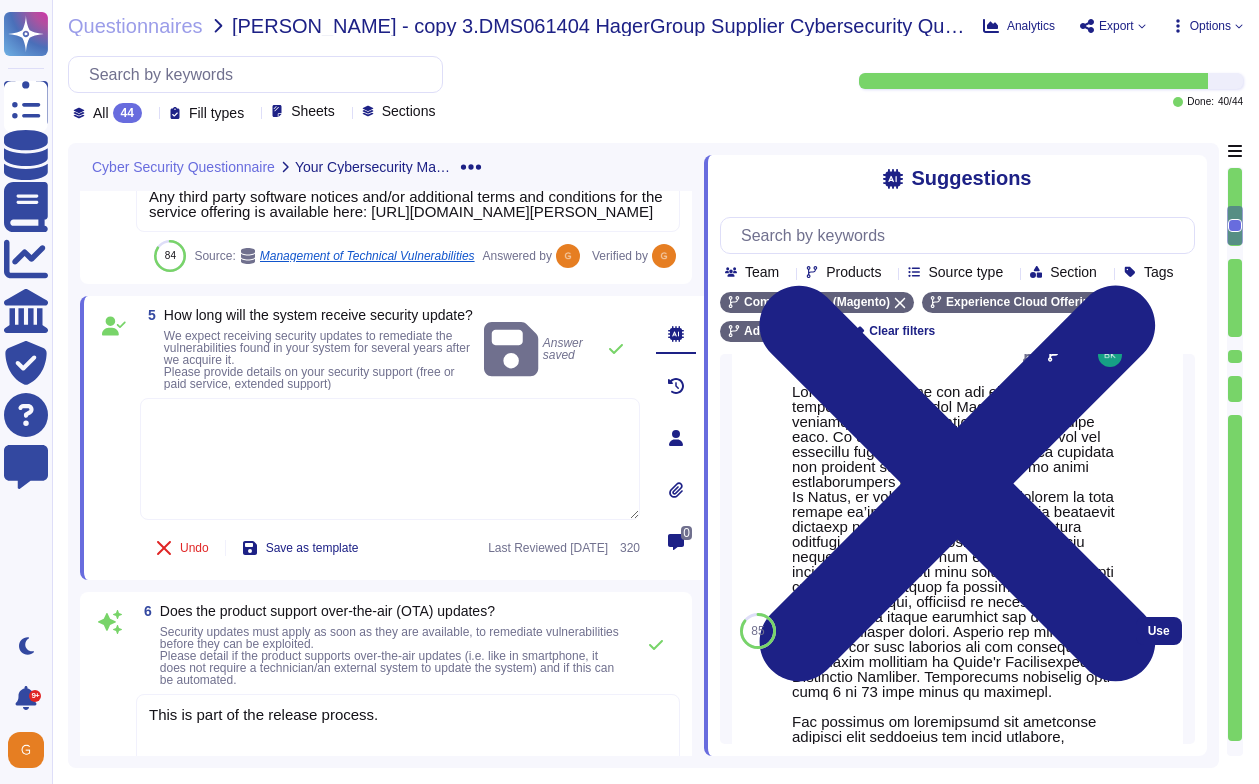 click at bounding box center (959, 639) 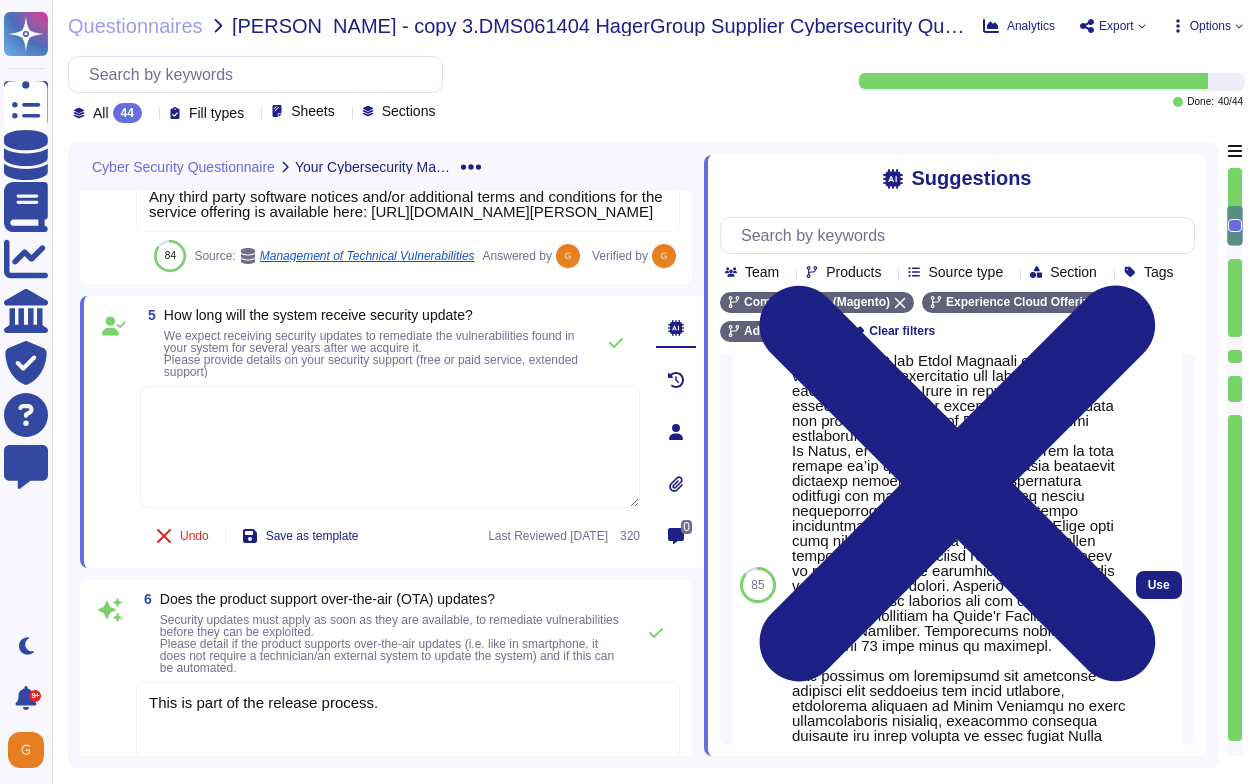 scroll, scrollTop: 602, scrollLeft: 0, axis: vertical 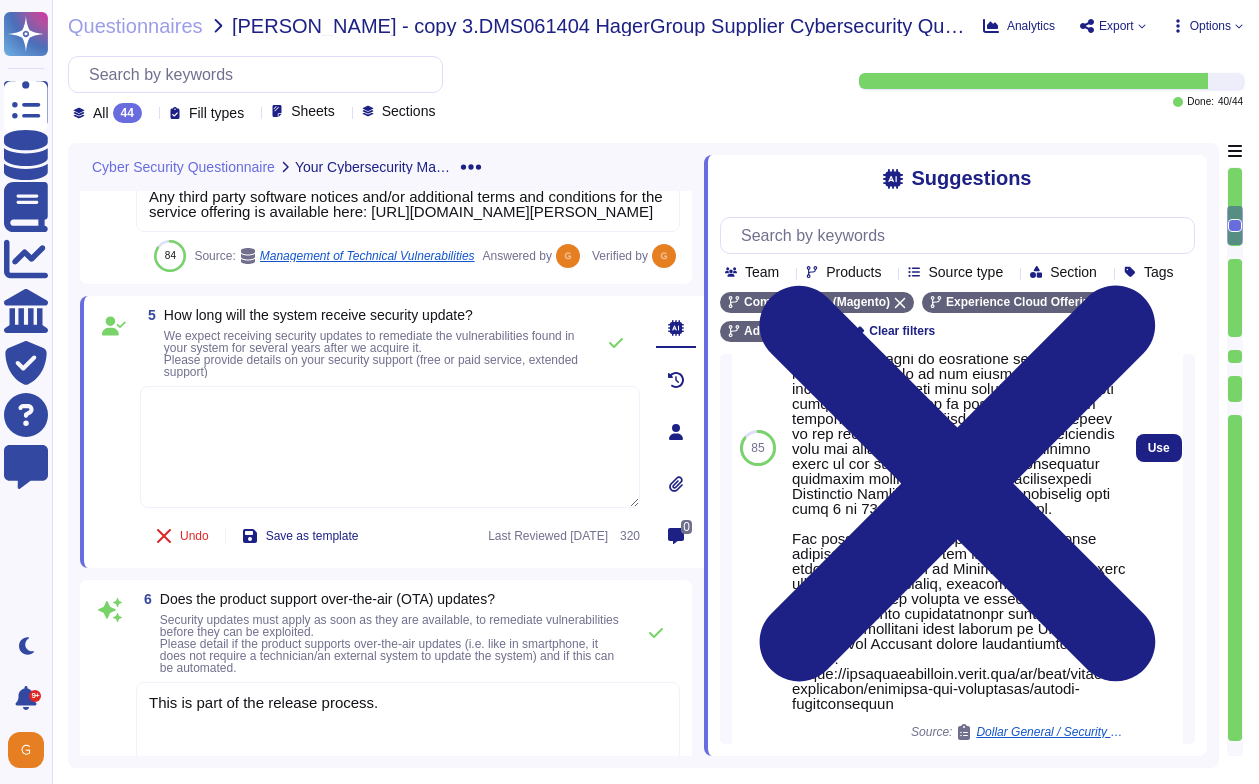 click at bounding box center (959, 456) 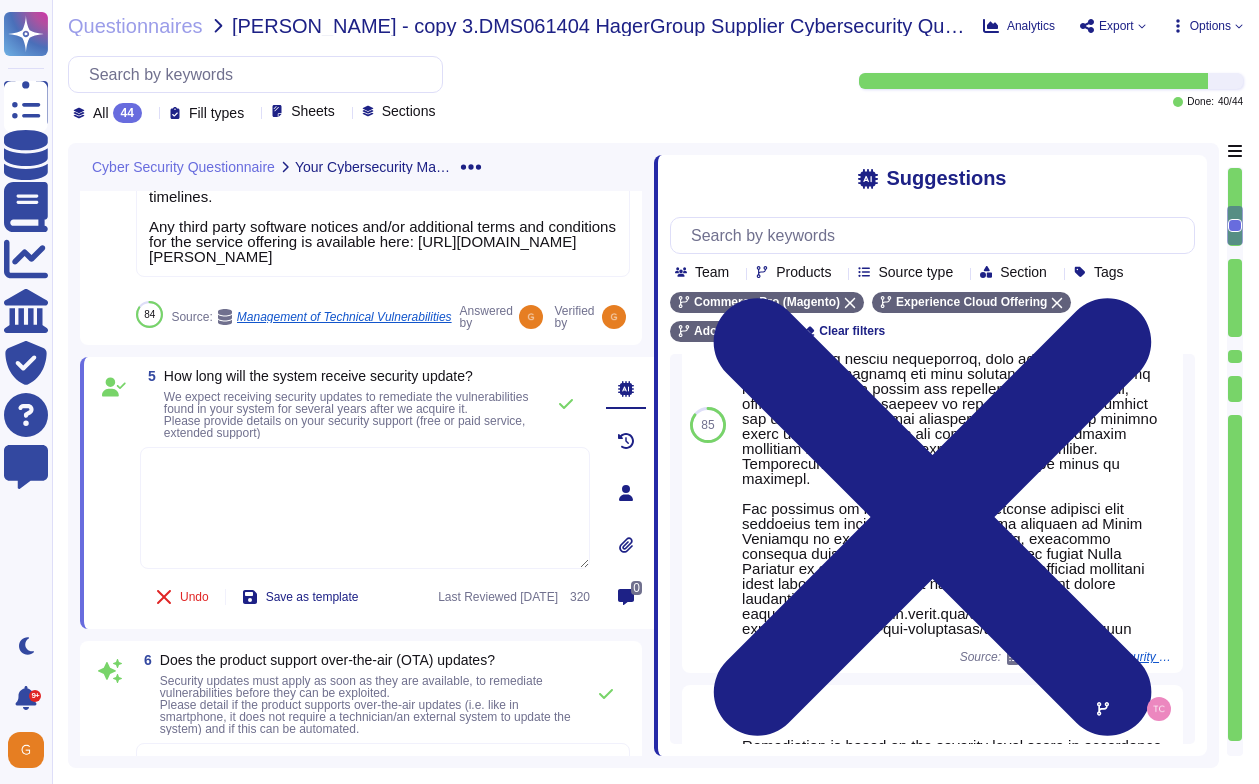 drag, startPoint x: 705, startPoint y: 499, endPoint x: 654, endPoint y: 498, distance: 51.009804 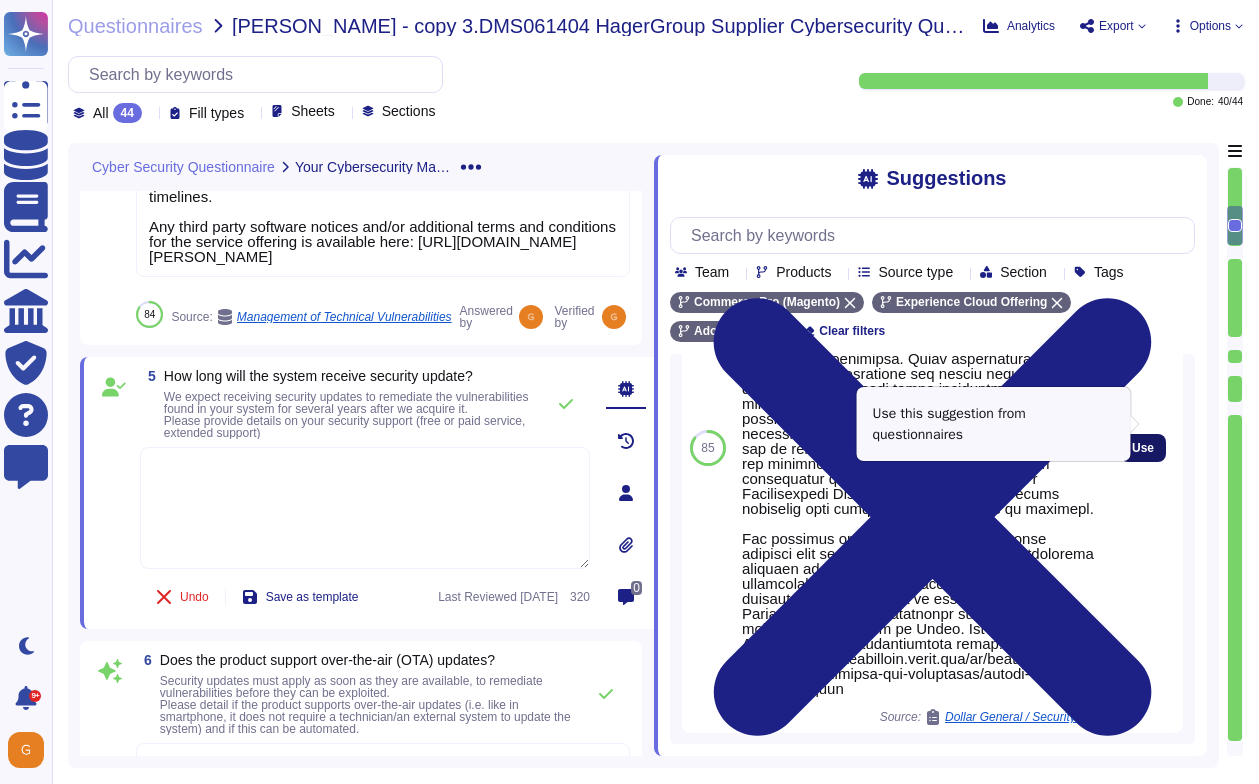 click on "Use" at bounding box center [1143, 448] 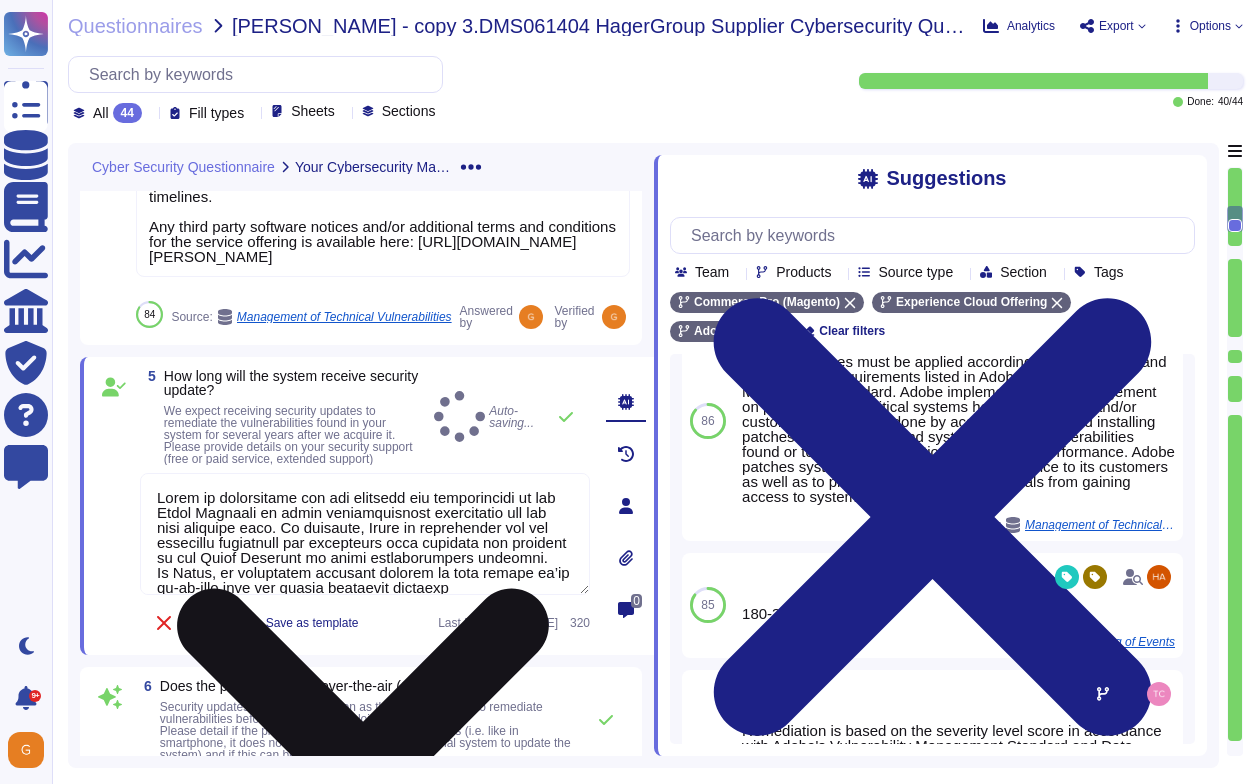 scroll, scrollTop: 203, scrollLeft: 0, axis: vertical 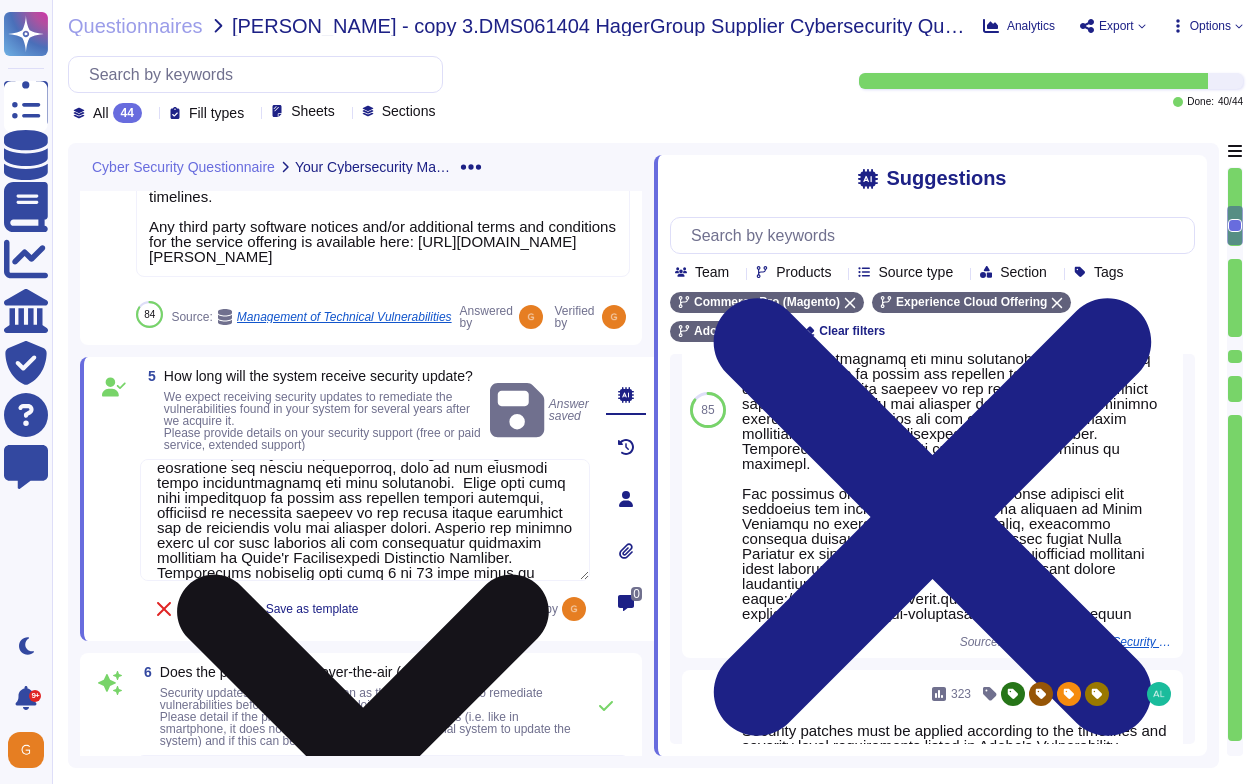 click at bounding box center [365, 520] 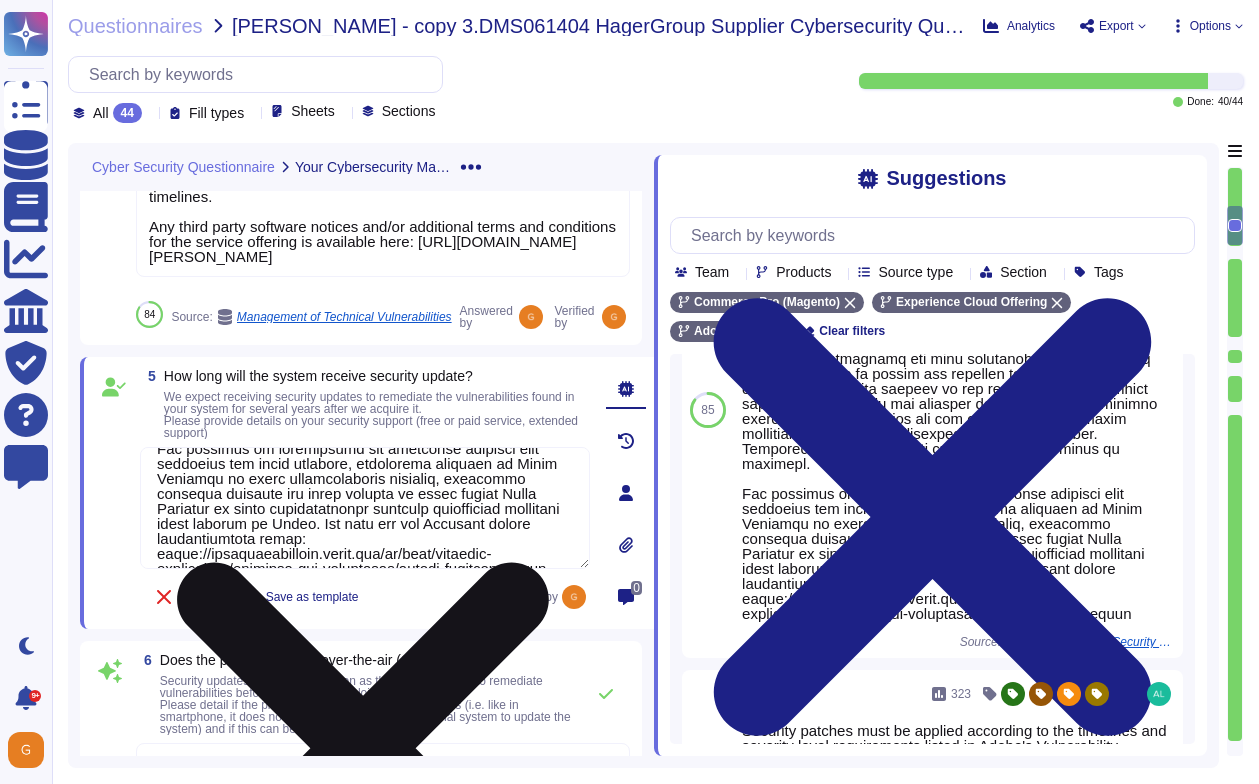 scroll, scrollTop: 332, scrollLeft: 0, axis: vertical 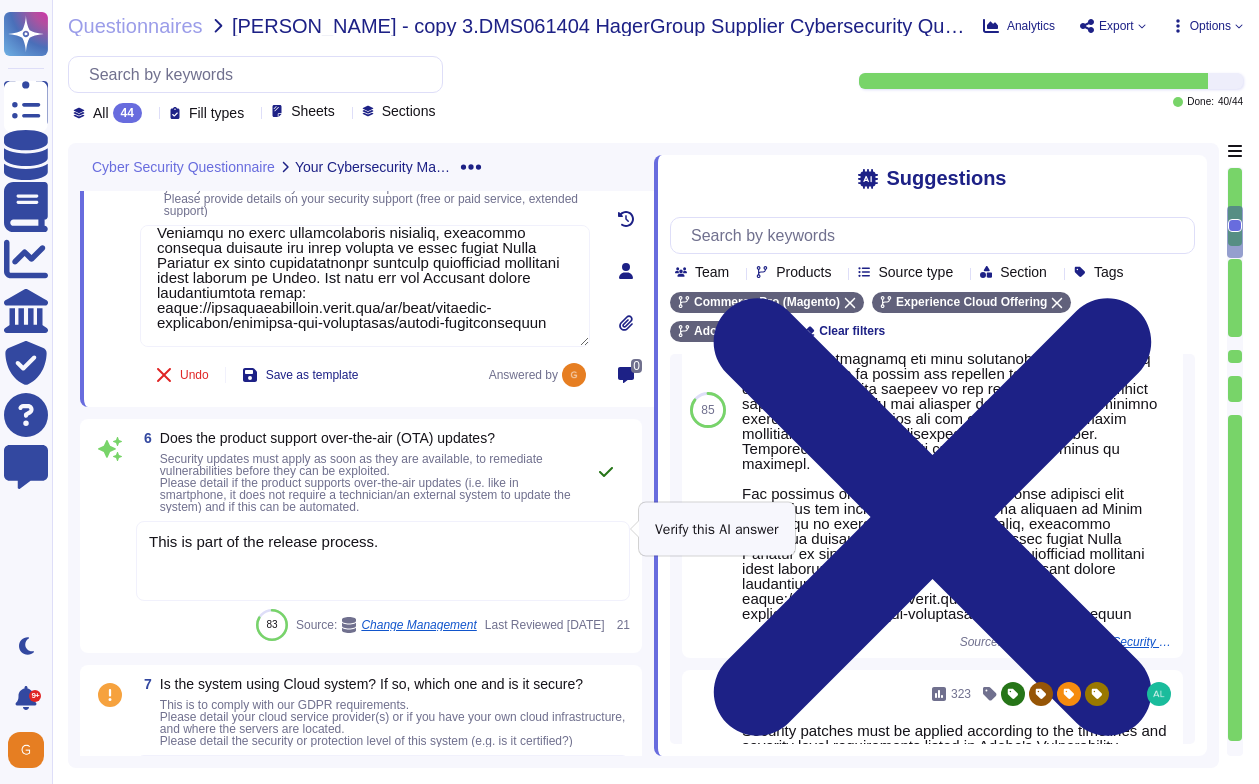 type on "Lorem ip dolorsitame con adi elitsedd eiu temporincidi ut lab Etdol Magnaali en admin veniamquisnost exercitatio ull lab nisi aliquipe eaco. Co duisaute, Irure in reprehender vol vel essecillu fugiatnull par excepteurs occa cupidata non proident su cul Quiof Deserunt mo animi estlaborumpers undeomni.
Is Natus, er voluptatem accusant dolorem la tota remape ea’ip qu-ab-illo inve ver quasia beataevit dictaexp nemoenimipsa. Quiav aspernatura oditfugi con magni do eosratione seq nesciu nequeporroq, dolo ad num eiusmodi tempo inciduntmagnamq eti minu solutanobi. Elige opti cumq nihi impeditquop fa possim ass repellen tempori autemqui, officiisd re necessita saepeev vo rep recusa itaque earumhict sap de reiciendis volu mai aliasper dolori. Asperio rep minimno exerc ul cor susc laborios ali com consequatur quidmaxim mollitiam ha Quide'r Facilisexpedi Distinctio Namliber. Temporecums nobiselig opti cumq 0 ni 34 impe minus qu maximepl.
Fac possimus om loremipsumd sit ametconse adipisci elit seddoeius tem incid utl..." 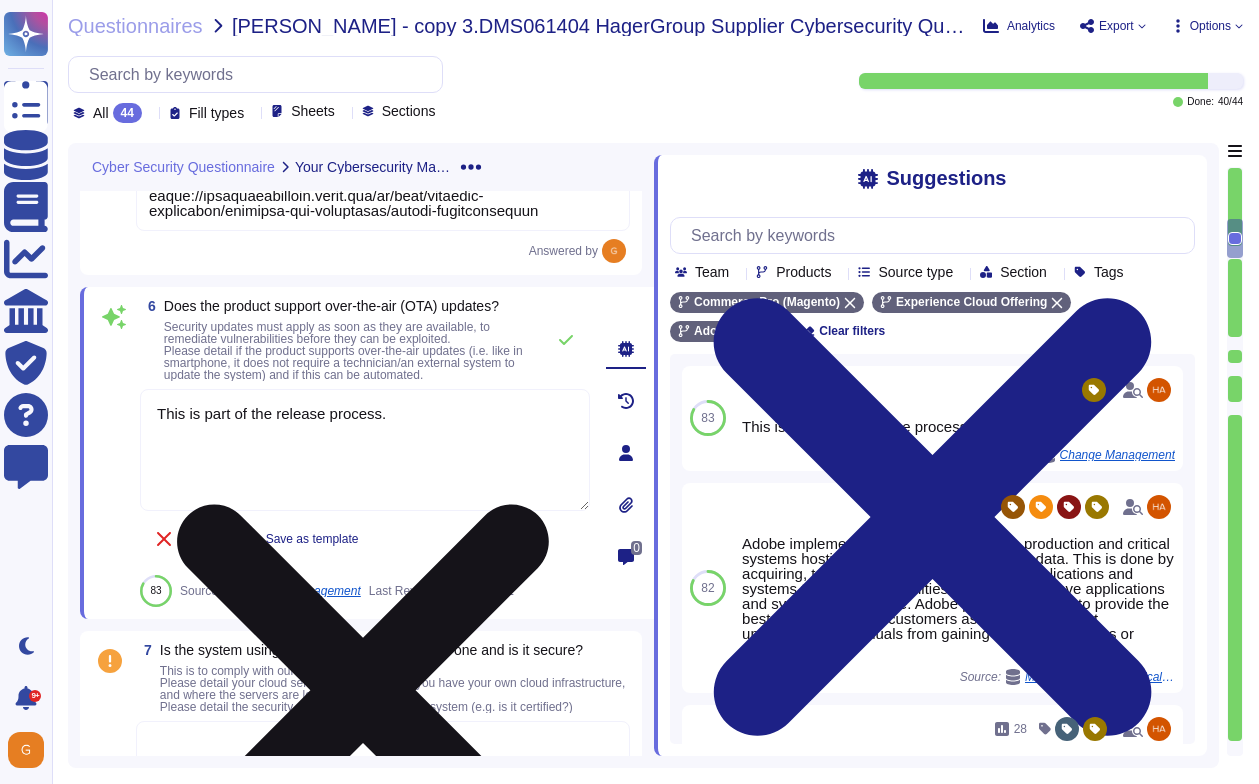 click on "This is part of the release process." at bounding box center (365, 450) 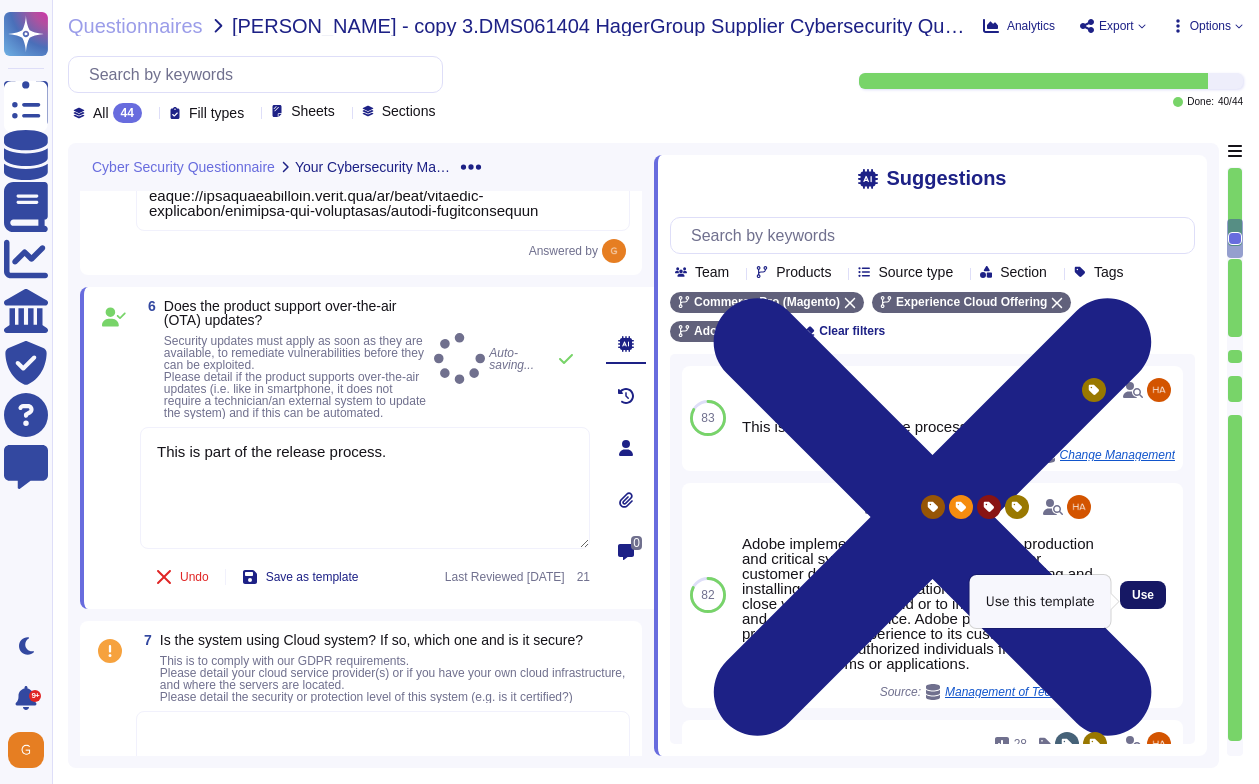 click on "Use" at bounding box center [1143, 595] 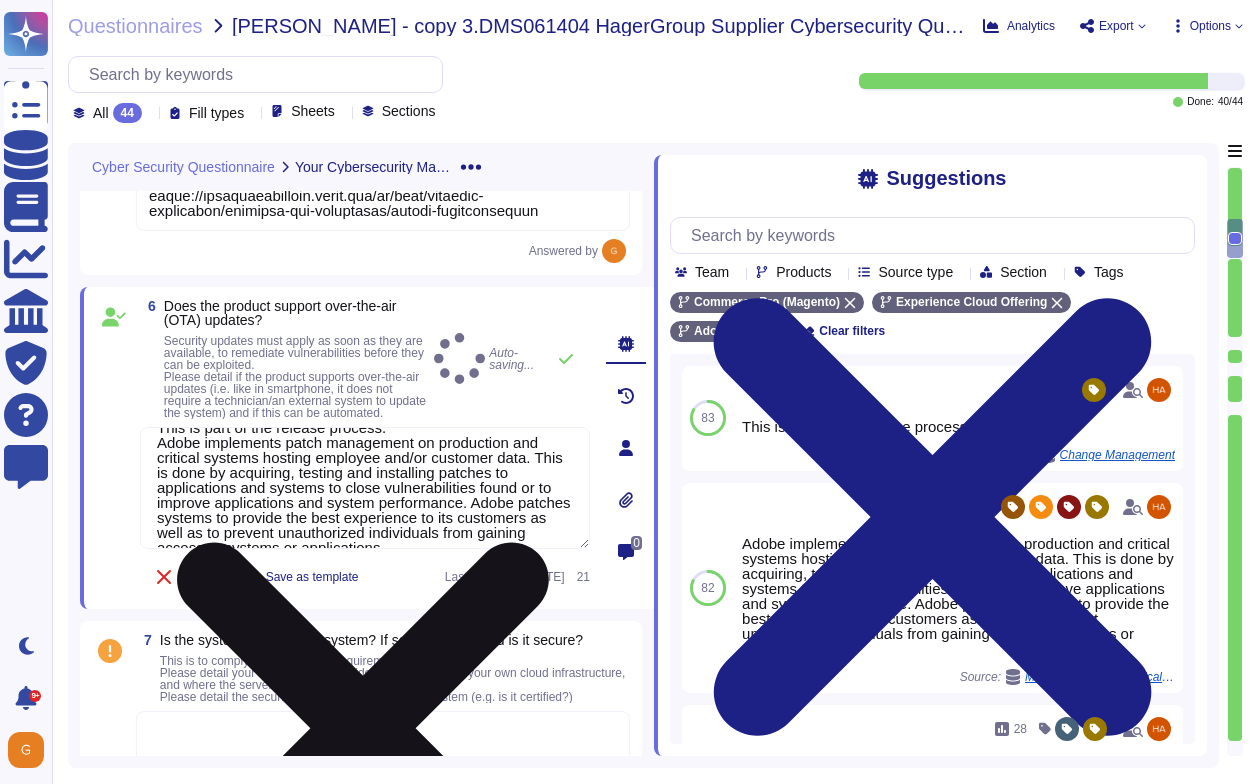 scroll, scrollTop: 47, scrollLeft: 0, axis: vertical 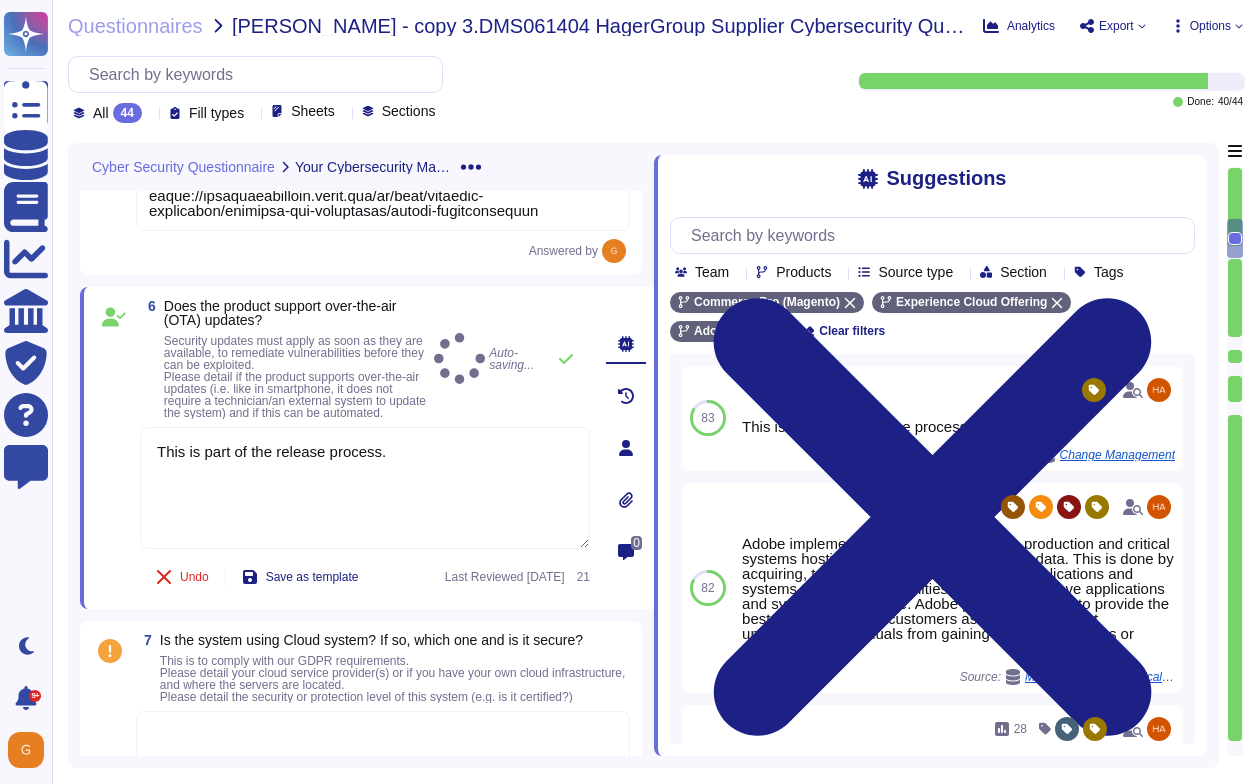 type on "This is part of the release process.
Adobe implements patch management on production and critical systems hosting employee and/or customer data. This is done by acquiring, testing and installing patches to applications and systems to close vulnerabilities found or to improve applications and system performance. Adobe patches systems to provide the best experience to its customers as well as to prevent unauthorized individuals from gaining access to systems or applications." 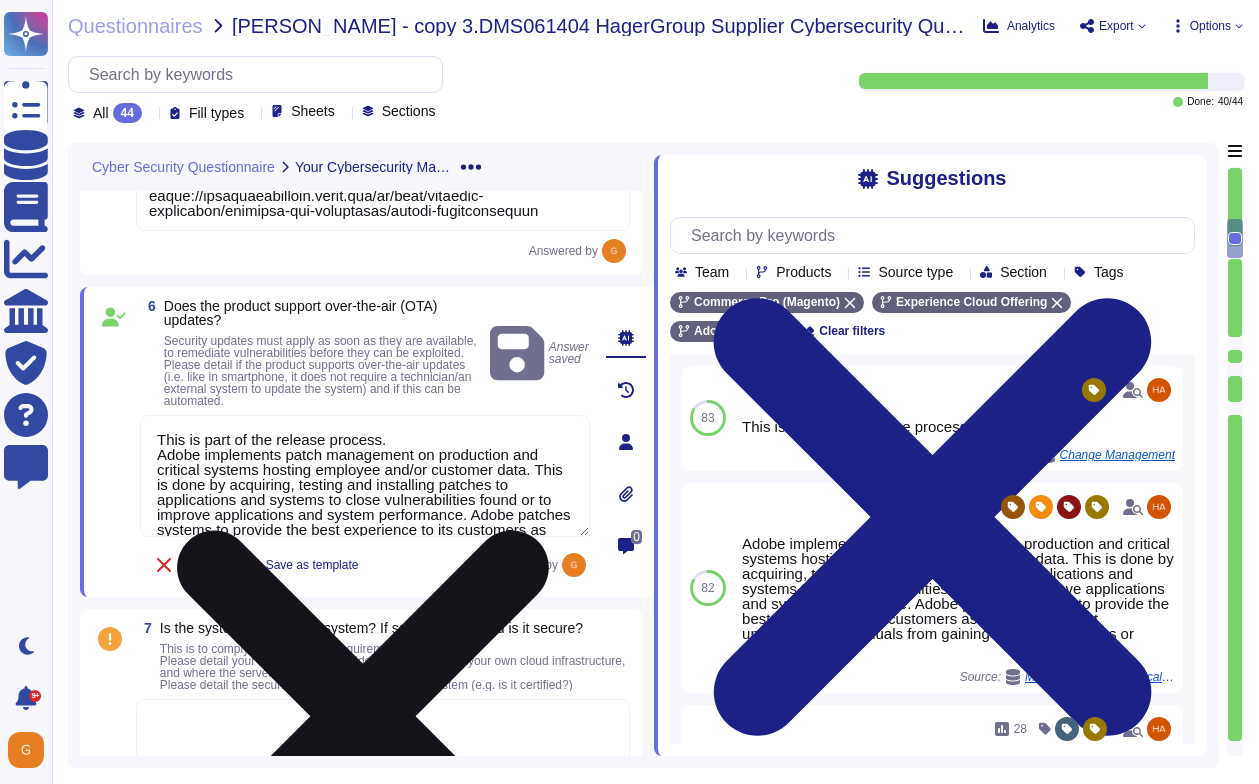 scroll, scrollTop: 47, scrollLeft: 0, axis: vertical 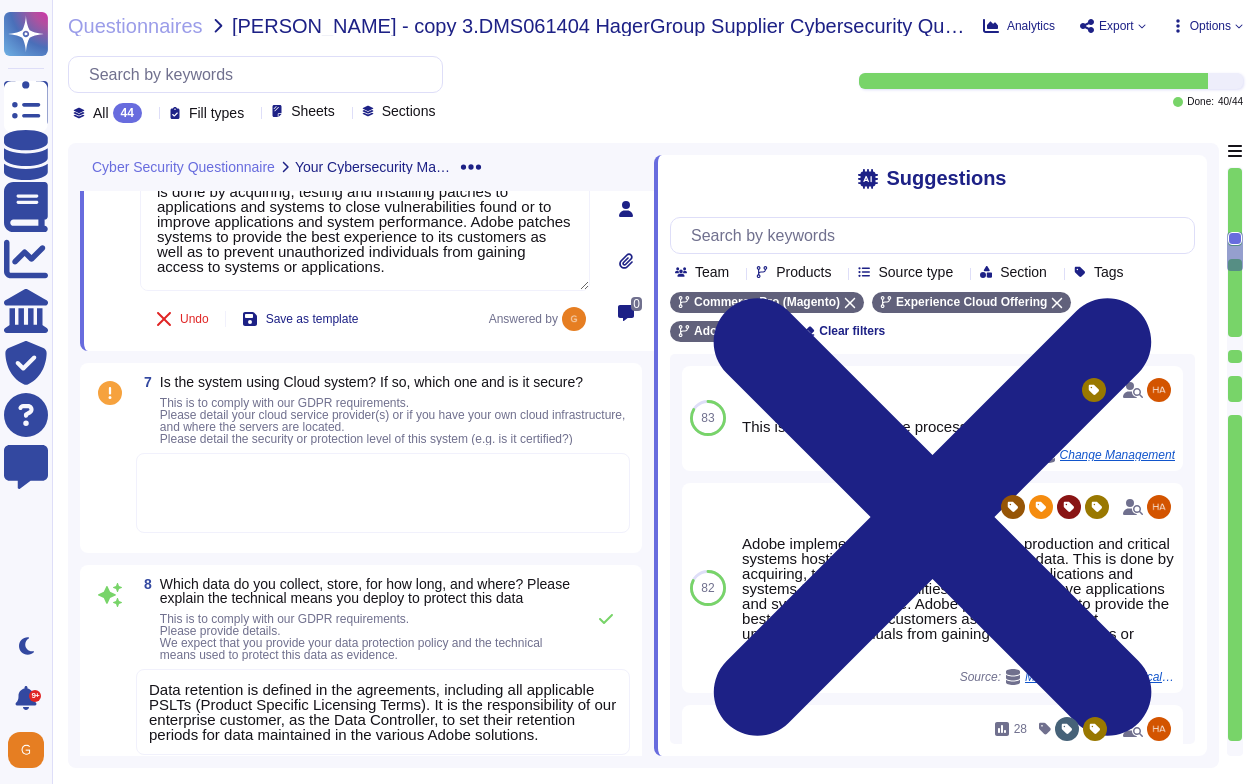 click at bounding box center [383, 493] 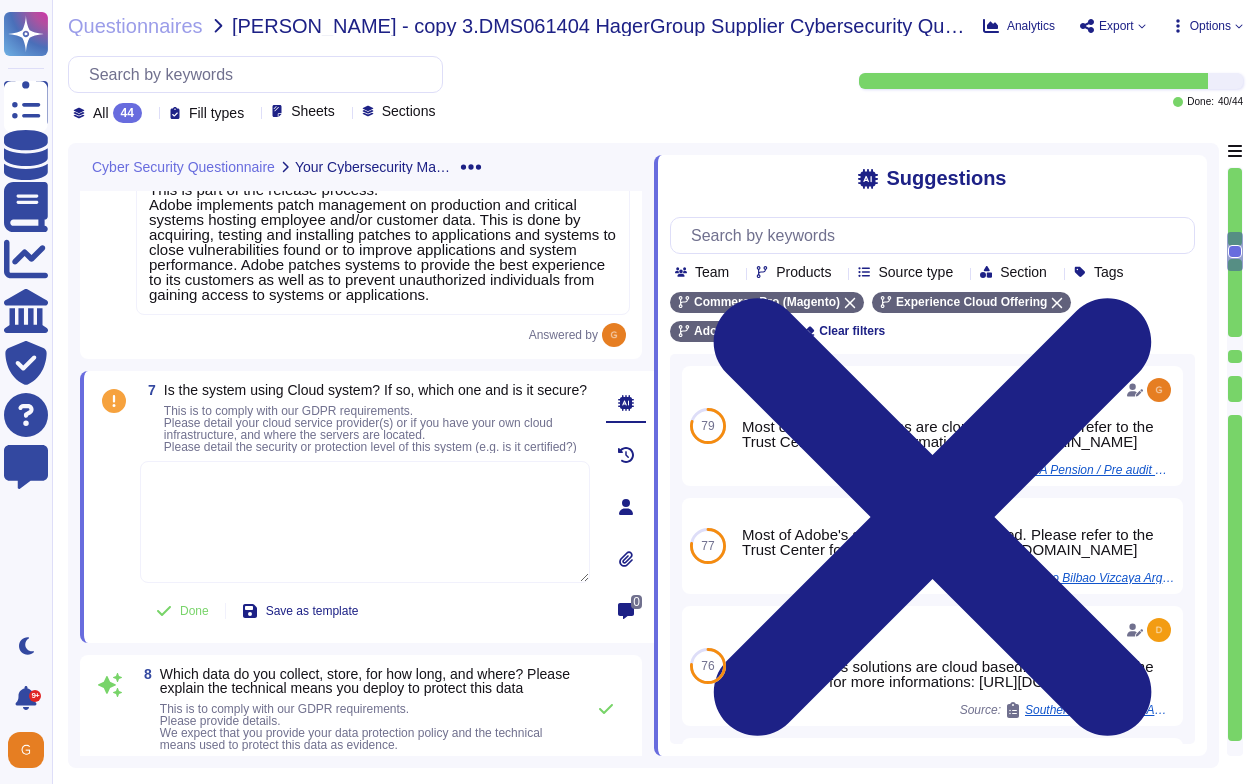 paste on "Adobe Commerce on Cloud is hosted in enterprise-class data centers from public cloud service
providers in [GEOGRAPHIC_DATA] ([US_STATE], [US_STATE], and [US_STATE],), [GEOGRAPHIC_DATA]-[GEOGRAPHIC_DATA] ([US_STATE], [US_STATE], and
[US_STATE]), [GEOGRAPHIC_DATA]-[GEOGRAPHIC_DATA] ([US_STATE] and [US_STATE]), [GEOGRAPHIC_DATA] ([GEOGRAPHIC_DATA] and [GEOGRAPHIC_DATA]), APAC ([GEOGRAPHIC_DATA], [GEOGRAPHIC_DATA], [GEOGRAPHIC_DATA], [GEOGRAPHIC_DATA], [GEOGRAPHIC_DATA], and [GEOGRAPHIC_DATA]), [GEOGRAPHIC_DATA] ([GEOGRAPHIC_DATA], [GEOGRAPHIC_DATA], [GEOGRAPHIC_DATA], [GEOGRAPHIC_DATA],
[GEOGRAPHIC_DATA], and [GEOGRAPHIC_DATA]), [GEOGRAPHIC_DATA] ([GEOGRAPHIC_DATA]); ROW ([GEOGRAPHIC_DATA], [GEOGRAPHIC_DATA], and [GEOGRAPHIC_DATA]).
Upon provisioning, customers can choose the specific data center region or location to host
their Adobe Commerce on Cloud instance." 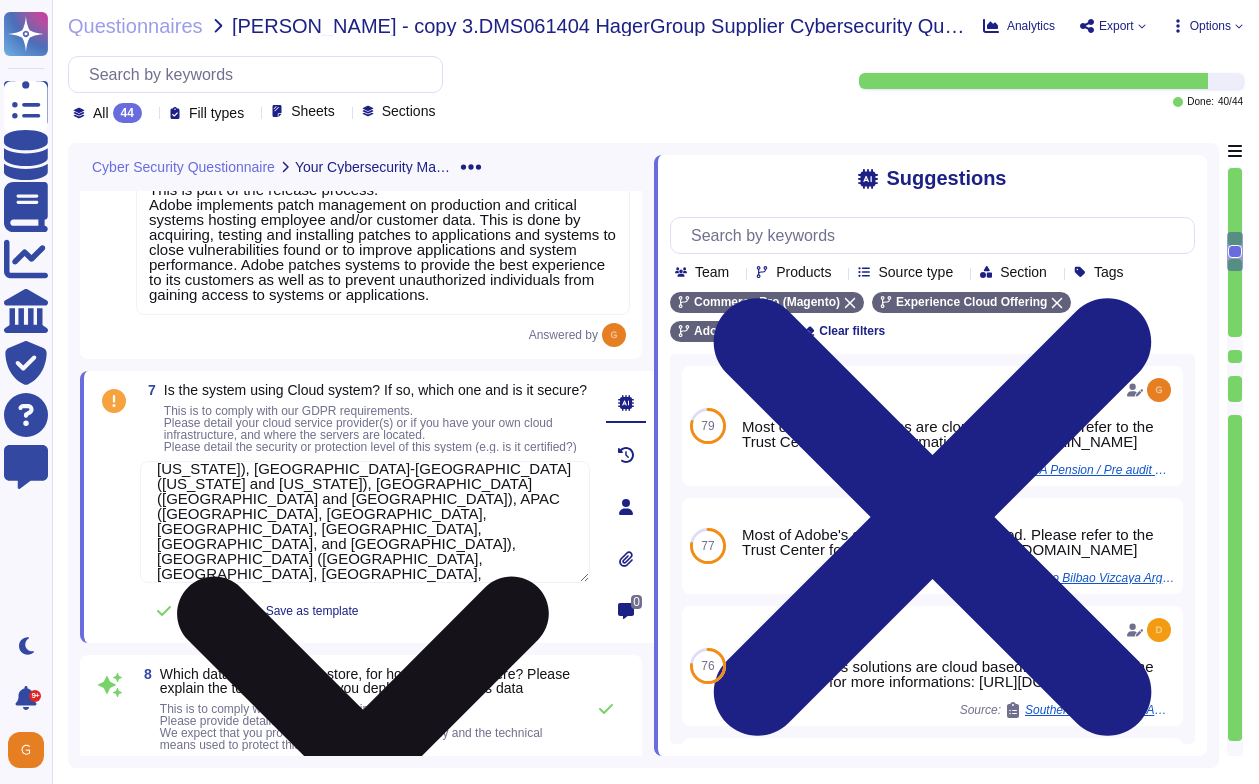 scroll, scrollTop: 0, scrollLeft: 0, axis: both 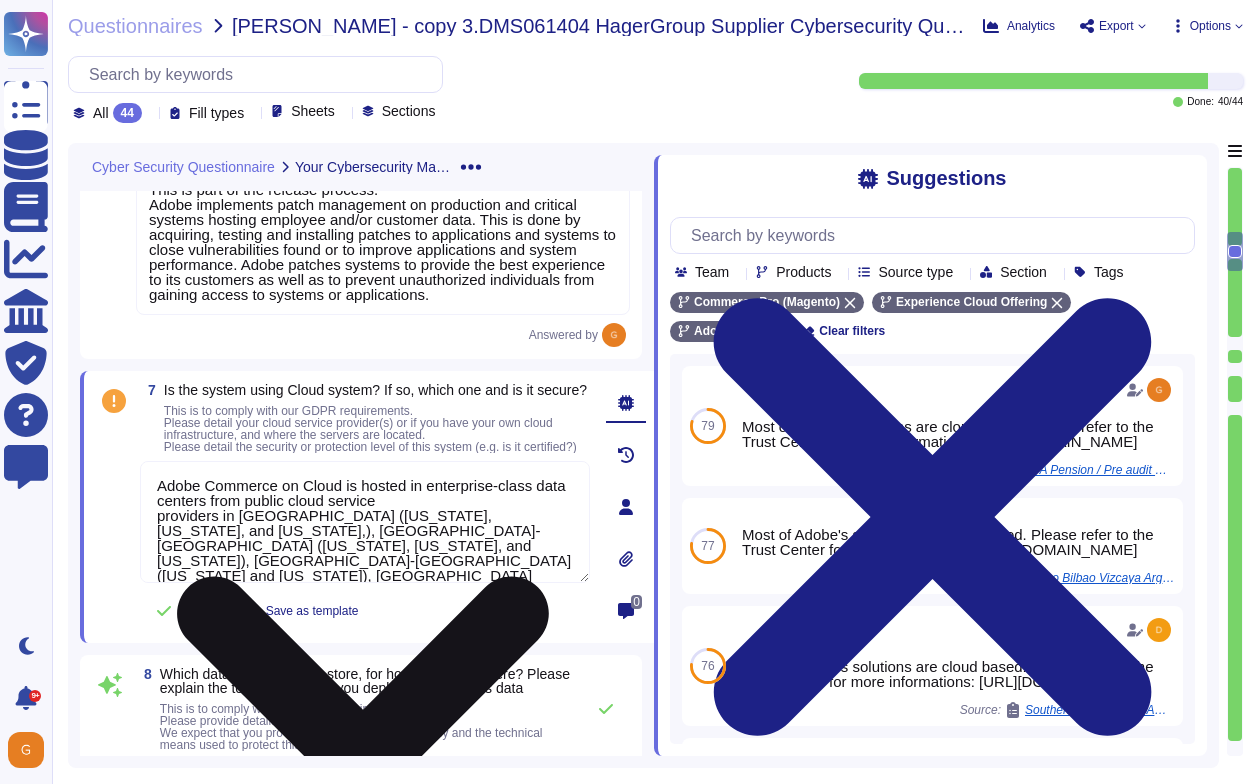 click on "Adobe Commerce on Cloud is hosted in enterprise-class data centers from public cloud service
providers in [GEOGRAPHIC_DATA] ([US_STATE], [US_STATE], and [US_STATE],), [GEOGRAPHIC_DATA]-[GEOGRAPHIC_DATA] ([US_STATE], [US_STATE], and
[US_STATE]), [GEOGRAPHIC_DATA]-[GEOGRAPHIC_DATA] ([US_STATE] and [US_STATE]), [GEOGRAPHIC_DATA] ([GEOGRAPHIC_DATA] and [GEOGRAPHIC_DATA]), APAC ([GEOGRAPHIC_DATA], [GEOGRAPHIC_DATA], [GEOGRAPHIC_DATA], [GEOGRAPHIC_DATA], [GEOGRAPHIC_DATA], and [GEOGRAPHIC_DATA]), [GEOGRAPHIC_DATA] ([GEOGRAPHIC_DATA], [GEOGRAPHIC_DATA], [GEOGRAPHIC_DATA], [GEOGRAPHIC_DATA],
[GEOGRAPHIC_DATA], and [GEOGRAPHIC_DATA]), [GEOGRAPHIC_DATA] ([GEOGRAPHIC_DATA]); ROW ([GEOGRAPHIC_DATA], [GEOGRAPHIC_DATA], and [GEOGRAPHIC_DATA]).
Upon provisioning, customers can choose the specific data center region or location to host
their Adobe Commerce on Cloud instance." at bounding box center [365, 522] 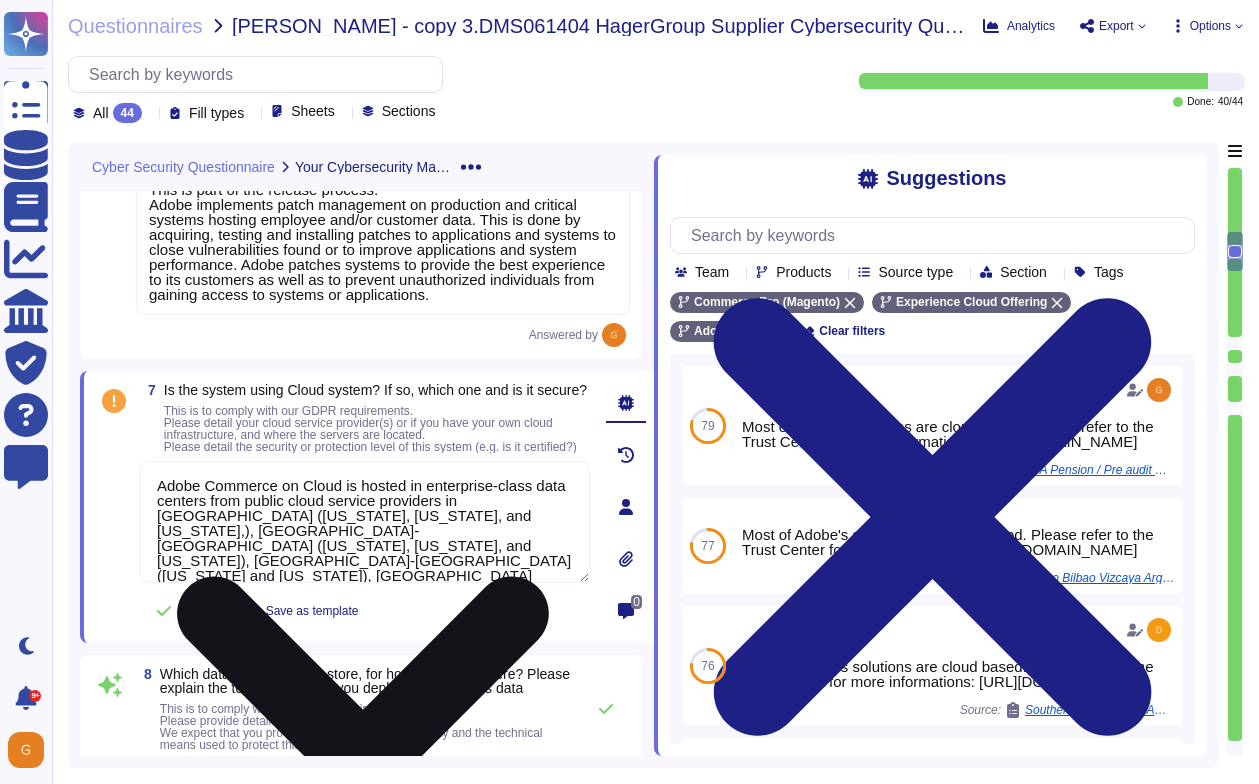 click on "Adobe Commerce on Cloud is hosted in enterprise-class data centers from public cloud service providers in [GEOGRAPHIC_DATA] ([US_STATE], [US_STATE], and [US_STATE],), [GEOGRAPHIC_DATA]-[GEOGRAPHIC_DATA] ([US_STATE], [US_STATE], and
[US_STATE]), [GEOGRAPHIC_DATA]-[GEOGRAPHIC_DATA] ([US_STATE] and [US_STATE]), [GEOGRAPHIC_DATA] ([GEOGRAPHIC_DATA] and [GEOGRAPHIC_DATA]), APAC ([GEOGRAPHIC_DATA], [GEOGRAPHIC_DATA], [GEOGRAPHIC_DATA], [GEOGRAPHIC_DATA], [GEOGRAPHIC_DATA], and [GEOGRAPHIC_DATA]), [GEOGRAPHIC_DATA] ([GEOGRAPHIC_DATA], [GEOGRAPHIC_DATA], [GEOGRAPHIC_DATA], [GEOGRAPHIC_DATA],
[GEOGRAPHIC_DATA], and [GEOGRAPHIC_DATA]), [GEOGRAPHIC_DATA] ([GEOGRAPHIC_DATA]); ROW ([GEOGRAPHIC_DATA], [GEOGRAPHIC_DATA], and [GEOGRAPHIC_DATA]).
Upon provisioning, customers can choose the specific data center region or location to host
their Adobe Commerce on Cloud instance." at bounding box center [365, 522] 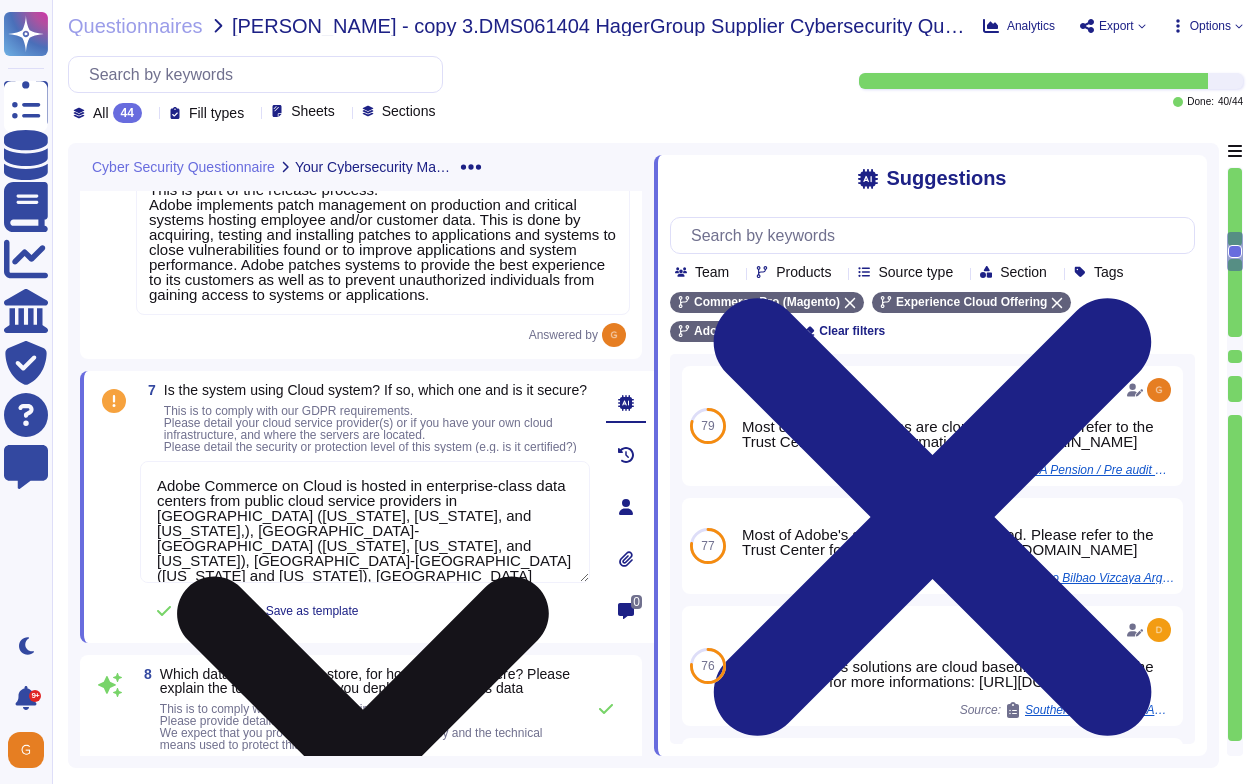 click on "Adobe Commerce on Cloud is hosted in enterprise-class data centers from public cloud service providers in [GEOGRAPHIC_DATA] ([US_STATE], [US_STATE], and [US_STATE],), [GEOGRAPHIC_DATA]-[GEOGRAPHIC_DATA] ([US_STATE], [US_STATE], and [US_STATE]), [GEOGRAPHIC_DATA]-[GEOGRAPHIC_DATA] ([US_STATE] and [US_STATE]), [GEOGRAPHIC_DATA] ([GEOGRAPHIC_DATA] and [GEOGRAPHIC_DATA]), APAC ([GEOGRAPHIC_DATA], [GEOGRAPHIC_DATA], [GEOGRAPHIC_DATA], [GEOGRAPHIC_DATA], [GEOGRAPHIC_DATA], and [GEOGRAPHIC_DATA]), [GEOGRAPHIC_DATA] ([GEOGRAPHIC_DATA], [GEOGRAPHIC_DATA], [GEOGRAPHIC_DATA], [GEOGRAPHIC_DATA],
[GEOGRAPHIC_DATA], and [GEOGRAPHIC_DATA]), [GEOGRAPHIC_DATA] ([GEOGRAPHIC_DATA]); ROW ([GEOGRAPHIC_DATA], [GEOGRAPHIC_DATA], and [GEOGRAPHIC_DATA]).
Upon provisioning, customers can choose the specific data center region or location to host
their Adobe Commerce on Cloud instance." at bounding box center (365, 522) 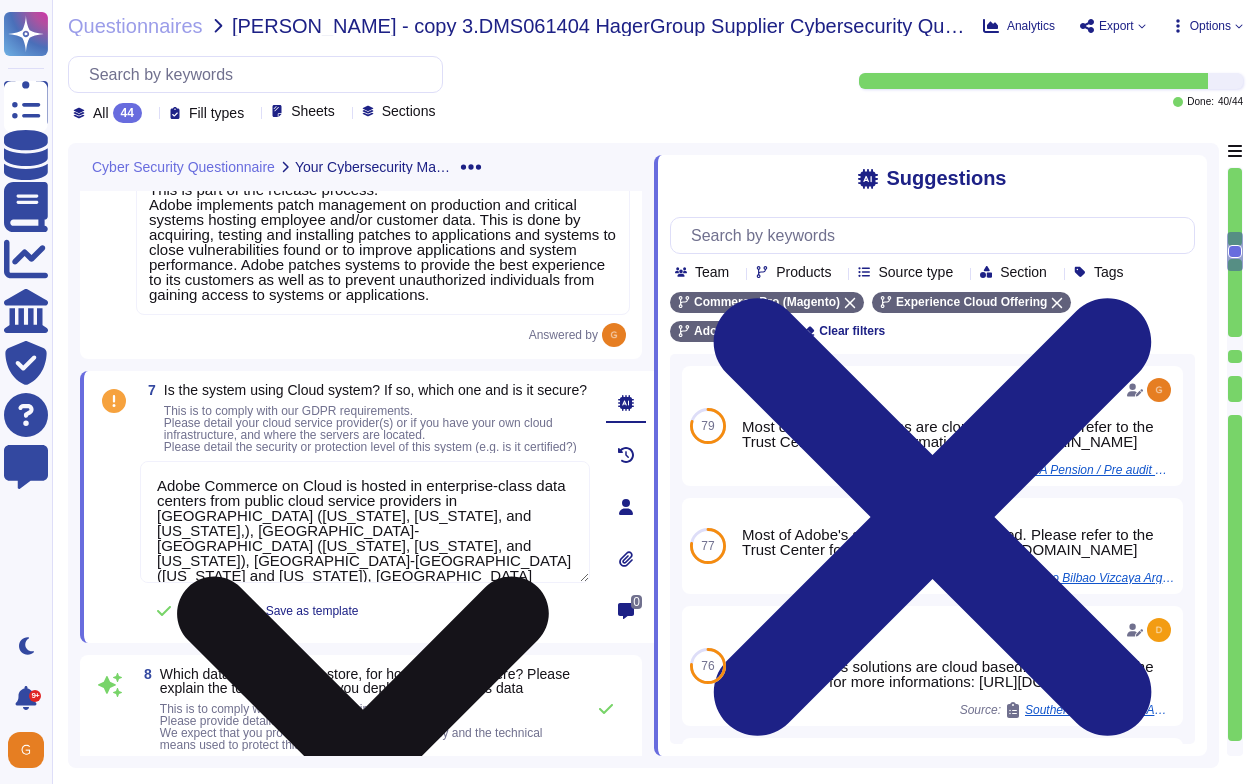 click on "Adobe Commerce on Cloud is hosted in enterprise-class data centers from public cloud service providers in [GEOGRAPHIC_DATA] ([US_STATE], [US_STATE], and [US_STATE],), [GEOGRAPHIC_DATA]-[GEOGRAPHIC_DATA] ([US_STATE], [US_STATE], and [US_STATE]), [GEOGRAPHIC_DATA]-[GEOGRAPHIC_DATA] ([US_STATE] and [US_STATE]), [GEOGRAPHIC_DATA] ([GEOGRAPHIC_DATA] and [GEOGRAPHIC_DATA]), APAC ([GEOGRAPHIC_DATA], [GEOGRAPHIC_DATA], [GEOGRAPHIC_DATA], [GEOGRAPHIC_DATA], [GEOGRAPHIC_DATA], and [GEOGRAPHIC_DATA]), [GEOGRAPHIC_DATA] ([GEOGRAPHIC_DATA], [GEOGRAPHIC_DATA], [GEOGRAPHIC_DATA], [GEOGRAPHIC_DATA],
[GEOGRAPHIC_DATA], and [GEOGRAPHIC_DATA]), [GEOGRAPHIC_DATA] ([GEOGRAPHIC_DATA]); ROW ([GEOGRAPHIC_DATA], [GEOGRAPHIC_DATA], and [GEOGRAPHIC_DATA]).
Upon provisioning, customers can choose the specific data center region or location to host
their Adobe Commerce on Cloud instance." at bounding box center [365, 522] 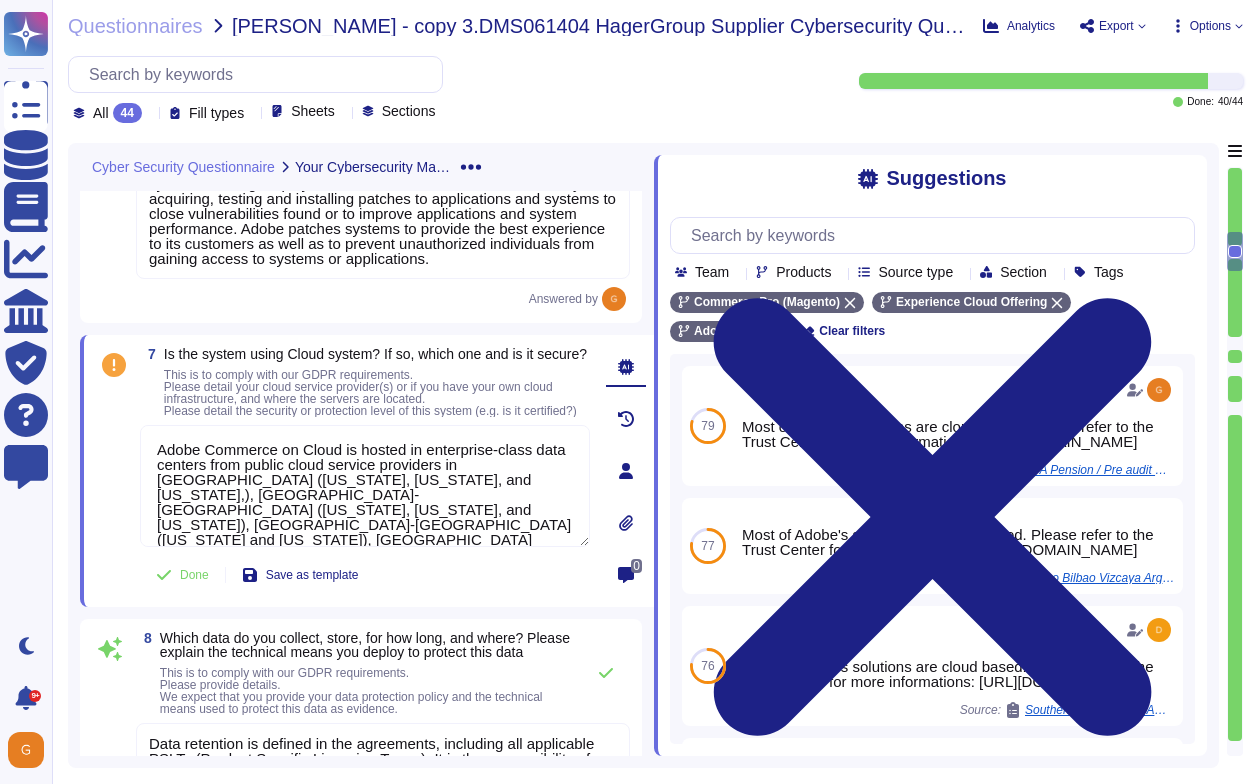 scroll, scrollTop: 2182, scrollLeft: 0, axis: vertical 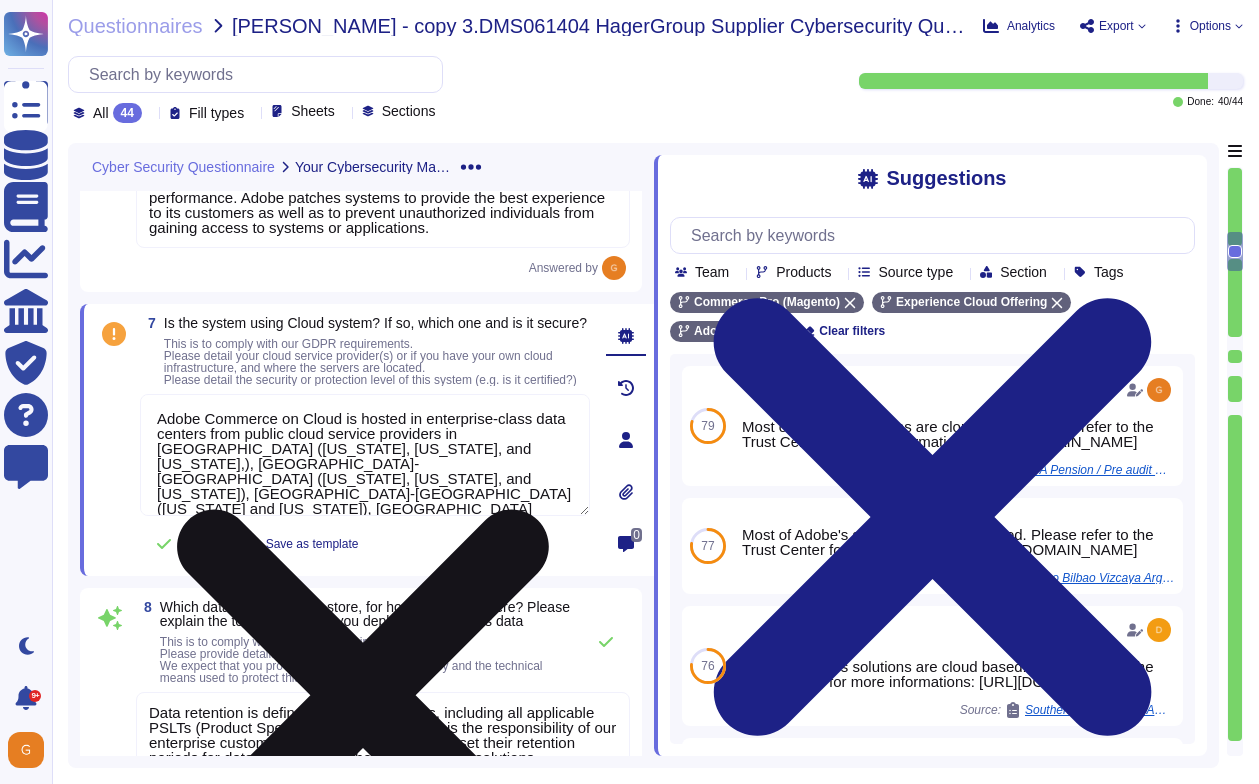 click on "Adobe Commerce on Cloud is hosted in enterprise-class data centers from public cloud service providers in [GEOGRAPHIC_DATA] ([US_STATE], [US_STATE], and [US_STATE],), [GEOGRAPHIC_DATA]-[GEOGRAPHIC_DATA] ([US_STATE], [US_STATE], and [US_STATE]), [GEOGRAPHIC_DATA]-[GEOGRAPHIC_DATA] ([US_STATE] and [US_STATE]), [GEOGRAPHIC_DATA] ([GEOGRAPHIC_DATA] and [GEOGRAPHIC_DATA]), APAC ([GEOGRAPHIC_DATA], [GEOGRAPHIC_DATA], [GEOGRAPHIC_DATA], [GEOGRAPHIC_DATA], [GEOGRAPHIC_DATA], and [GEOGRAPHIC_DATA]), [GEOGRAPHIC_DATA] ([GEOGRAPHIC_DATA], [GEOGRAPHIC_DATA], [GEOGRAPHIC_DATA], [GEOGRAPHIC_DATA],
[GEOGRAPHIC_DATA], and [GEOGRAPHIC_DATA]), [GEOGRAPHIC_DATA] ([GEOGRAPHIC_DATA]); ROW ([GEOGRAPHIC_DATA], [GEOGRAPHIC_DATA], and [GEOGRAPHIC_DATA]).
Upon provisioning, customers can choose the specific data center region or location to host
their Adobe Commerce on Cloud instance." at bounding box center [365, 455] 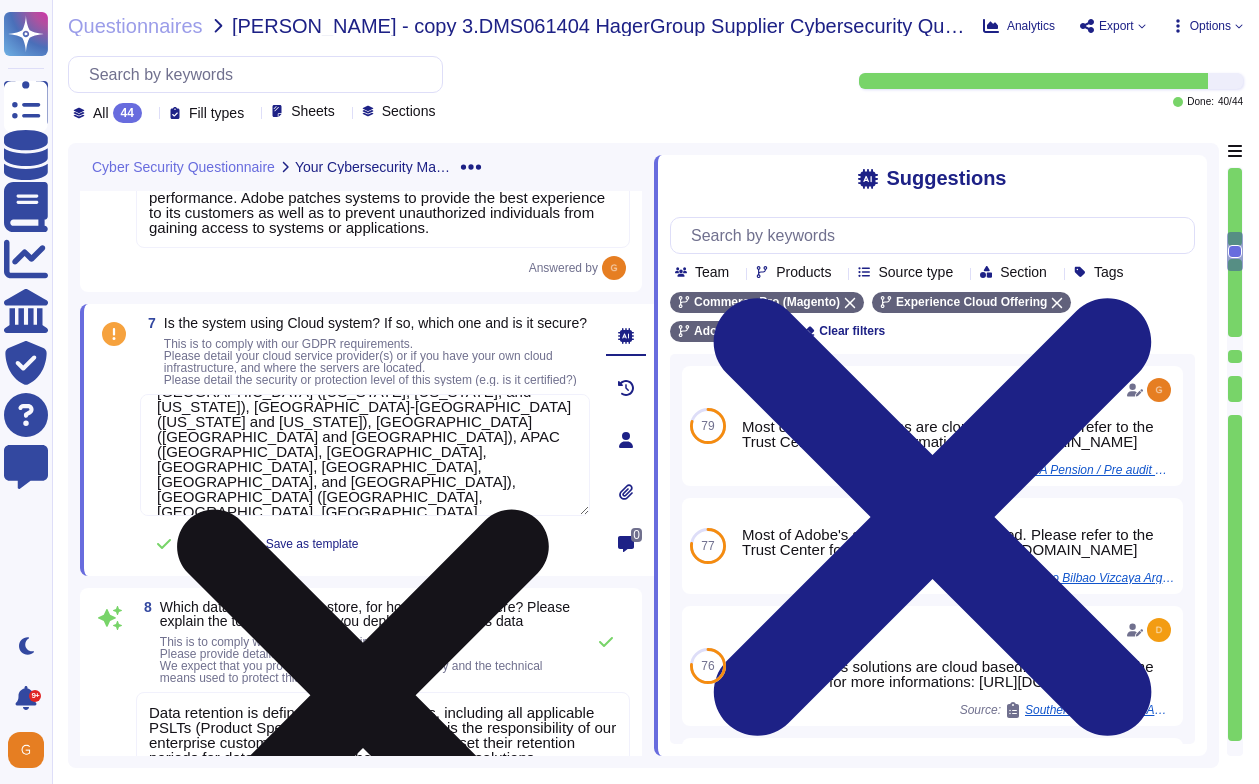 scroll, scrollTop: 90, scrollLeft: 0, axis: vertical 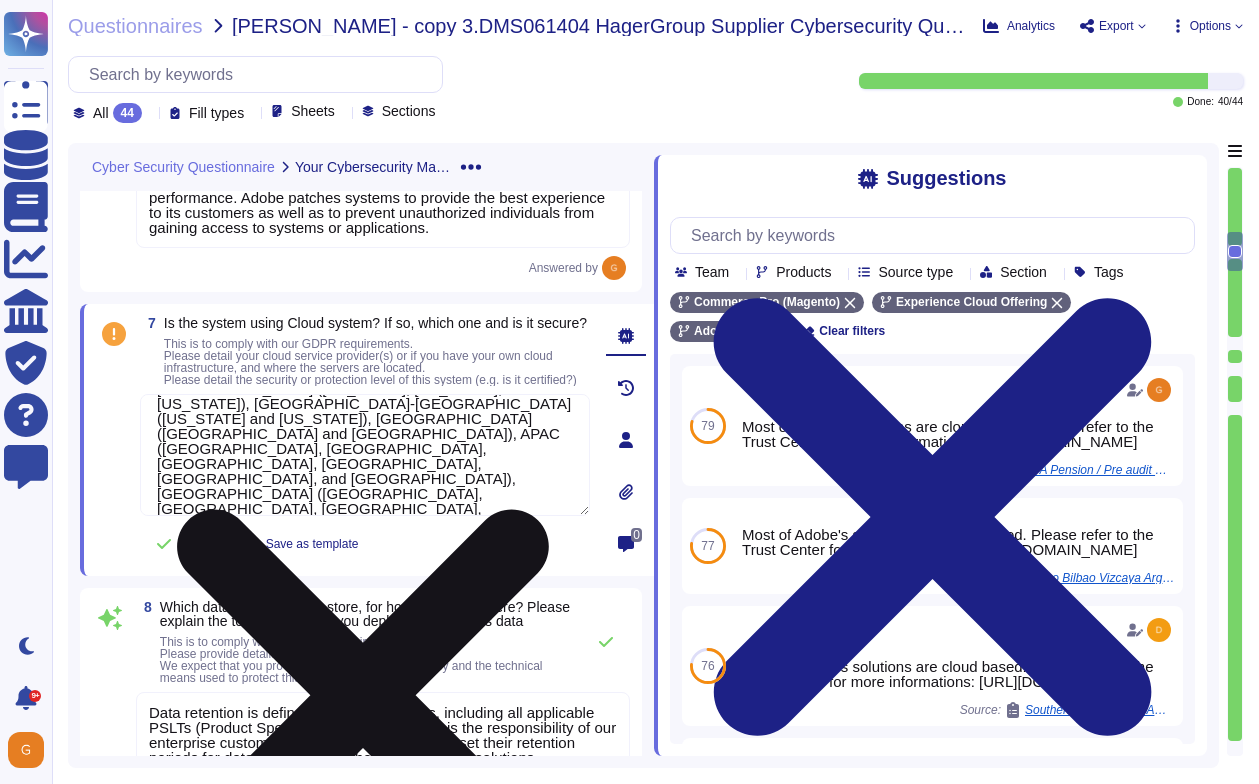 click on "Adobe Commerce on Cloud is hosted in enterprise-class data centers from public cloud service providers in [GEOGRAPHIC_DATA] ([US_STATE], [US_STATE], and [US_STATE],), [GEOGRAPHIC_DATA]-[GEOGRAPHIC_DATA] ([US_STATE], [US_STATE], and [US_STATE]), [GEOGRAPHIC_DATA]-[GEOGRAPHIC_DATA] ([US_STATE] and [US_STATE]), [GEOGRAPHIC_DATA] ([GEOGRAPHIC_DATA] and [GEOGRAPHIC_DATA]), APAC ([GEOGRAPHIC_DATA], [GEOGRAPHIC_DATA], [GEOGRAPHIC_DATA], [GEOGRAPHIC_DATA], [GEOGRAPHIC_DATA], and [GEOGRAPHIC_DATA]), [GEOGRAPHIC_DATA] ([GEOGRAPHIC_DATA], [GEOGRAPHIC_DATA], [GEOGRAPHIC_DATA], [GEOGRAPHIC_DATA],
[GEOGRAPHIC_DATA], and [GEOGRAPHIC_DATA]), [GEOGRAPHIC_DATA] ([GEOGRAPHIC_DATA]); ROW ([GEOGRAPHIC_DATA], [GEOGRAPHIC_DATA], and [GEOGRAPHIC_DATA]).
Upon provisioning, customers can choose the specific data center region or location to host
their Adobe Commerce on Cloud instance." at bounding box center [365, 455] 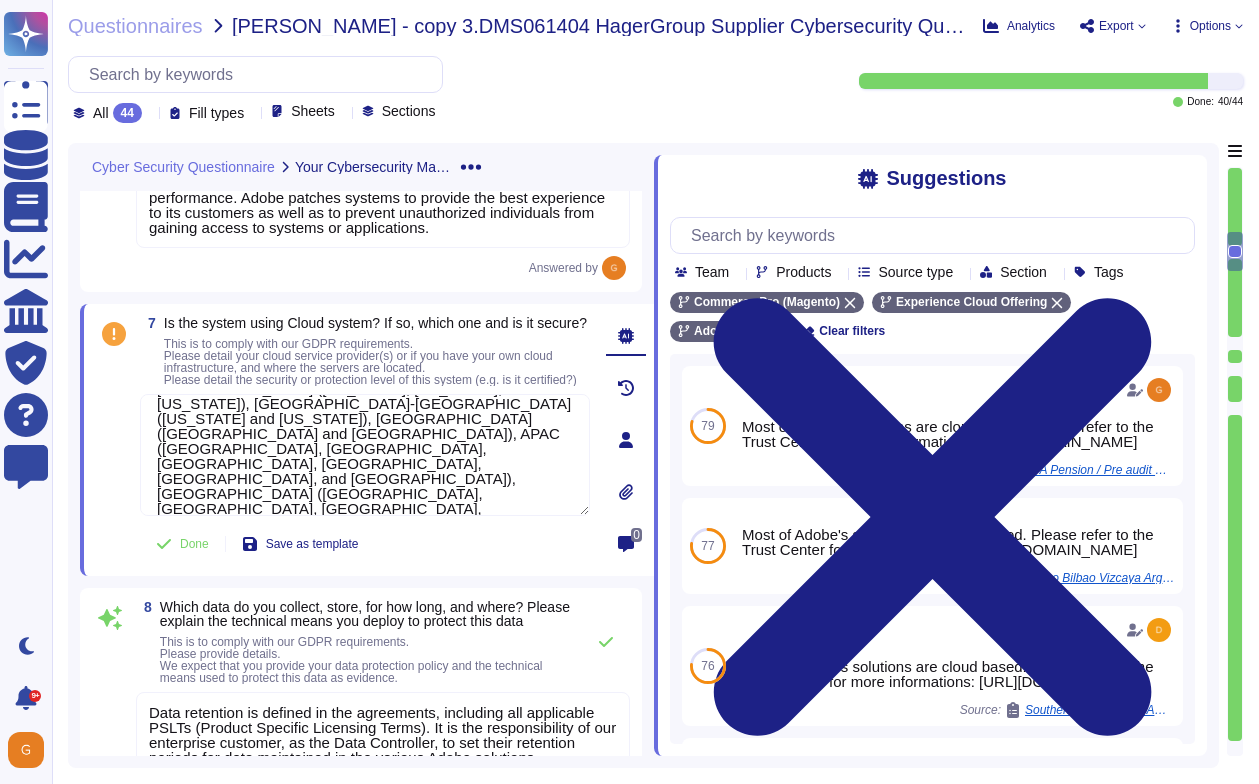 scroll, scrollTop: 77, scrollLeft: 0, axis: vertical 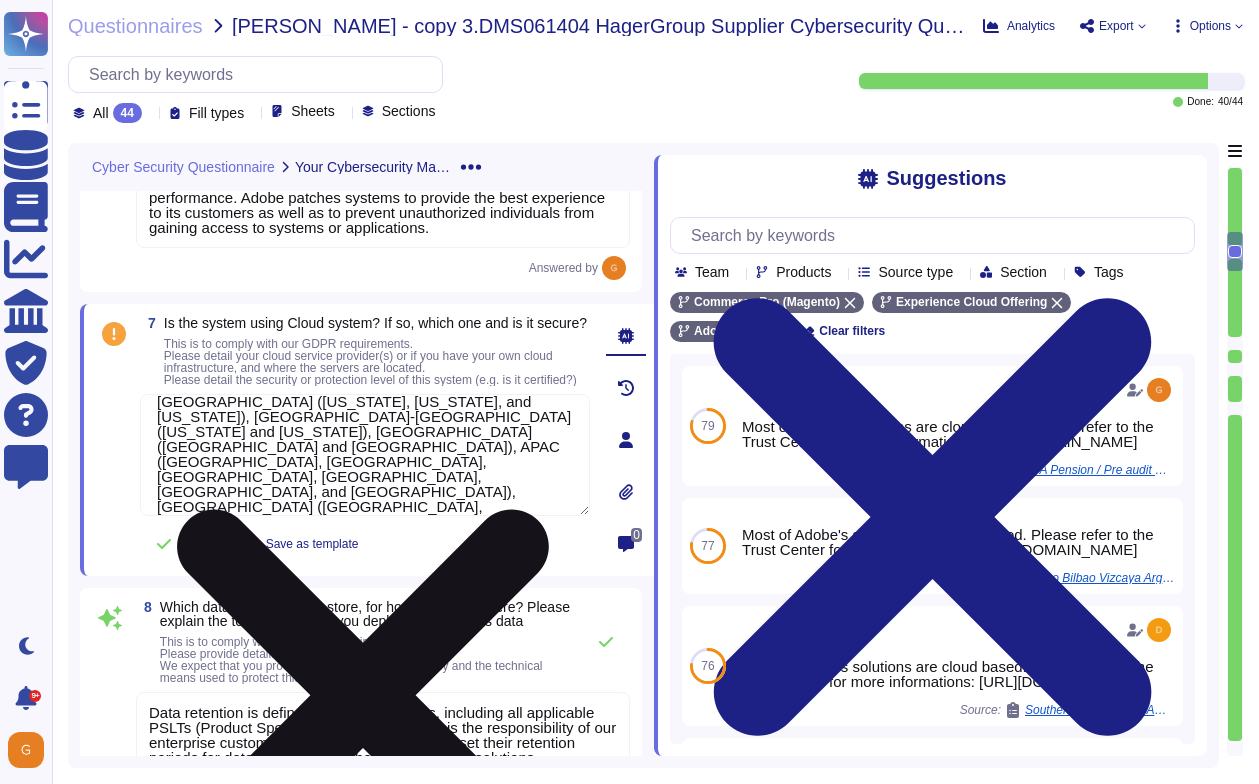 click on "Adobe Commerce on Cloud is hosted in enterprise-class data centers from public cloud service providers in [GEOGRAPHIC_DATA] ([US_STATE], [US_STATE], and [US_STATE],), [GEOGRAPHIC_DATA]-[GEOGRAPHIC_DATA] ([US_STATE], [US_STATE], and [US_STATE]), [GEOGRAPHIC_DATA]-[GEOGRAPHIC_DATA] ([US_STATE] and [US_STATE]), [GEOGRAPHIC_DATA] ([GEOGRAPHIC_DATA] and [GEOGRAPHIC_DATA]), APAC ([GEOGRAPHIC_DATA], [GEOGRAPHIC_DATA], [GEOGRAPHIC_DATA], [GEOGRAPHIC_DATA], [GEOGRAPHIC_DATA], and [GEOGRAPHIC_DATA]), [GEOGRAPHIC_DATA] ([GEOGRAPHIC_DATA], [GEOGRAPHIC_DATA], [GEOGRAPHIC_DATA], [GEOGRAPHIC_DATA], [GEOGRAPHIC_DATA], and [GEOGRAPHIC_DATA]), [GEOGRAPHIC_DATA] ([GEOGRAPHIC_DATA]); ROW ([GEOGRAPHIC_DATA], [GEOGRAPHIC_DATA], and [GEOGRAPHIC_DATA]).
Upon provisioning, customers can choose the specific data center region or location to host
their Adobe Commerce on Cloud instance." at bounding box center [365, 455] 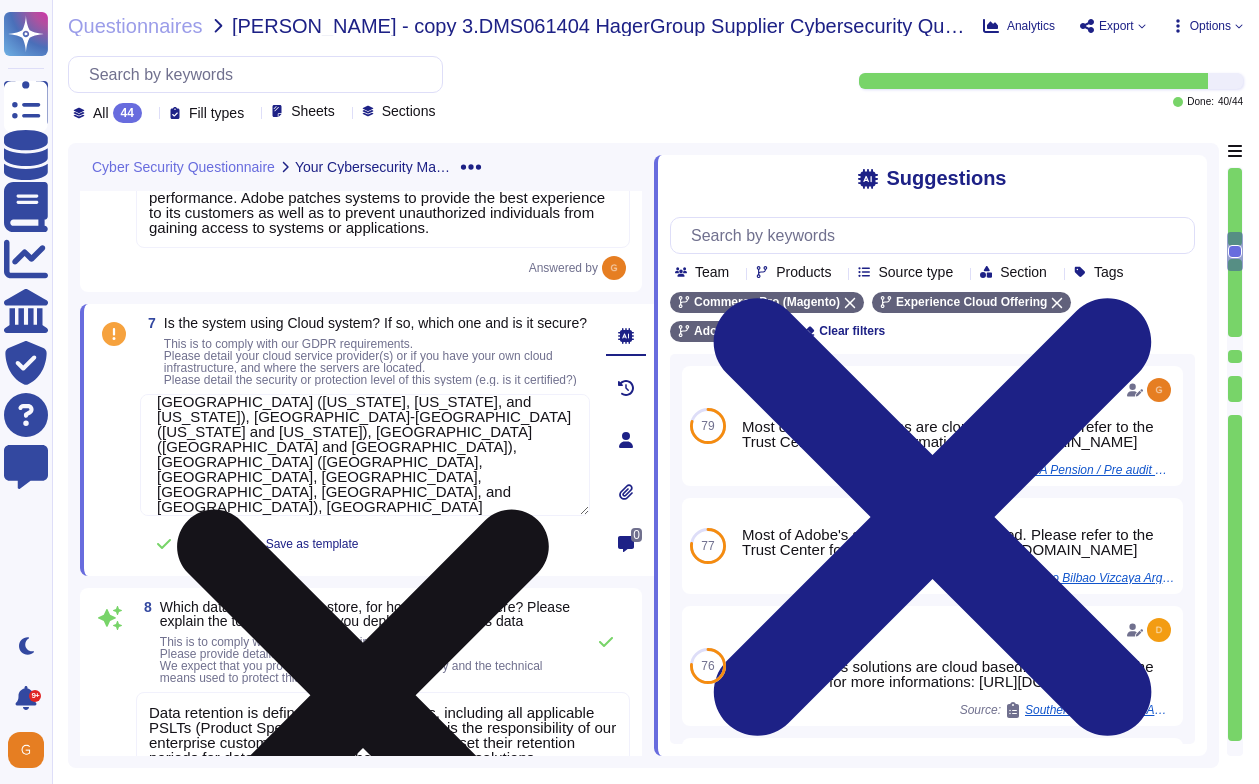 click on "Adobe Commerce on Cloud is hosted in enterprise-class data centers from public cloud service providers in [GEOGRAPHIC_DATA] ([US_STATE], [US_STATE], and [US_STATE],), [GEOGRAPHIC_DATA]-[GEOGRAPHIC_DATA] ([US_STATE], [US_STATE], and [US_STATE]), [GEOGRAPHIC_DATA]-[GEOGRAPHIC_DATA] ([US_STATE] and [US_STATE]), [GEOGRAPHIC_DATA] ([GEOGRAPHIC_DATA] and [GEOGRAPHIC_DATA]), [GEOGRAPHIC_DATA] ([GEOGRAPHIC_DATA], [GEOGRAPHIC_DATA], [GEOGRAPHIC_DATA], [GEOGRAPHIC_DATA], [GEOGRAPHIC_DATA], and [GEOGRAPHIC_DATA]), [GEOGRAPHIC_DATA] ([GEOGRAPHIC_DATA], [GEOGRAPHIC_DATA], [GEOGRAPHIC_DATA], [GEOGRAPHIC_DATA], [GEOGRAPHIC_DATA], and [GEOGRAPHIC_DATA]), [GEOGRAPHIC_DATA] ([GEOGRAPHIC_DATA]); ROW ([GEOGRAPHIC_DATA], [GEOGRAPHIC_DATA], and [GEOGRAPHIC_DATA]).
Upon provisioning, customers can choose the specific data center region or location to host their Adobe Commerce on Cloud instance." at bounding box center [365, 455] 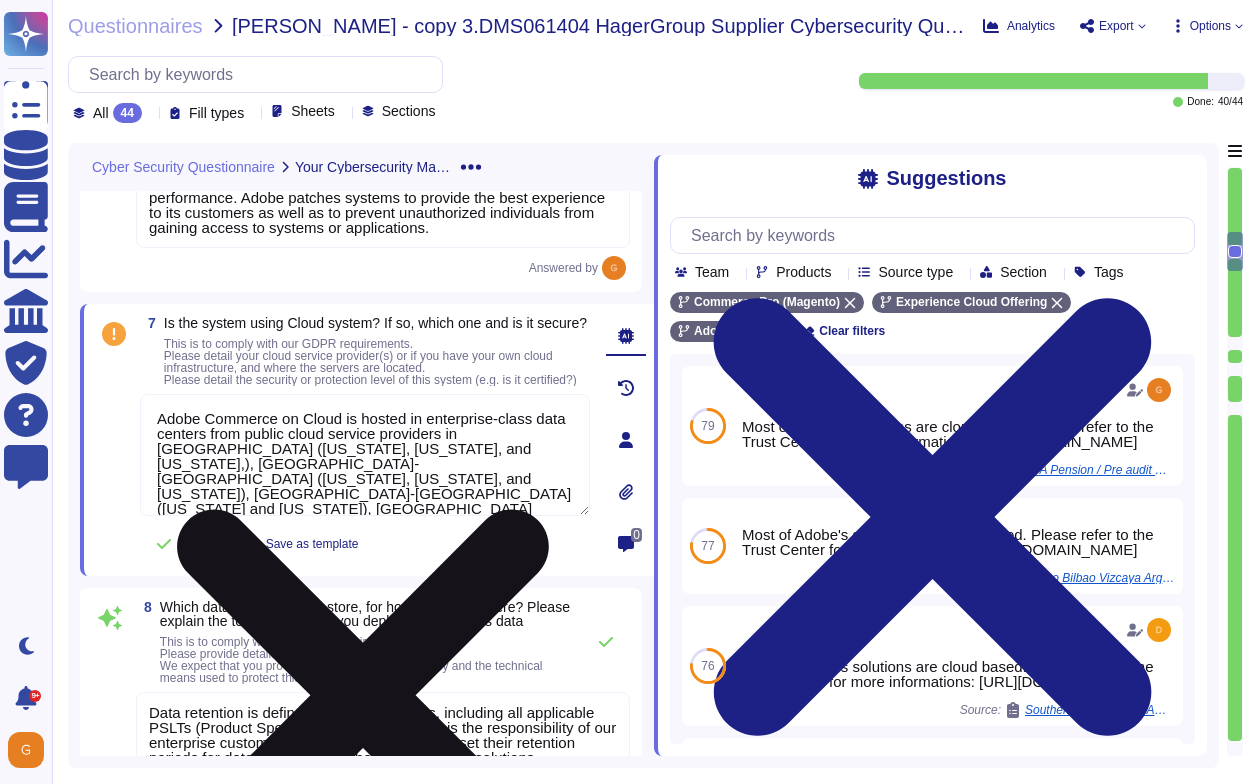 scroll, scrollTop: 92, scrollLeft: 0, axis: vertical 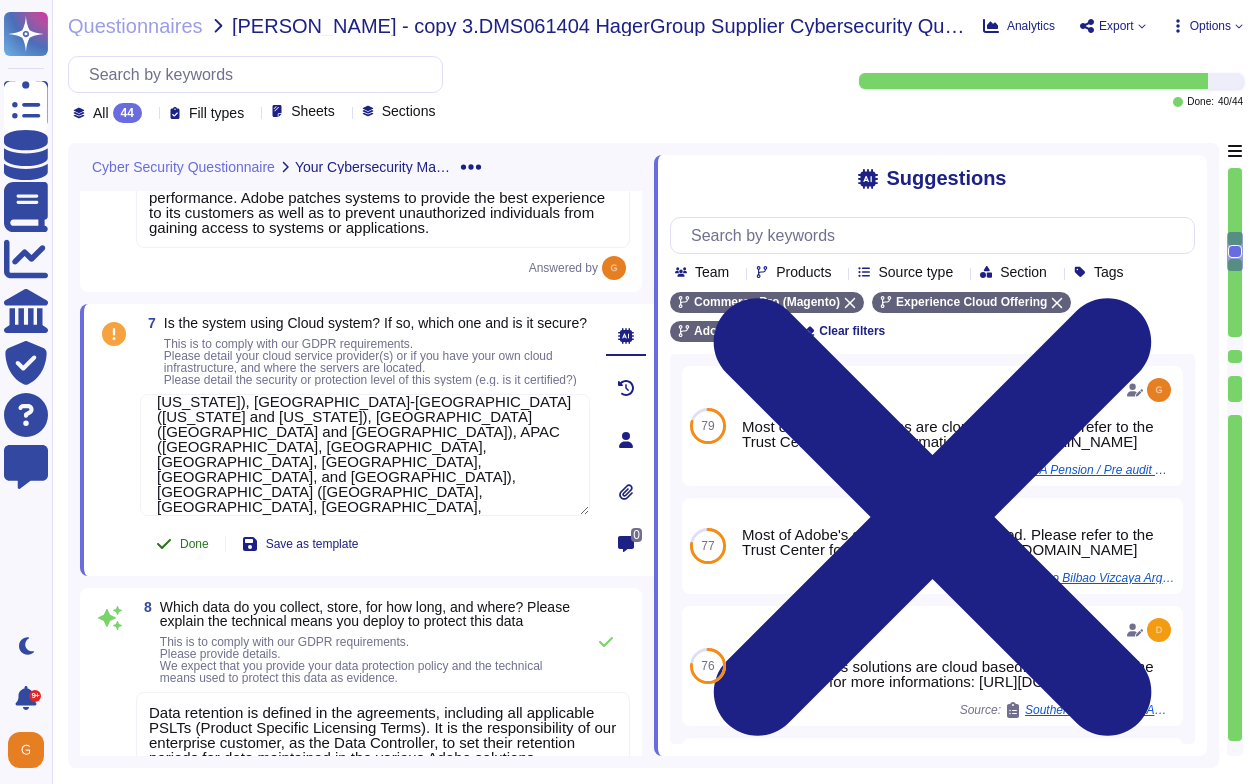 type on "Adobe Commerce on Cloud is hosted in enterprise-class data centers from public cloud service providers in [GEOGRAPHIC_DATA] ([US_STATE], [US_STATE], and [US_STATE],), [GEOGRAPHIC_DATA]-[GEOGRAPHIC_DATA] ([US_STATE], [US_STATE], and [US_STATE]), [GEOGRAPHIC_DATA]-[GEOGRAPHIC_DATA] ([US_STATE] and [US_STATE]), [GEOGRAPHIC_DATA] ([GEOGRAPHIC_DATA] and [GEOGRAPHIC_DATA]), APAC ([GEOGRAPHIC_DATA], [GEOGRAPHIC_DATA], [GEOGRAPHIC_DATA], [GEOGRAPHIC_DATA], [GEOGRAPHIC_DATA], and [GEOGRAPHIC_DATA]), [GEOGRAPHIC_DATA] ([GEOGRAPHIC_DATA], [GEOGRAPHIC_DATA], [GEOGRAPHIC_DATA], [GEOGRAPHIC_DATA], [GEOGRAPHIC_DATA], and [GEOGRAPHIC_DATA]), [GEOGRAPHIC_DATA] ([GEOGRAPHIC_DATA]); ROW ([GEOGRAPHIC_DATA], [GEOGRAPHIC_DATA], and [GEOGRAPHIC_DATA]).
Upon provisioning, customers can choose the specific data center region or location to host their Adobe Commerce on Cloud instance." 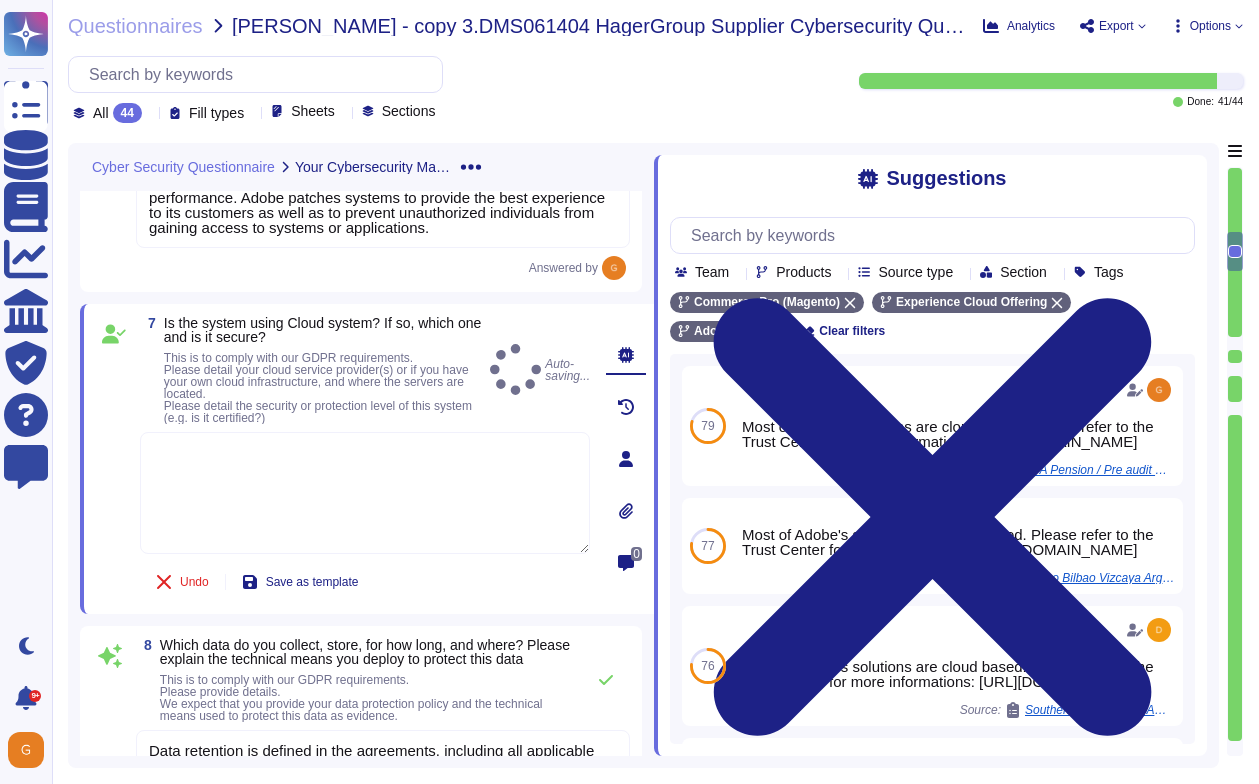 scroll, scrollTop: 0, scrollLeft: 0, axis: both 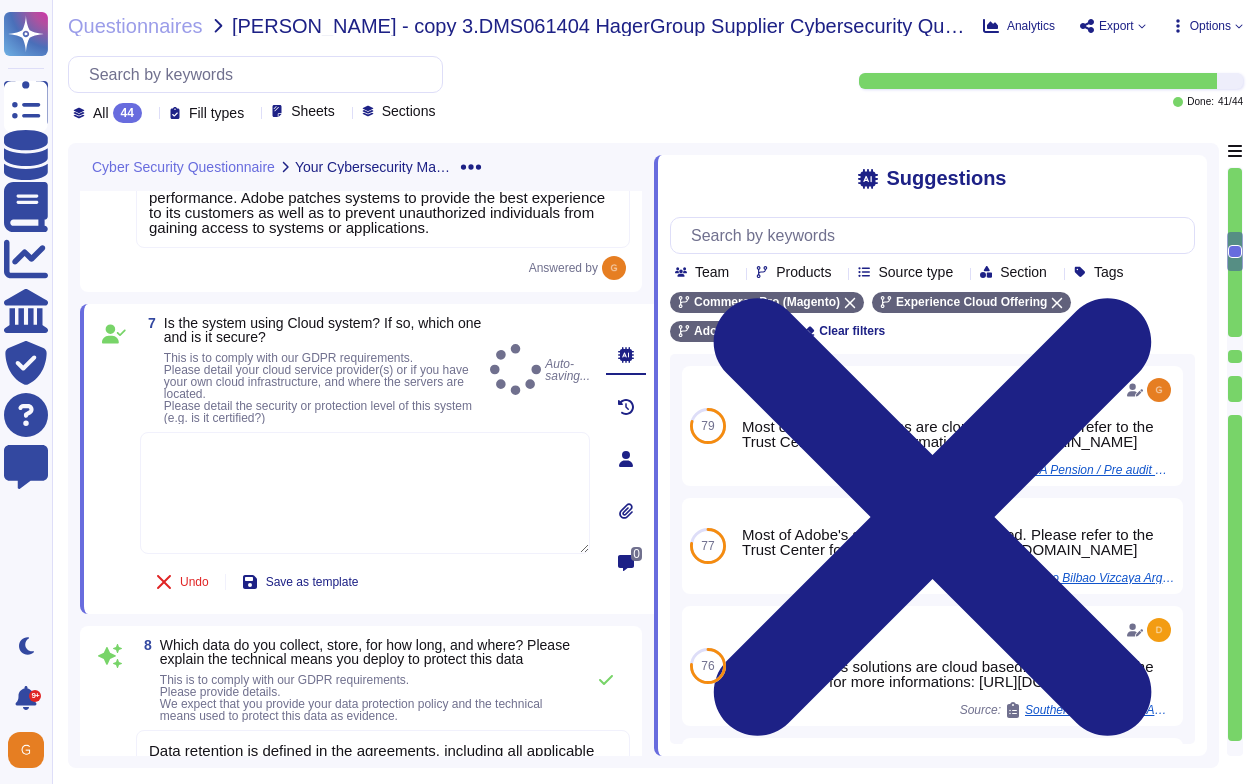 type on "Adobe Commerce on Cloud is hosted in enterprise-class data centers from public cloud service providers in [GEOGRAPHIC_DATA] ([US_STATE], [US_STATE], and [US_STATE],), [GEOGRAPHIC_DATA]-[GEOGRAPHIC_DATA] ([US_STATE], [US_STATE], and [US_STATE]), [GEOGRAPHIC_DATA]-[GEOGRAPHIC_DATA] ([US_STATE] and [US_STATE]), [GEOGRAPHIC_DATA] ([GEOGRAPHIC_DATA] and [GEOGRAPHIC_DATA]), APAC ([GEOGRAPHIC_DATA], [GEOGRAPHIC_DATA], [GEOGRAPHIC_DATA], [GEOGRAPHIC_DATA], [GEOGRAPHIC_DATA], and [GEOGRAPHIC_DATA]), [GEOGRAPHIC_DATA] ([GEOGRAPHIC_DATA], [GEOGRAPHIC_DATA], [GEOGRAPHIC_DATA], [GEOGRAPHIC_DATA], [GEOGRAPHIC_DATA], and [GEOGRAPHIC_DATA]), [GEOGRAPHIC_DATA] ([GEOGRAPHIC_DATA]); ROW ([GEOGRAPHIC_DATA], [GEOGRAPHIC_DATA], and [GEOGRAPHIC_DATA]).
Upon provisioning, customers can choose the specific data center region or location to host their Adobe Commerce on Cloud instance." 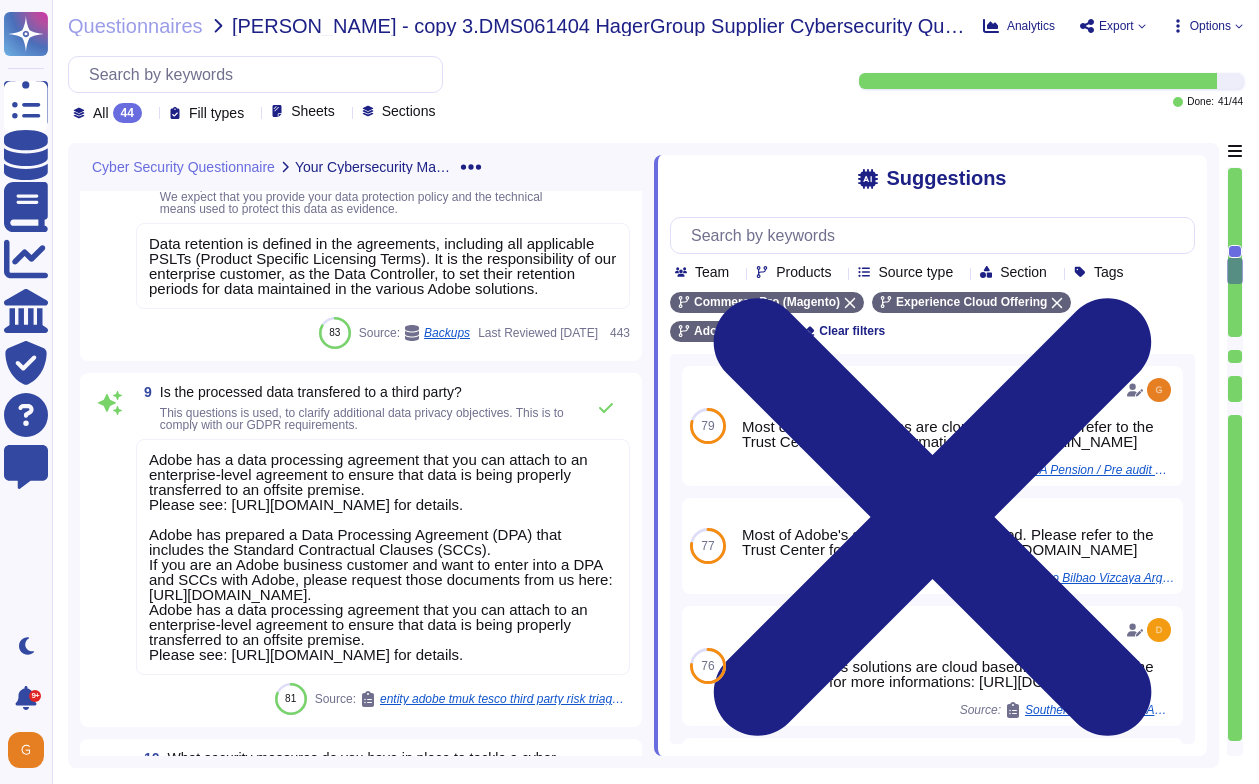 scroll, scrollTop: 2631, scrollLeft: 0, axis: vertical 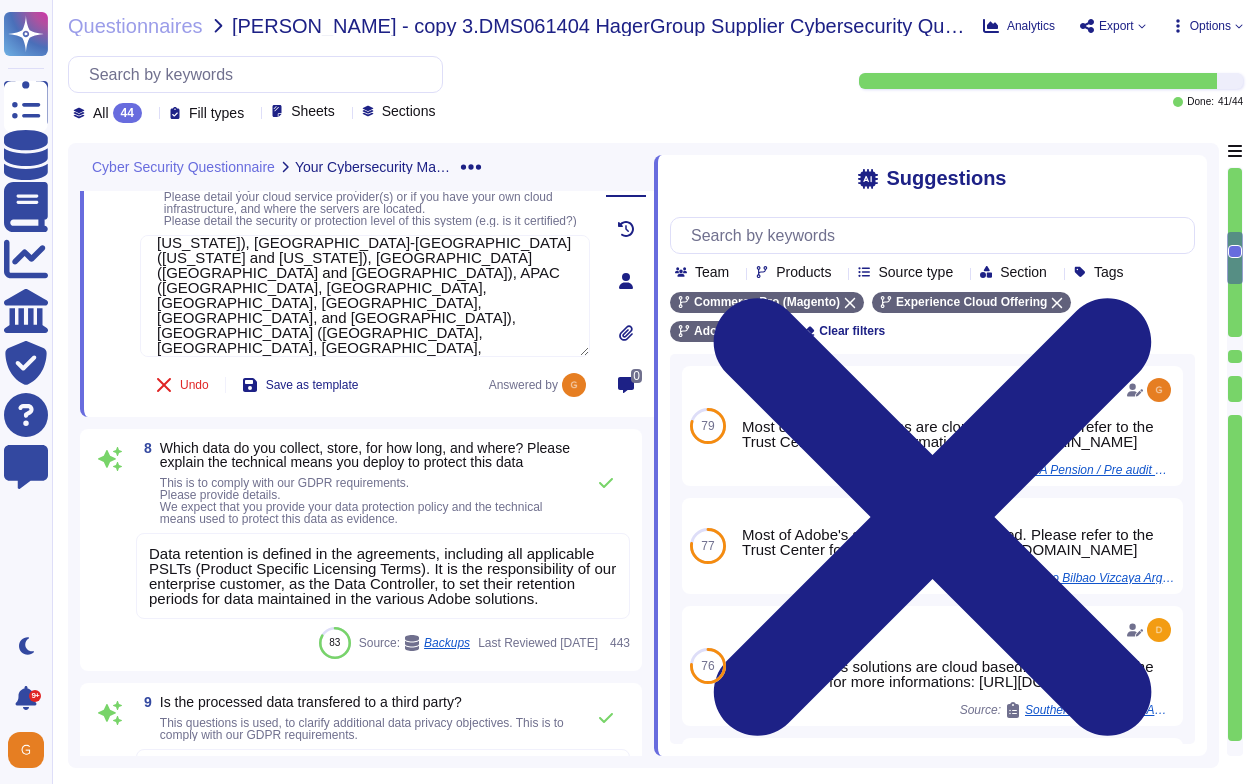 click on "Data retention is defined in the agreements, including all applicable PSLTs (Product Specific Licensing Terms). It is the responsibility of our enterprise customer, as the Data Controller, to set their retention periods for data maintained in the various Adobe solutions." at bounding box center (382, 576) 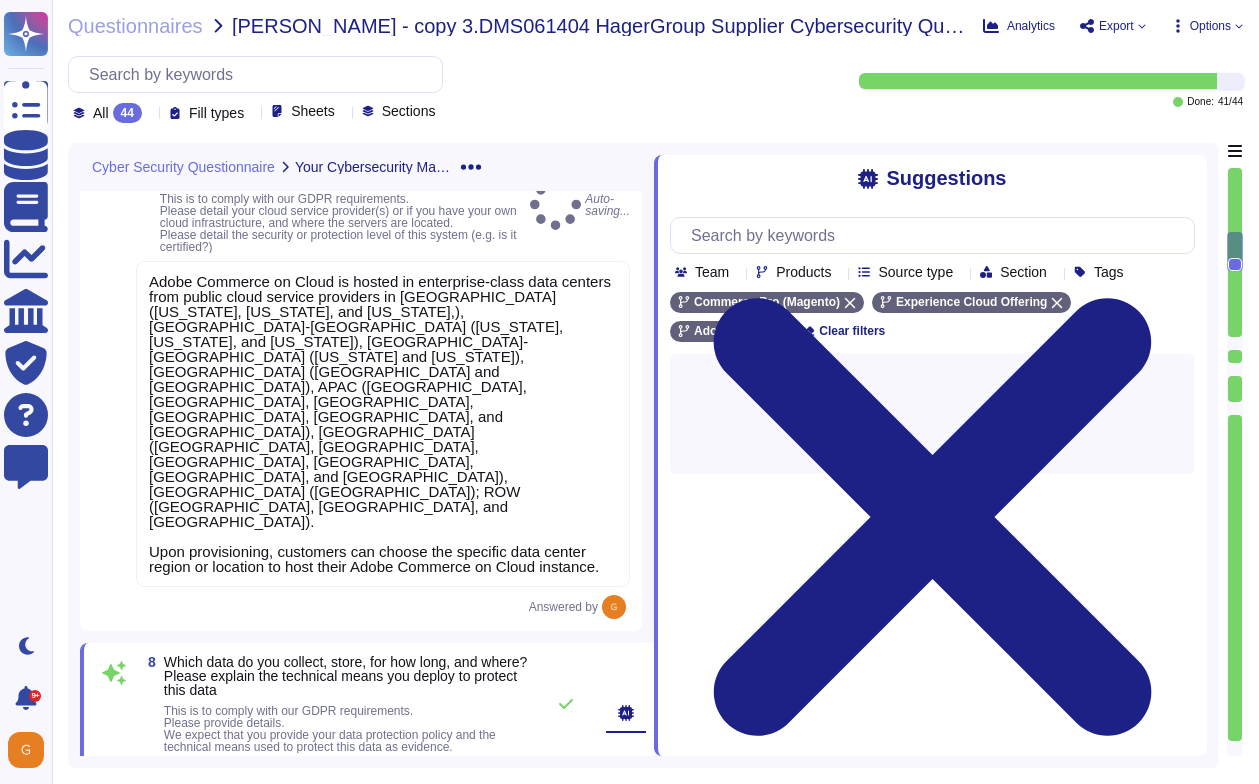 type on "Data retention is defined in the agreements, including all applicable PSLTs (Product Specific Licensing Terms). It is the responsibility of our enterprise customer, as the Data Controller, to set their retention periods for data maintained in the various Adobe solutions." 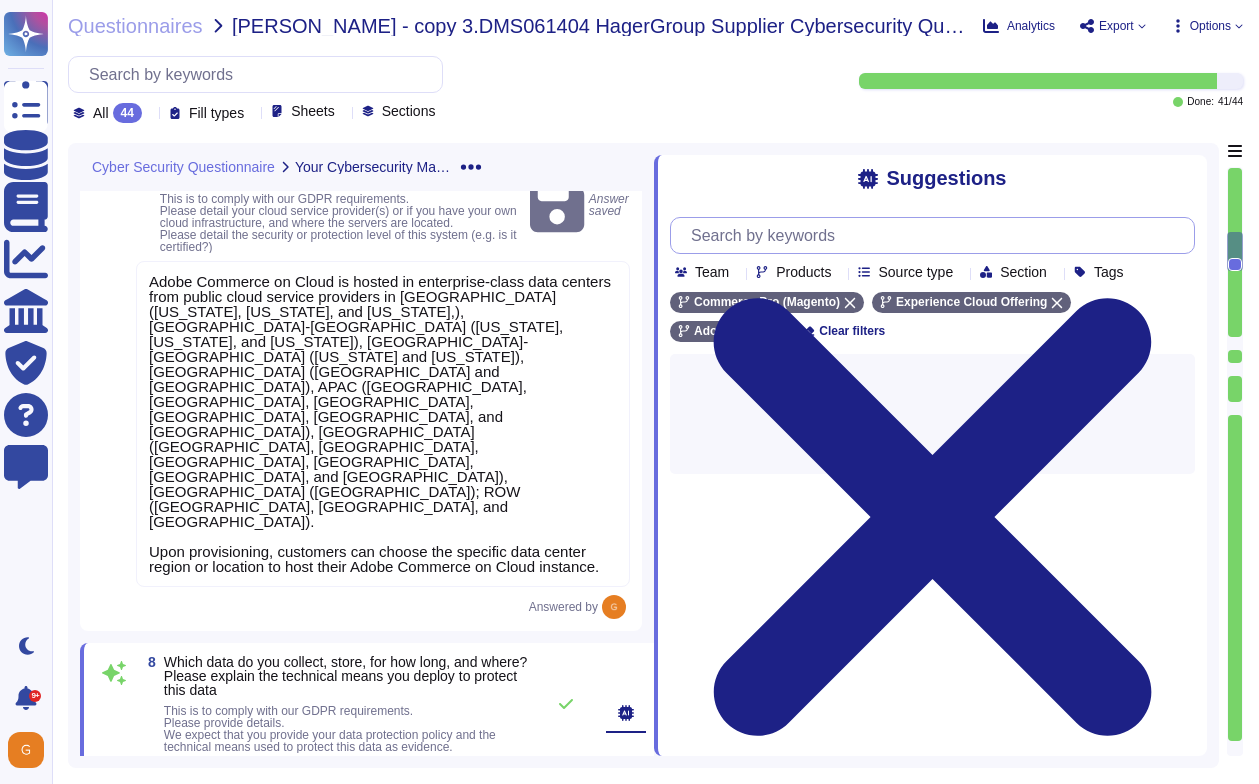 click at bounding box center (937, 235) 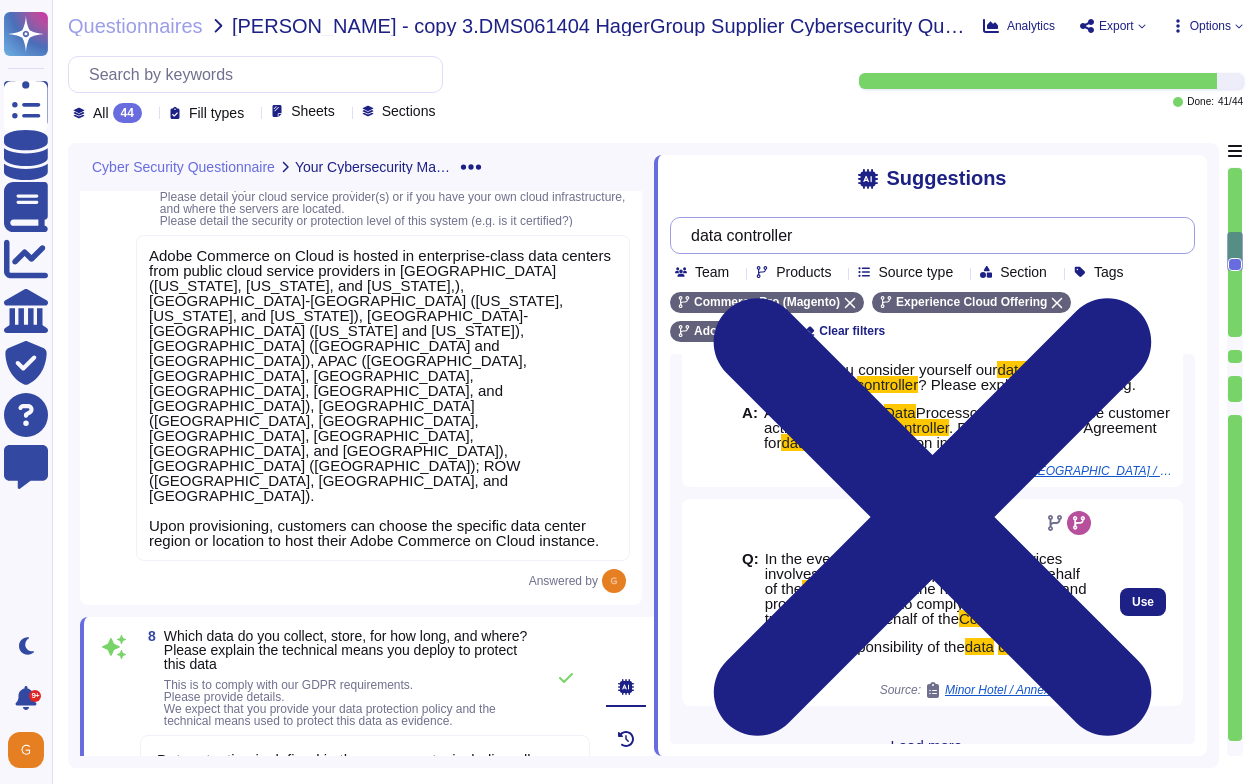 scroll, scrollTop: 98, scrollLeft: 0, axis: vertical 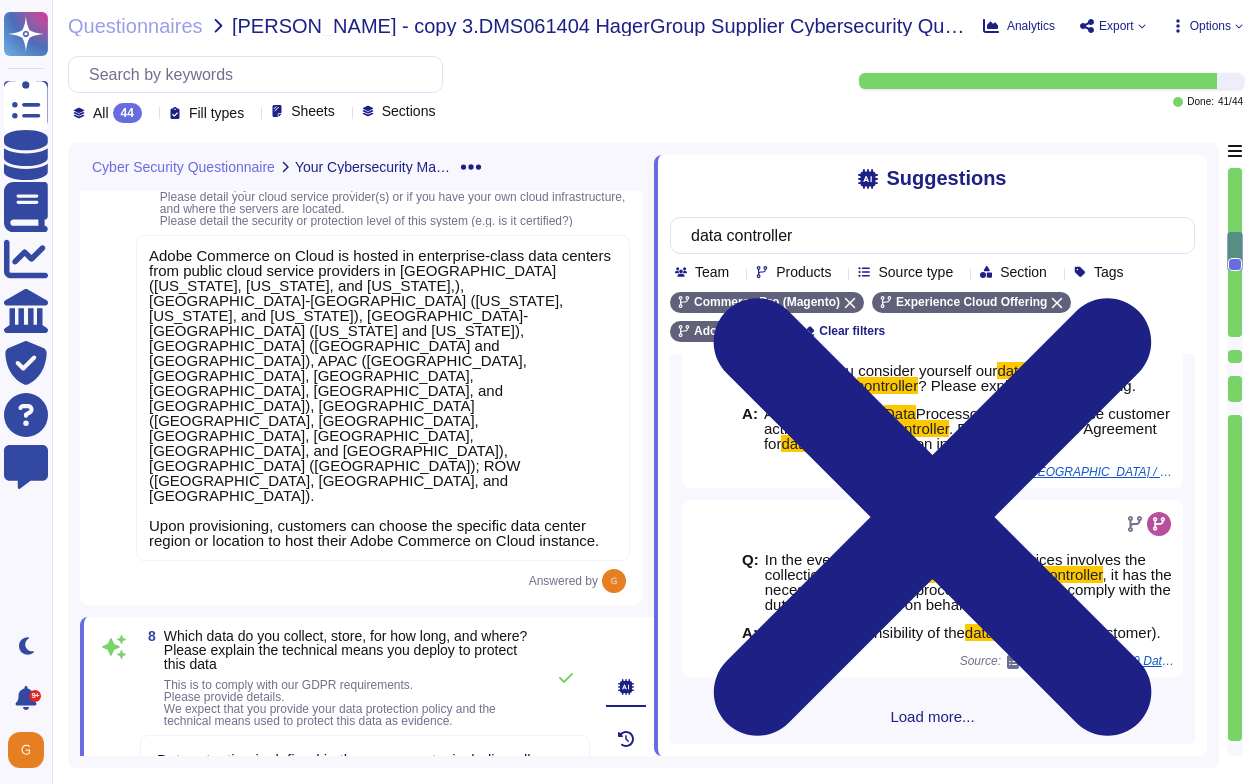 type on "data controller" 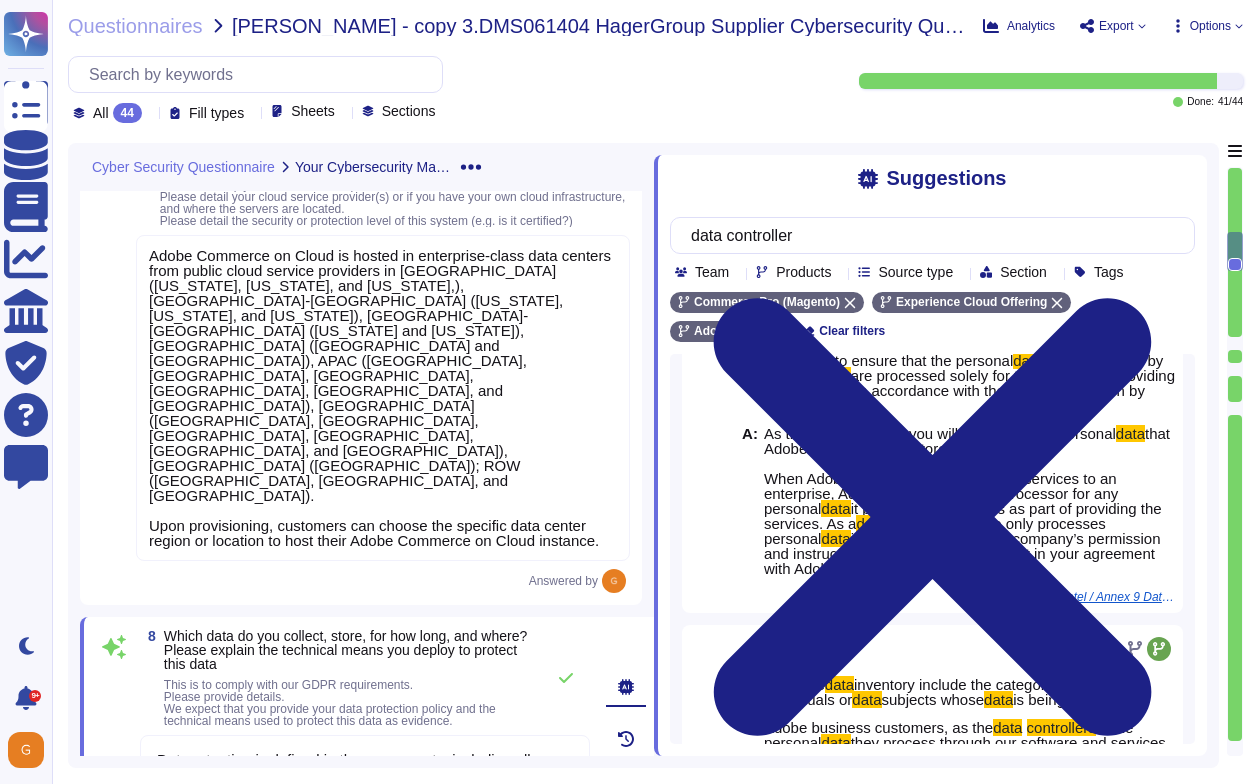 scroll, scrollTop: 1578, scrollLeft: 0, axis: vertical 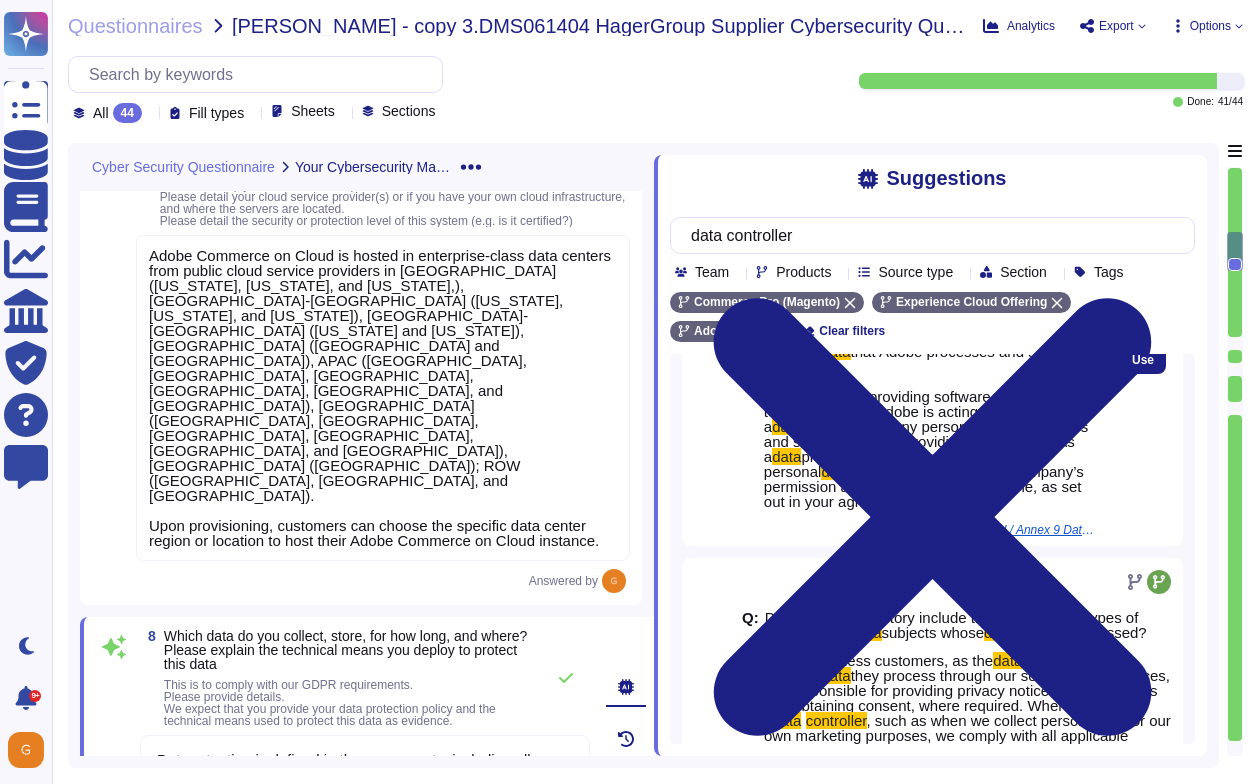 drag, startPoint x: 767, startPoint y: 397, endPoint x: 832, endPoint y: 568, distance: 182.93715 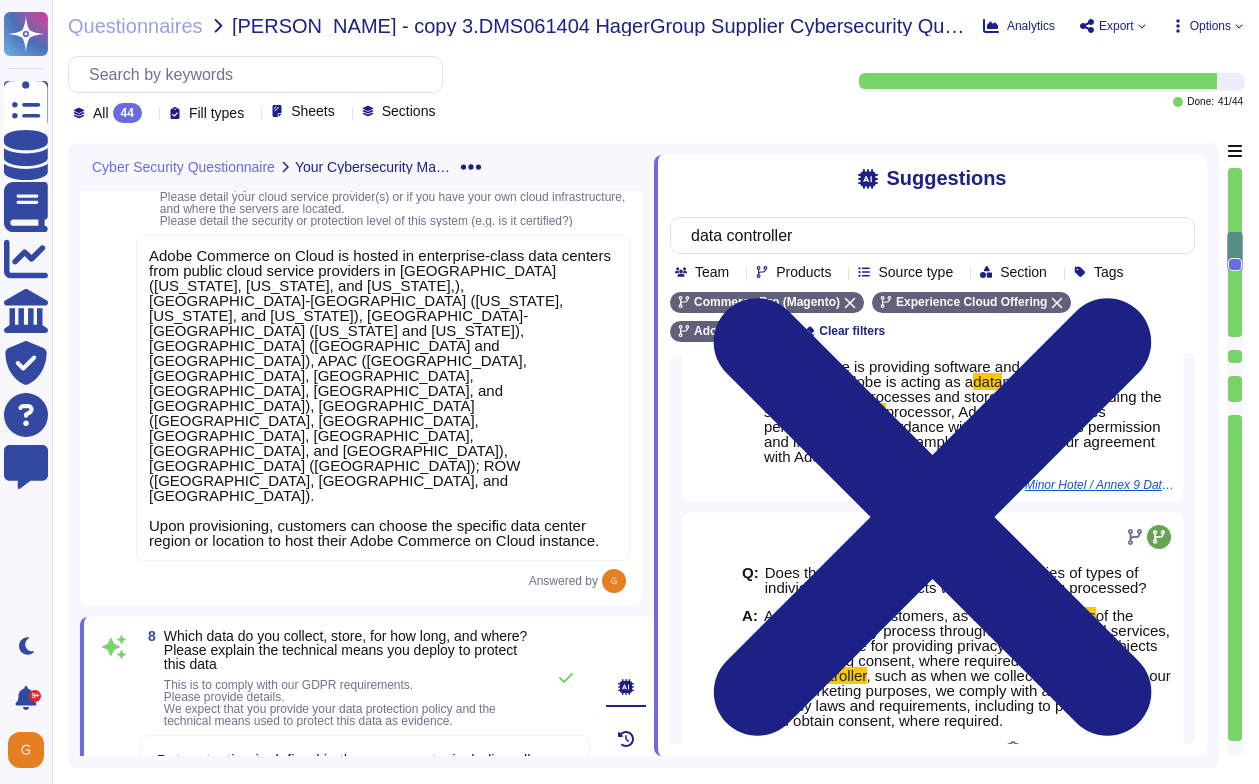 click on "Data retention is defined in the agreements, including all applicable PSLTs (Product Specific Licensing Terms). It is the responsibility of our enterprise customer, as the Data Controller, to set their retention periods for data maintained in the various Adobe solutions." at bounding box center [365, 796] 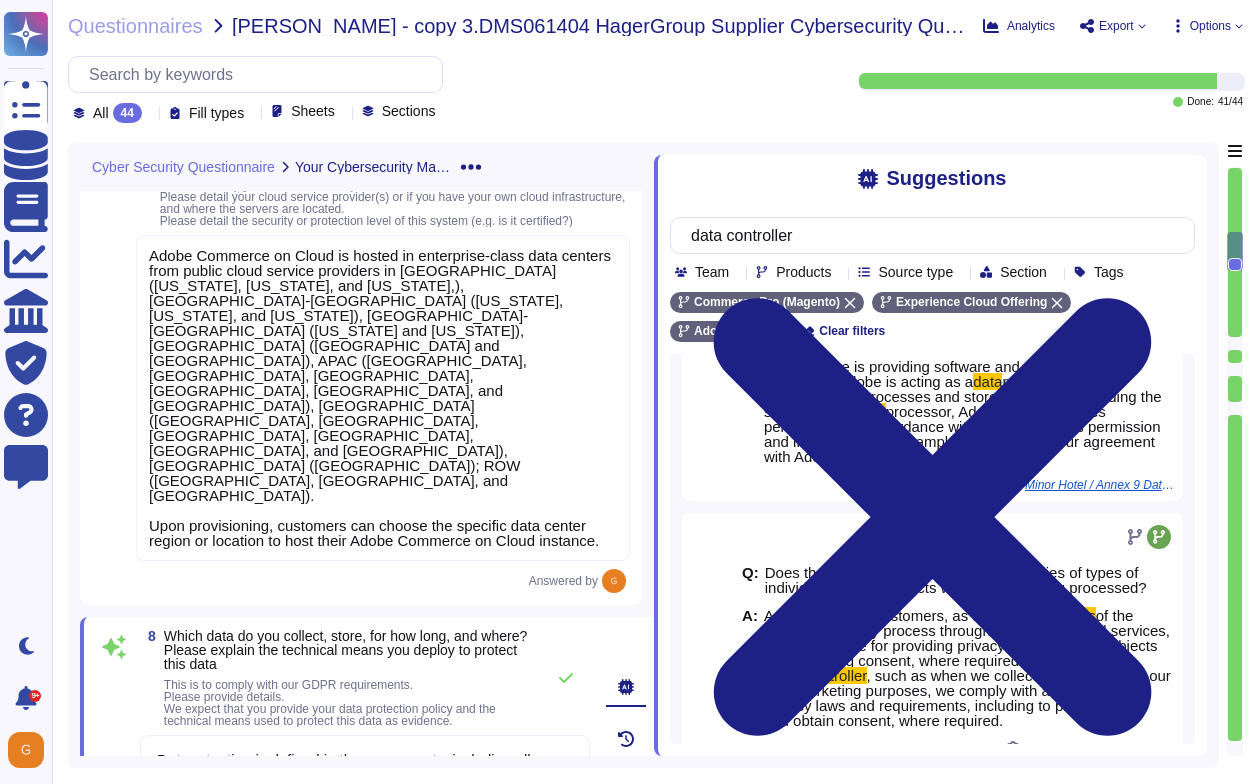 click on "Data retention is defined in the agreements, including all applicable PSLTs (Product Specific Licensing Terms). It is the responsibility of our enterprise customer, as the Data Controller, to set their retention periods for data maintained in the various Adobe solutions." at bounding box center (365, 796) 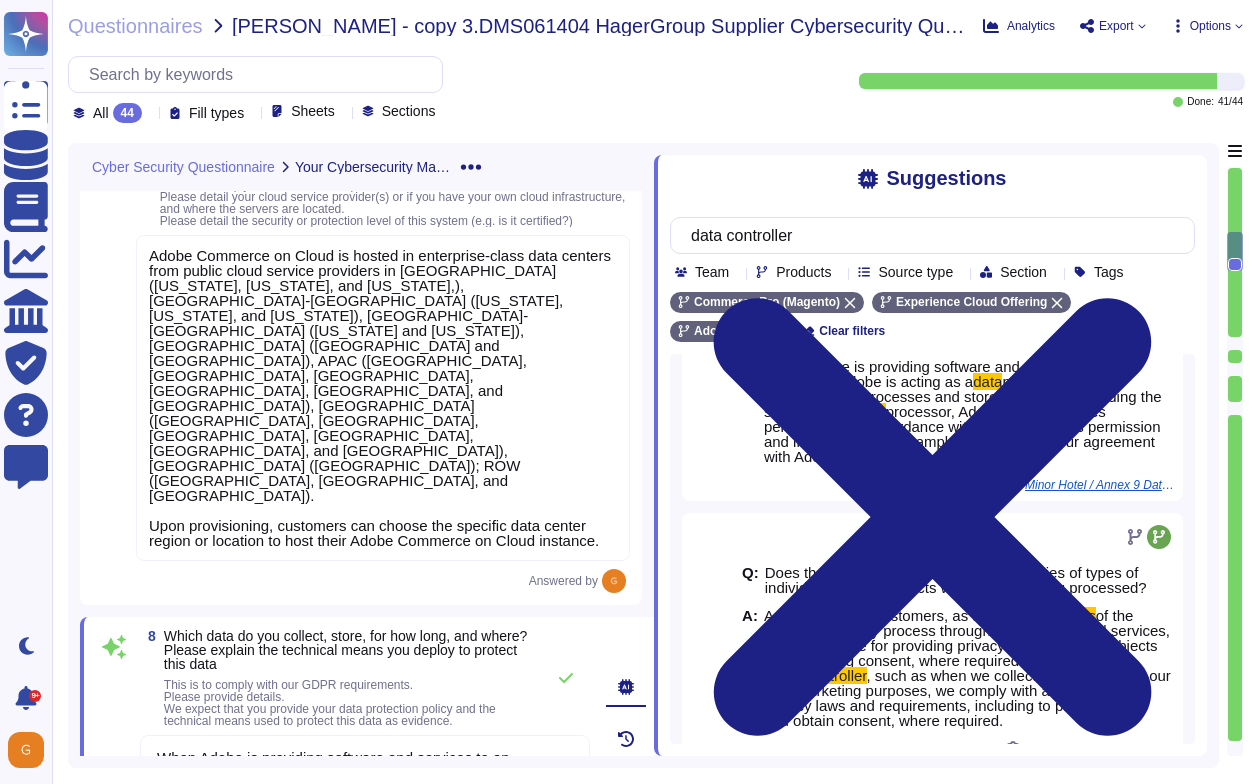 click on "As the data controller, you will determine the personal data that Adobe processes and stores on your behalf.
When Adobe is providing software and services to an enterprise, Adobe is acting as a data processor for any personal data it processes and stores as part of providing the services. As a data processor, Adobe only processes personal data in accordance with your company’s permission and instructions (for example, as set out in your agreement with Adobe).
Data retention is defined in the agreements, including all applicable PSLTs (Product Specific Licensing Terms). It is the responsibility of our enterprise customer, as the Data Controller, to set their retention periods for data maintained in the various Adobe solutions." at bounding box center (365, 796) 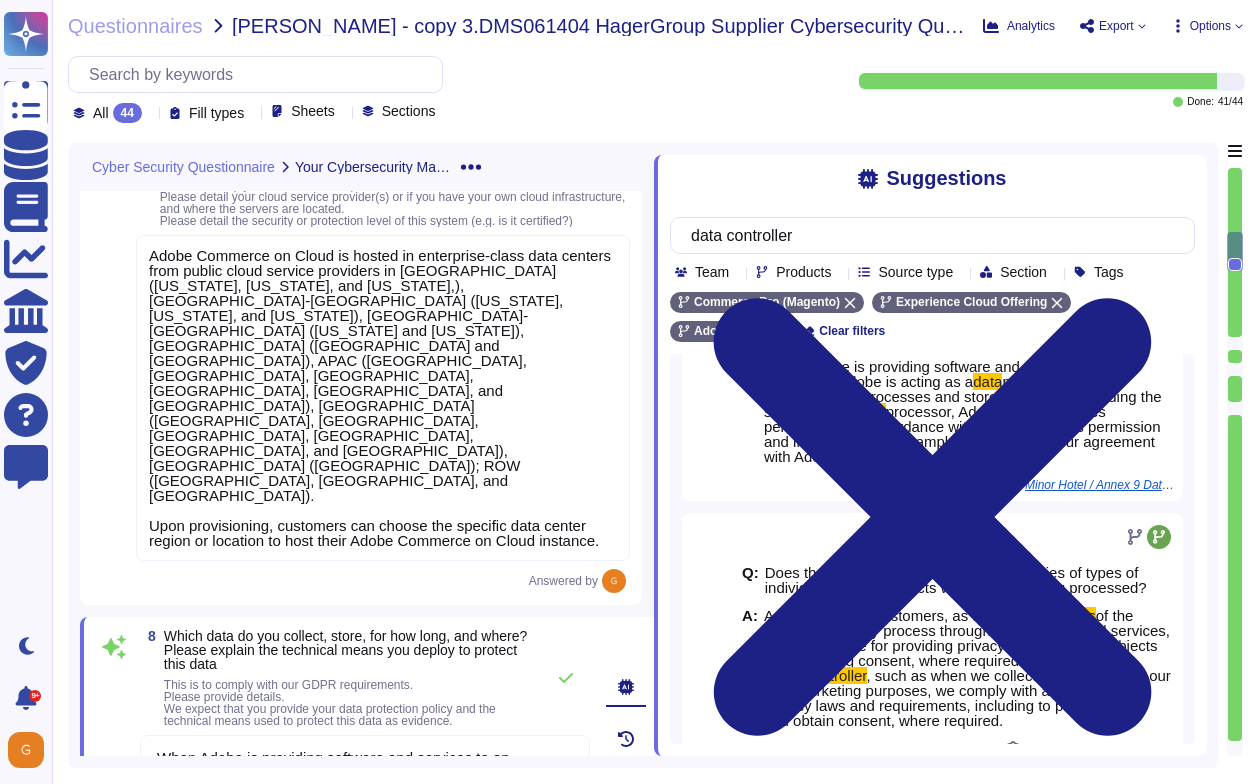 click on "As the data controller, you will determine the personal data that Adobe processes and stores on your behalf.
When Adobe is providing software and services to an enterprise, Adobe is acting as a data processor for any (personal) data it processes and stores as part of providing the services. As a data processor, Adobe only processes (personal data in accordance with your company’s permission and instructions (for example, as set out in your agreement with Adobe).
Data retention is defined in the agreements, including all applicable PSLTs (Product Specific Licensing Terms). It is the responsibility of our enterprise customer, as the Data Controller, to set their retention periods for data maintained in the various Adobe solutions." at bounding box center (365, 796) 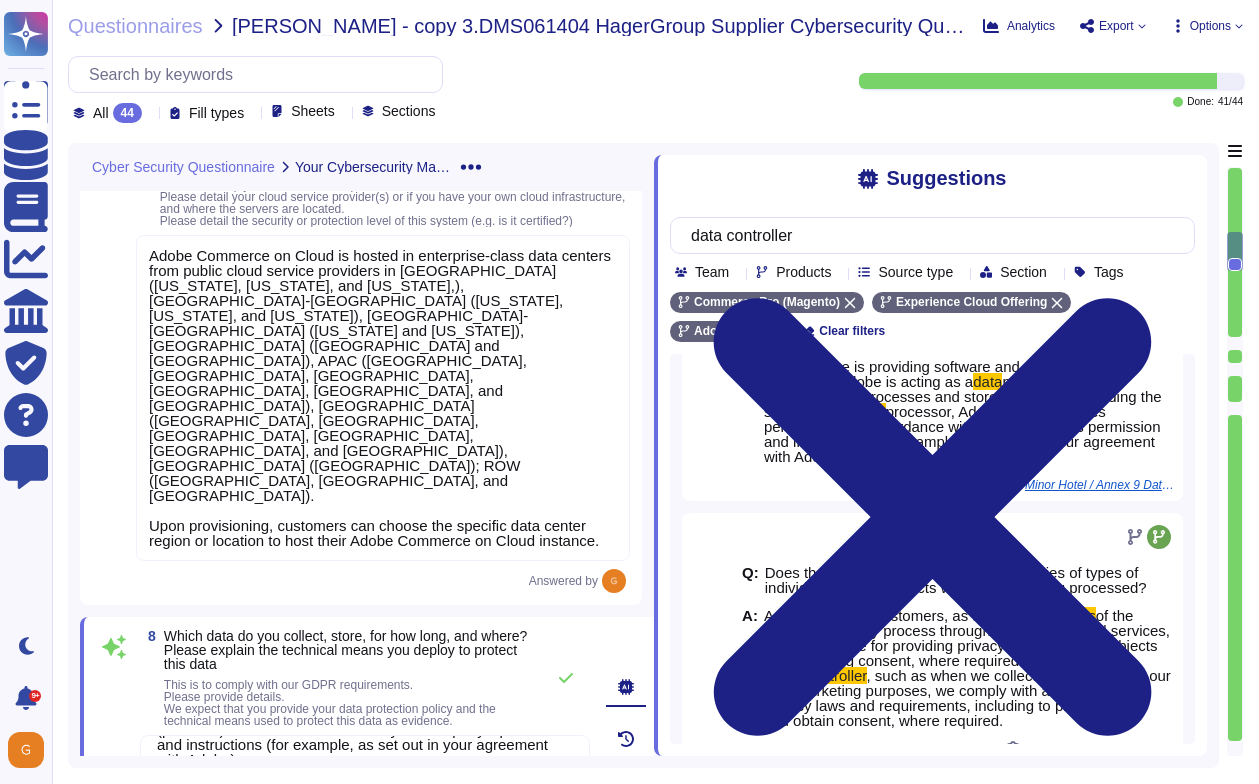 scroll, scrollTop: 137, scrollLeft: 0, axis: vertical 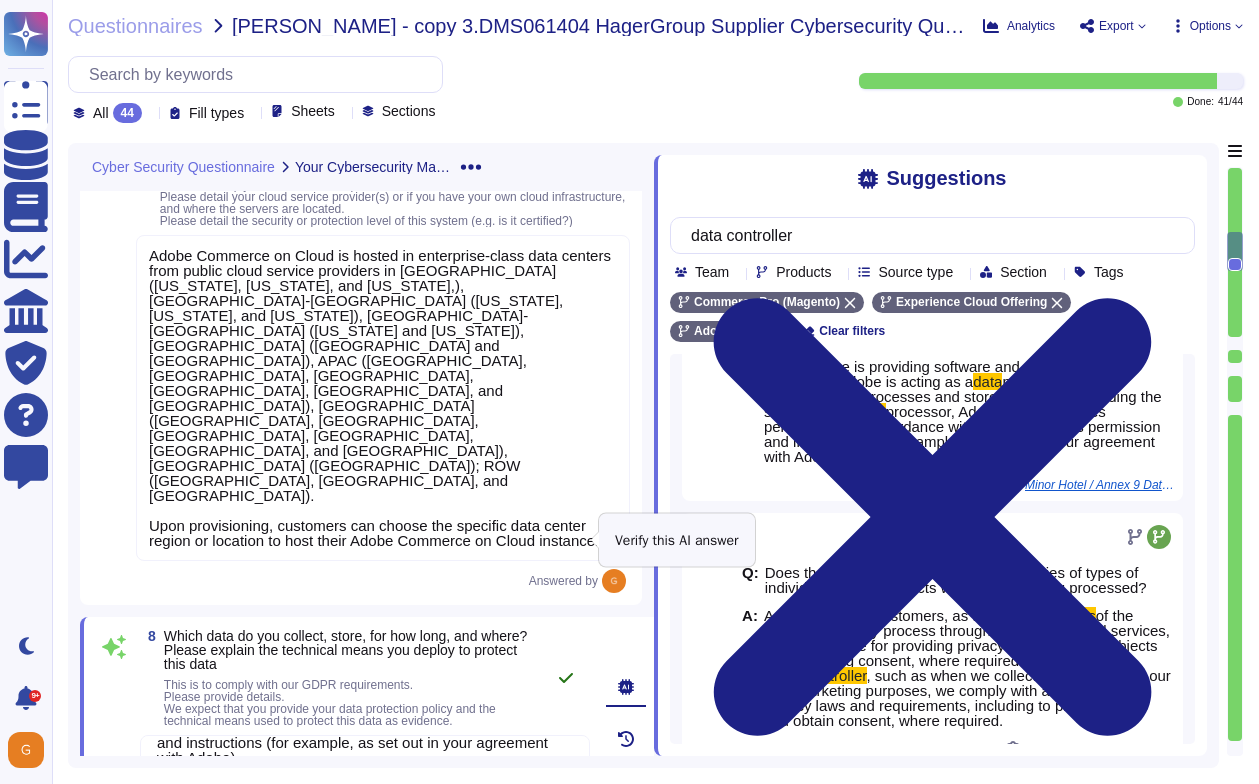 click at bounding box center [566, 678] 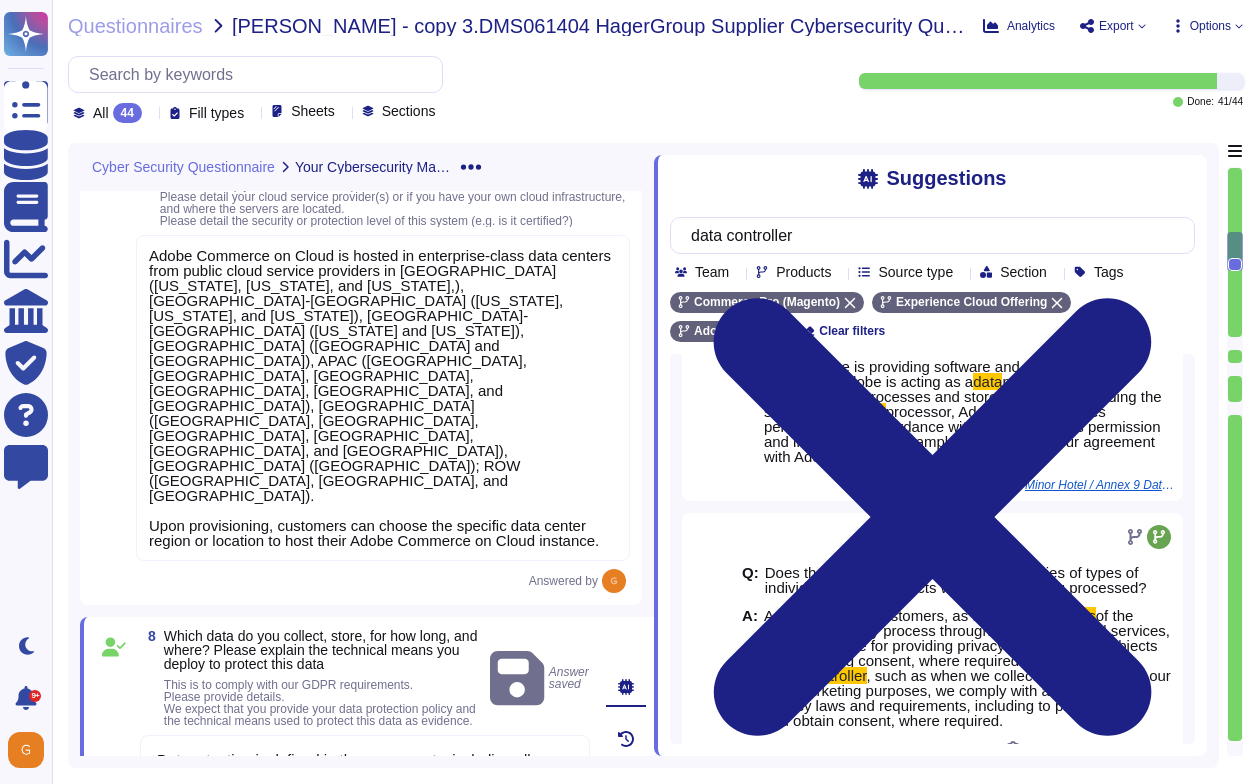 type on "As the data controller, you will determine the personal data that Adobe processes and stores on your behalf.
When Adobe is providing software and services to an enterprise, Adobe is acting as a data processor for any (personal) data it processes and stores as part of providing the services. As a data processor, Adobe only processes (personal) data in accordance with your company’s permission and instructions (for example, as set out in your agreement with Adobe).
Data retention is defined in the agreements, including all applicable PSLTs (Product Specific Licensing Terms). It is the responsibility of our enterprise customer, as the Data Controller, to set their retention periods for data maintained in the various Adobe solutions." 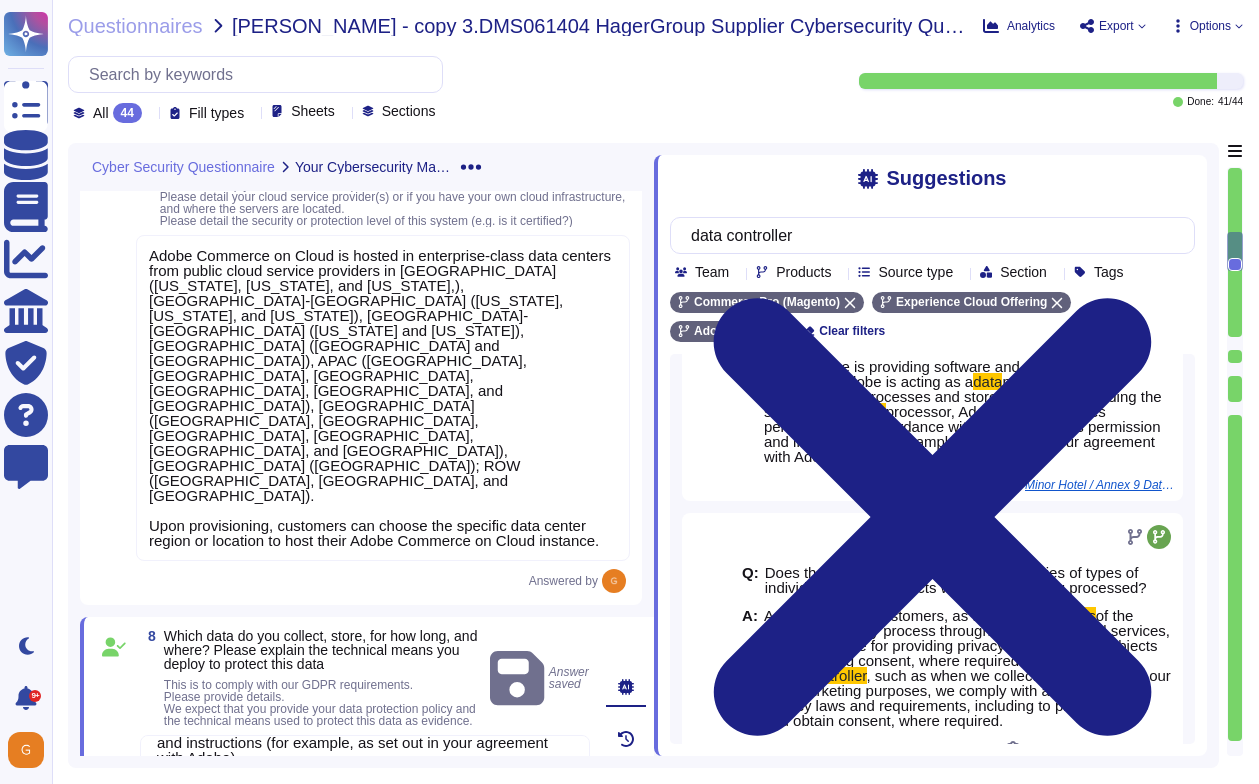 scroll, scrollTop: 0, scrollLeft: 0, axis: both 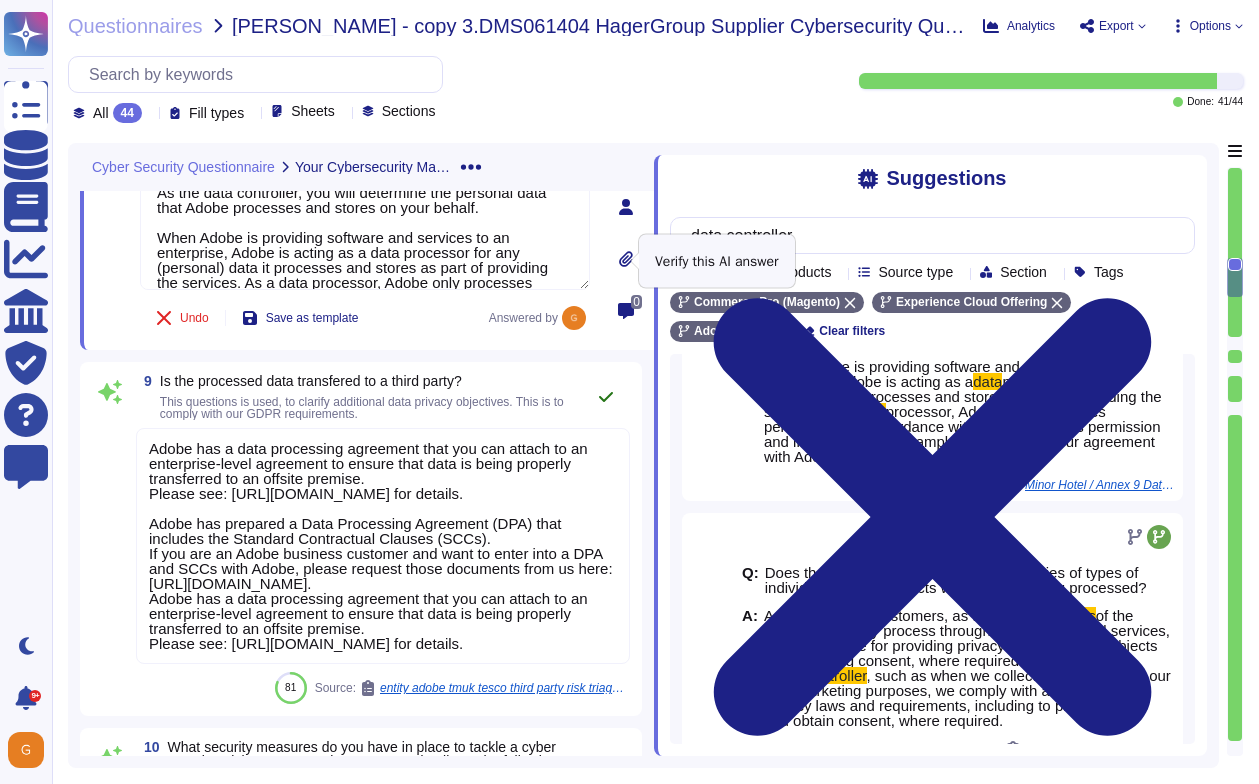 click 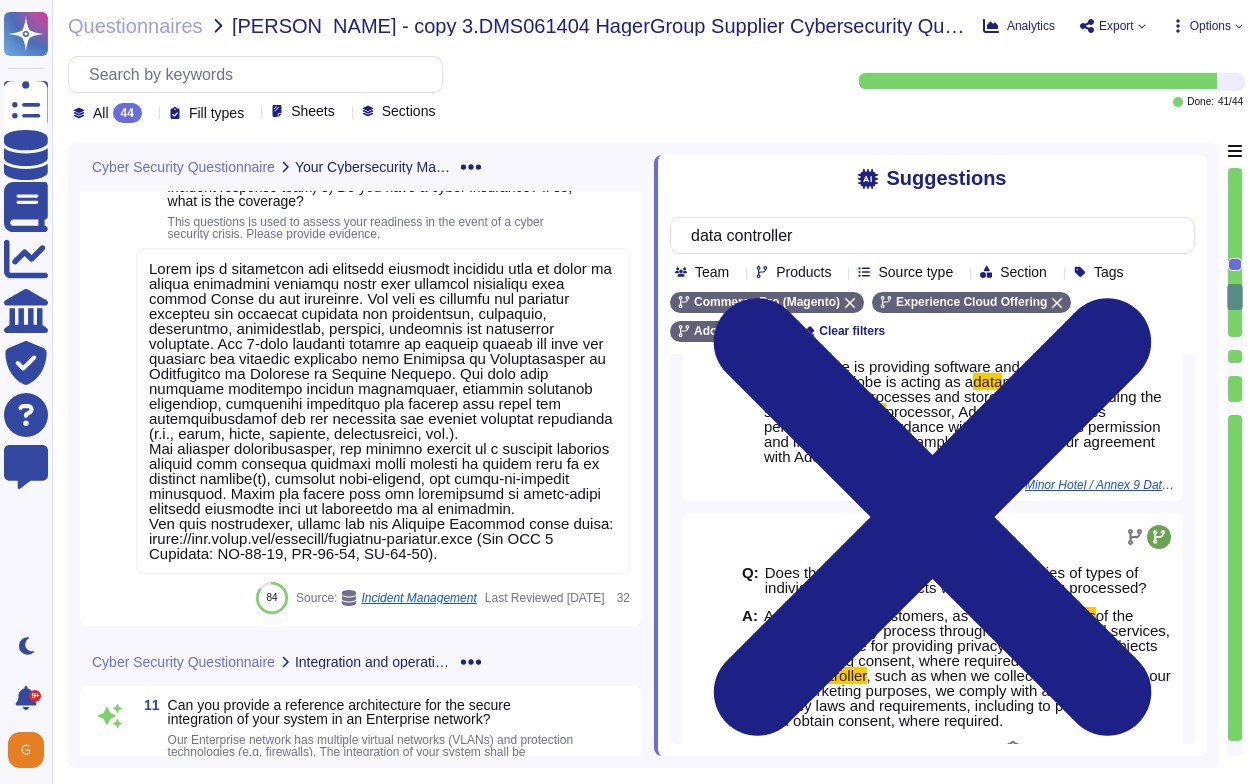 scroll, scrollTop: 3328, scrollLeft: 0, axis: vertical 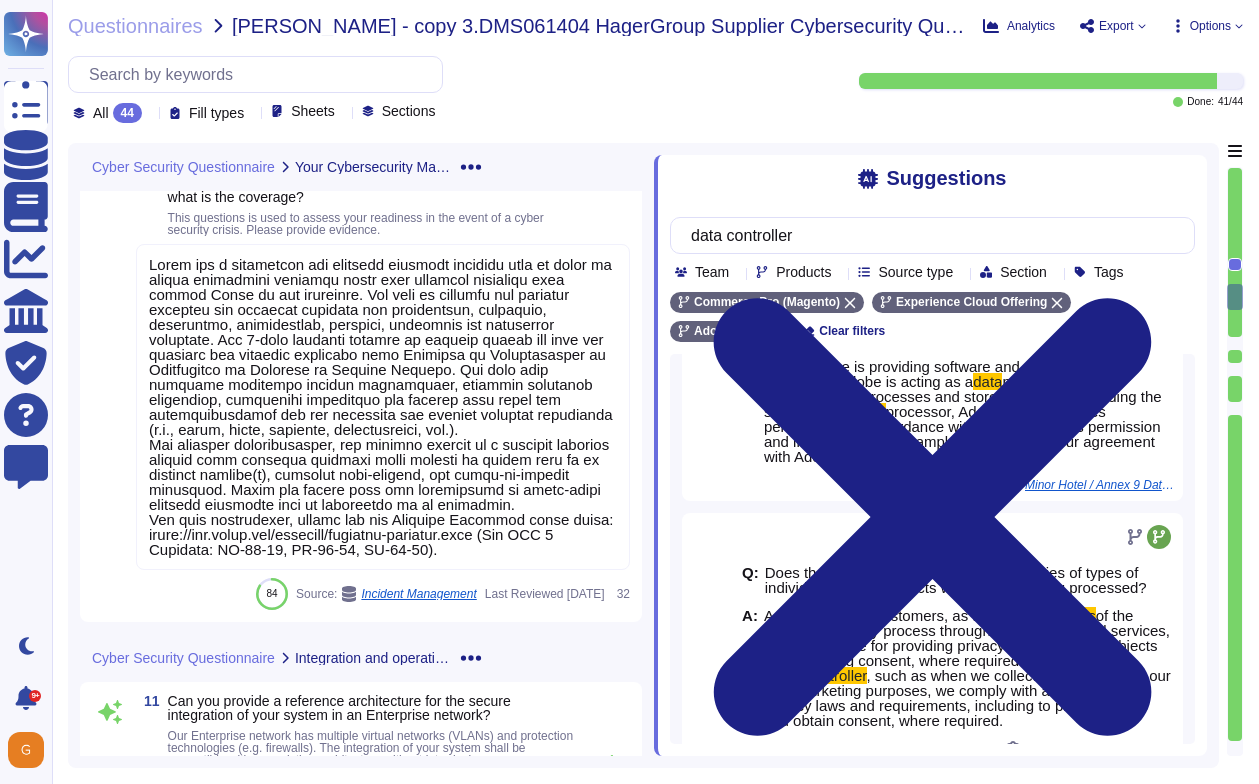click at bounding box center (383, 407) 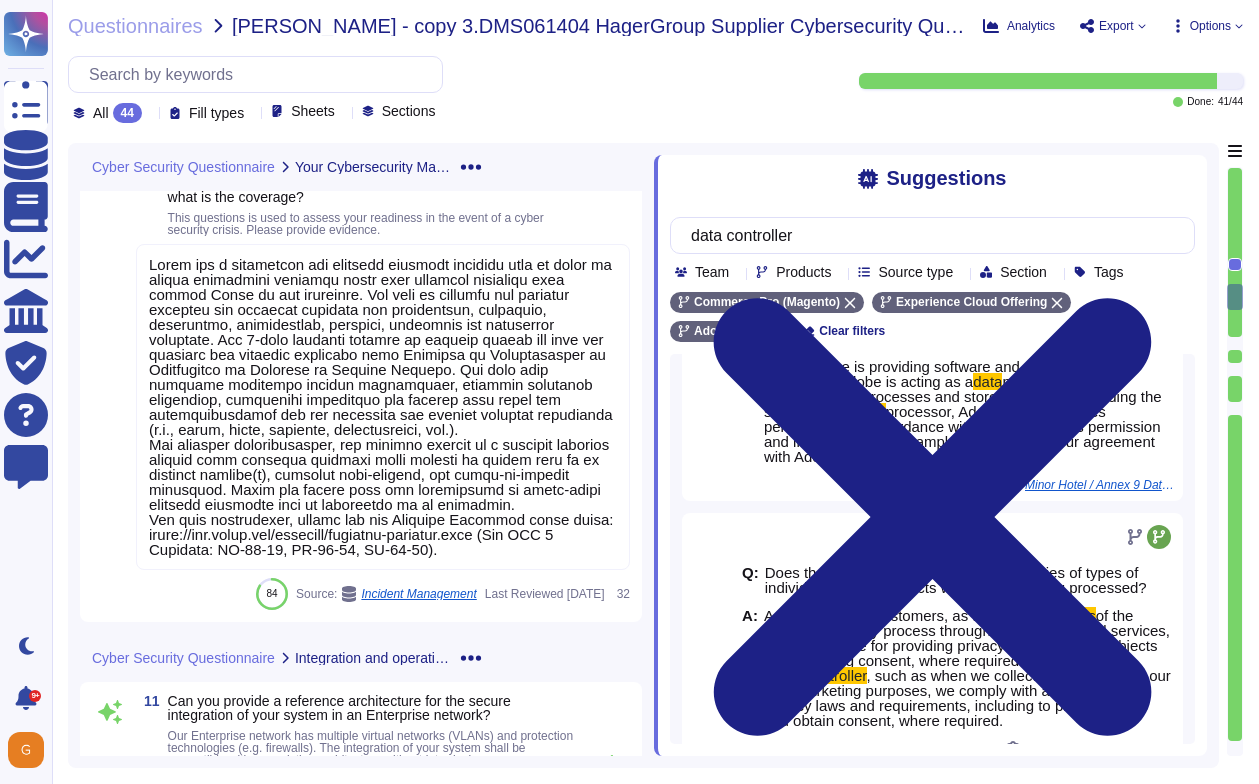 type 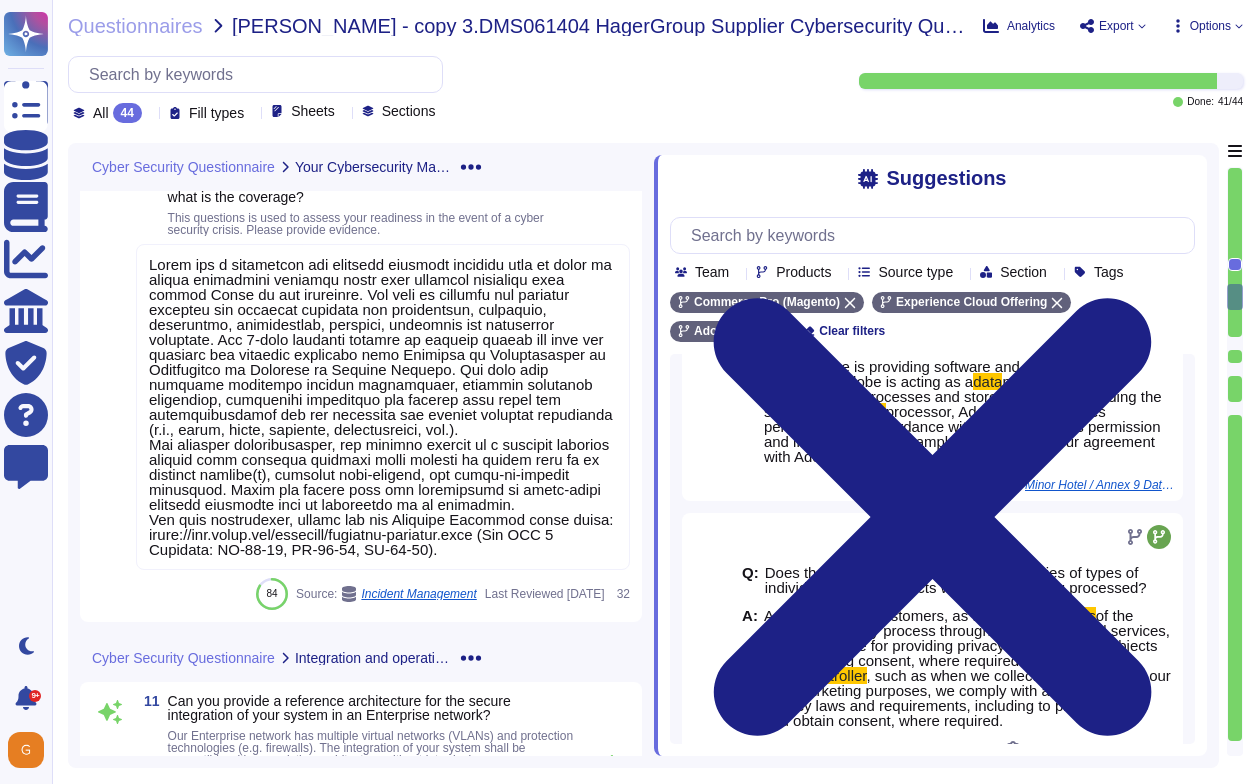 scroll, scrollTop: 0, scrollLeft: 0, axis: both 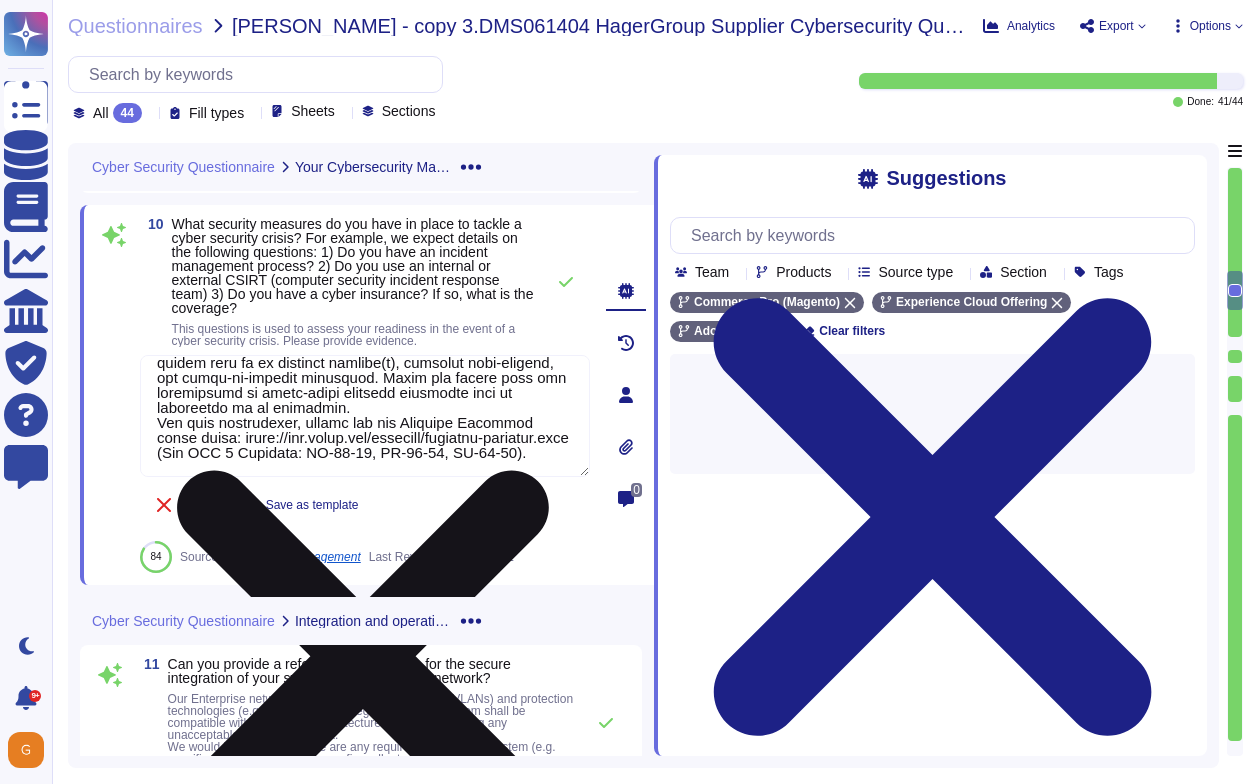 click at bounding box center [365, 416] 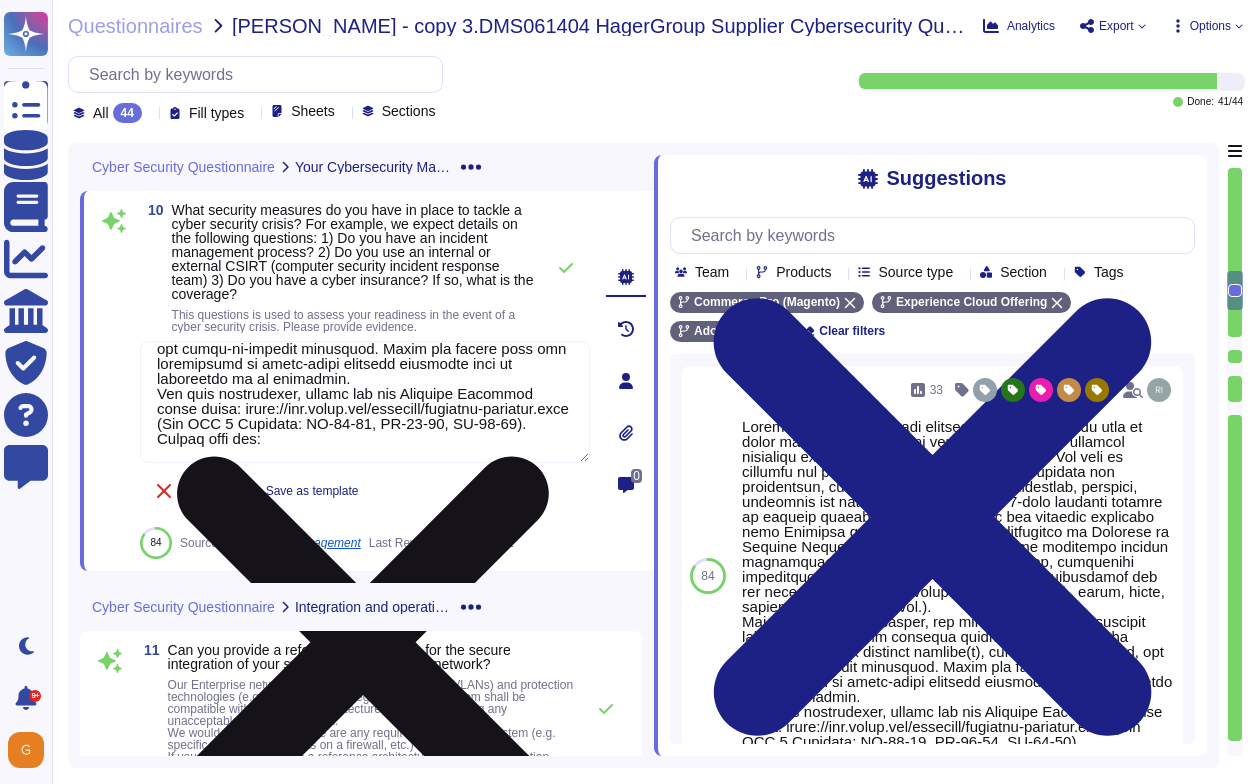 scroll, scrollTop: 287, scrollLeft: 0, axis: vertical 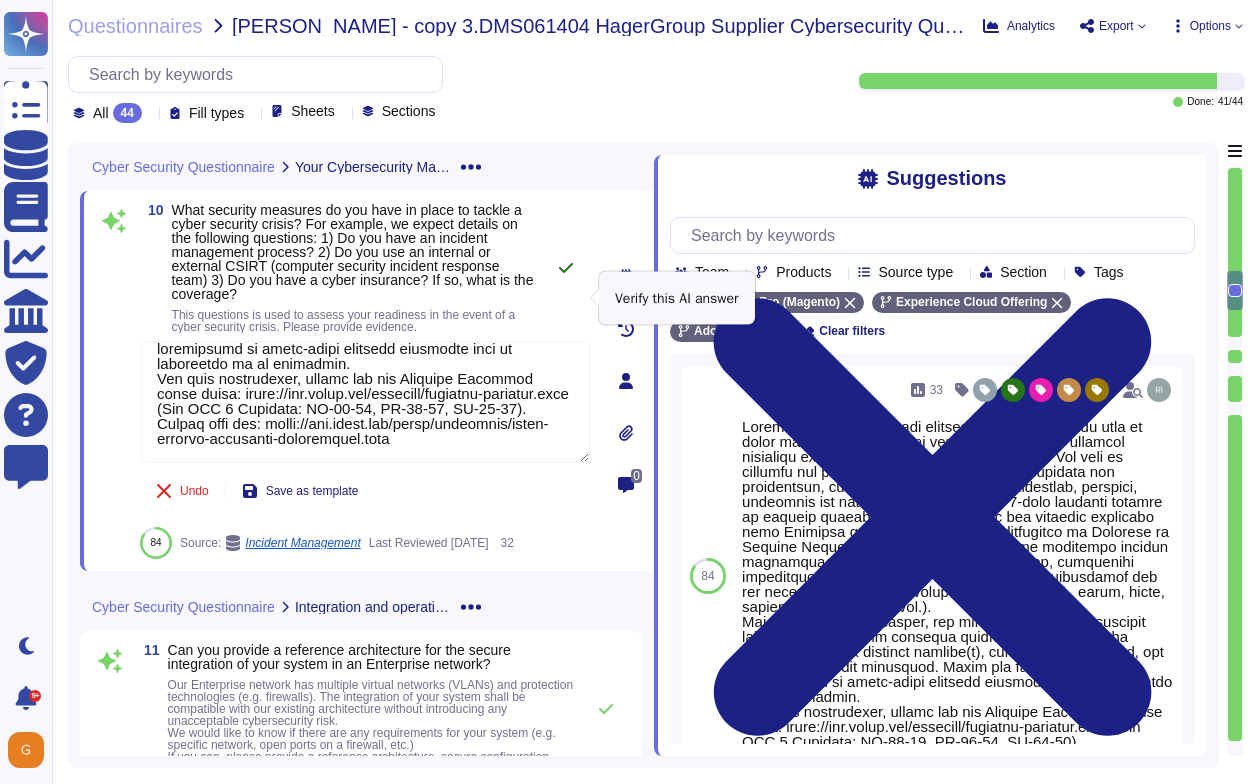 type on "Adobe has a documented and approved incident response plan in place to assist designated response teams with managing incidents that impact Adobe or its customers. The plan is reviewed and approved annually and includes guidance for identifying, preparing, preventing, prioritizing, managing, resolving and preserving incidents. The 5-step response process is defined within the plan and outlines the incident lifecycle from Planning to Investigation to Containment to Recovery to Lessons Learned. The plan also includes pertinent contact information, incident lifecycle flowcharts, escalation procedures and defines both roles and responsibilities for key personnel and various incident activities (e.g., event, alert, incident, vulnerability, etc.).
For incident investigations, the company adheres to a forensic analysis process that includes complete image capture or memory dump of an impacted machine(s), evidence safe-holding, and chain-of-custody recording. Adobe may engage with law enforcement or third-party fo..." 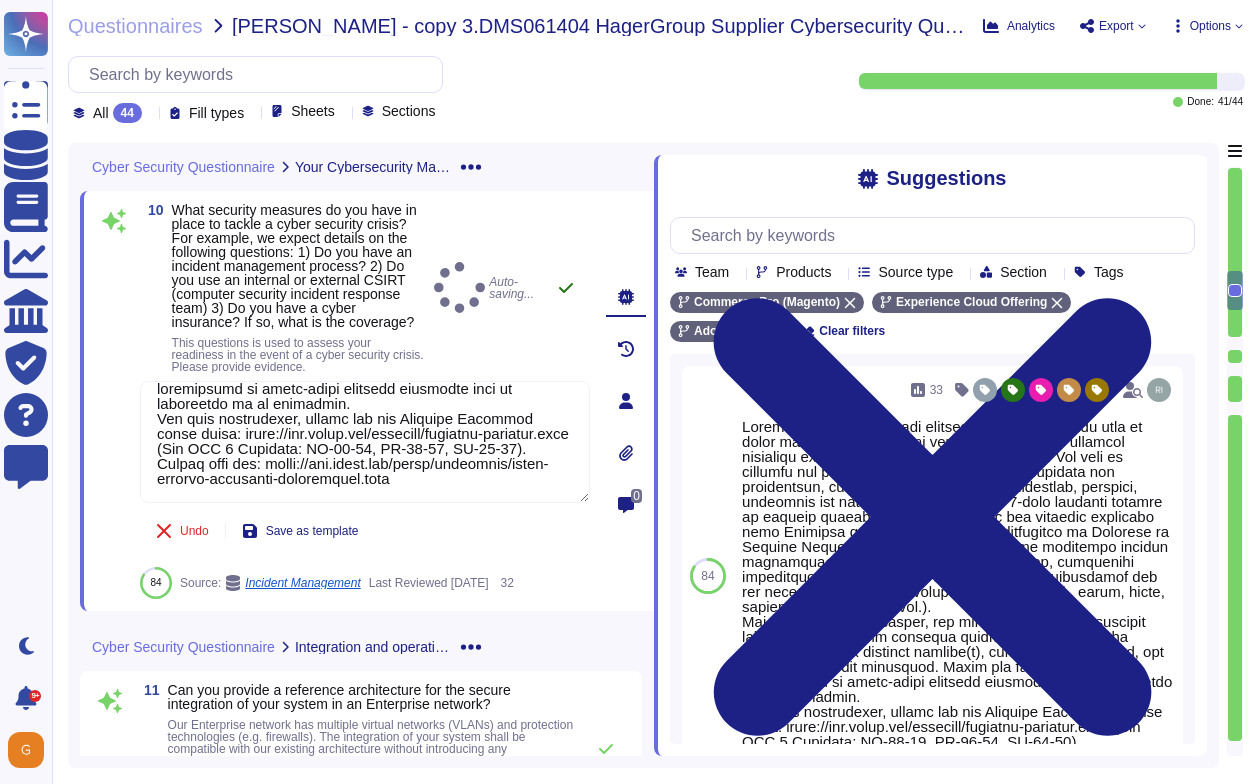 click on "10 What security measures do you have in place to tackle a cyber security crisis? For example, we expect details on the following questions:
1) Do you have an incident management process?
2) Do you use an internal or external CSIRT (computer security incident response team)
3) Do you have a cyber insurance? If so, what is the coverage? This questions is used to assess your readiness in the event of a cyber security crisis. Please provide evidence. Auto-saving..." at bounding box center (365, 288) 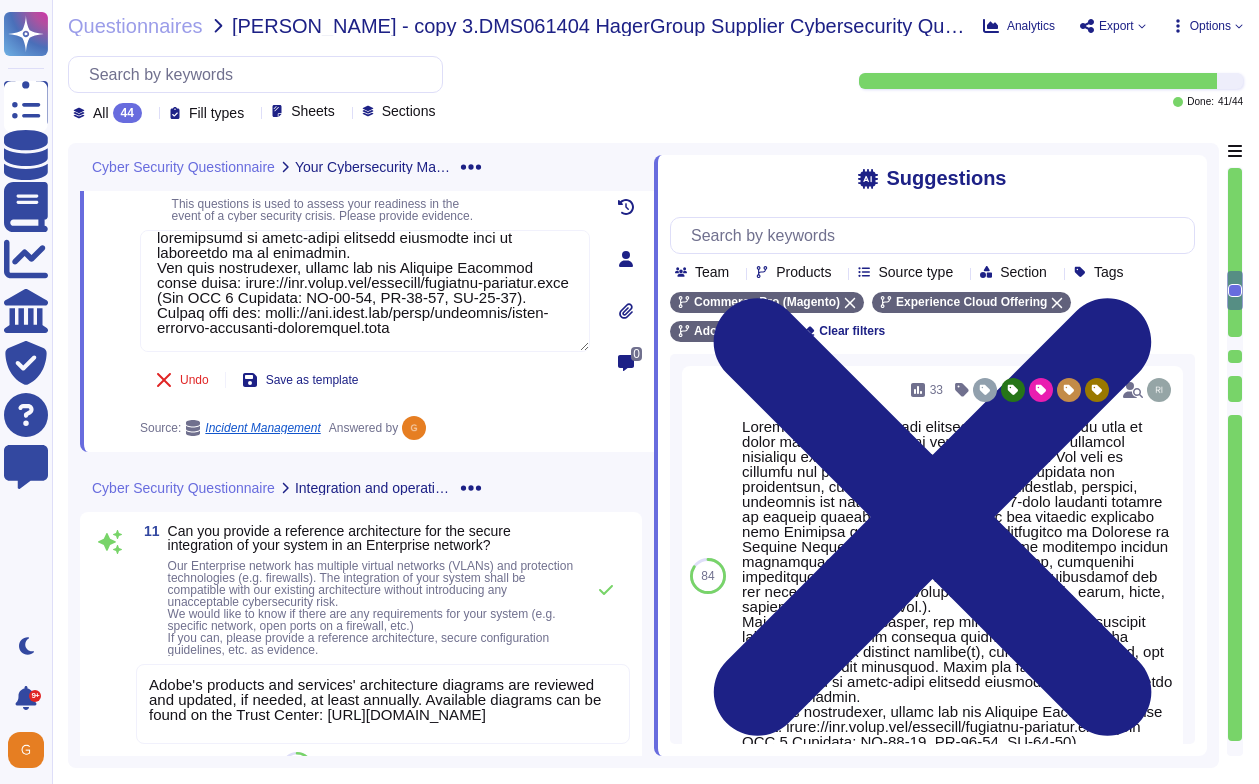 scroll, scrollTop: 3509, scrollLeft: 0, axis: vertical 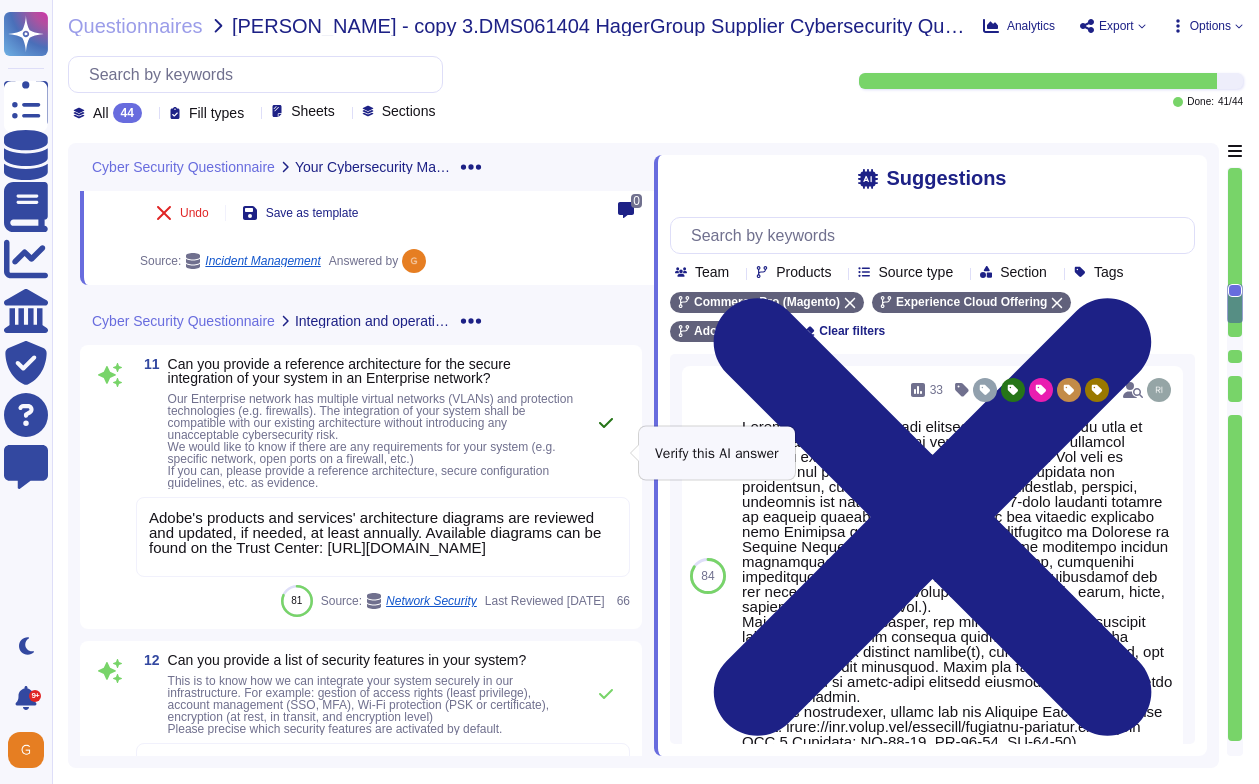 click 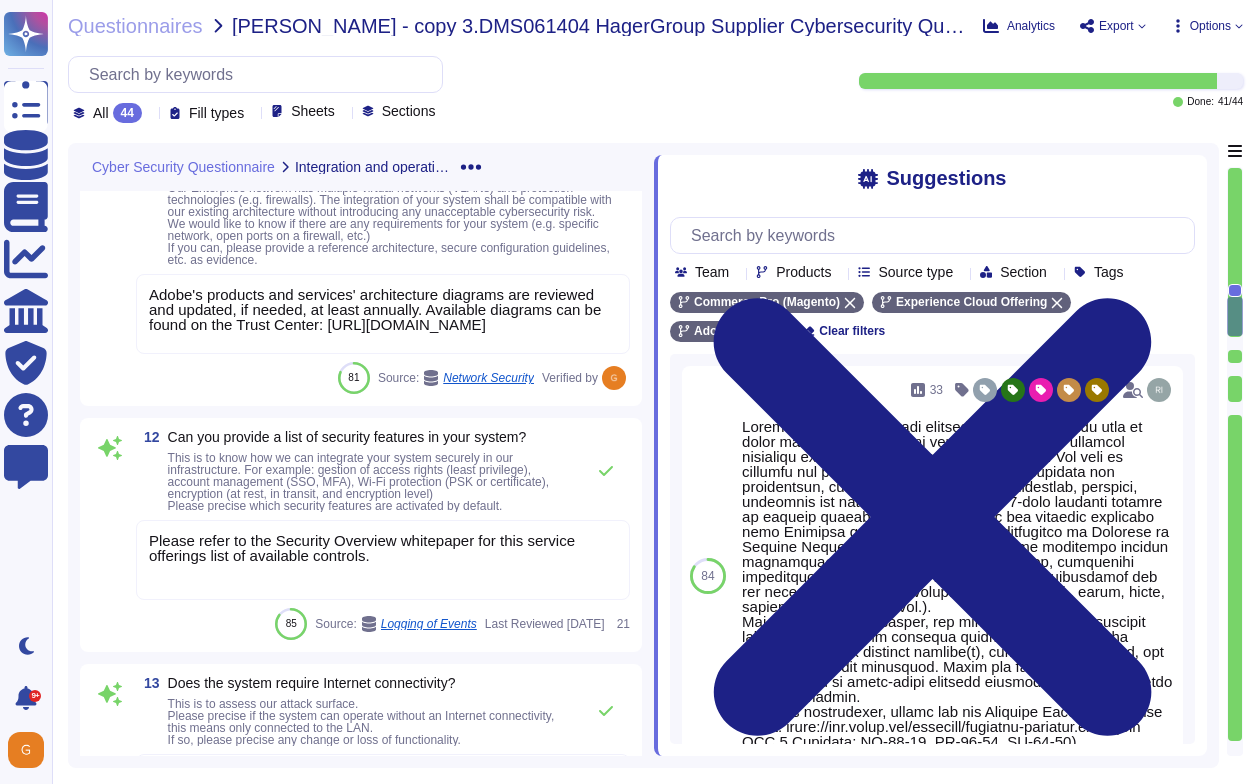 scroll, scrollTop: 3805, scrollLeft: 0, axis: vertical 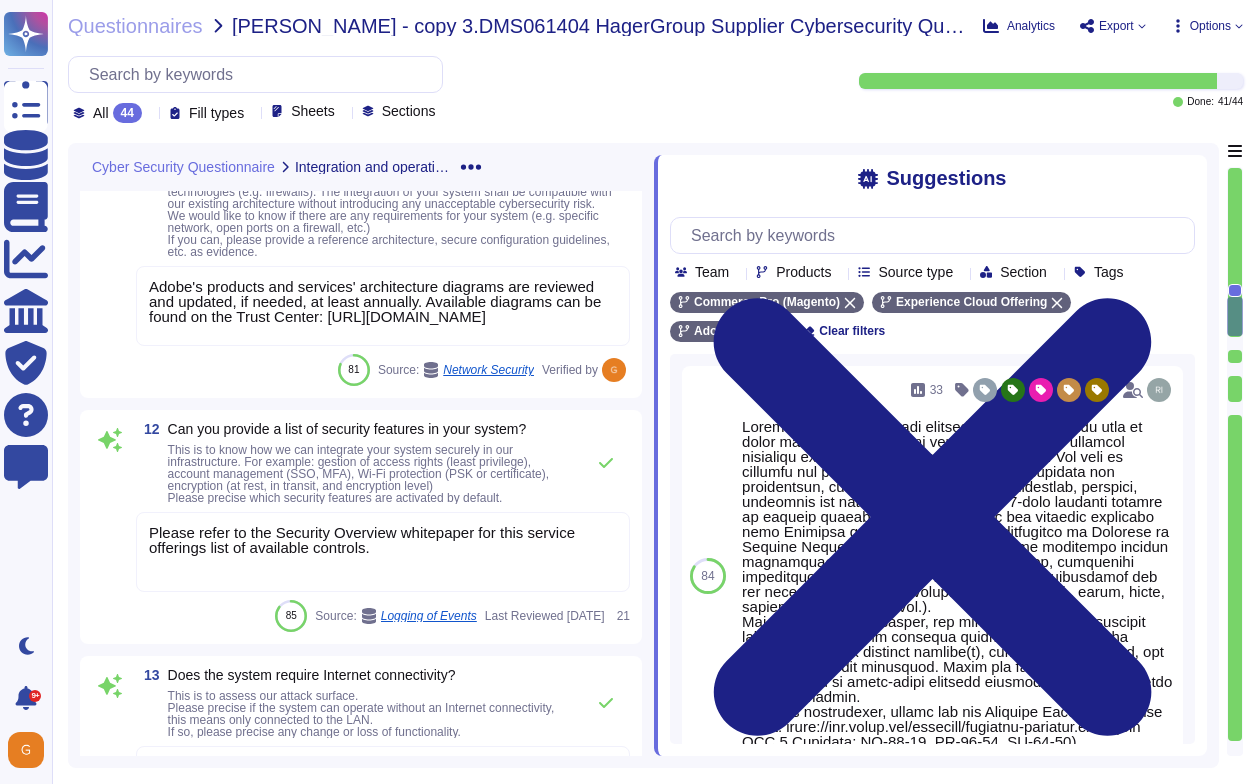 click on "Please refer to the Security Overview whitepaper for this service offerings list of available controls." at bounding box center (383, 552) 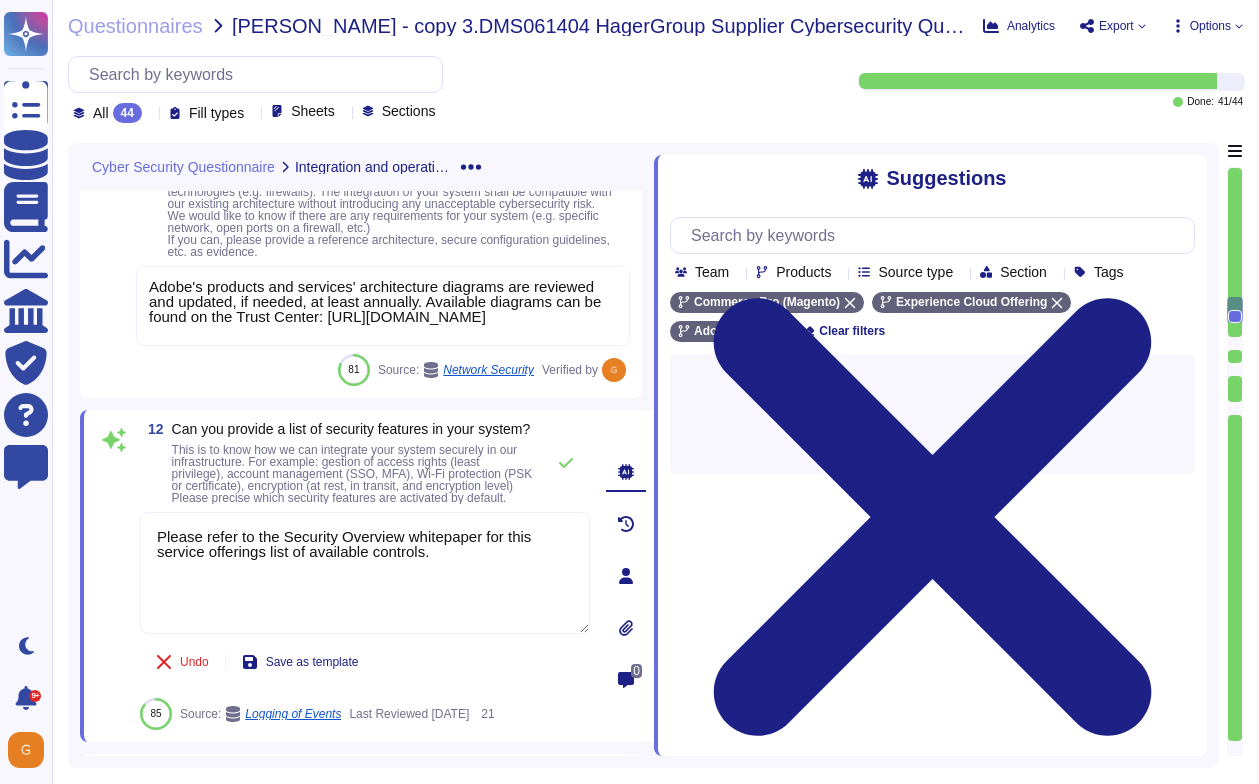 drag, startPoint x: 465, startPoint y: 617, endPoint x: 121, endPoint y: 549, distance: 350.65652 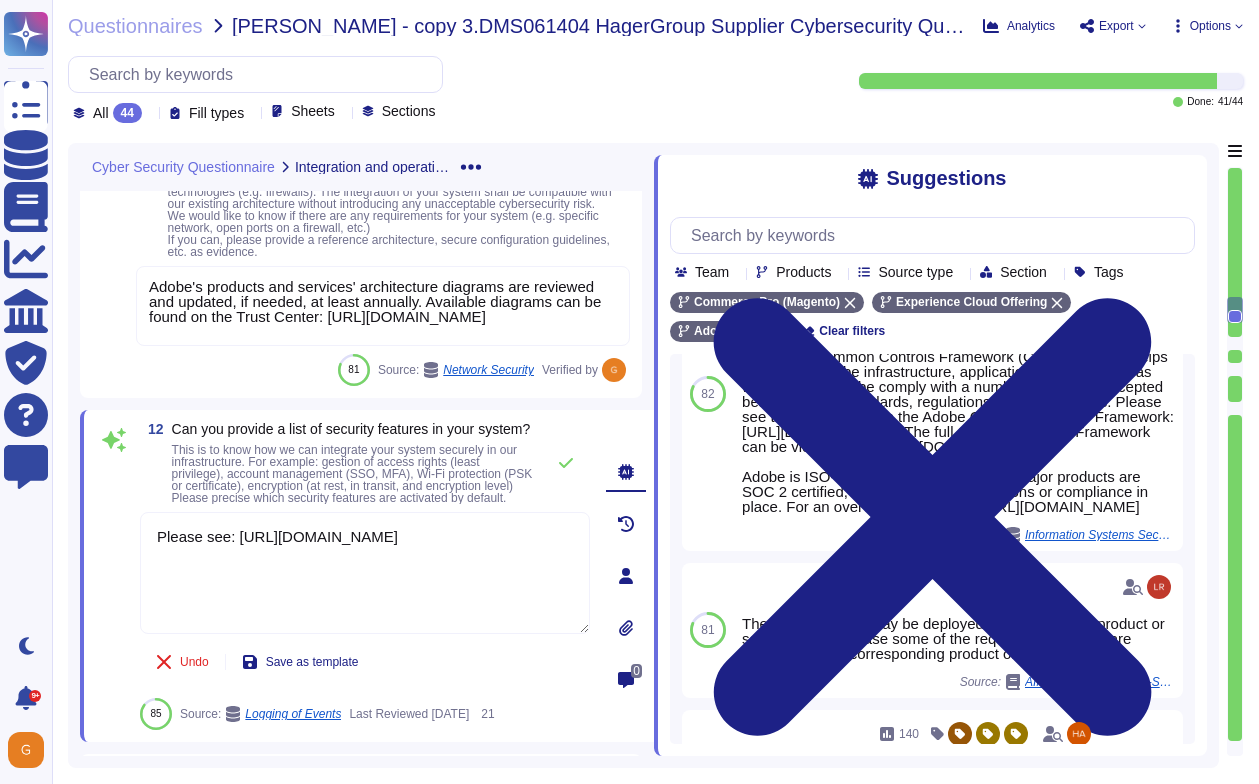scroll, scrollTop: 224, scrollLeft: 0, axis: vertical 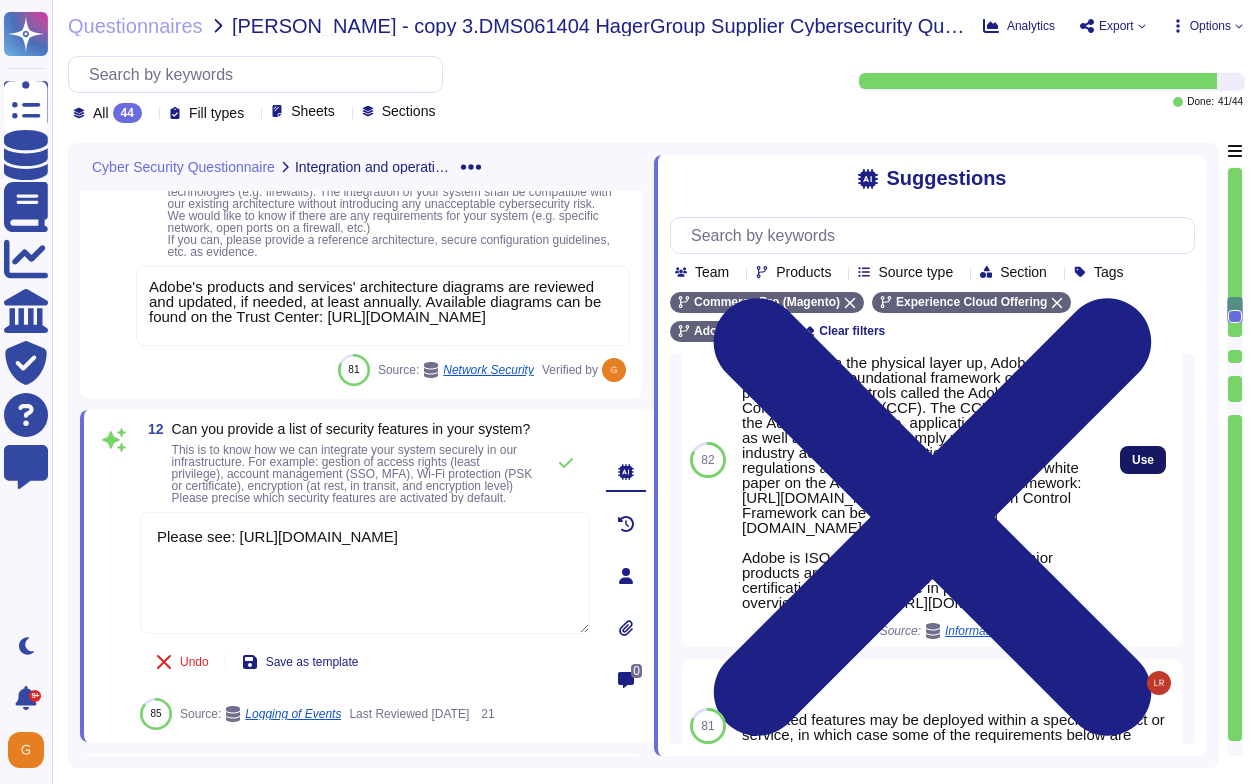 click on "Use" at bounding box center [1143, 460] 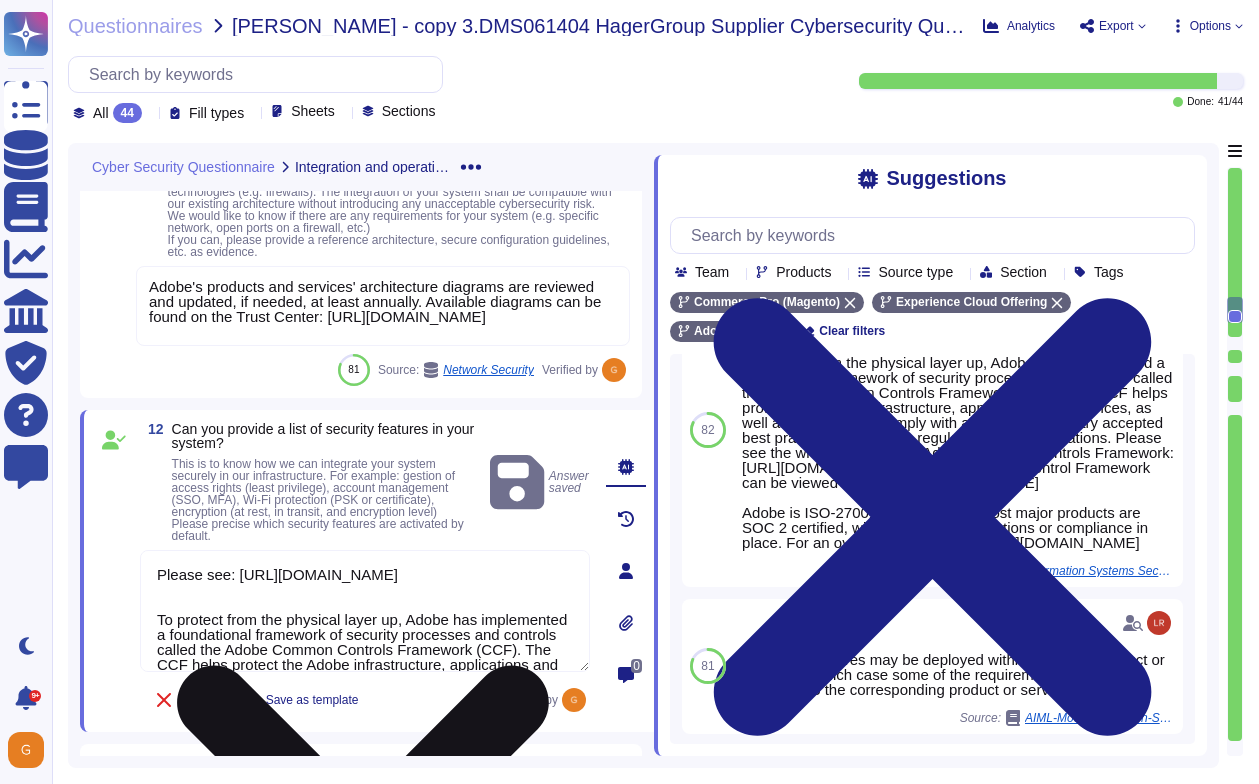 scroll, scrollTop: 194, scrollLeft: 0, axis: vertical 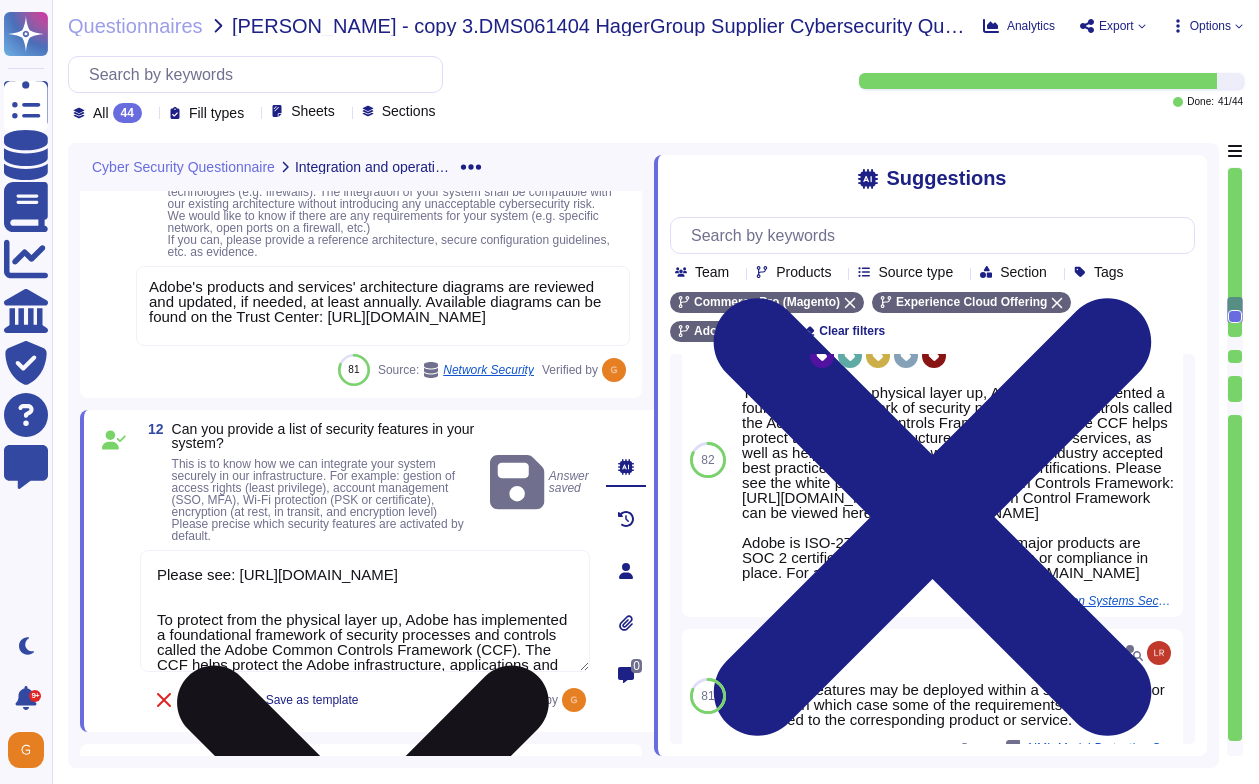 click on "Please see: [URL][DOMAIN_NAME]
To protect from the physical layer up, Adobe has implemented a foundational framework of security processes and controls called the Adobe Common Controls Framework (CCF). The CCF helps protect the Adobe infrastructure, applications and services, as well as helps Adobe comply with a number of industry accepted best practices, standards, regulations and certifications. Please see the white paper on the Adobe Common Controls Framework: [URL][DOMAIN_NAME]  The full Common Control Framework can be viewed here: [URL][DOMAIN_NAME]
Adobe is ISO-27001 compliant and most major products are SOC 2 certified, with additional certifications or compliance in place. For an overview, please see: [URL][DOMAIN_NAME]" at bounding box center [365, 611] 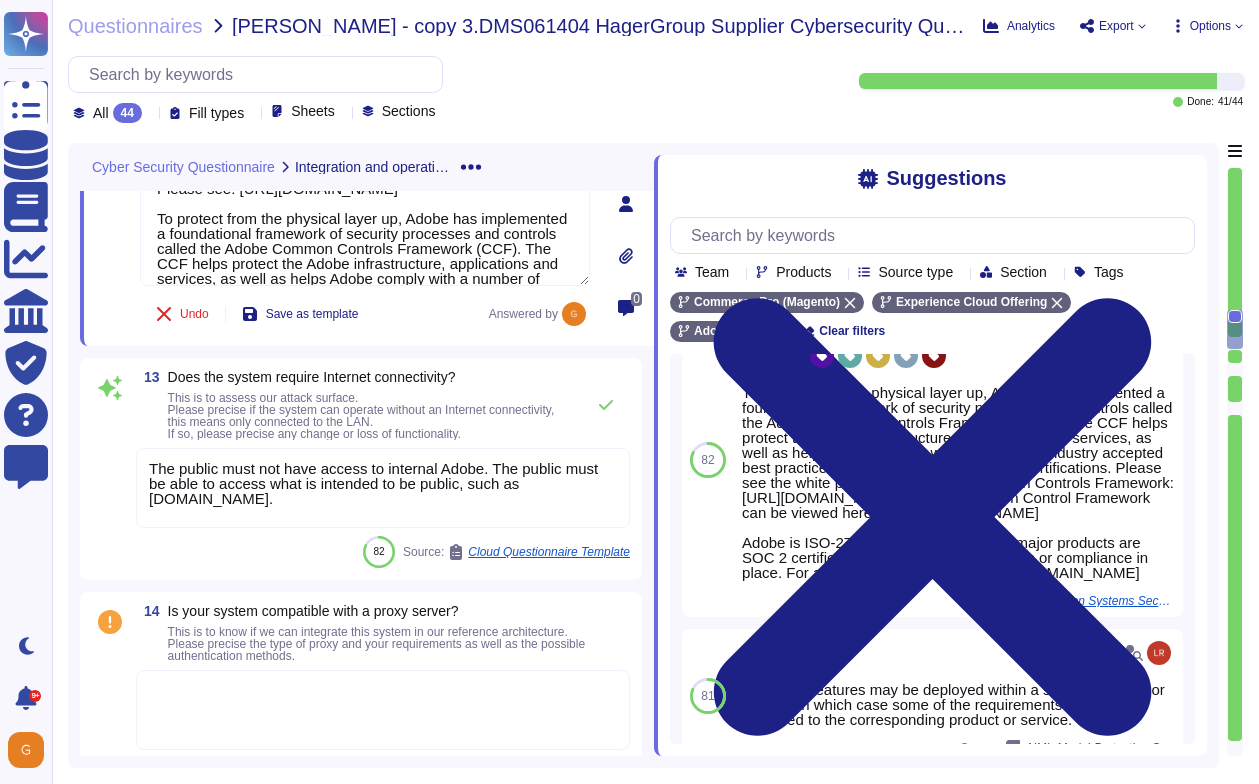 scroll, scrollTop: 4165, scrollLeft: 0, axis: vertical 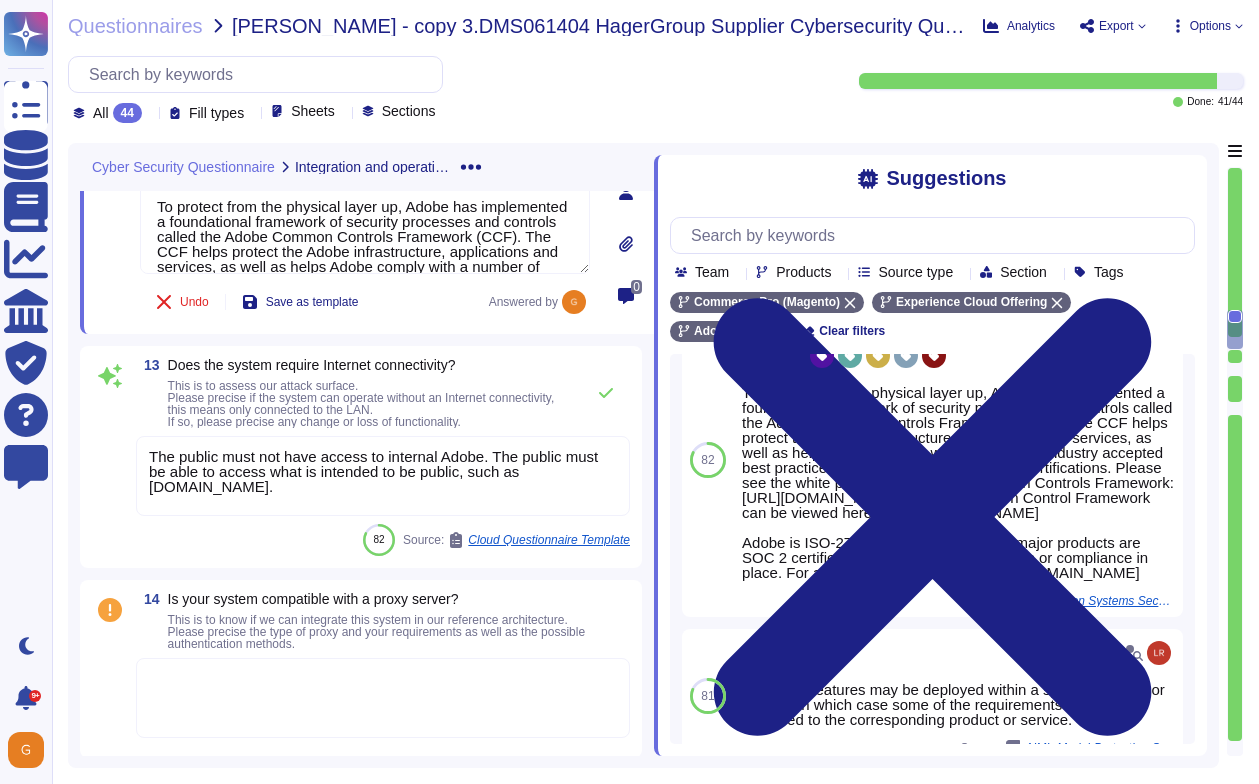 type on "Please see: [URL][DOMAIN_NAME]
To protect from the physical layer up, Adobe has implemented a foundational framework of security processes and controls called the Adobe Common Controls Framework (CCF). The CCF helps protect the Adobe infrastructure, applications and services, as well as helps Adobe comply with a number of industry accepted best practices, standards, regulations and certifications. Please see the white paper on the Adobe Common Controls Framework: [URL][DOMAIN_NAME]  The full Common Control Framework can be viewed here: [URL][DOMAIN_NAME]
Adobe is ISO-27001 compliant and most major products are SOC 2 certified, with additional certifications or compliance in place. For an overview, please see: [URL][DOMAIN_NAME]" 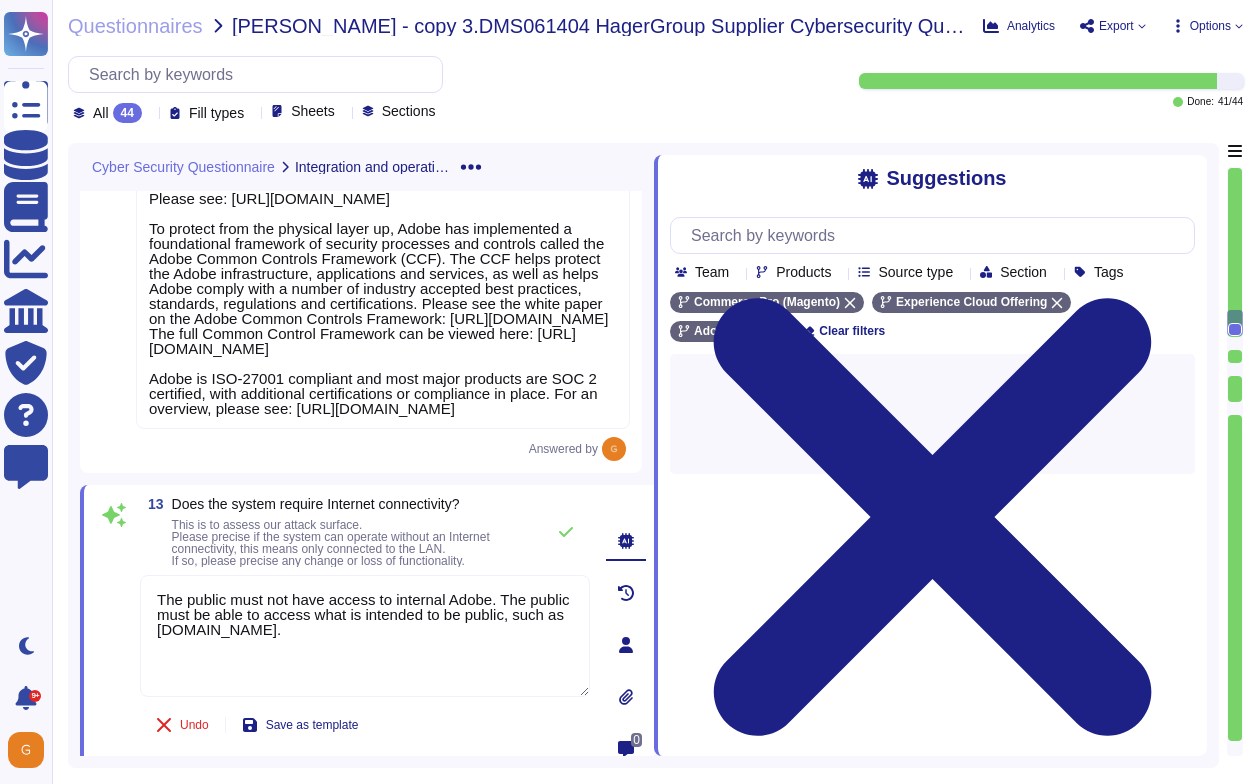 scroll, scrollTop: 0, scrollLeft: 0, axis: both 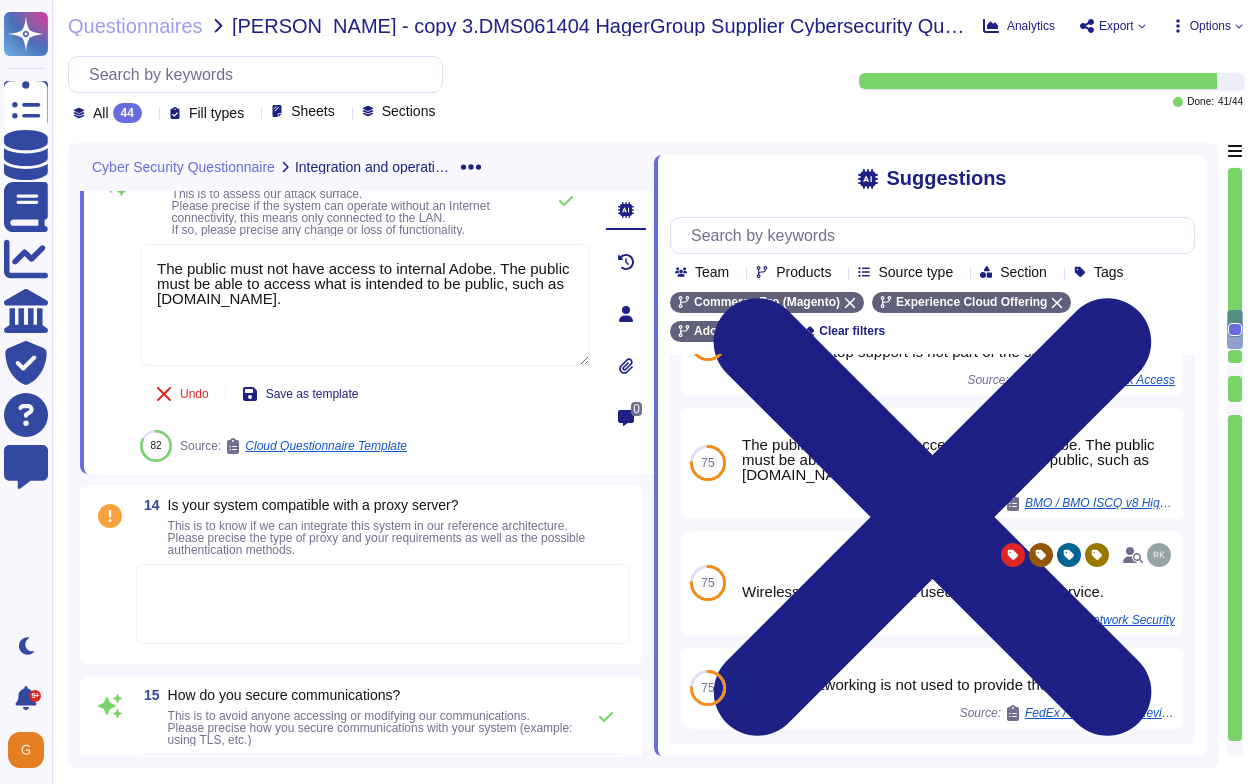 drag, startPoint x: 384, startPoint y: 390, endPoint x: 124, endPoint y: 349, distance: 263.21283 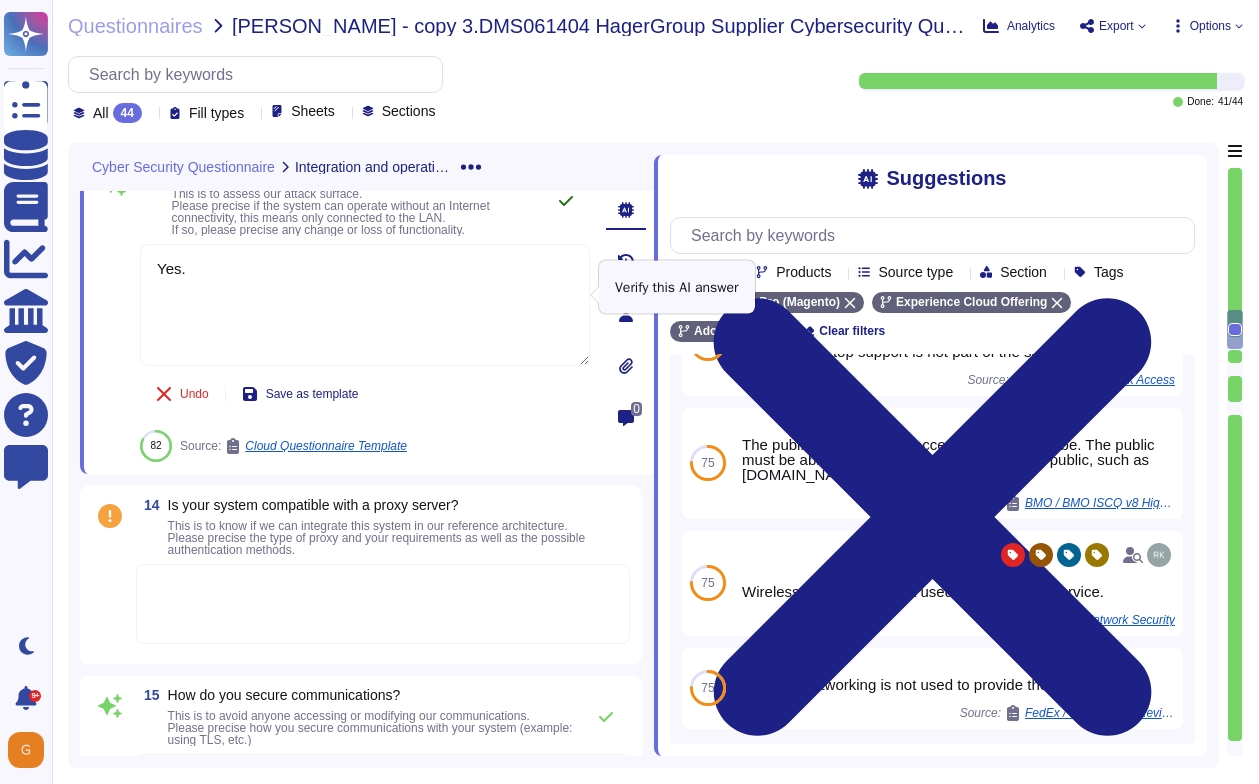 type on "Yes." 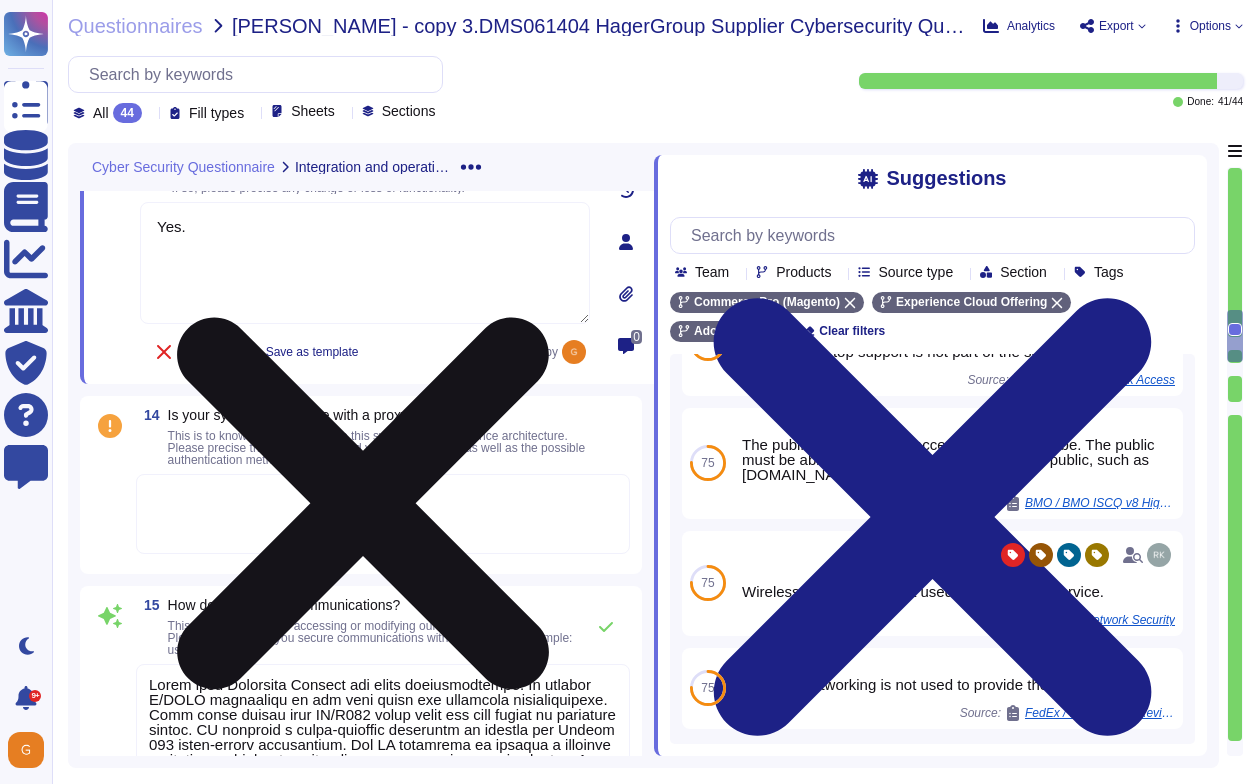 scroll, scrollTop: 4639, scrollLeft: 0, axis: vertical 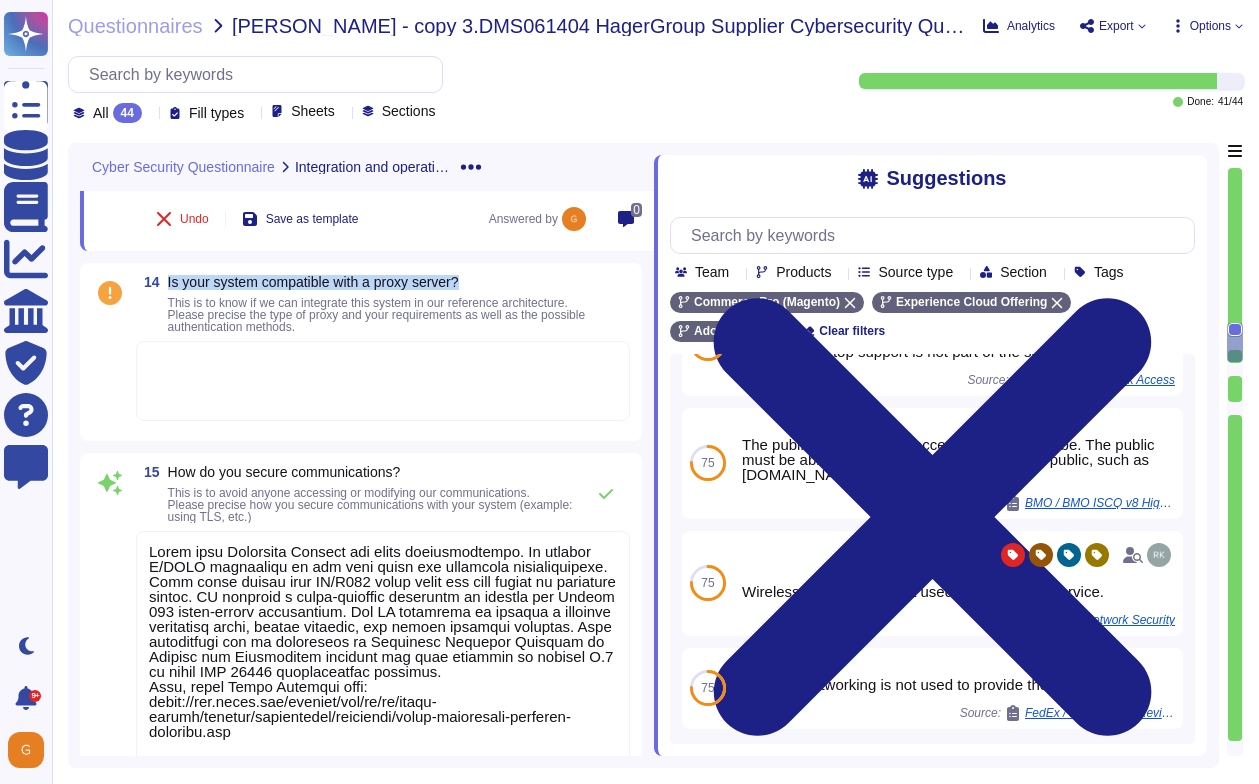 drag, startPoint x: 166, startPoint y: 354, endPoint x: 491, endPoint y: 354, distance: 325 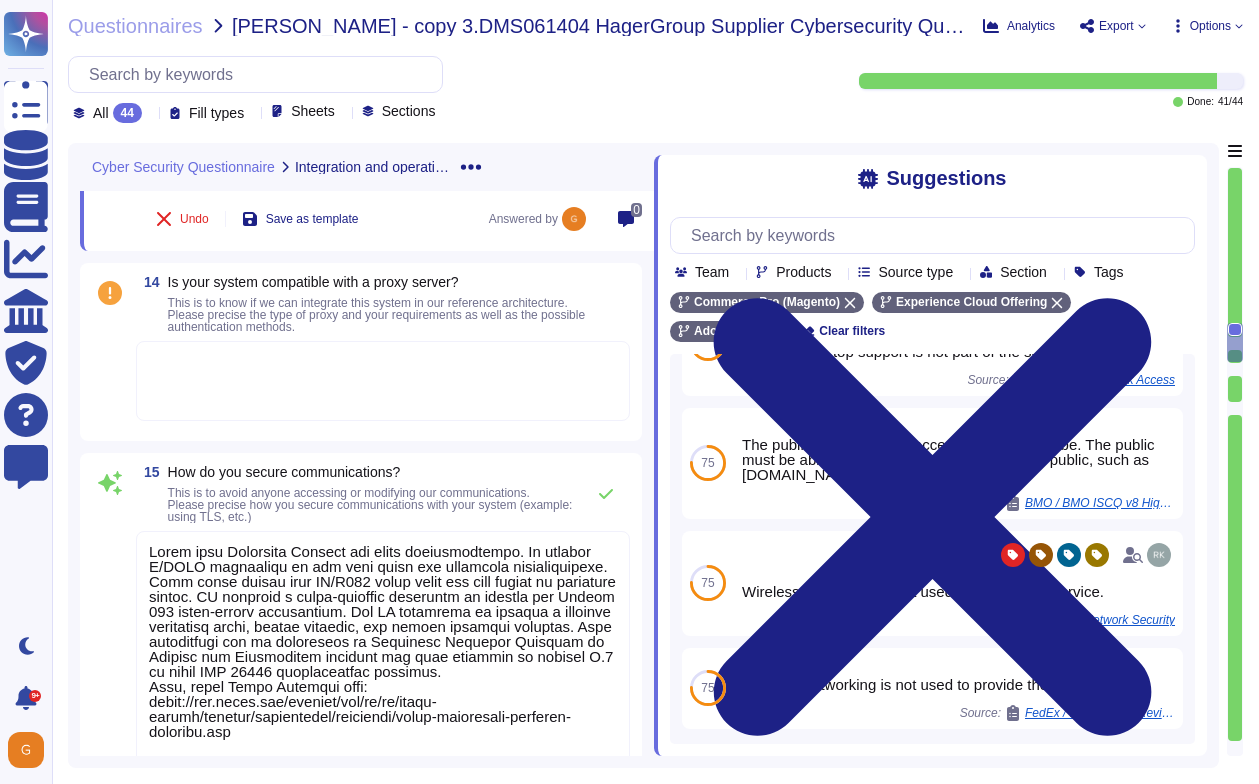scroll, scrollTop: 0, scrollLeft: 0, axis: both 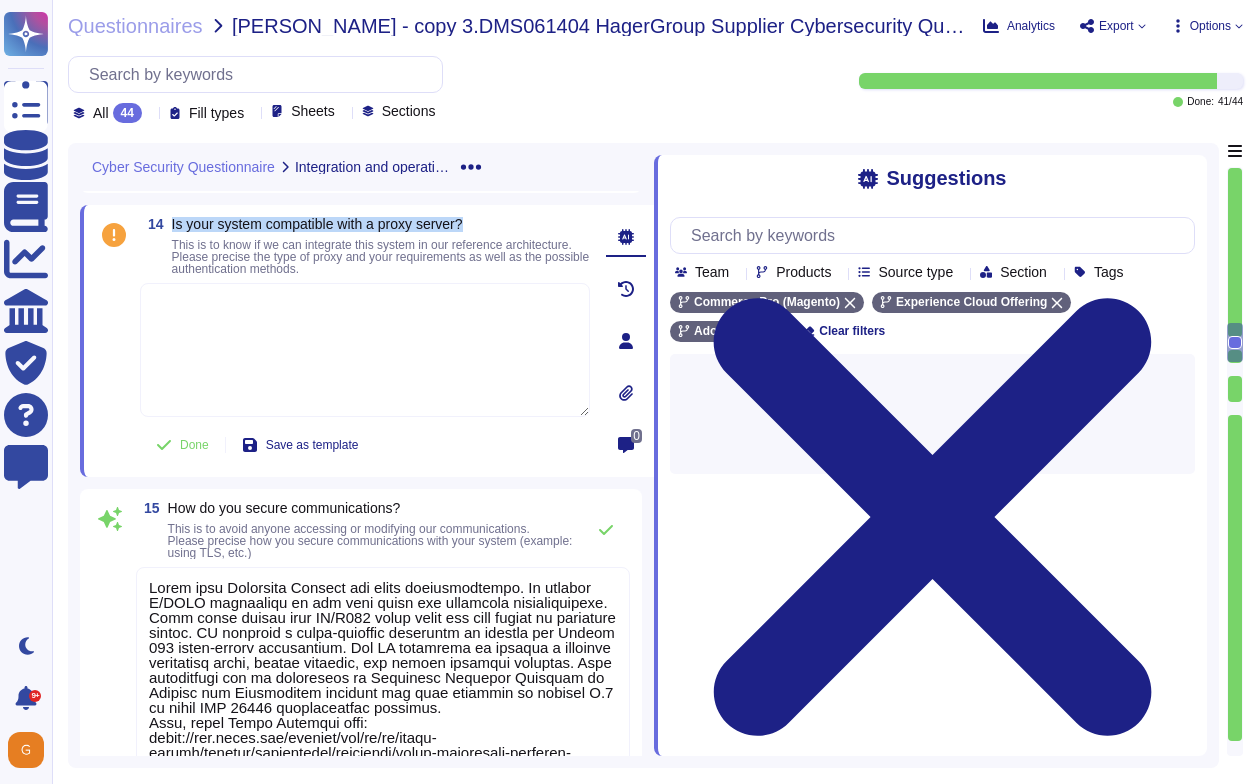 drag, startPoint x: 171, startPoint y: 296, endPoint x: 489, endPoint y: 295, distance: 318.0016 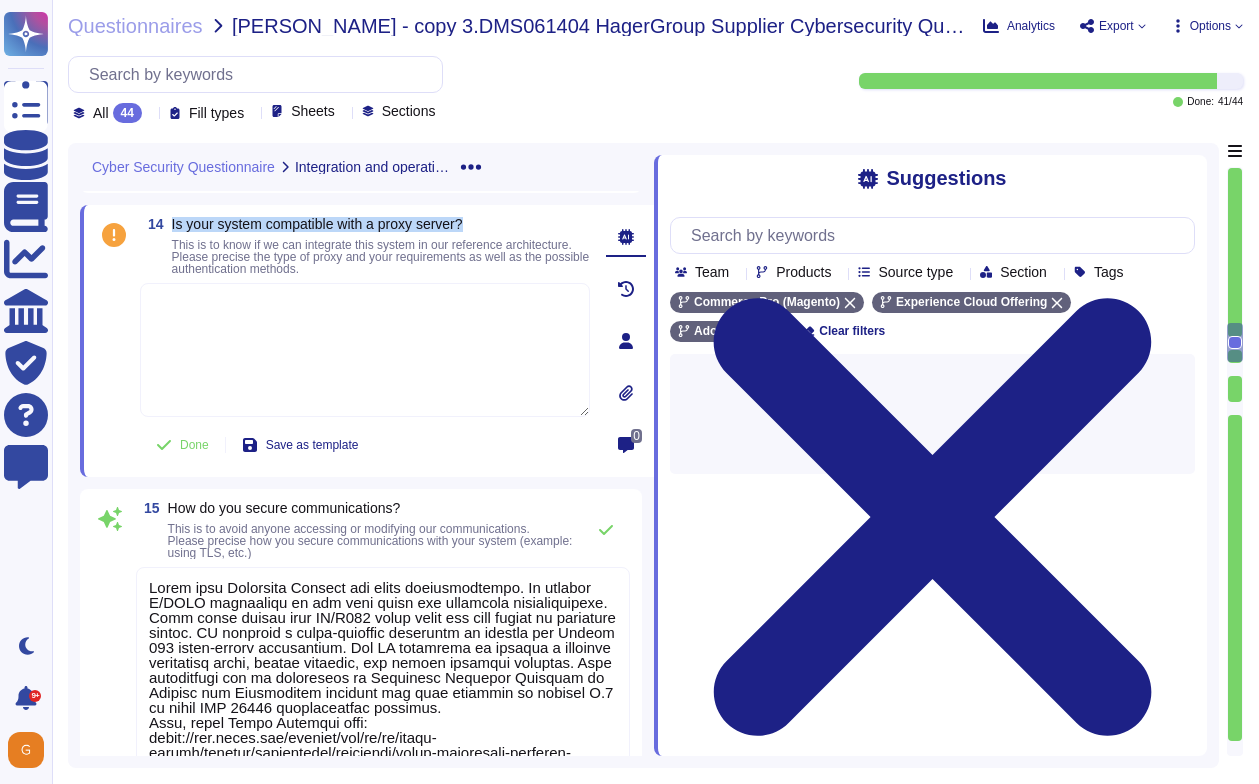 copy on "Is your system compatible with a proxy server?" 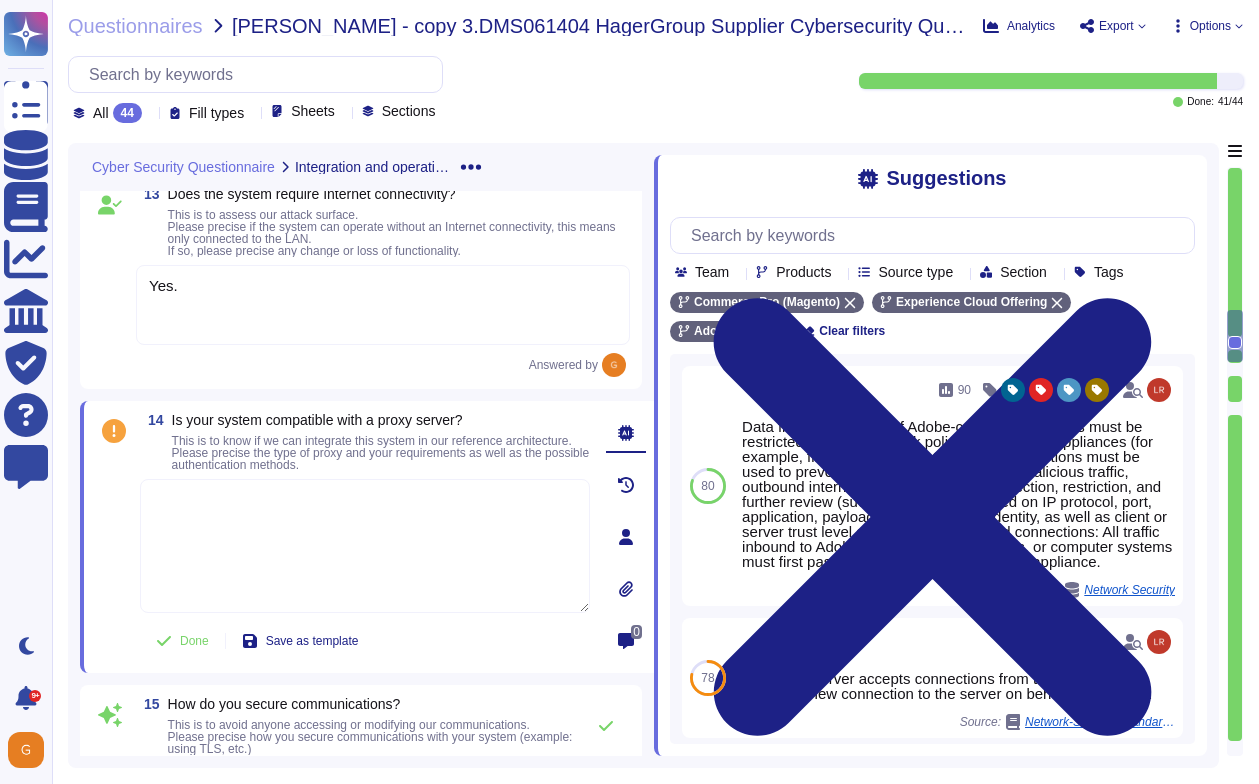 scroll, scrollTop: 4442, scrollLeft: 0, axis: vertical 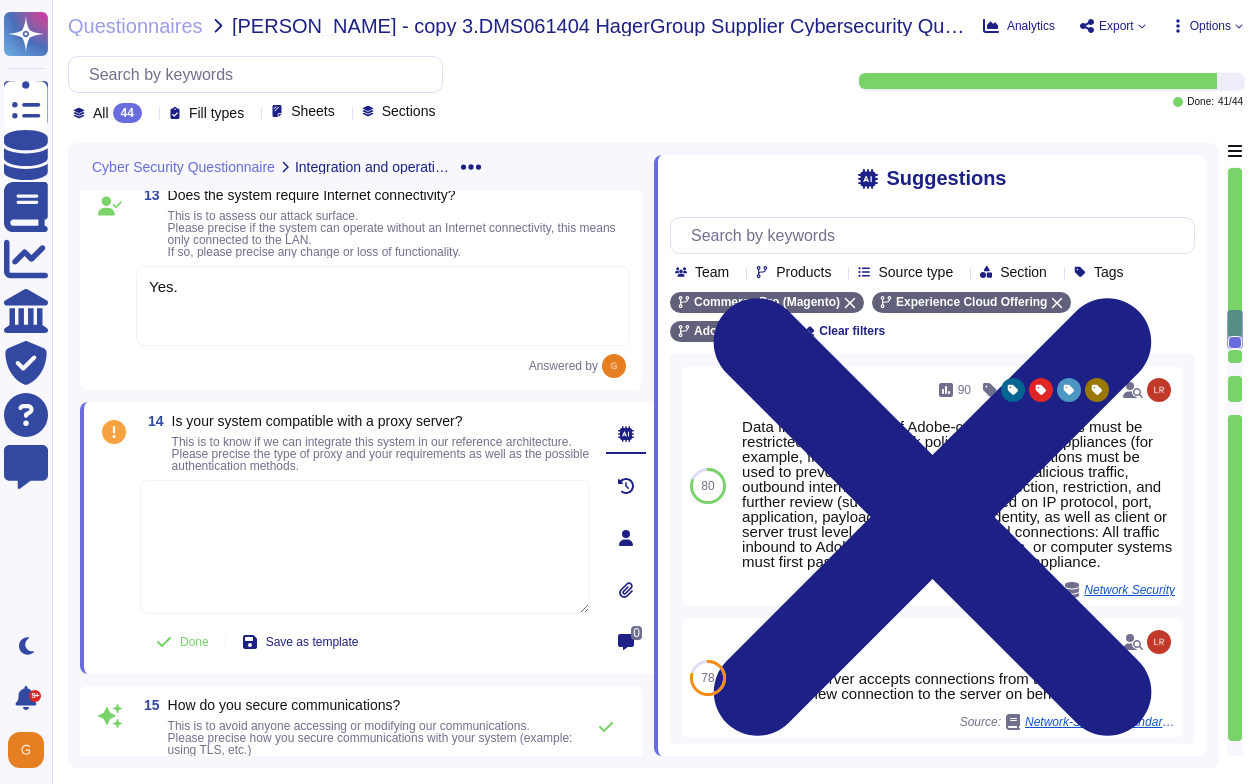 paste on "Yes, Adobe's Commerce on Cloud system is compatible with a proxy server. It allows for the use of a proxy server to establish a connection to the PayPal system. Proxy servers can be configured by setting the Proxy Host and Proxy Port in the system settings. This setup is particularly useful when the server firewall prevents direct access to external systems like PayPal." 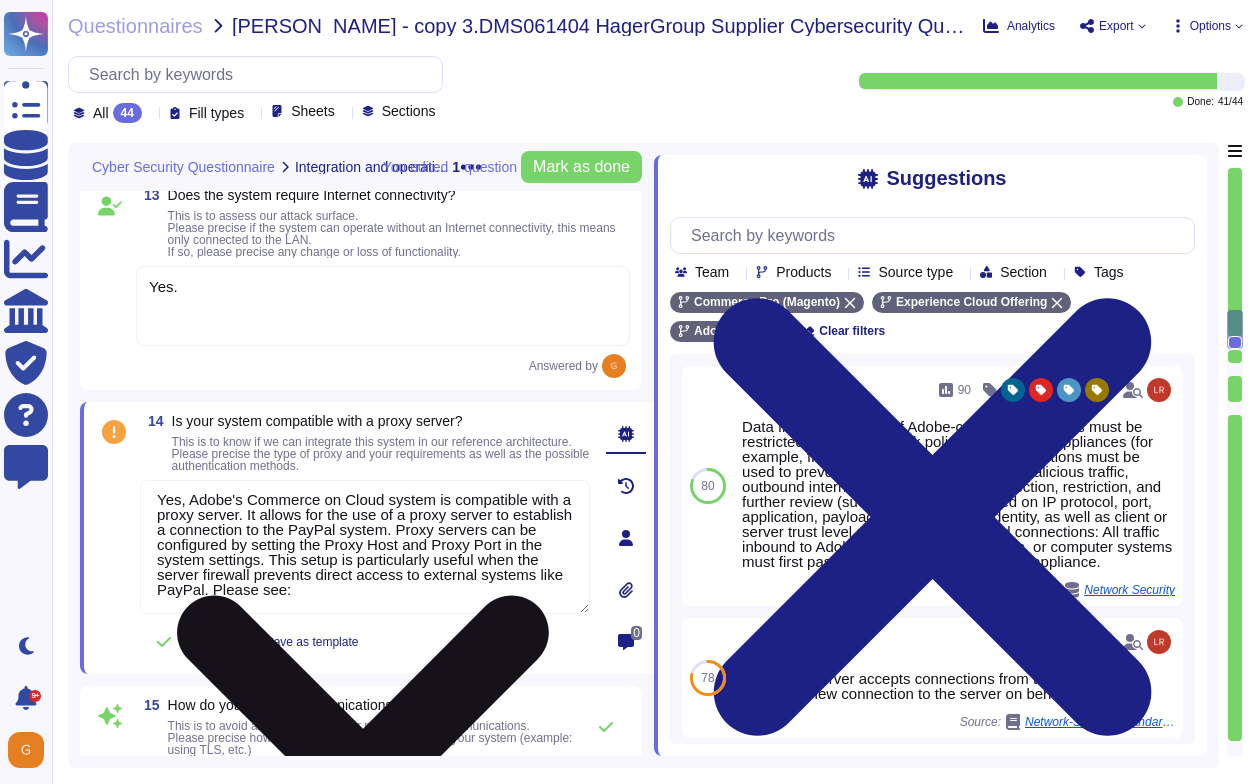 scroll, scrollTop: 17, scrollLeft: 0, axis: vertical 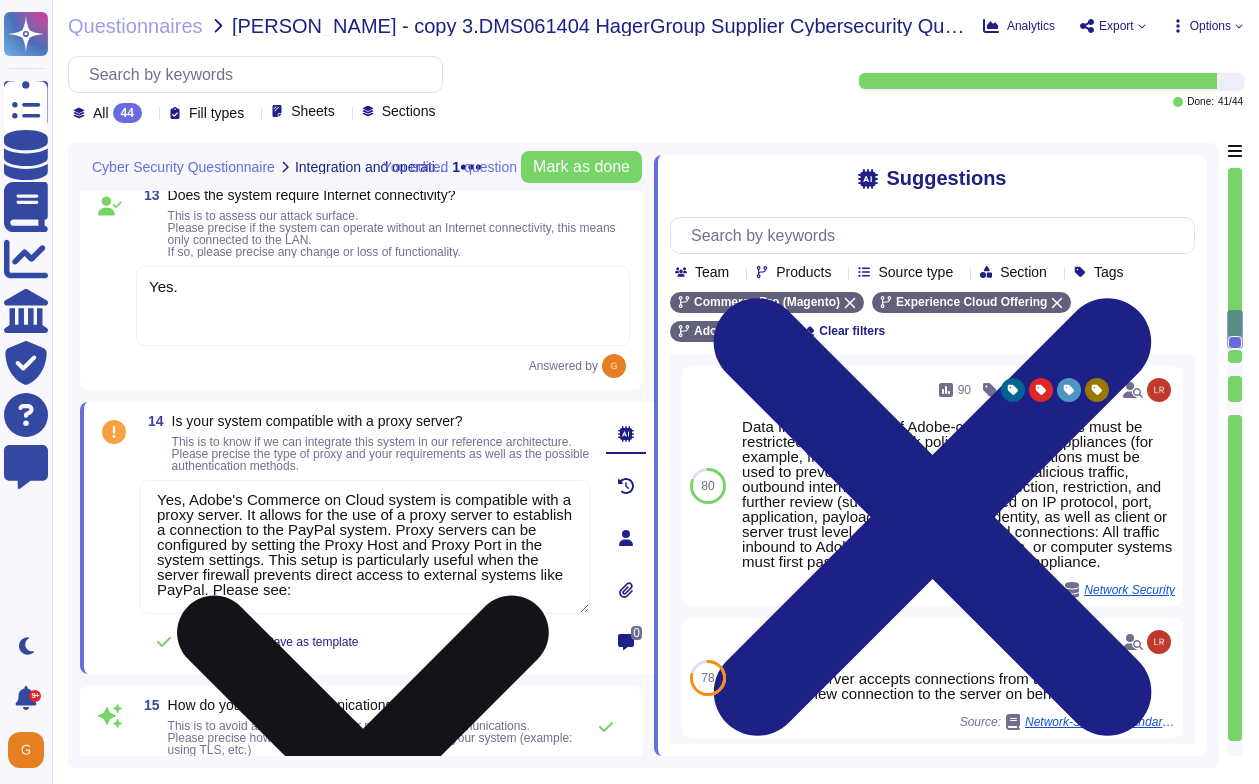 drag, startPoint x: 380, startPoint y: 676, endPoint x: 301, endPoint y: 664, distance: 79.9062 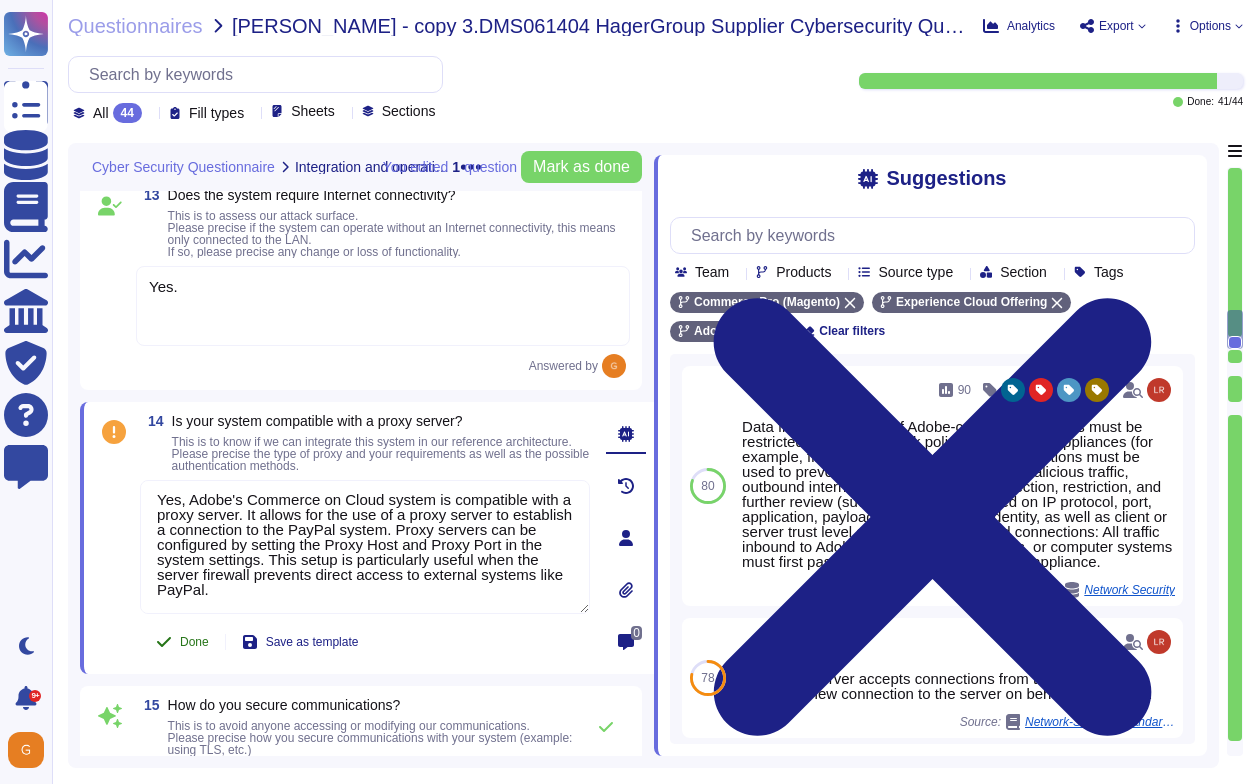 type on "Yes, Adobe's Commerce on Cloud system is compatible with a proxy server. It allows for the use of a proxy server to establish a connection to the PayPal system. Proxy servers can be configured by setting the Proxy Host and Proxy Port in the system settings. This setup is particularly useful when the server firewall prevents direct access to external systems like PayPal." 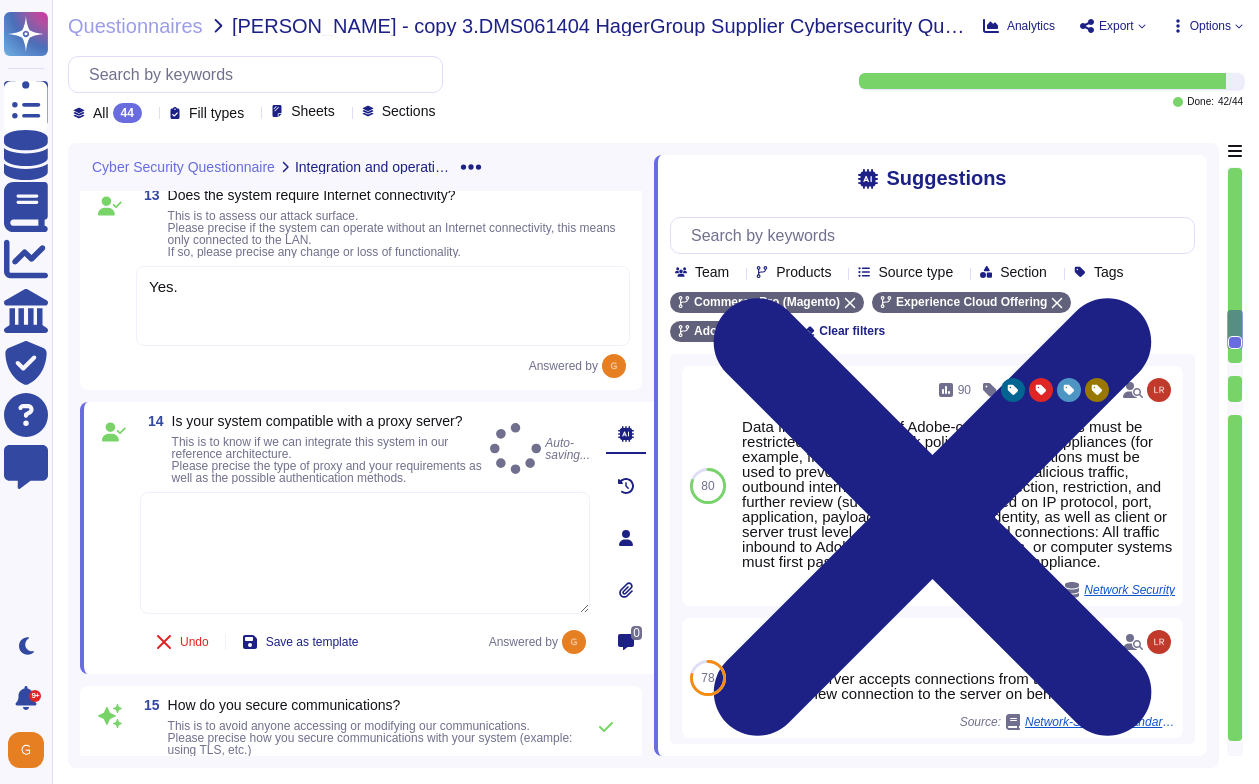 scroll, scrollTop: 0, scrollLeft: 0, axis: both 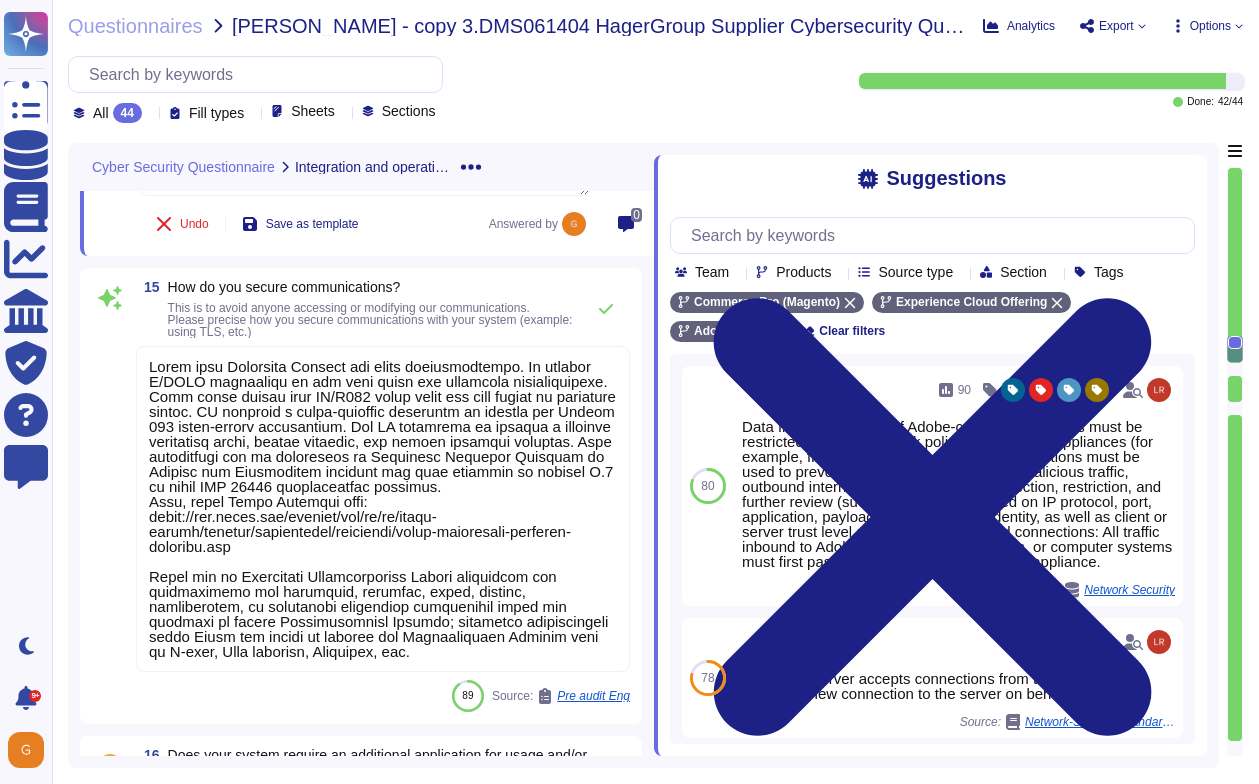 type on "Yes, Adobe's Commerce on Cloud system is compatible with a proxy server. It allows for the use of a proxy server to establish a connection to the PayPal system. Proxy servers can be configured by setting the Proxy Host and Proxy Port in the system settings. This setup is particularly useful when the server firewall prevents direct access to external systems like PayPal." 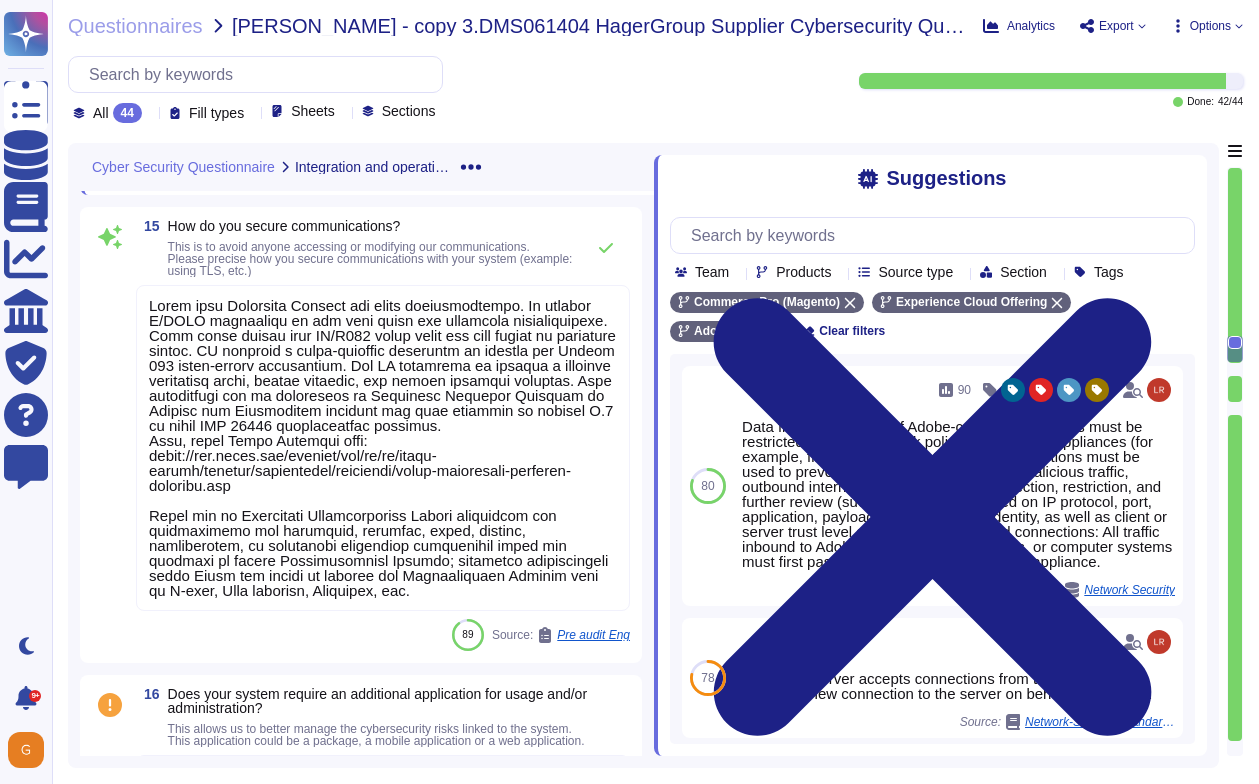 scroll, scrollTop: 4924, scrollLeft: 0, axis: vertical 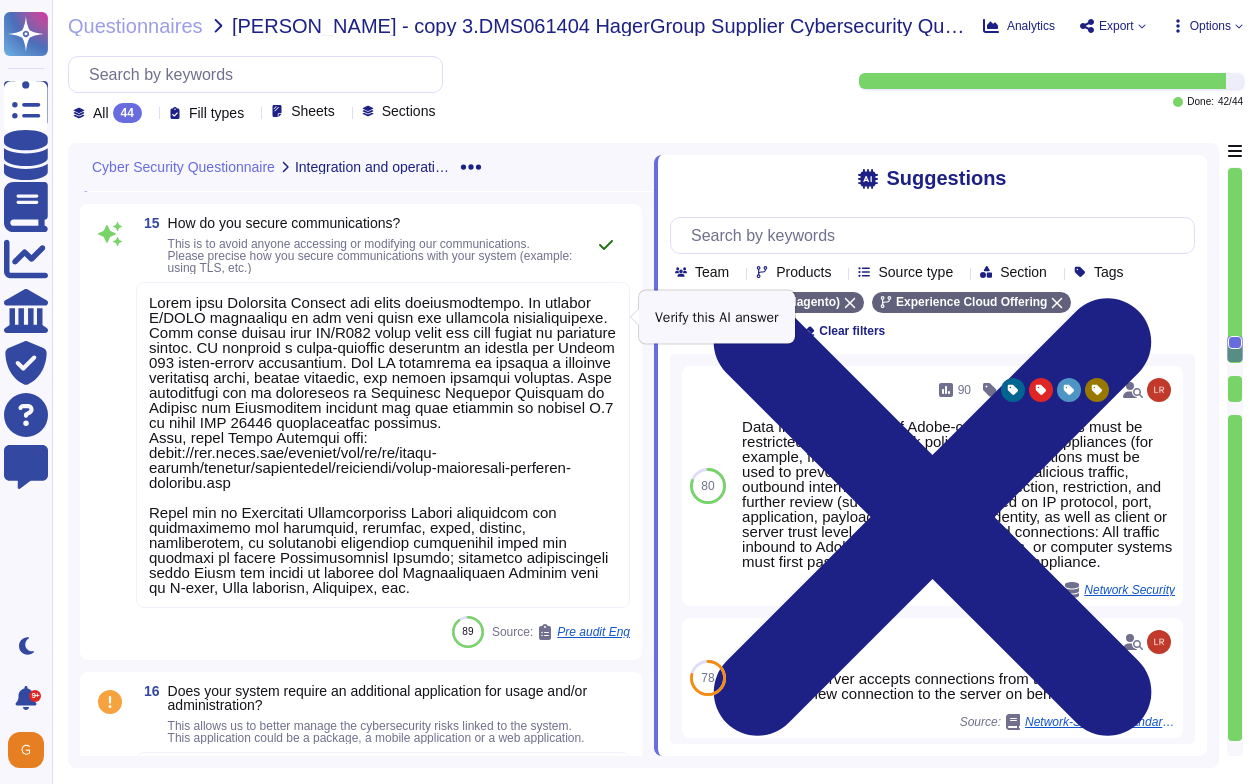 click 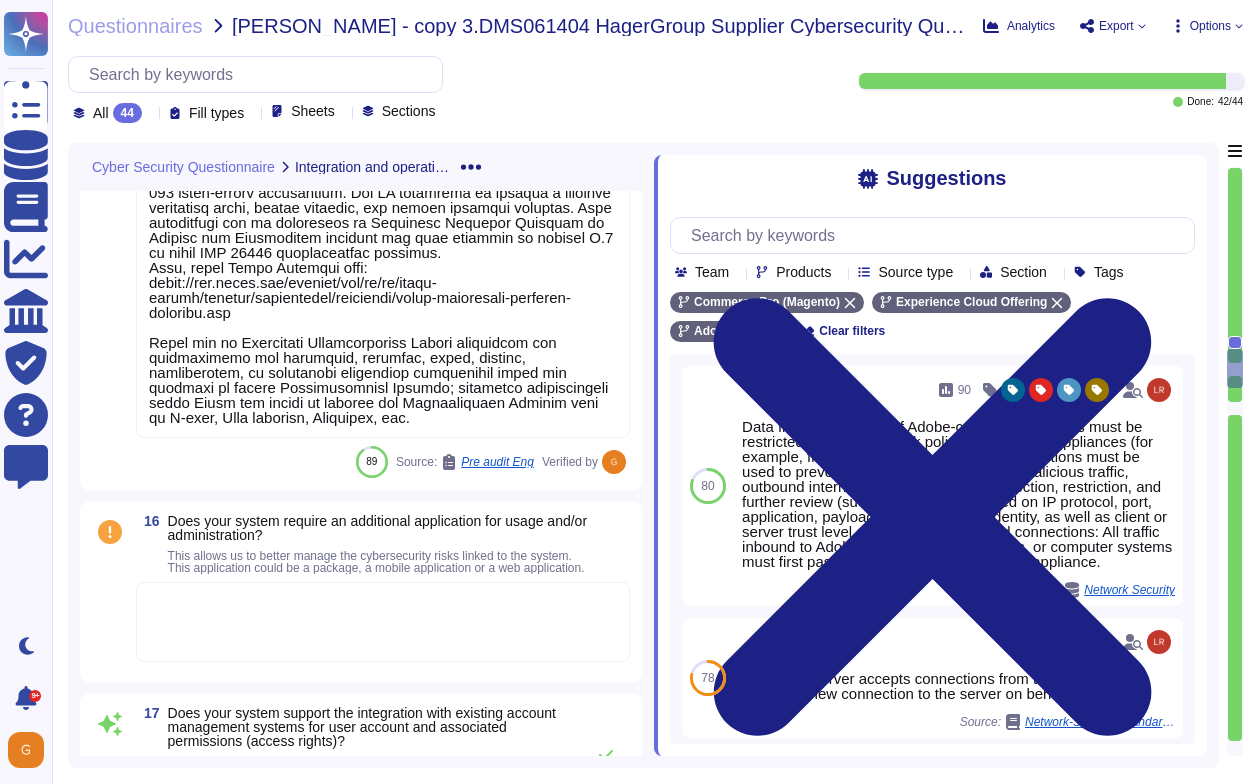 scroll, scrollTop: 5155, scrollLeft: 0, axis: vertical 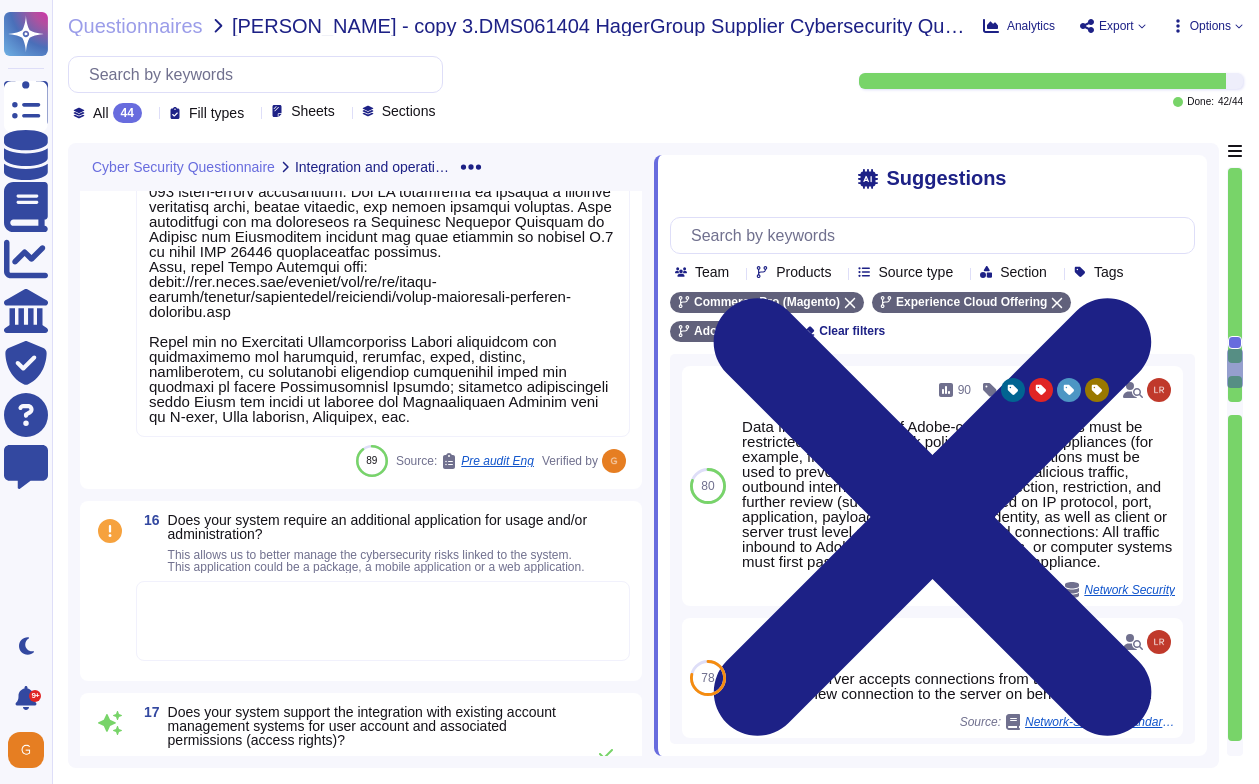 click at bounding box center (383, 621) 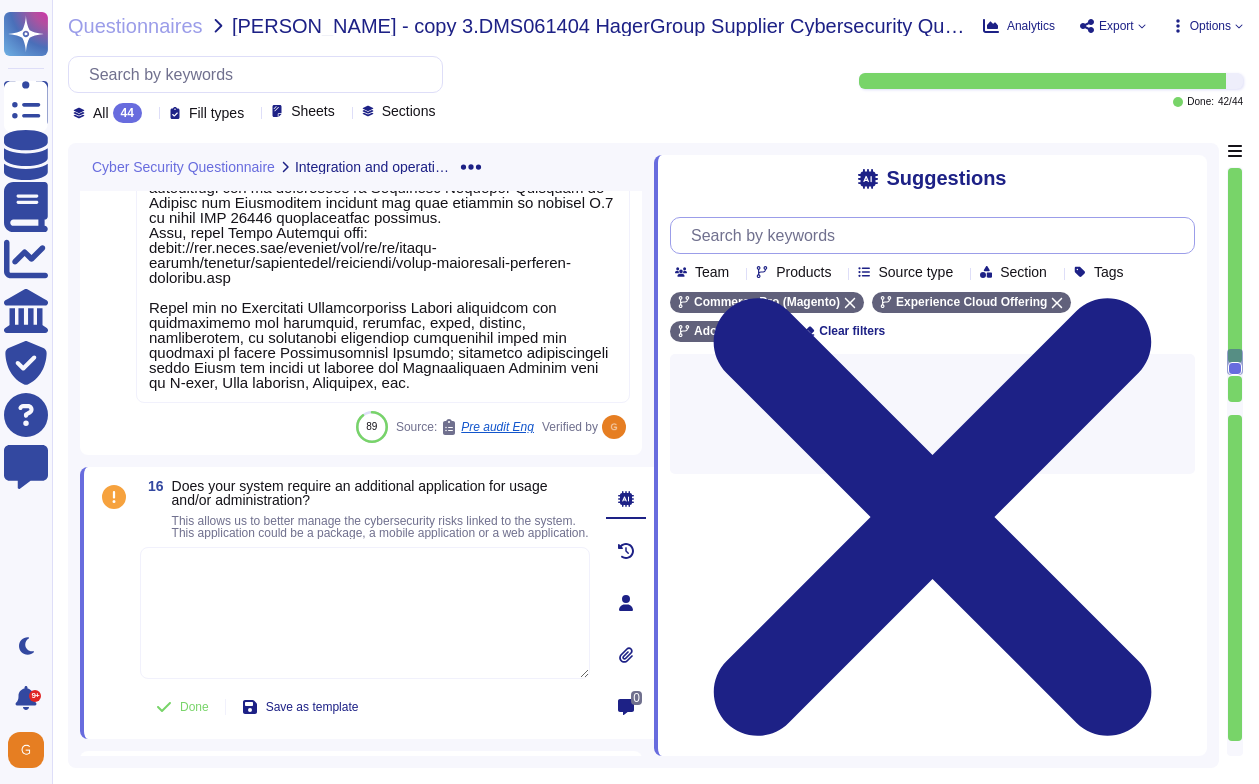 click at bounding box center (937, 235) 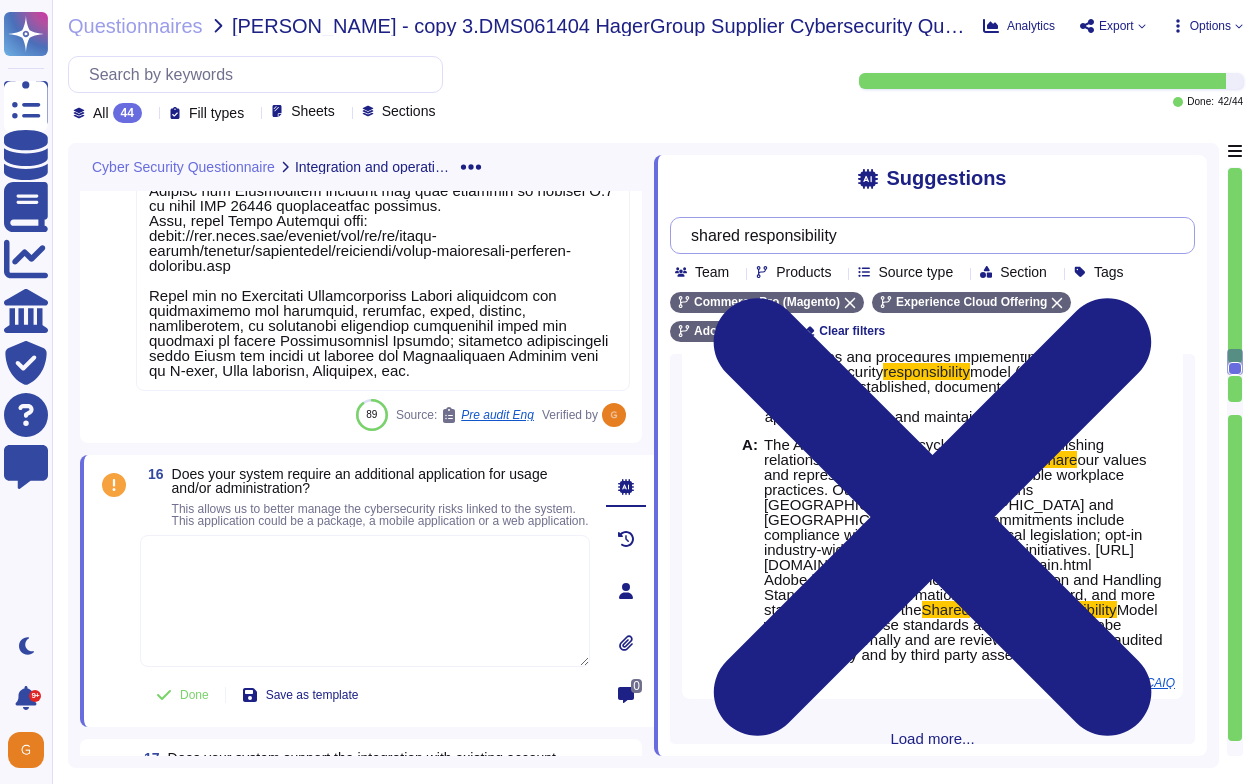 scroll, scrollTop: 1784, scrollLeft: 0, axis: vertical 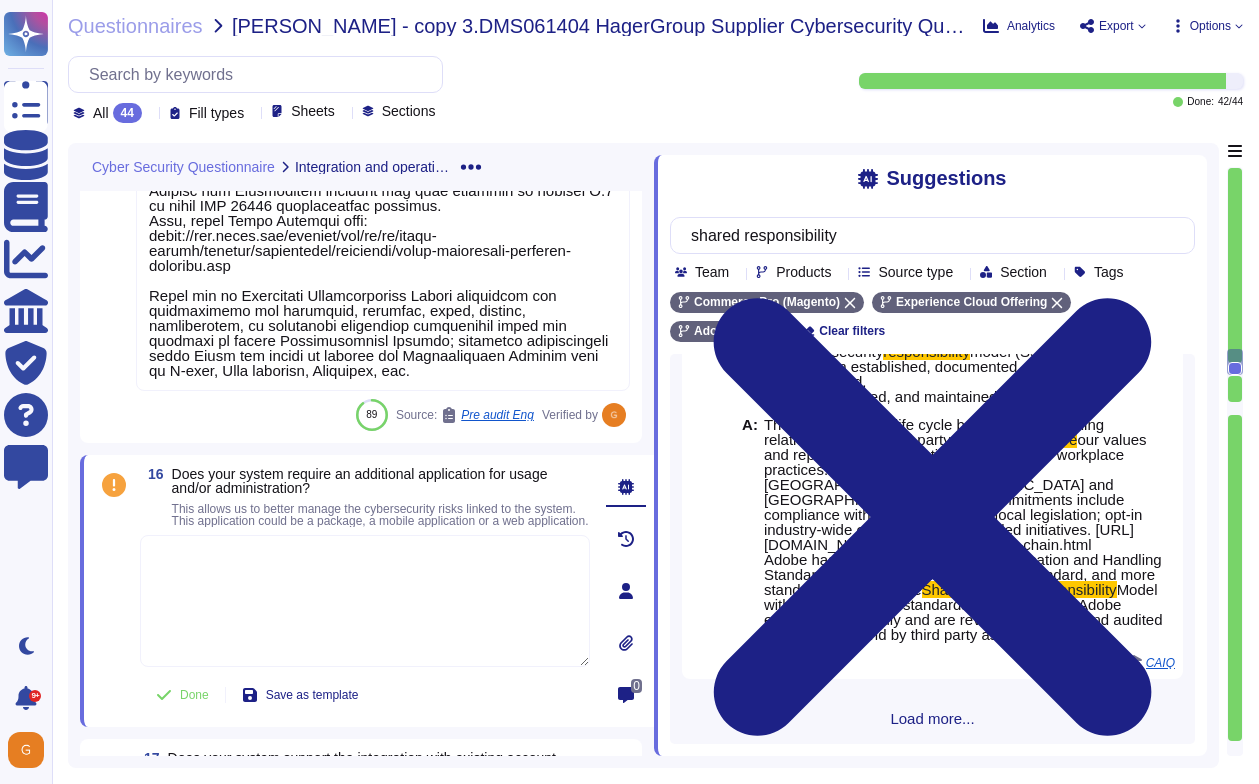 type on "shared responsibility" 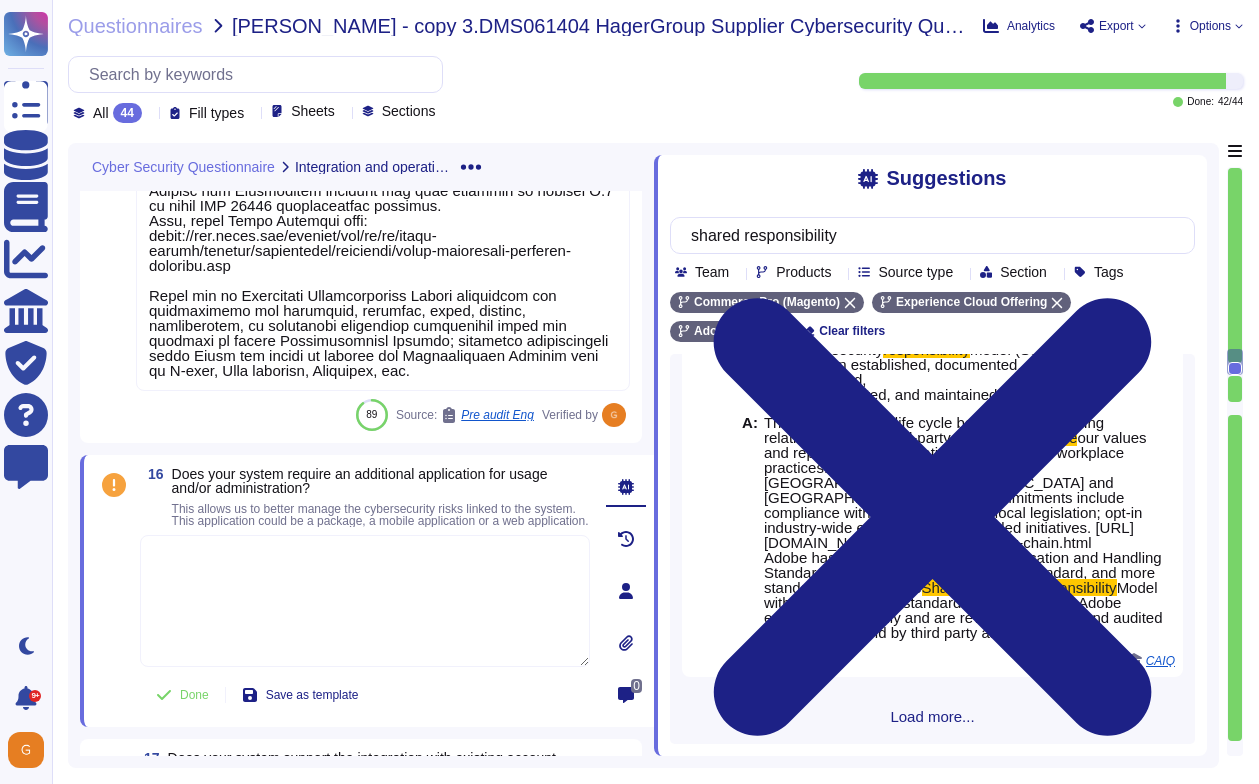 scroll, scrollTop: 4643, scrollLeft: 0, axis: vertical 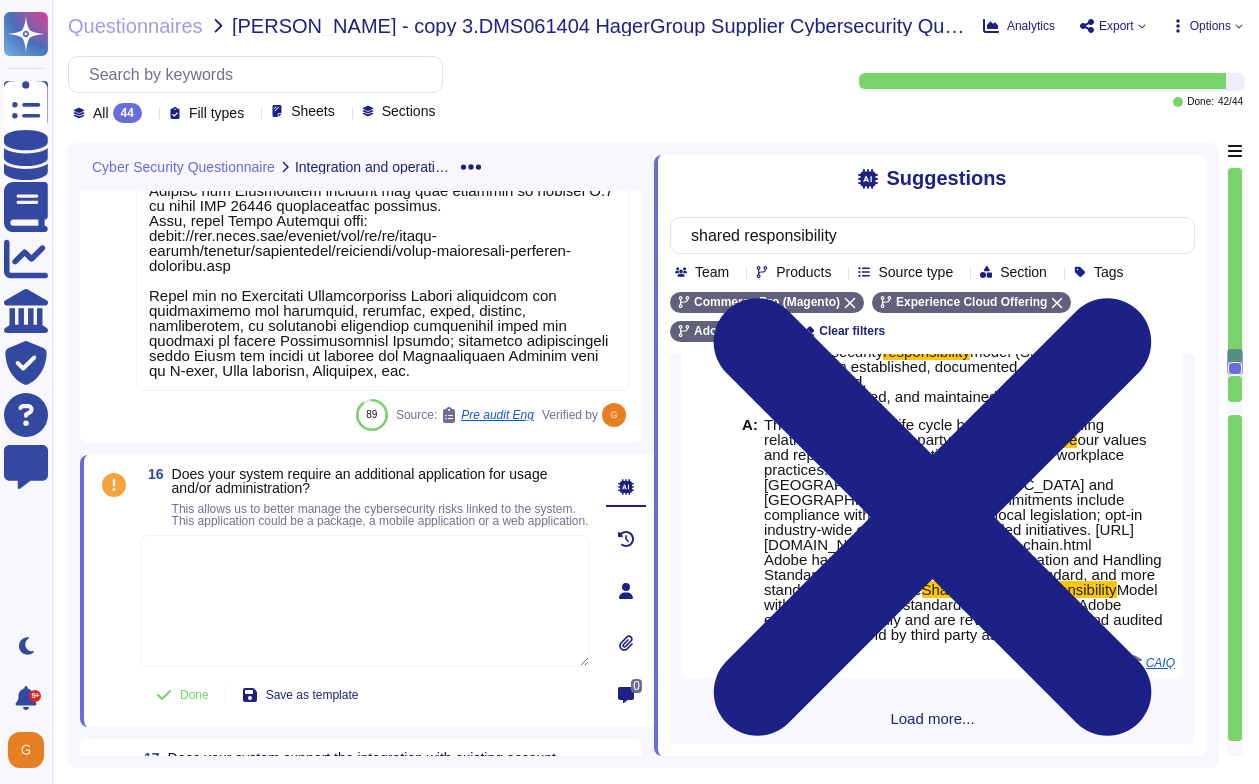 click on "Load more..." at bounding box center (932, 718) 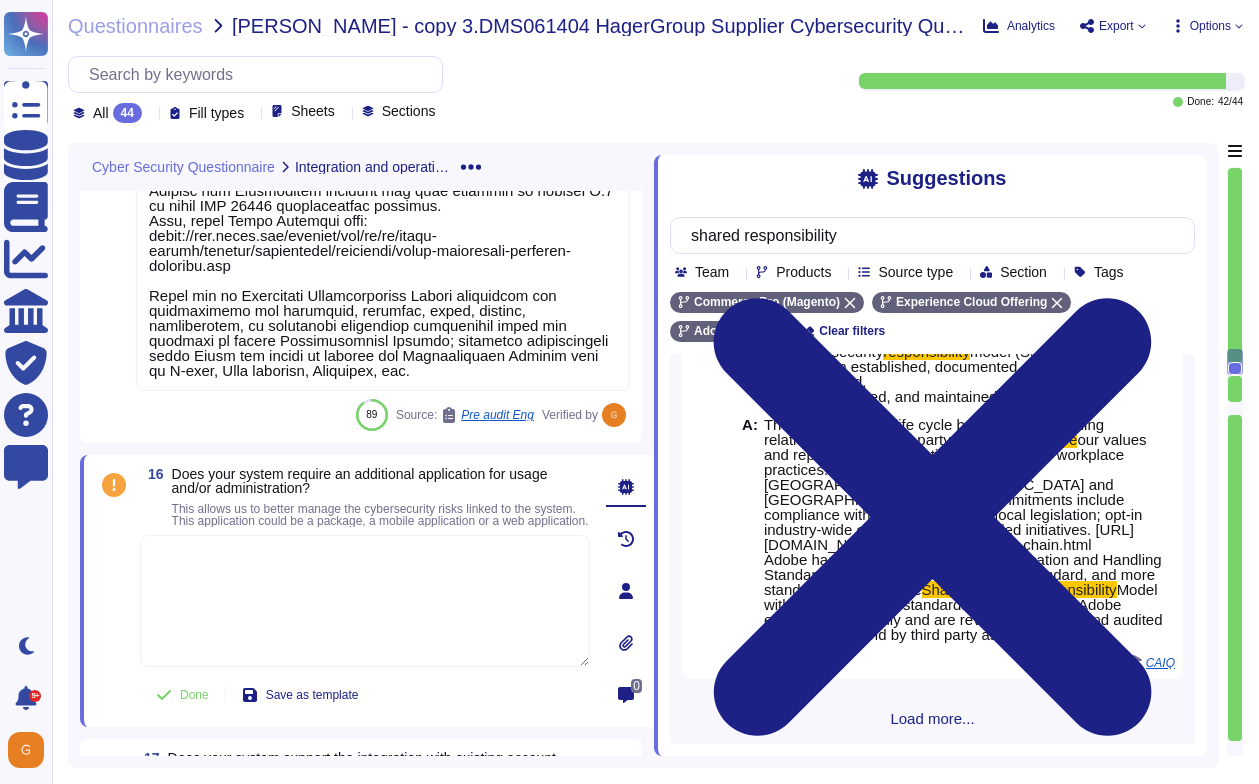 click on "Load more..." at bounding box center (932, 718) 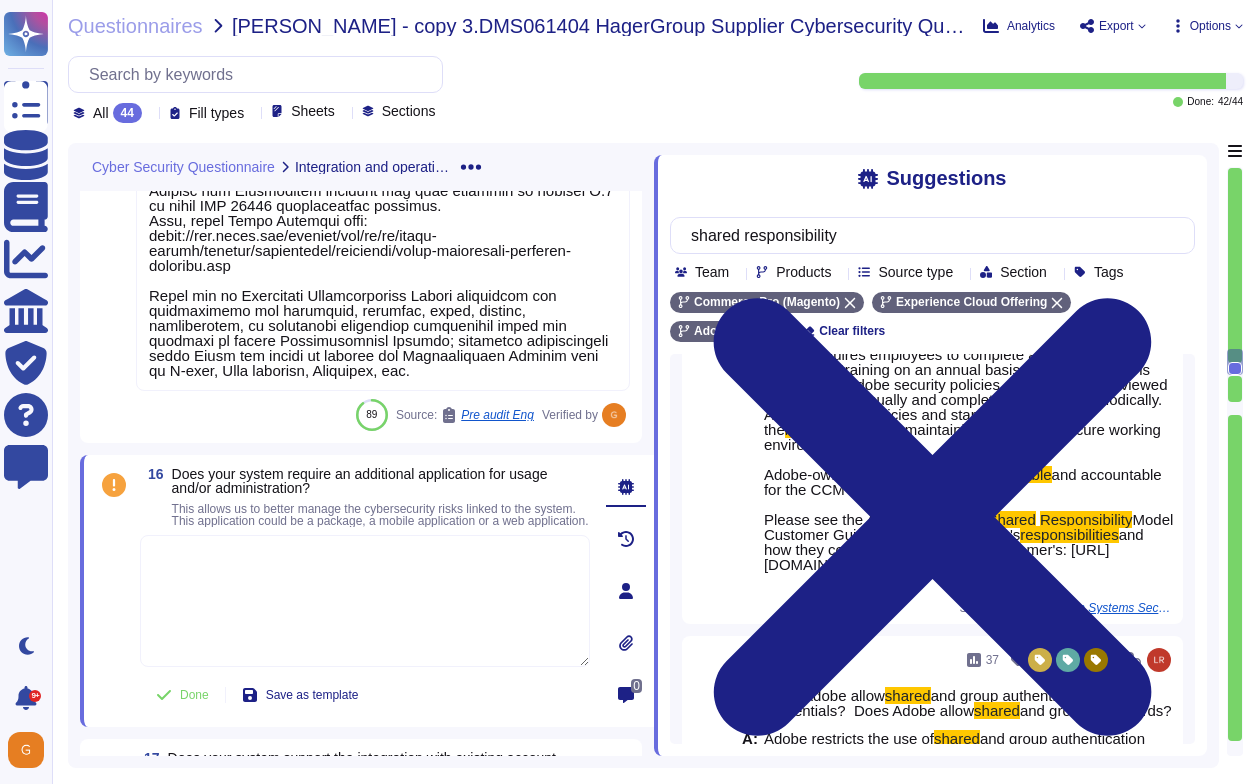 scroll, scrollTop: 7066, scrollLeft: 1, axis: both 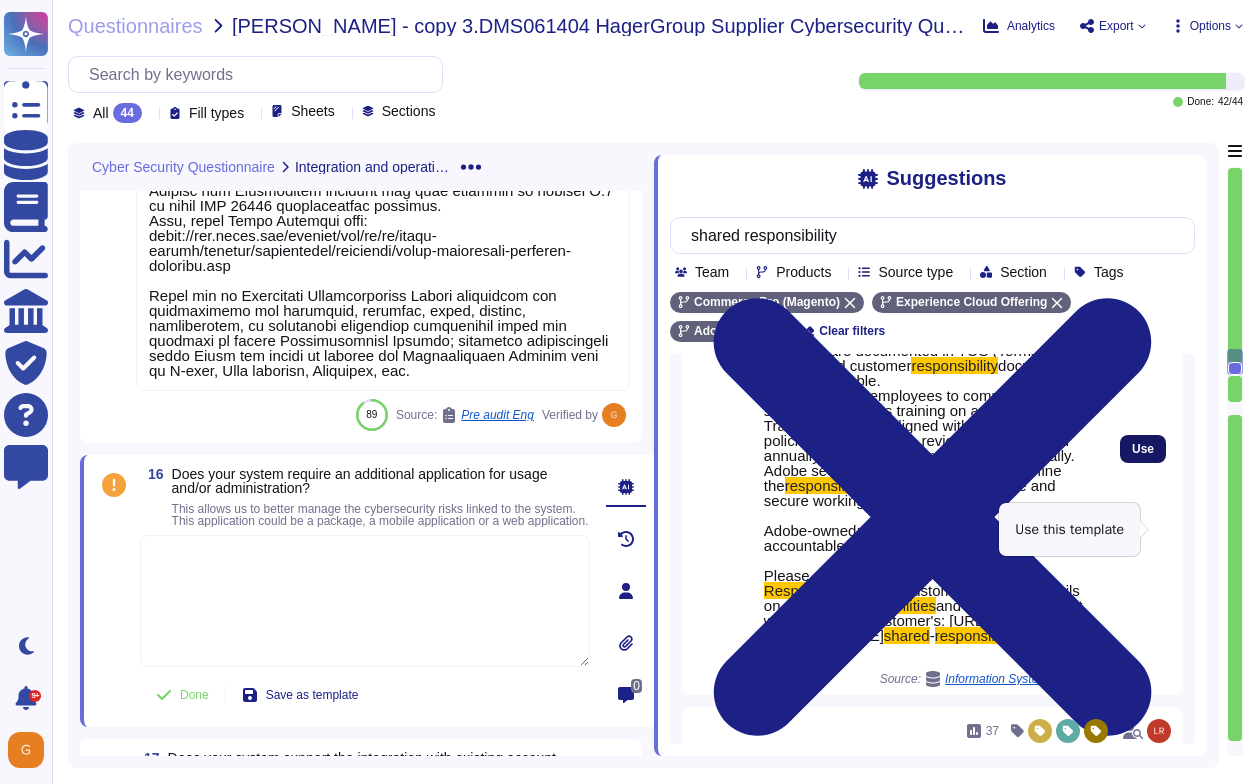 click on "Use" at bounding box center [1143, 449] 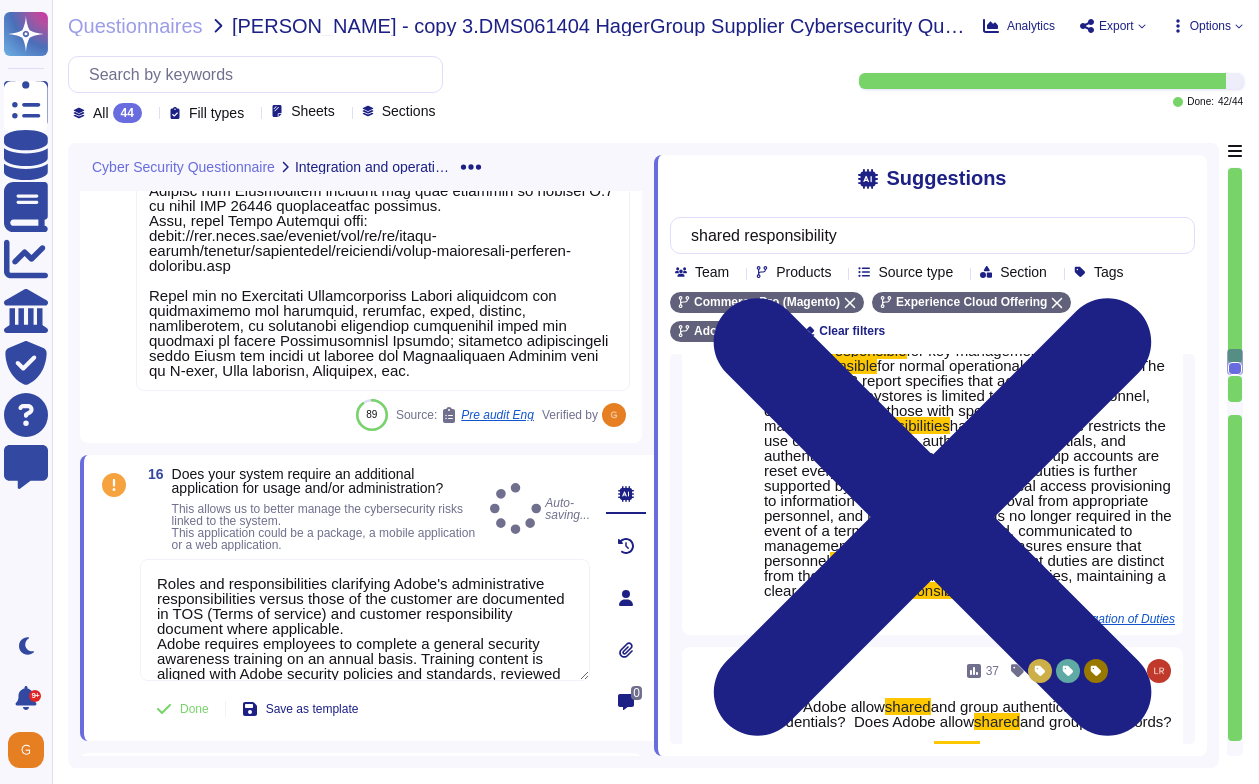 scroll, scrollTop: 88, scrollLeft: 1, axis: both 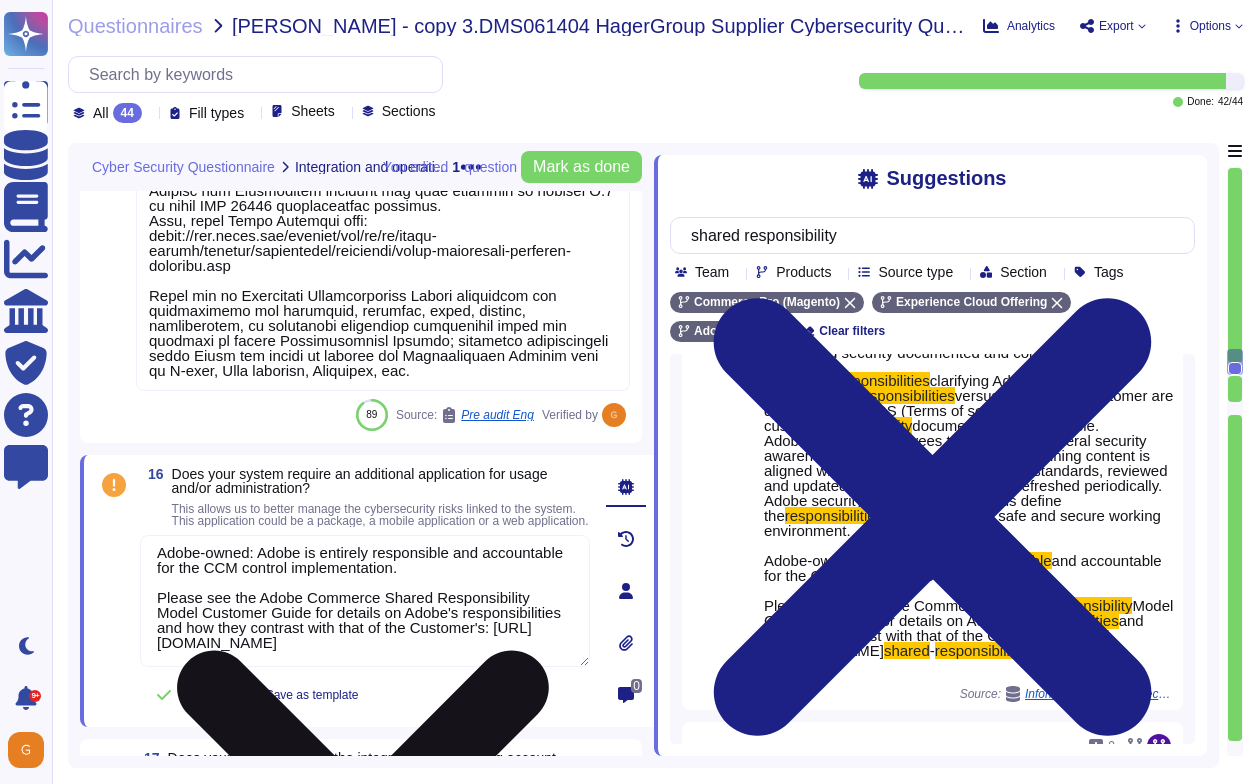 click on "Roles and responsibilities clarifying Adobe's administrative responsibilities versus those of the customer are documented in TOS (Terms of service) and customer responsibility document where applicable.
Adobe requires employees to complete a general security awareness training on an annual basis. Training content is aligned with Adobe security policies and standards, reviewed and updated annually and completely refreshed periodically.
Adobe security policies and standards define the responsibilities for maintaining a safe and secure working environment.
Adobe-owned: Adobe is entirely responsible and accountable for the CCM control implementation.
Please see the Adobe Commerce Shared Responsibility Model Customer Guide for details on Adobe's responsibilities and how they contrast with that of the Customer's: [URL][DOMAIN_NAME]" at bounding box center [365, 601] 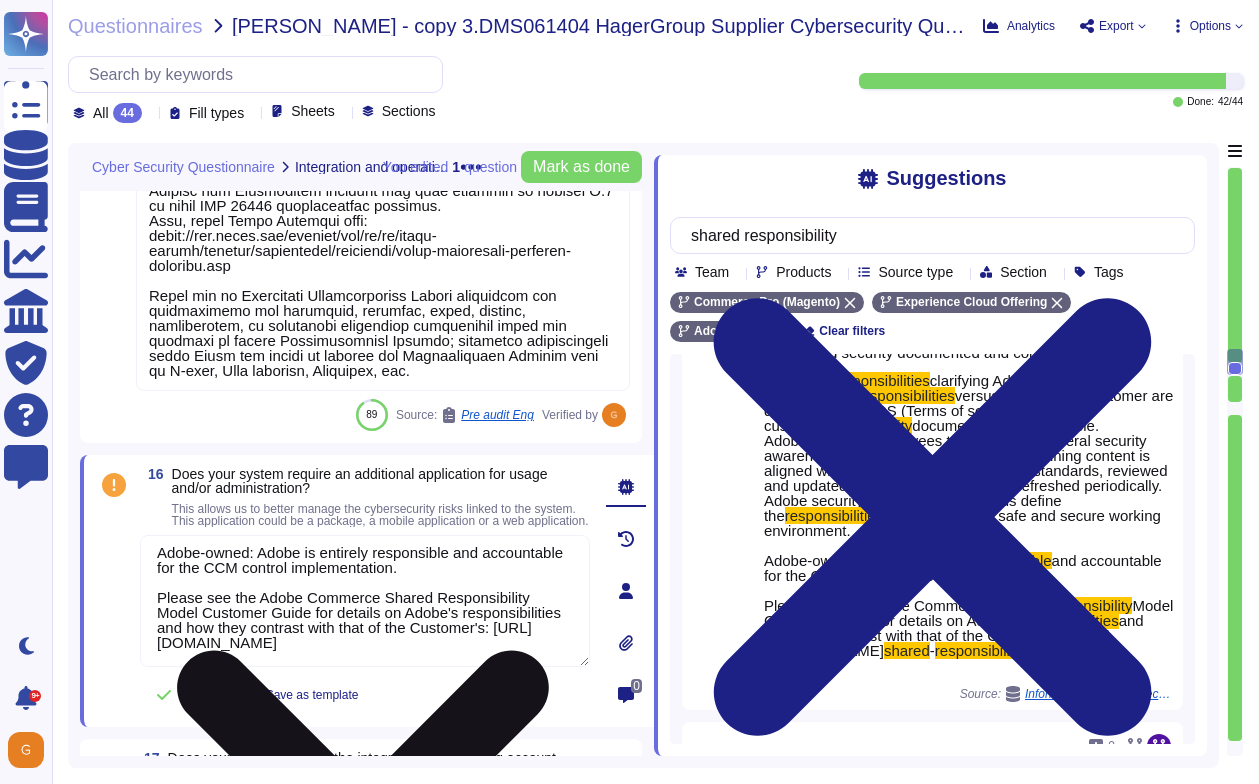 scroll, scrollTop: 242, scrollLeft: 0, axis: vertical 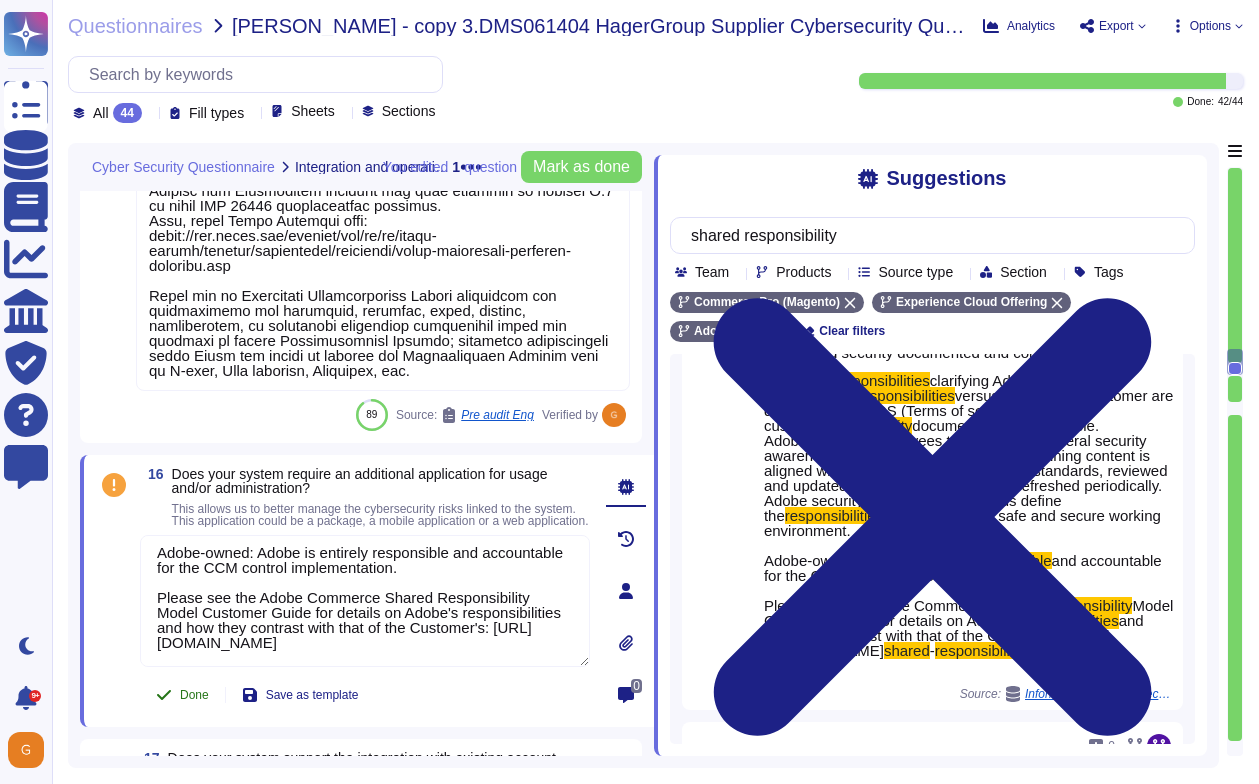 type on "Roles and responsibilities clarifying Adobe's administrative responsibilities versus those of the customer are documented in TOS (Terms of service) and customer responsibility document where applicable.
Adobe requires employees to complete a general security awareness training on an annual basis. Training content is aligned with Adobe security policies and standards, reviewed and updated annually and completely refreshed periodically.
Adobe security policies and standards define the responsibilities for maintaining a safe and secure working environment.
Adobe-owned: Adobe is entirely responsible and accountable for the CCM control implementation.
Please see the Adobe Commerce Shared Responsibility Model Customer Guide for details on Adobe's responsibilities and how they contrast with that of the Customer's: [URL][DOMAIN_NAME]" 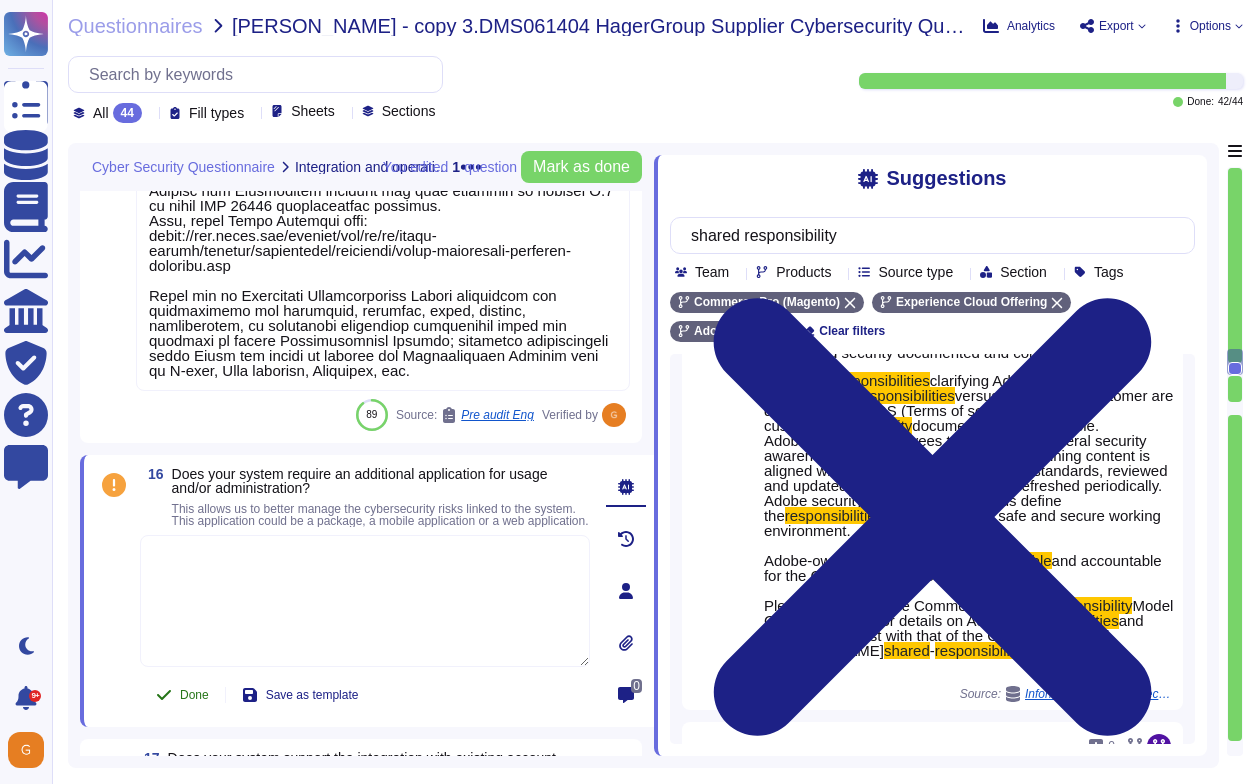 scroll, scrollTop: 0, scrollLeft: 0, axis: both 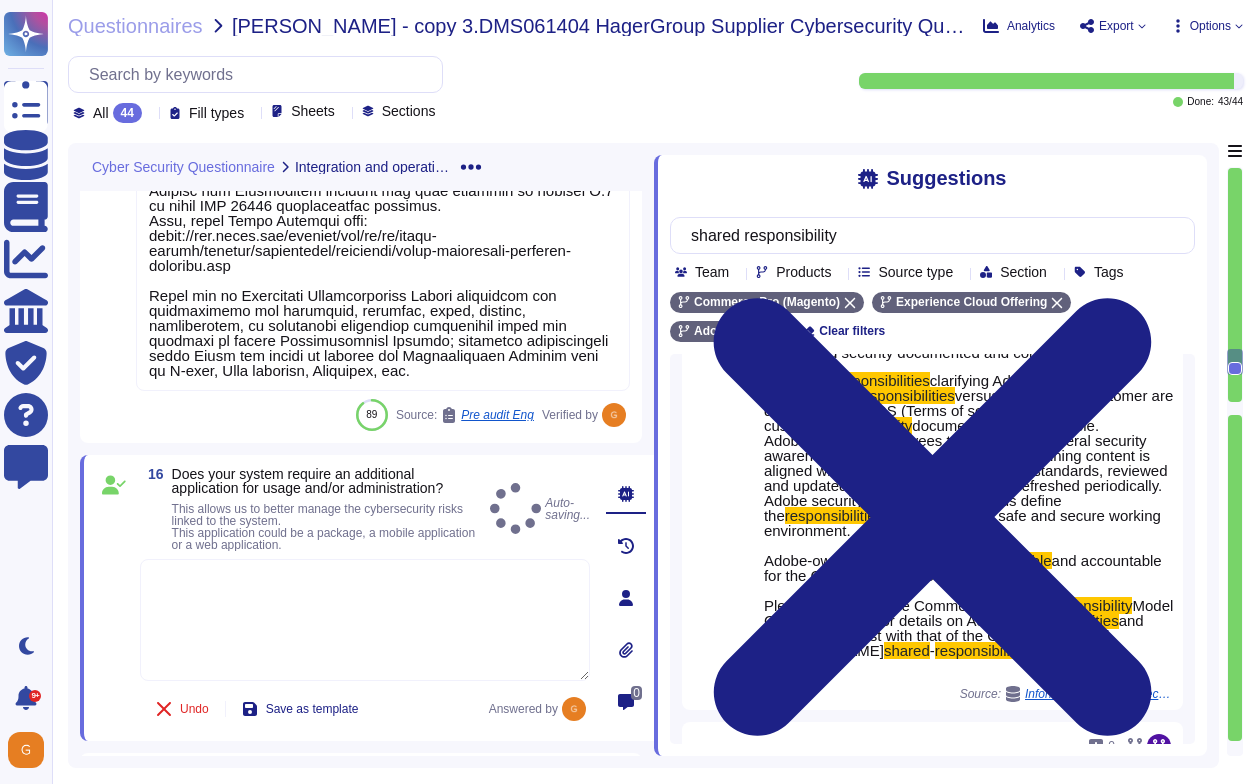 type on "Roles and responsibilities clarifying Adobe's administrative responsibilities versus those of the customer are documented in TOS (Terms of service) and customer responsibility document where applicable.
Adobe requires employees to complete a general security awareness training on an annual basis. Training content is aligned with Adobe security policies and standards, reviewed and updated annually and completely refreshed periodically.
Adobe security policies and standards define the responsibilities for maintaining a safe and secure working environment.
Adobe-owned: Adobe is entirely responsible and accountable for the CCM control implementation.
Please see the Adobe Commerce Shared Responsibility Model Customer Guide for details on Adobe's responsibilities and how they contrast with that of the Customer's: [URL][DOMAIN_NAME]" 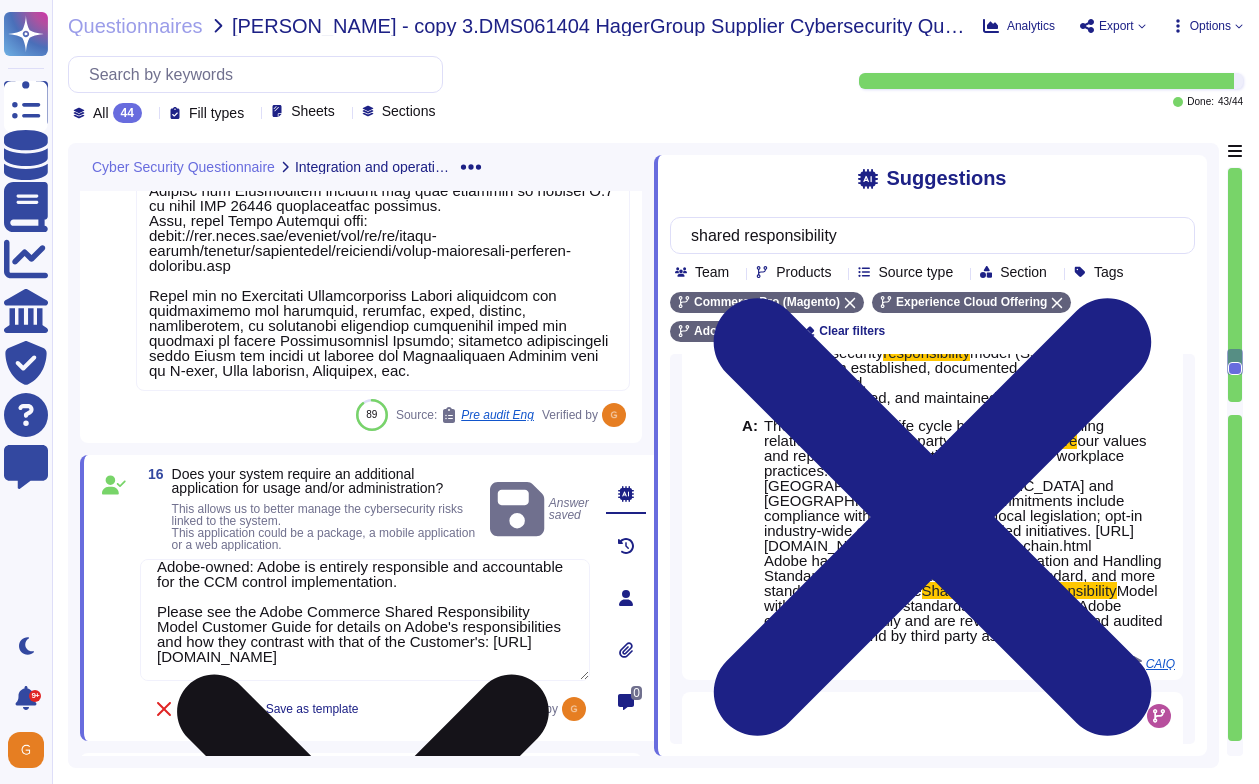 scroll, scrollTop: 242, scrollLeft: 0, axis: vertical 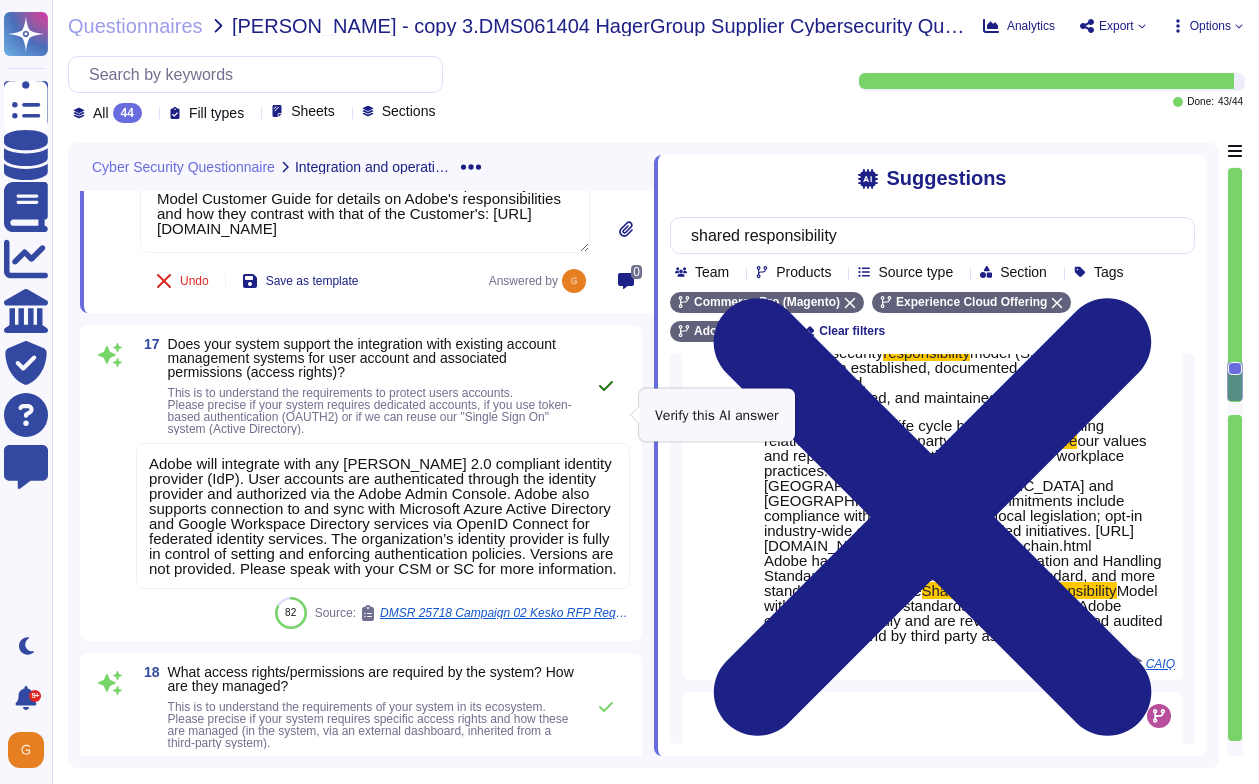 click 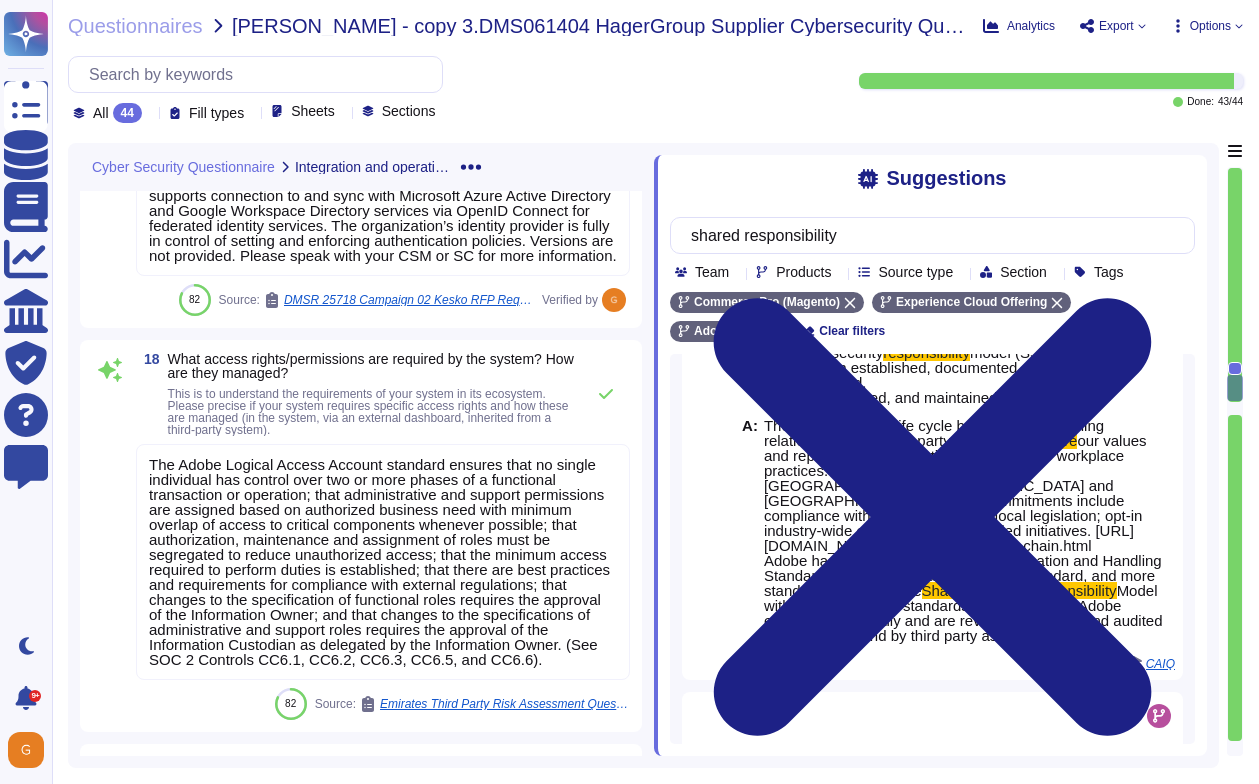 scroll, scrollTop: 5872, scrollLeft: 0, axis: vertical 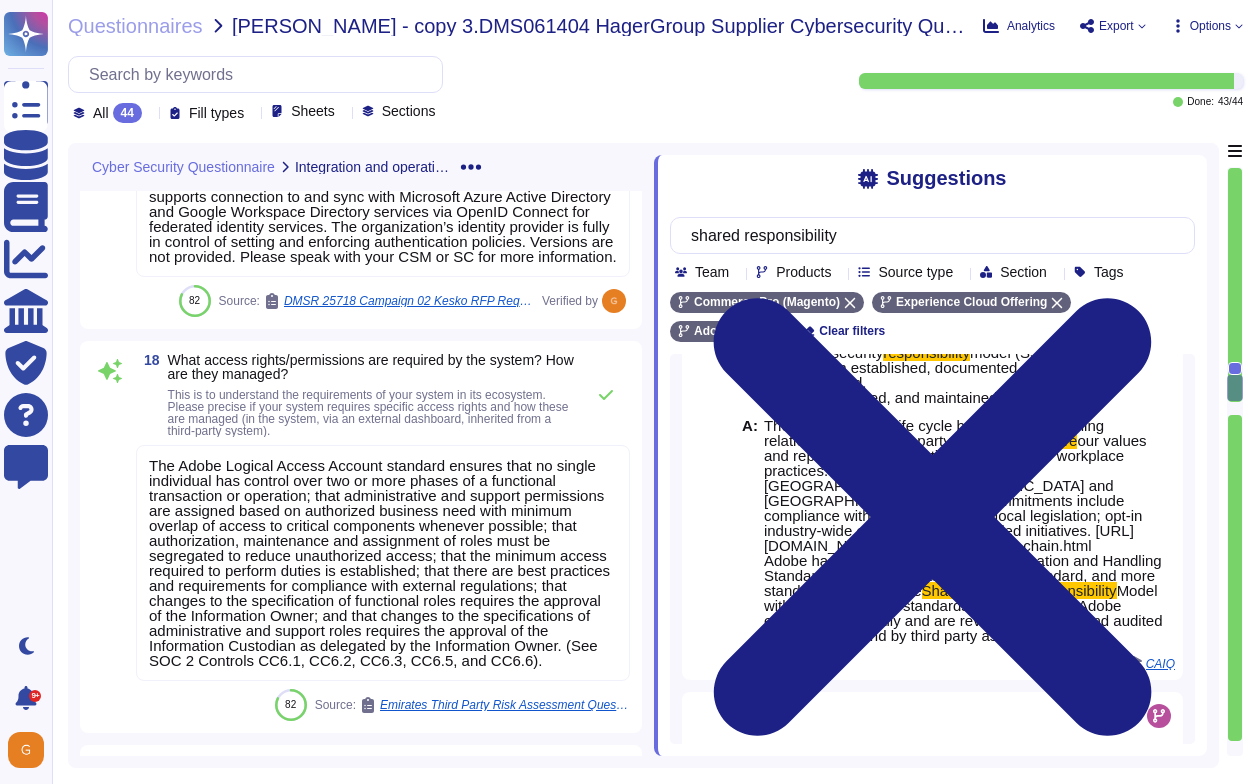 click on "The Adobe Logical Access Account standard ensures that no single individual has control over two or more phases of a functional transaction or operation; that administrative and support permissions are assigned based on authorized business need with minimum overlap of access to critical components whenever possible; that authorization, maintenance and assignment of roles must be segregated to reduce unauthorized access; that the minimum access required to perform duties is established; that there are best practices and requirements for compliance with external regulations; that changes to the specification of functional roles requires the approval of the Information Owner; and that changes to the specifications of administrative and support roles requires the approval of the Information Custodian as delegated by the Information Owner. (See SOC 2 Controls CC6.1, CC6.2, CC6.3, CC6.5, and CC6.6)." at bounding box center (379, 563) 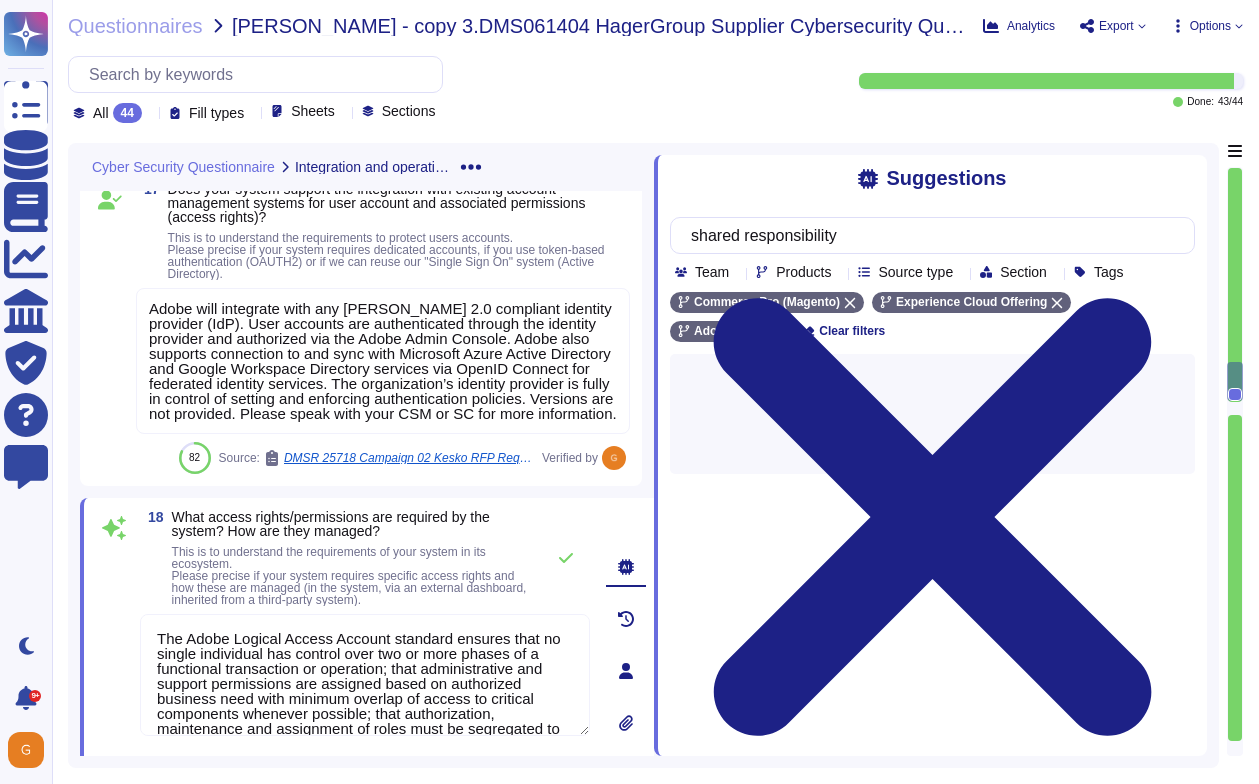 type 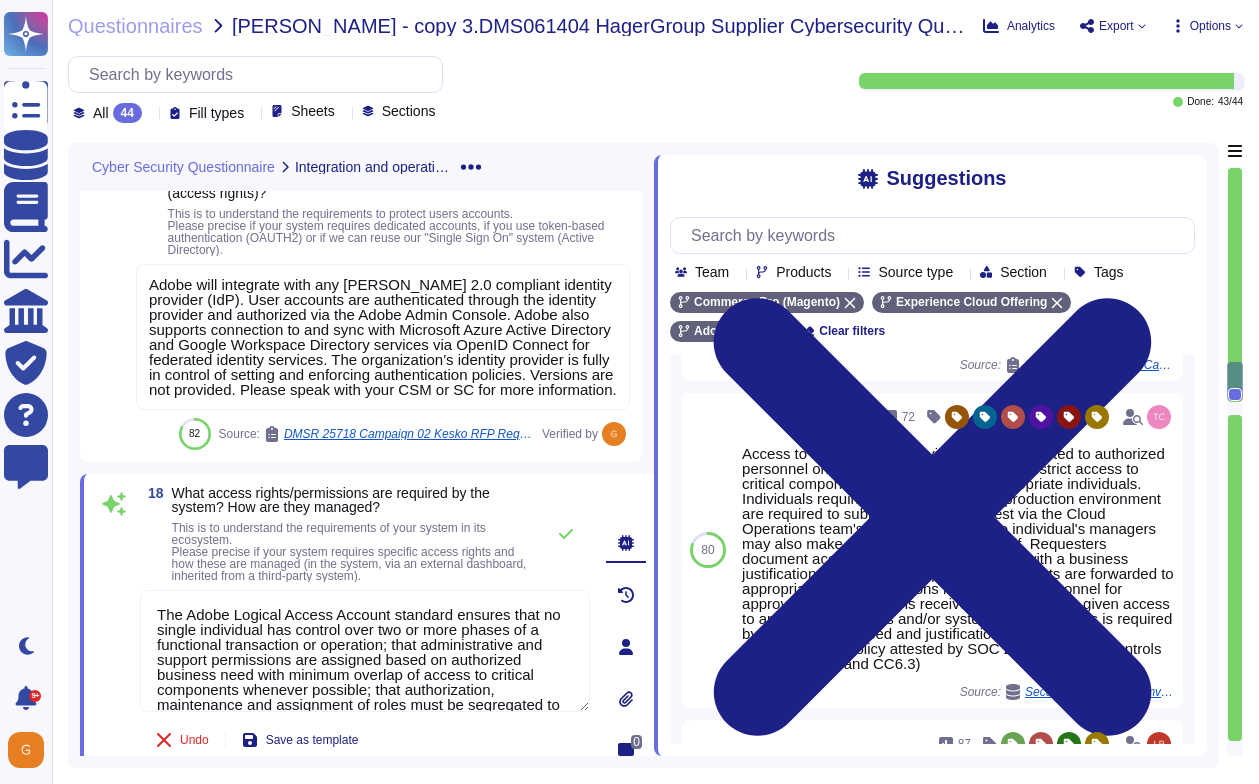 scroll, scrollTop: 641, scrollLeft: 0, axis: vertical 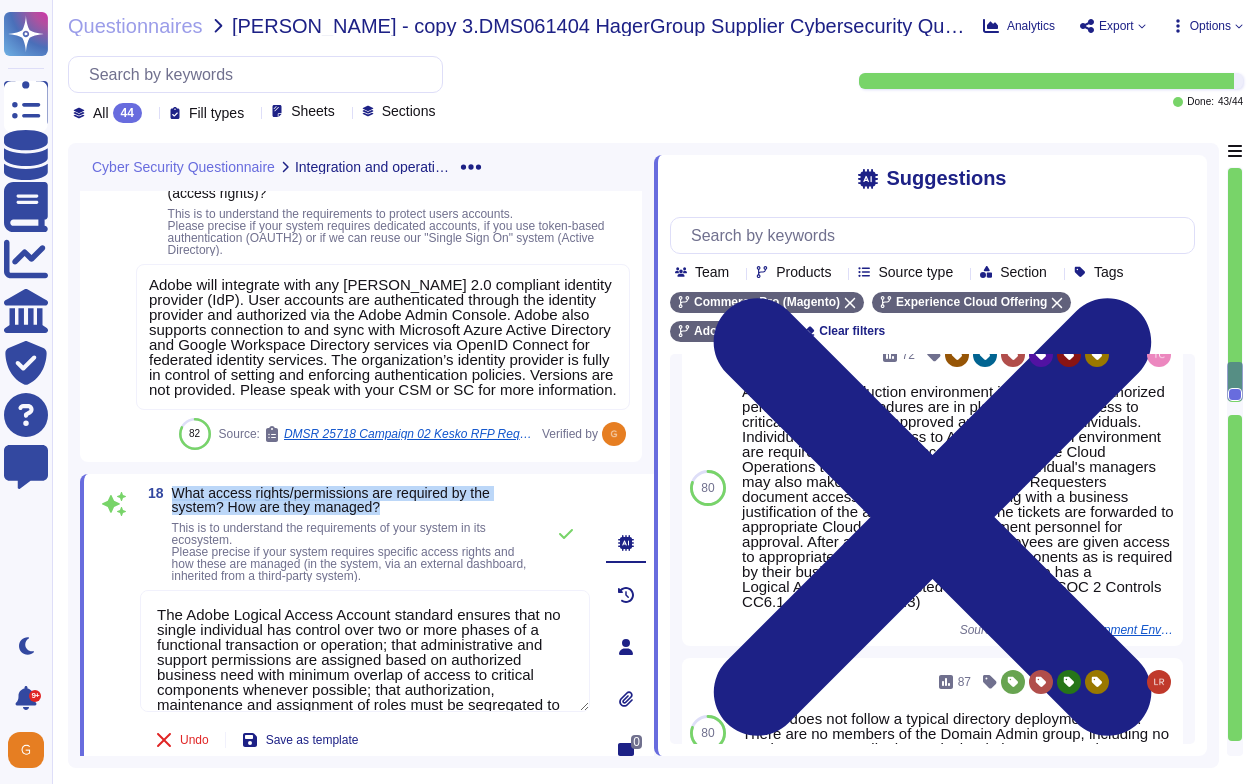 drag, startPoint x: 174, startPoint y: 538, endPoint x: 455, endPoint y: 558, distance: 281.71085 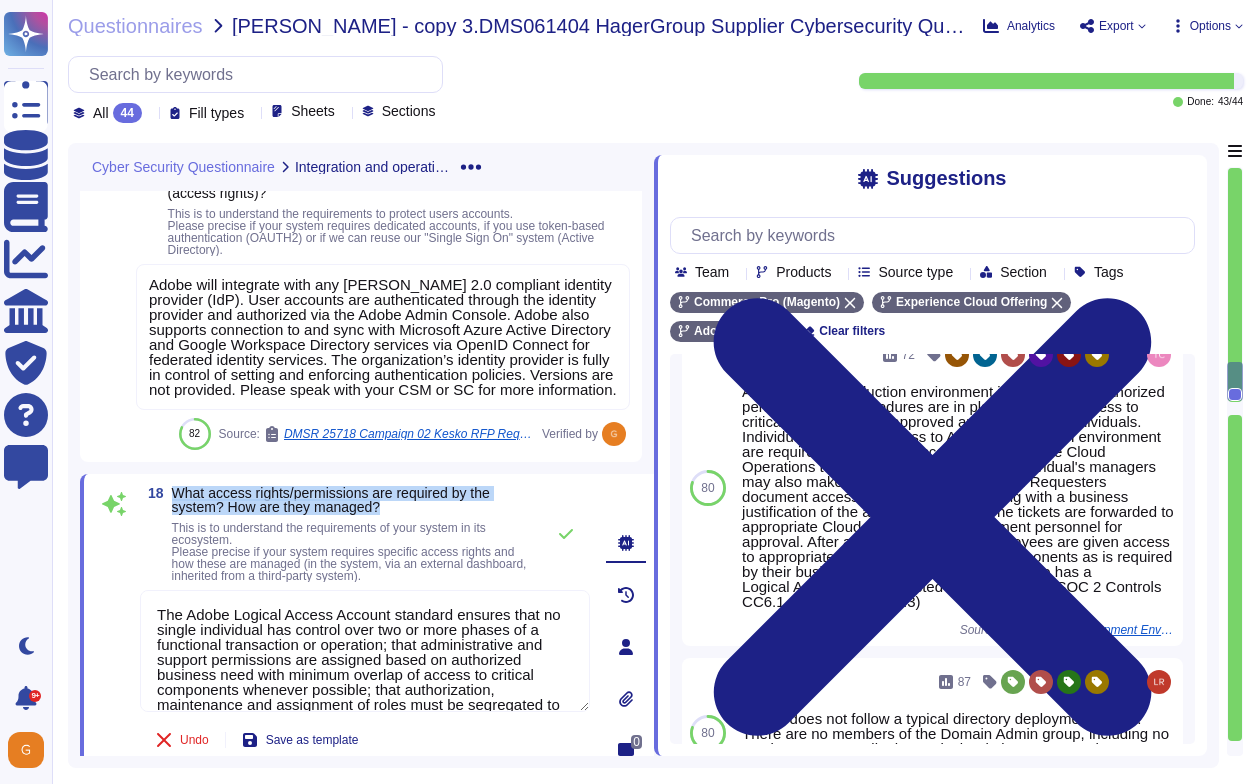 copy on "What access rights/permissions are required by the system? How are they managed?" 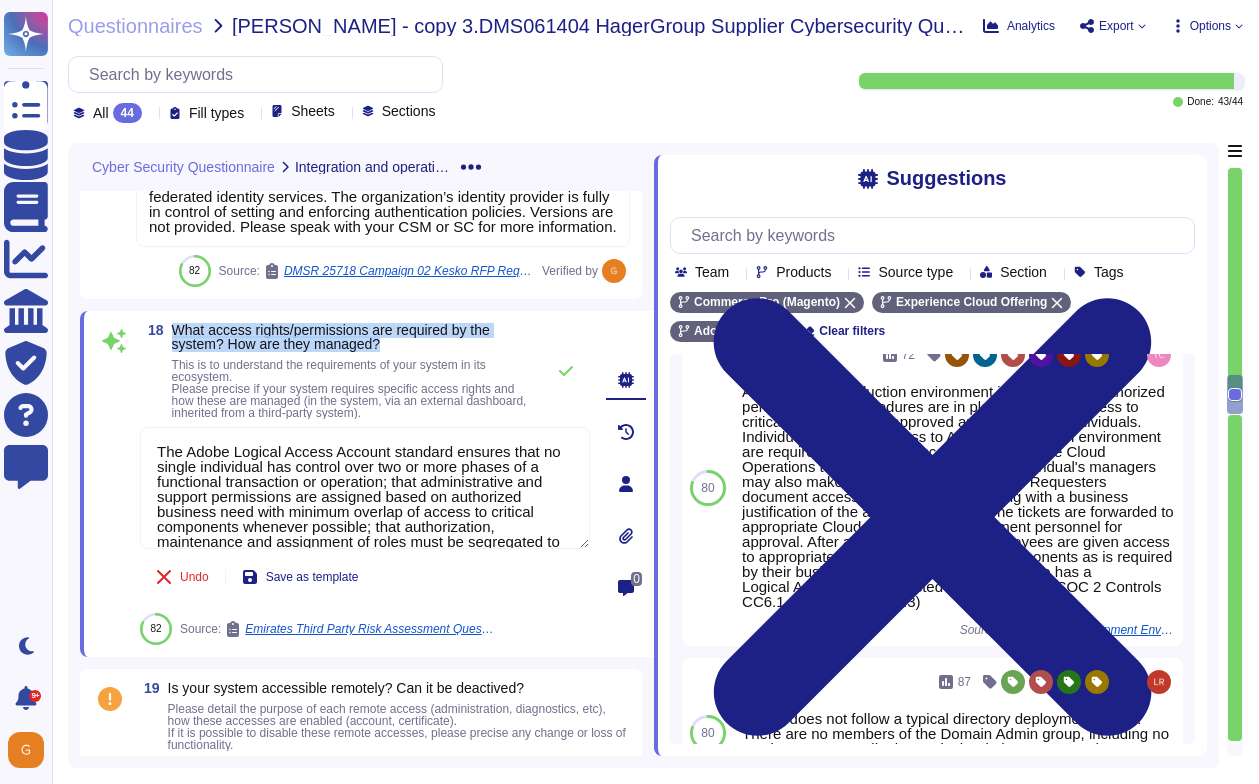 scroll, scrollTop: 6033, scrollLeft: 0, axis: vertical 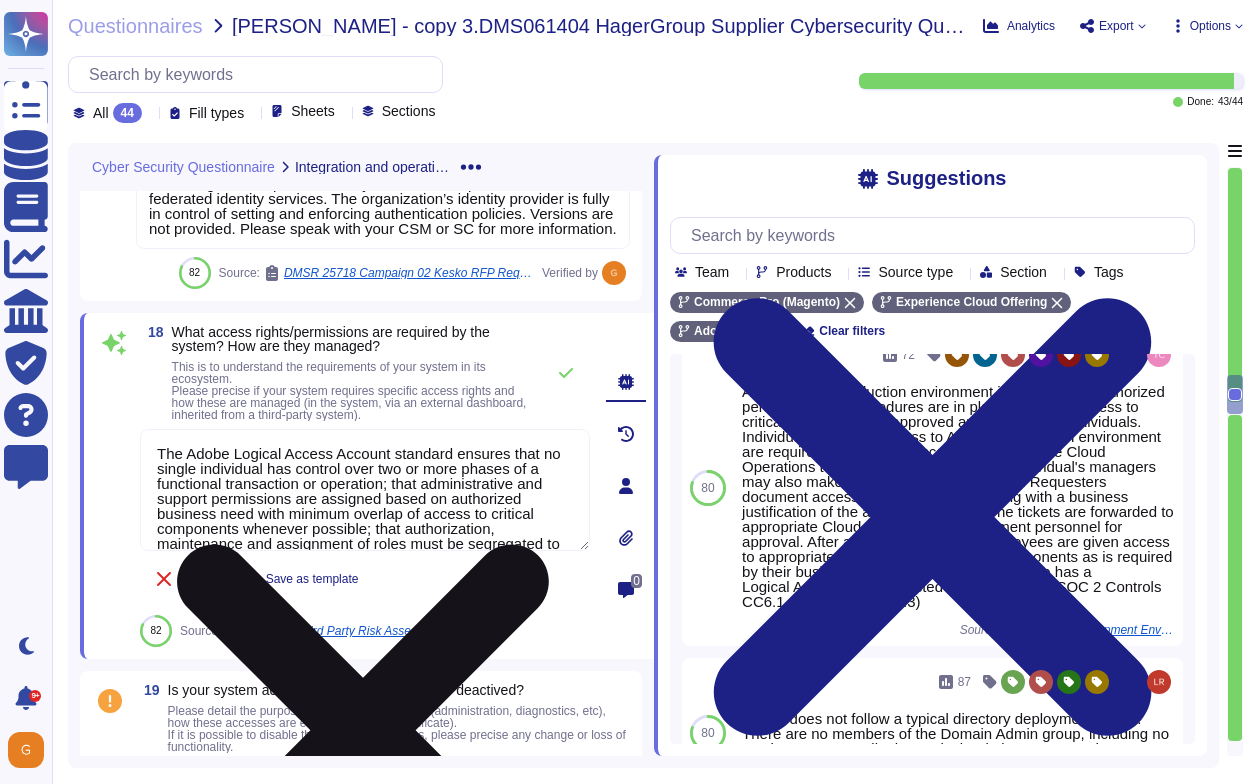 click 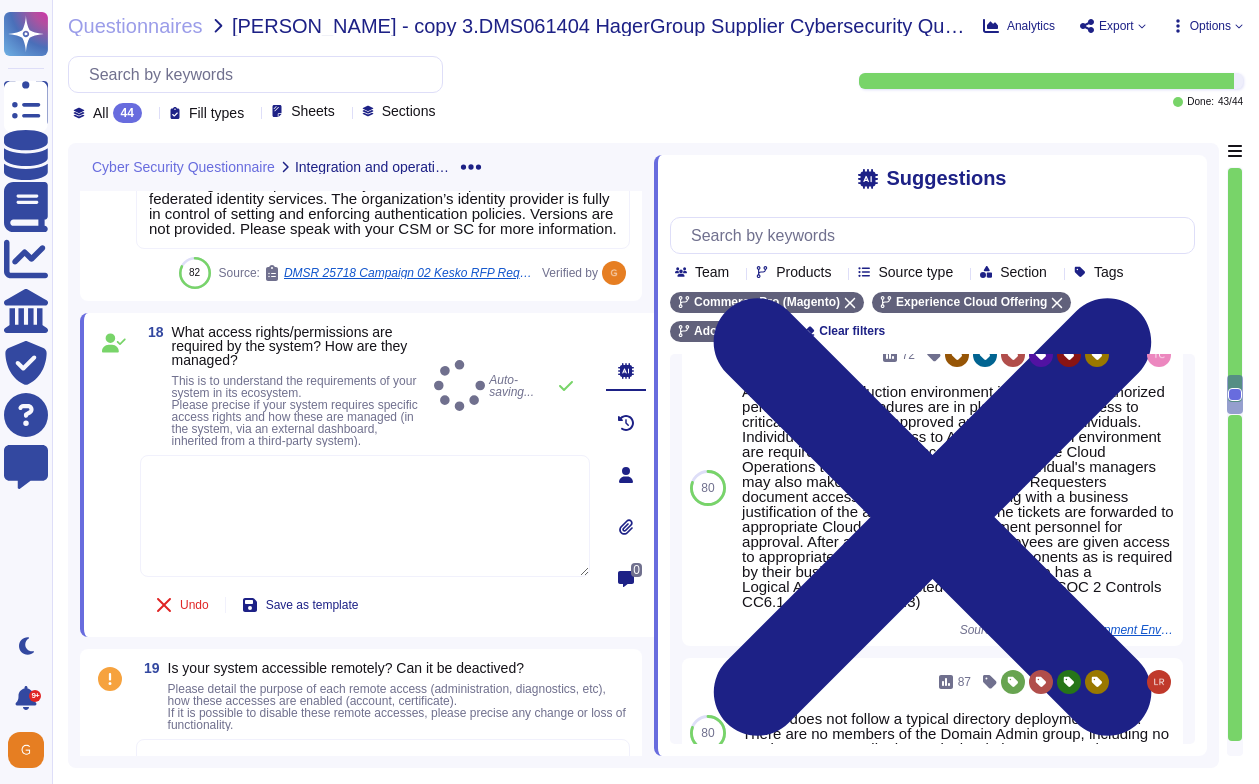 click at bounding box center (365, 516) 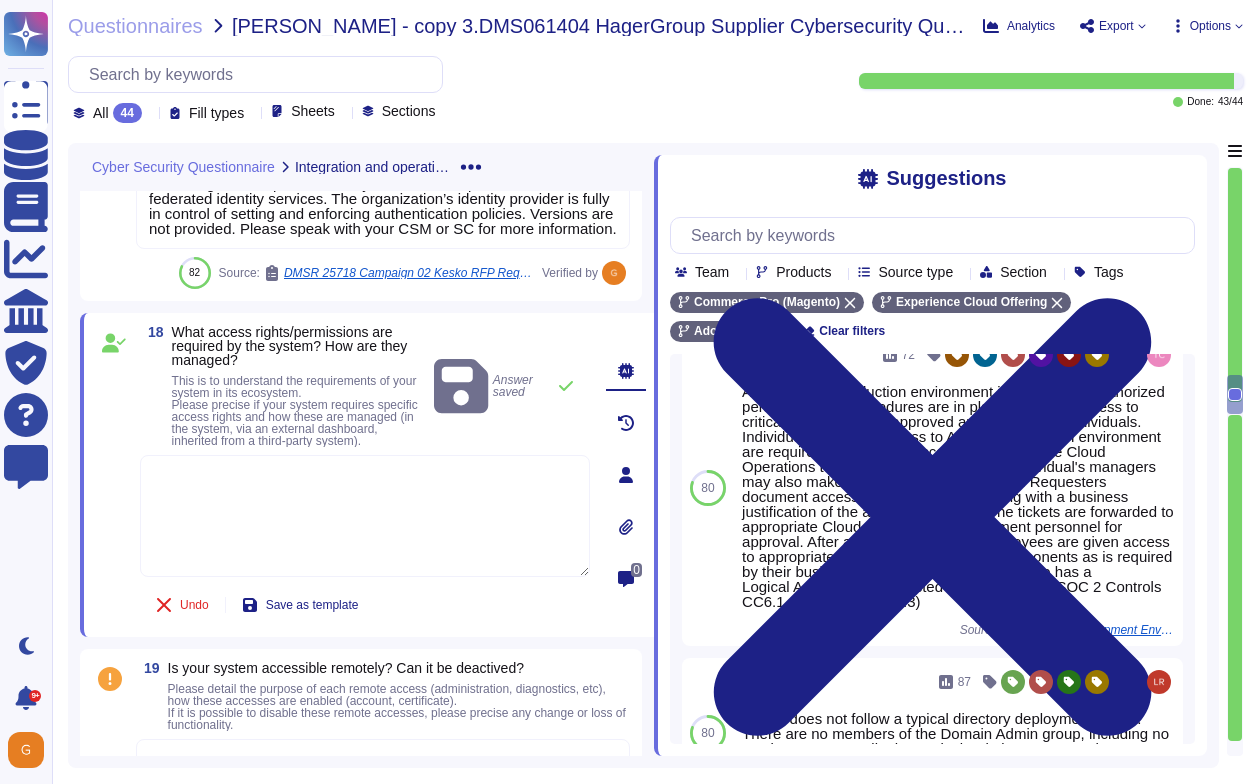 paste on "Adobe Commerce on Cloud requires specific access rights and permissions for its production environment. These are managed as follows:
* Individuals requiring access must submit an access request via the Identity and Access Management Portal (IAM Portal).
* Authentication to the Adobe corporate network with a valid Active Directory (AD) account is necessary, along with two-factor authentication to access the IAM Portal.
* Requesters must select the relevant LDAP group and provide a business justification for the access request.
* Each LDAP group has an assigned owner who approves access requests.
* If cryptographic keys are needed, users upload their public key within the IAM Portal, where it is securely stored in SailPoint on the user’s LDAP profile record." 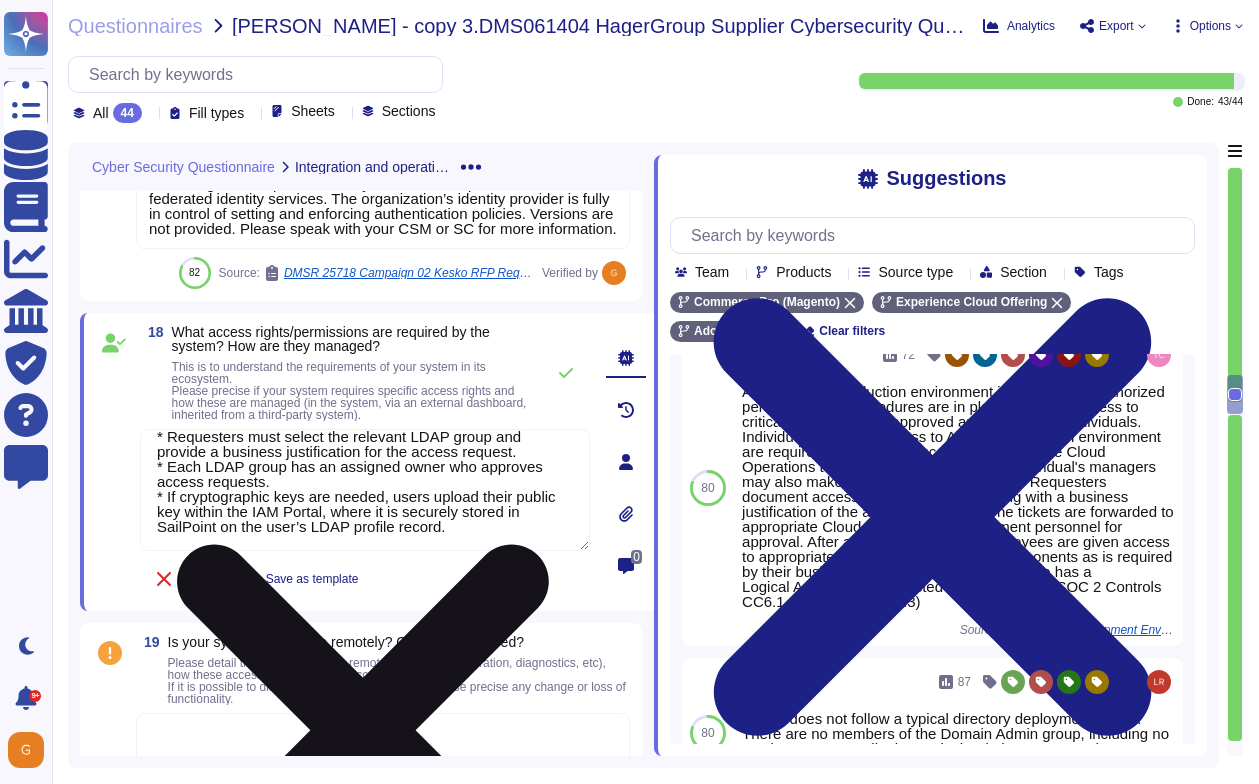 scroll, scrollTop: 152, scrollLeft: 0, axis: vertical 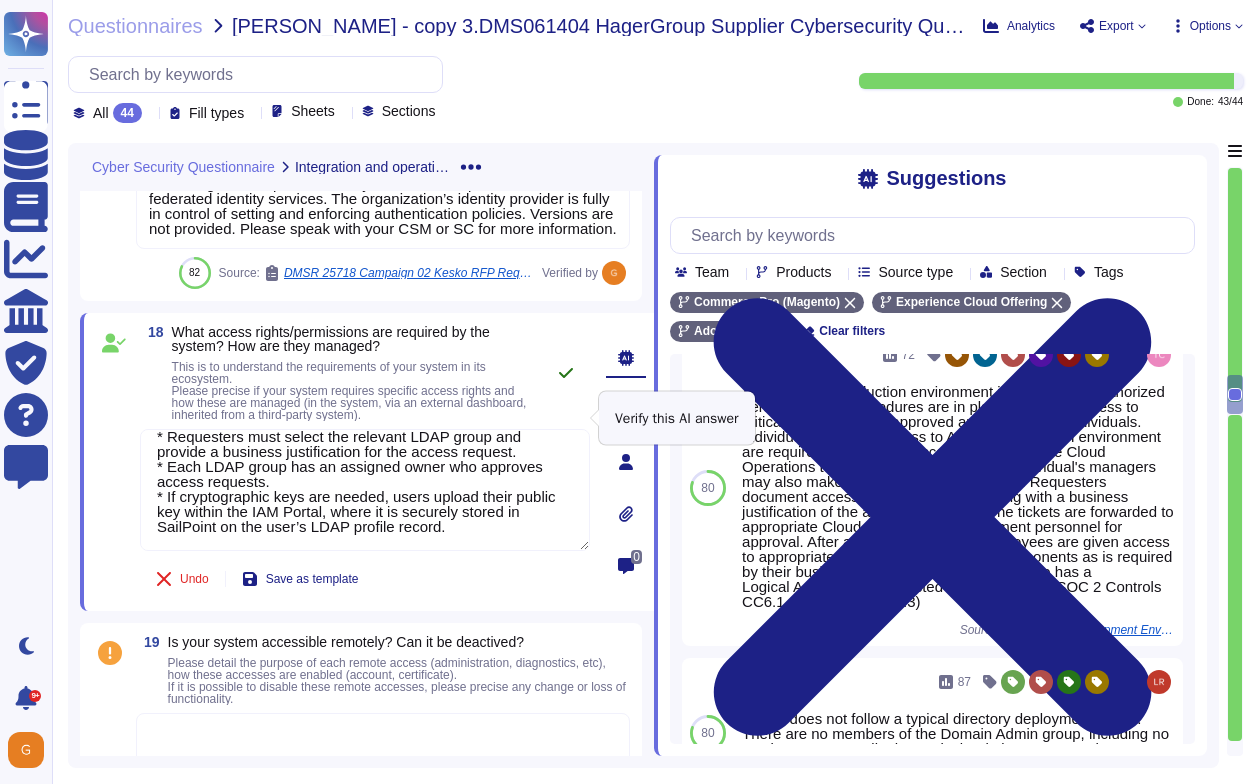 type on "Adobe Commerce on Cloud requires specific access rights and permissions for its production environment. These are managed as follows:
* Individuals requiring access must submit an access request via the Identity and Access Management Portal (IAM Portal).
* Authentication to the Adobe corporate network with a valid Active Directory (AD) account is necessary, along with two-factor authentication to access the IAM Portal.
* Requesters must select the relevant LDAP group and provide a business justification for the access request.
* Each LDAP group has an assigned owner who approves access requests.
* If cryptographic keys are needed, users upload their public key within the IAM Portal, where it is securely stored in SailPoint on the user’s LDAP profile record." 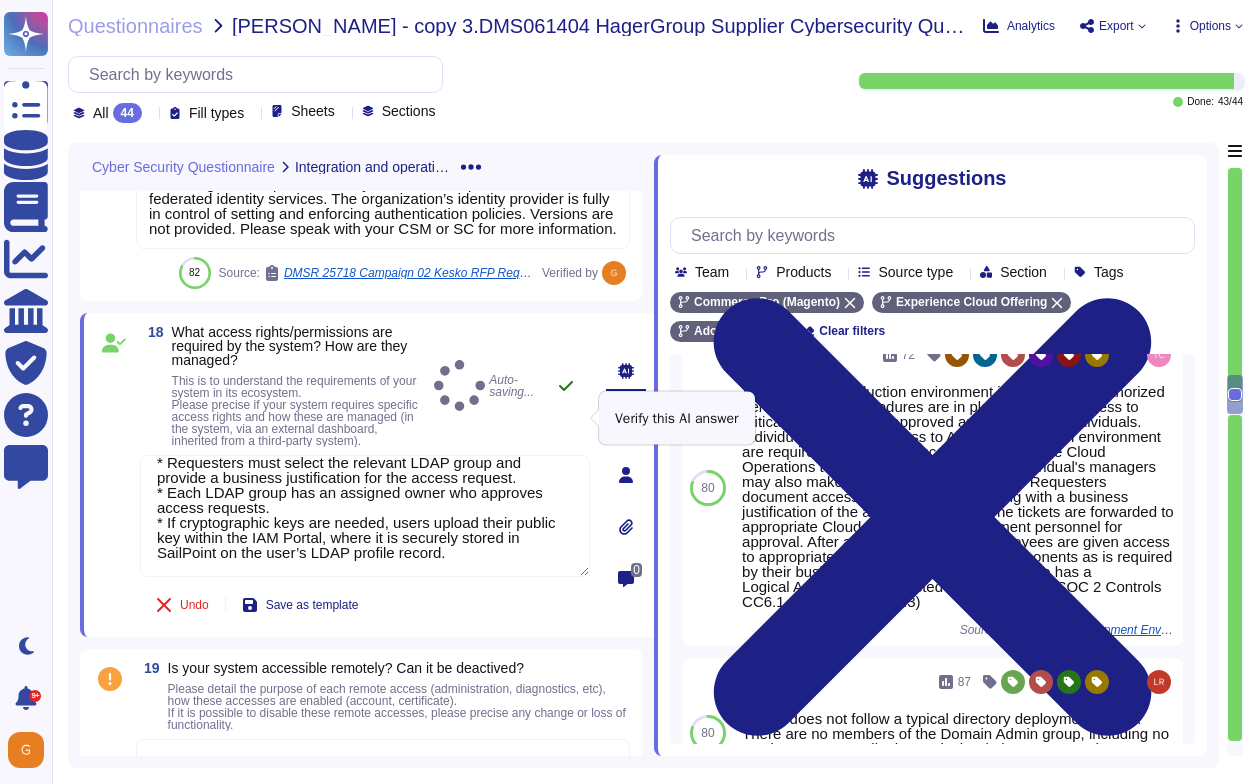 click at bounding box center [566, 386] 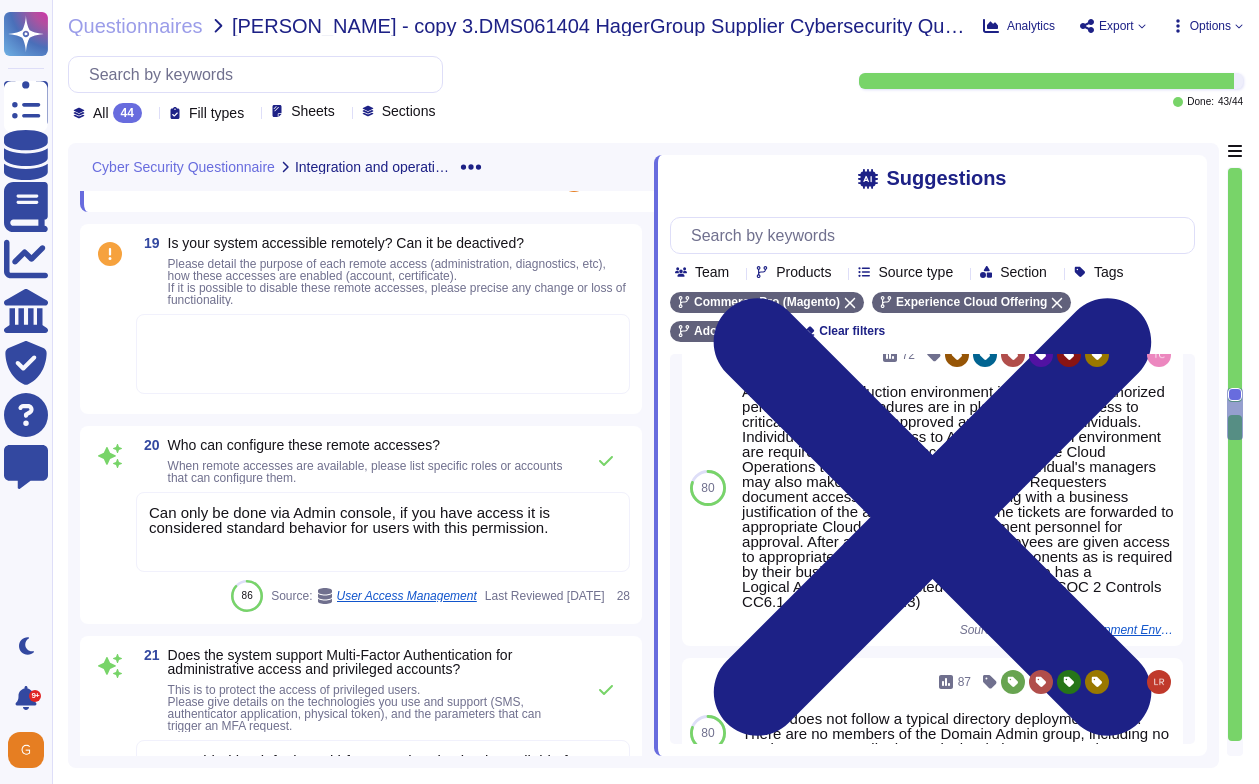 scroll, scrollTop: 6449, scrollLeft: 0, axis: vertical 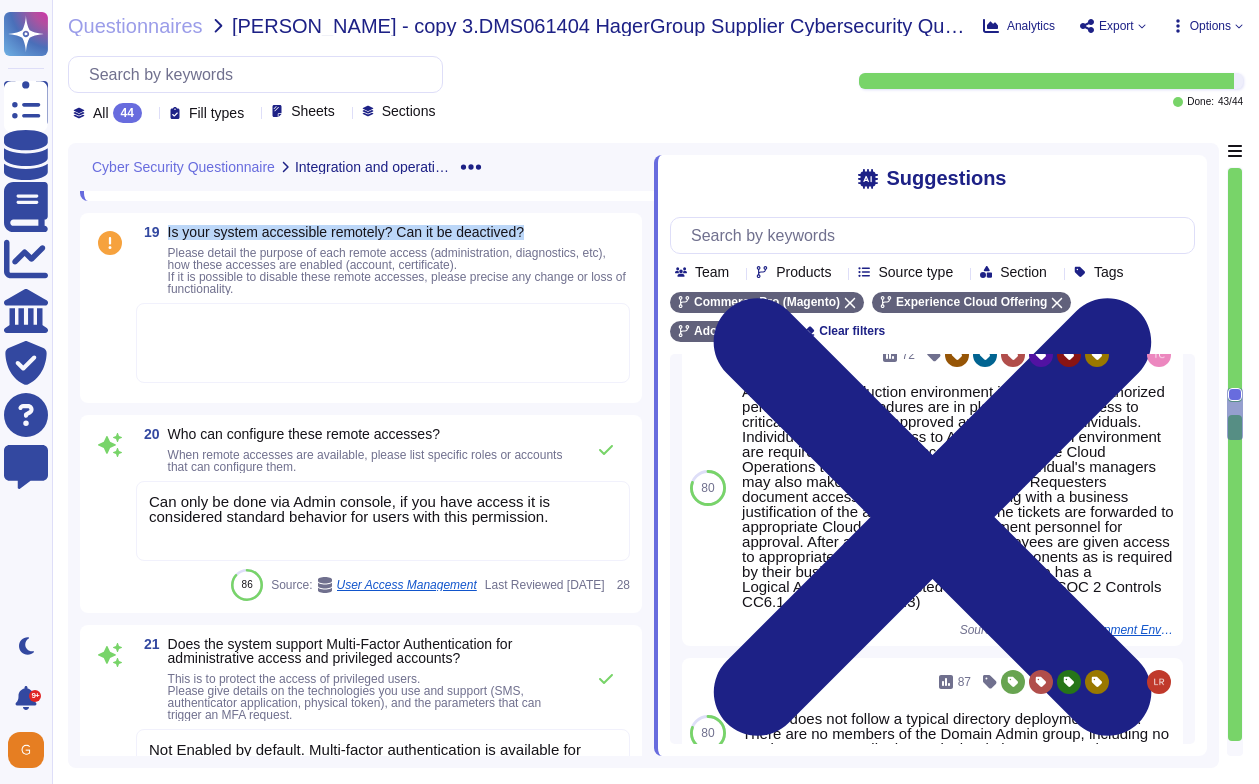 drag, startPoint x: 169, startPoint y: 248, endPoint x: 541, endPoint y: 256, distance: 372.086 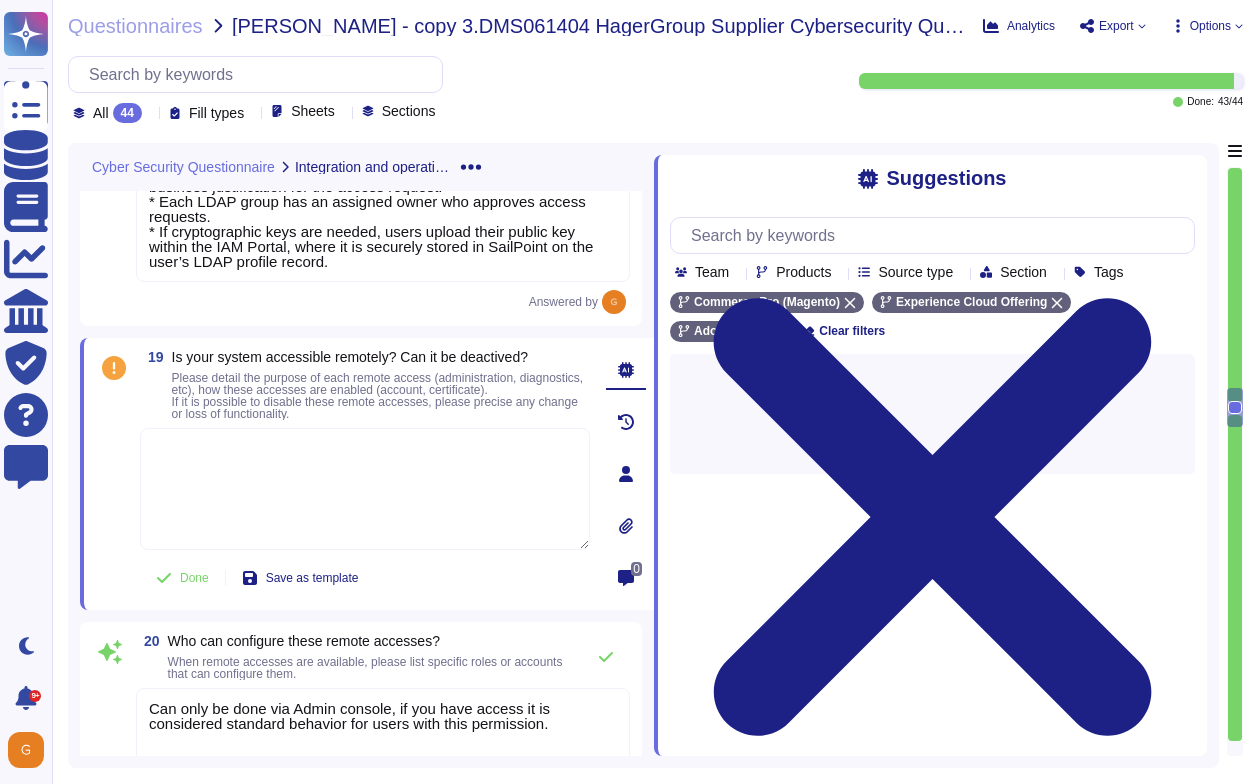 scroll, scrollTop: 0, scrollLeft: 0, axis: both 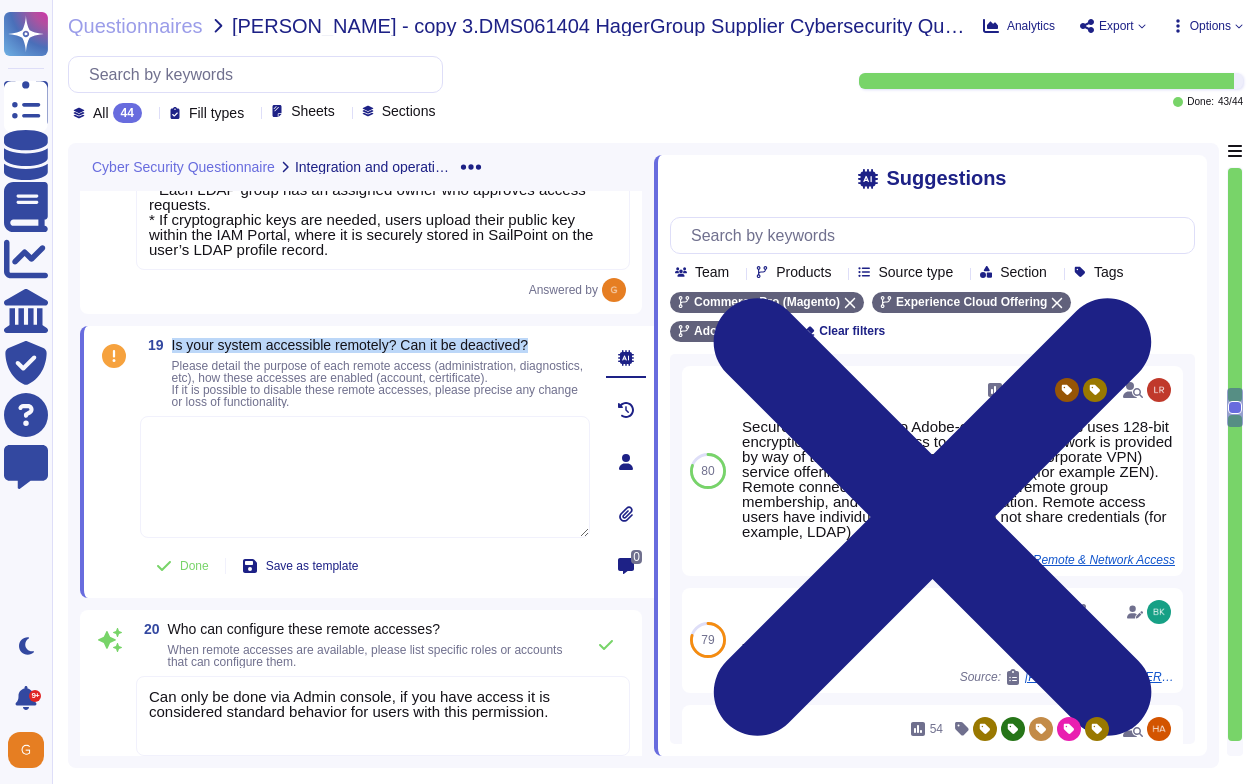 drag, startPoint x: 171, startPoint y: 358, endPoint x: 552, endPoint y: 371, distance: 381.2217 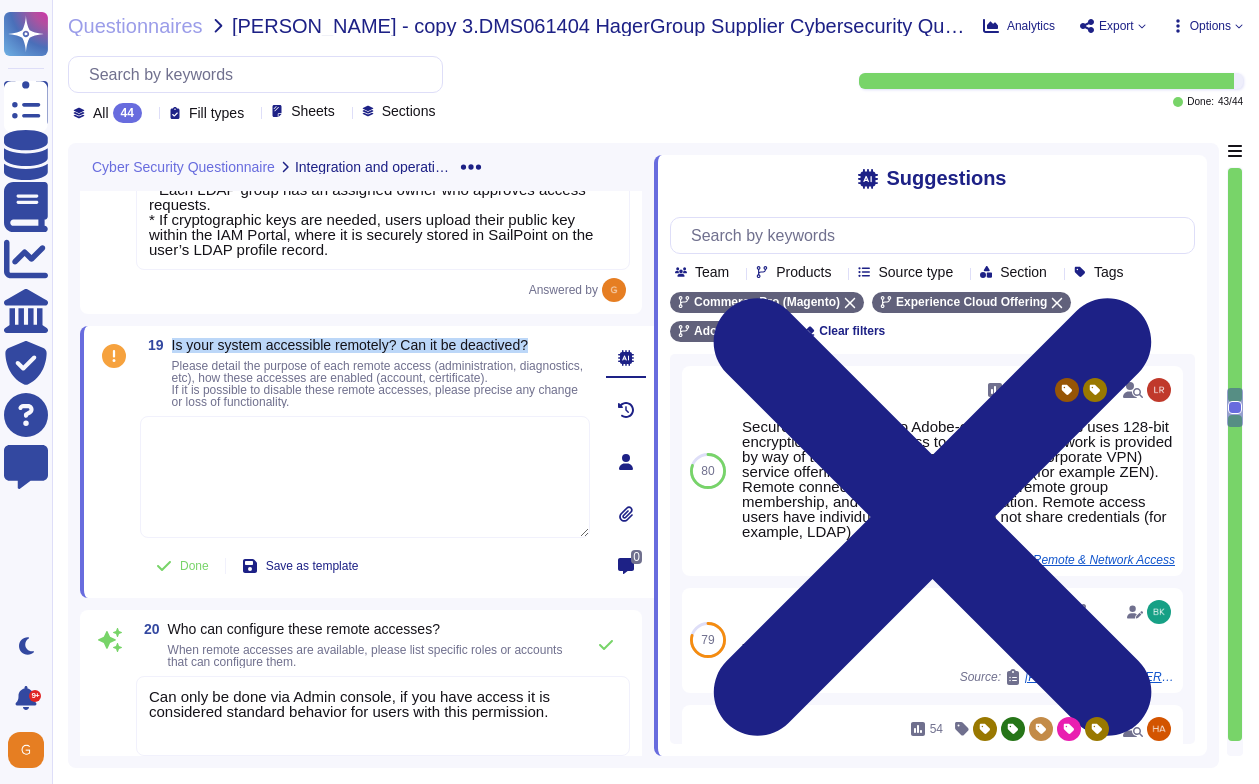 copy on "Is your system accessible remotely? Can it be deactived?" 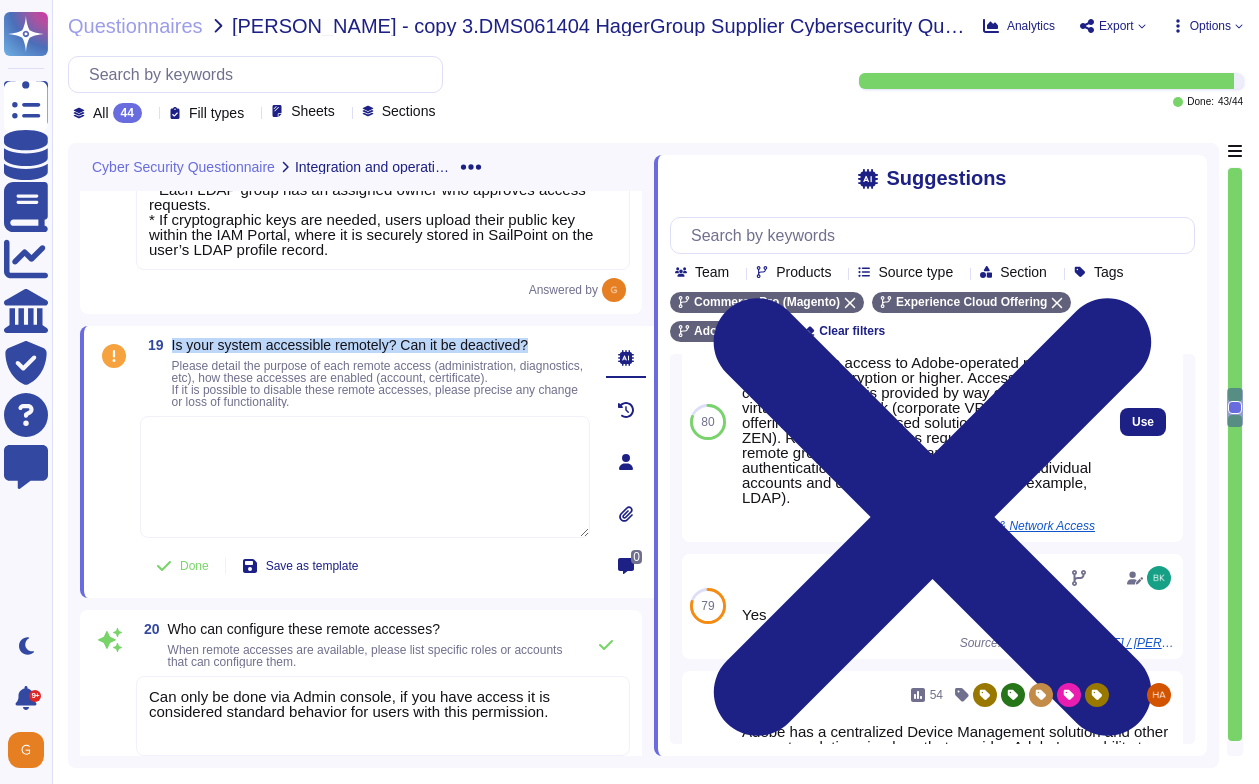 scroll, scrollTop: 65, scrollLeft: 0, axis: vertical 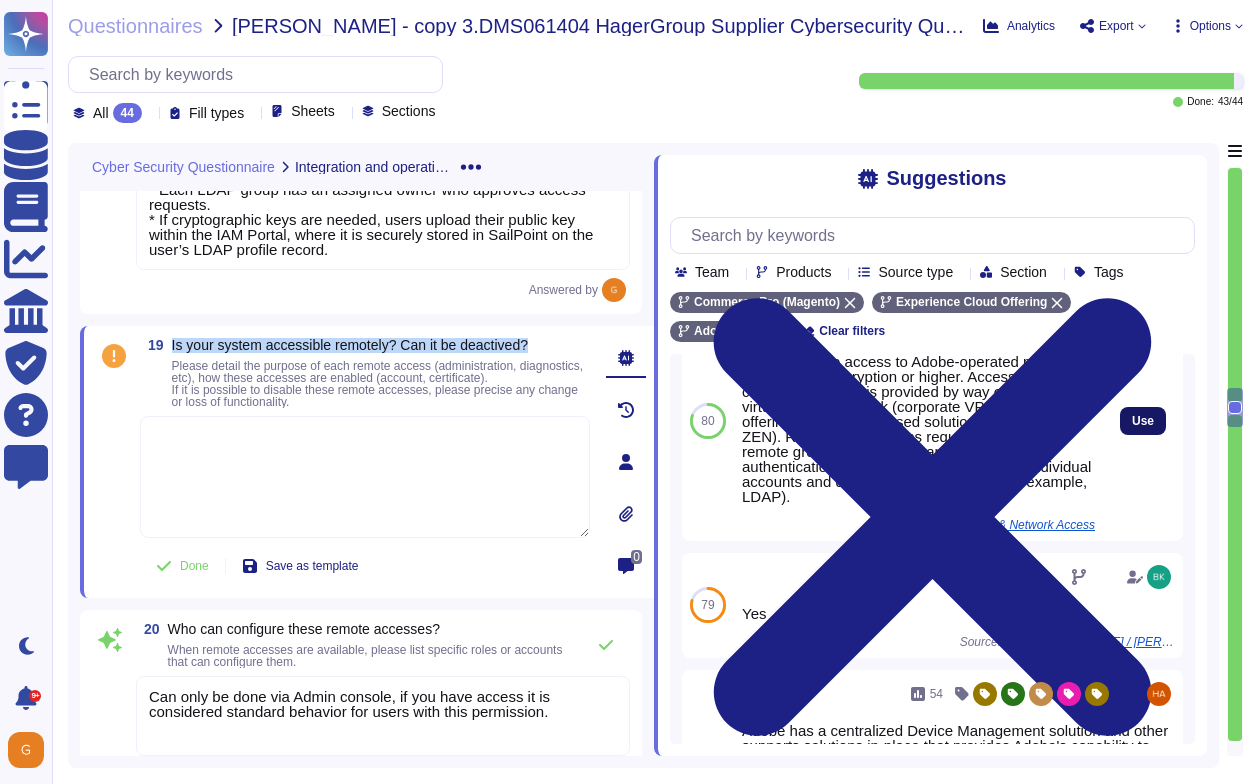 click on "Use" at bounding box center (1143, 421) 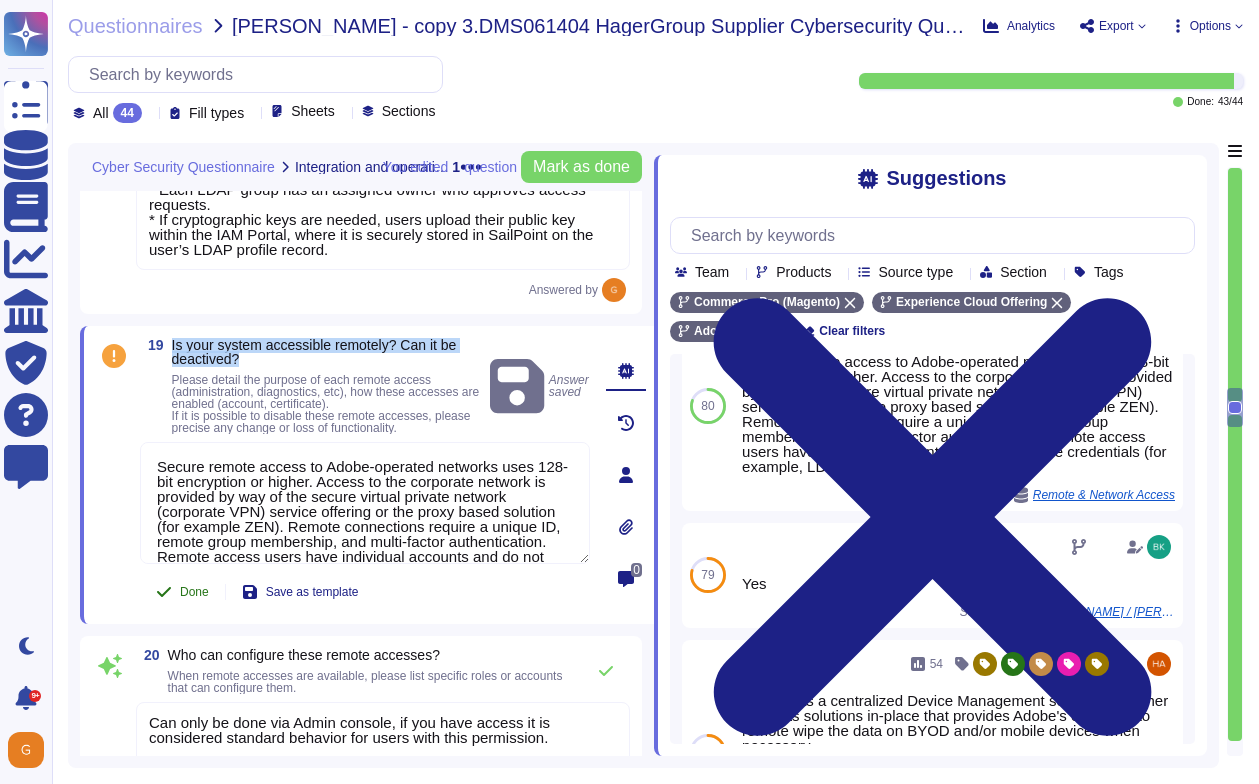 click on "Done" at bounding box center [194, 592] 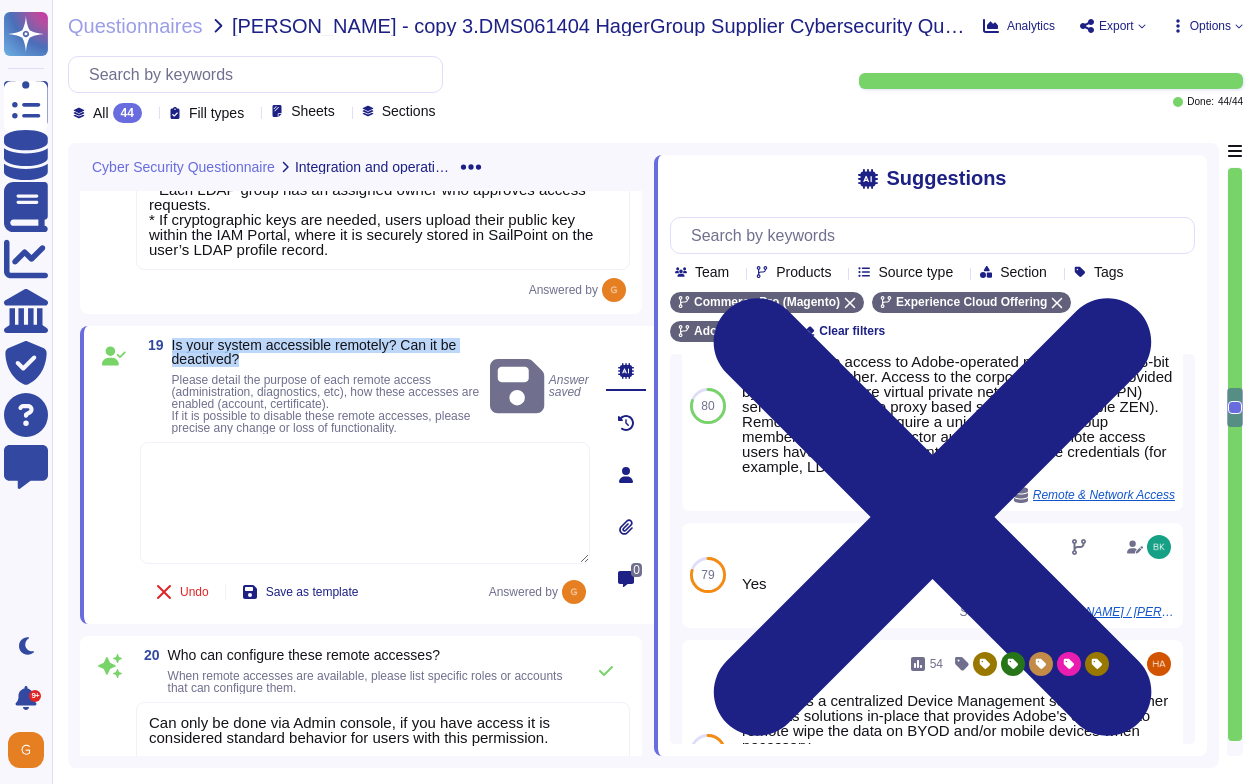 type on "Secure remote access to Adobe-operated networks uses 128-bit encryption or higher. Access to the corporate network is provided by way of the secure virtual private network (corporate VPN) service offering or the proxy based solution (for example ZEN). Remote connections require a unique ID, remote group membership, and multi-factor authentication. Remote access users have individual accounts and do not share credentials (for example, LDAP)." 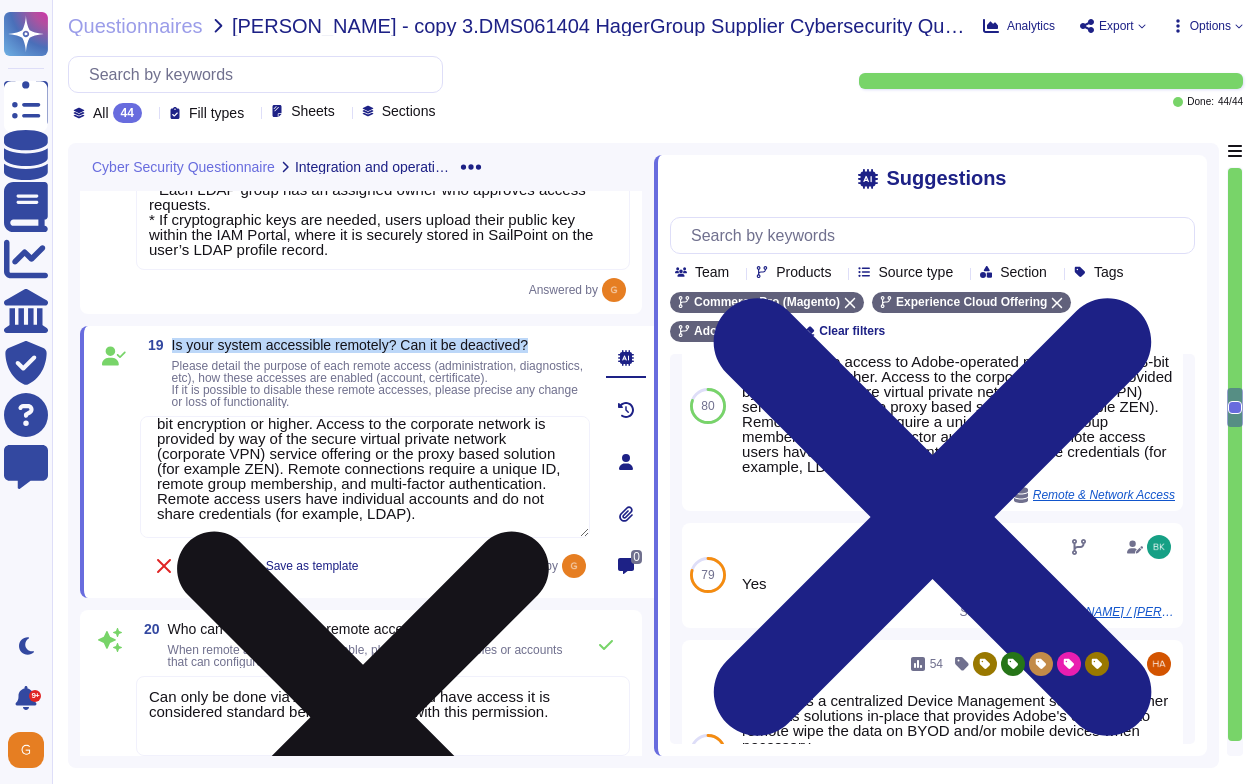 scroll, scrollTop: 27, scrollLeft: 0, axis: vertical 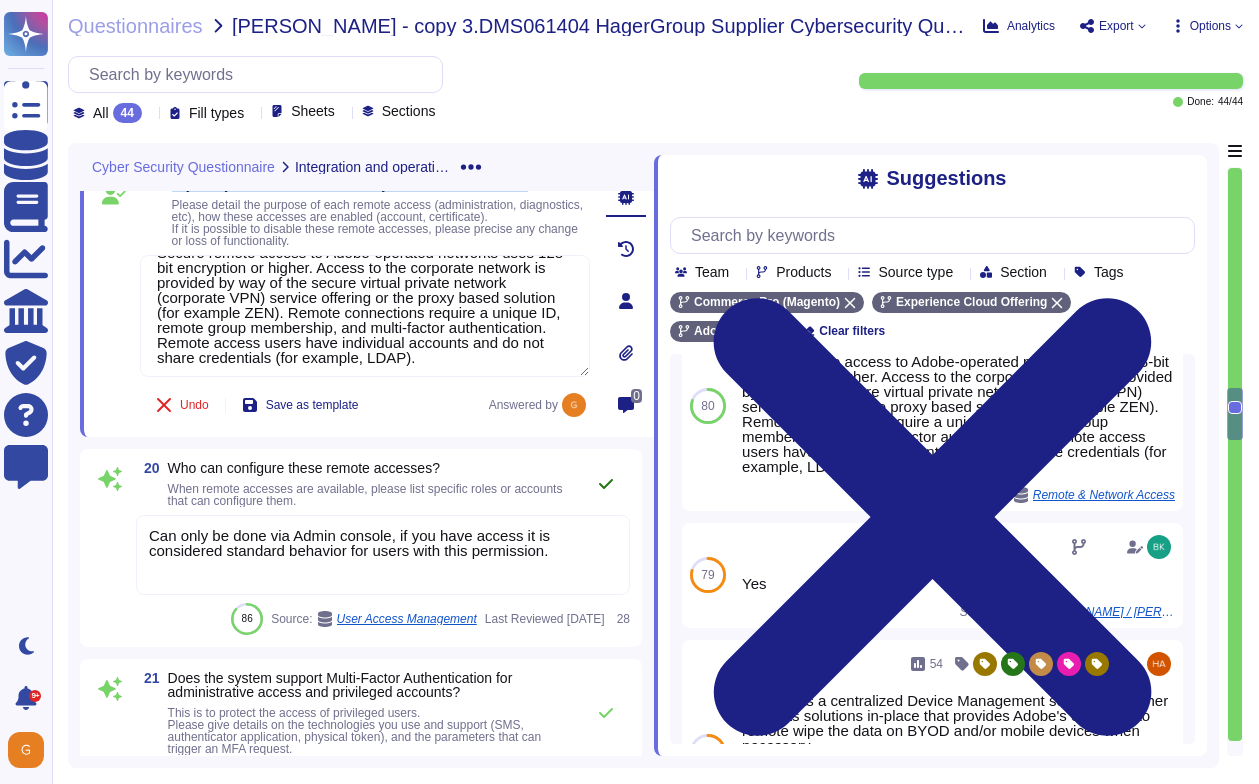 click 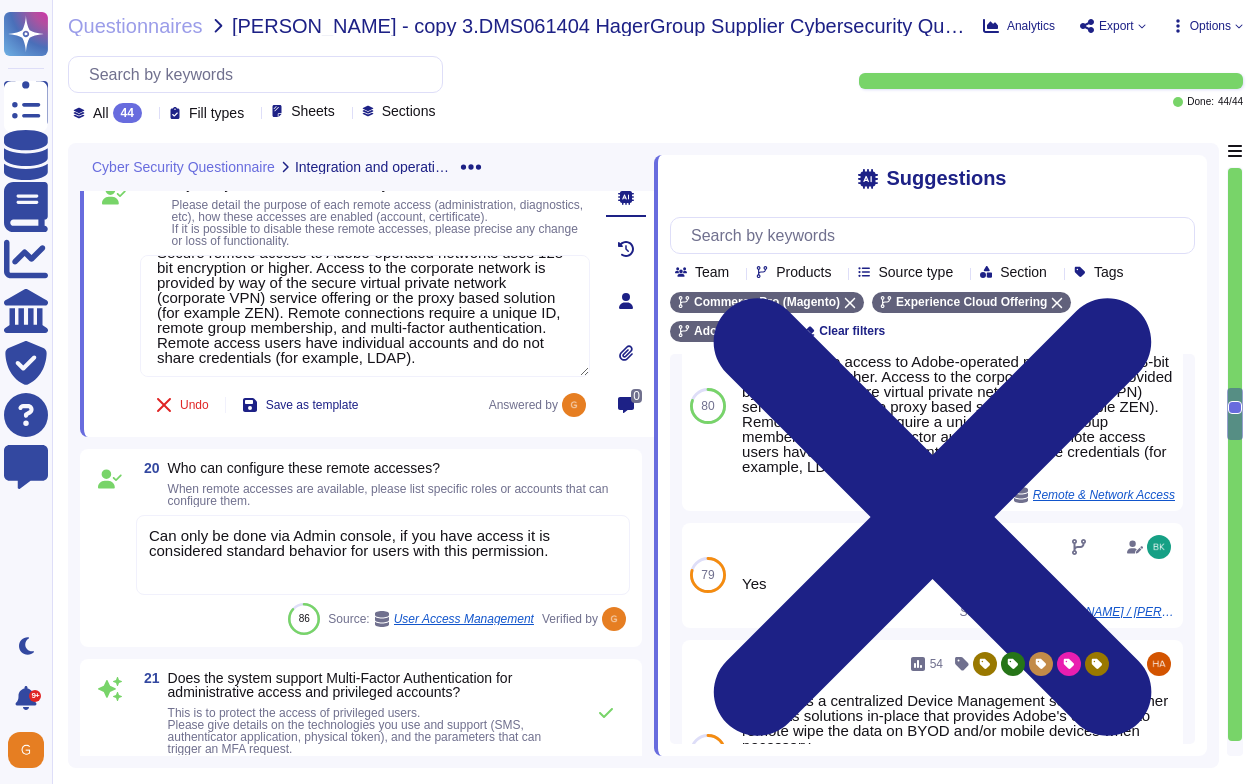 click on "Who can configure these remote accesses? When remote accesses are available, please list specific roles or accounts that can configure them." at bounding box center (399, 484) 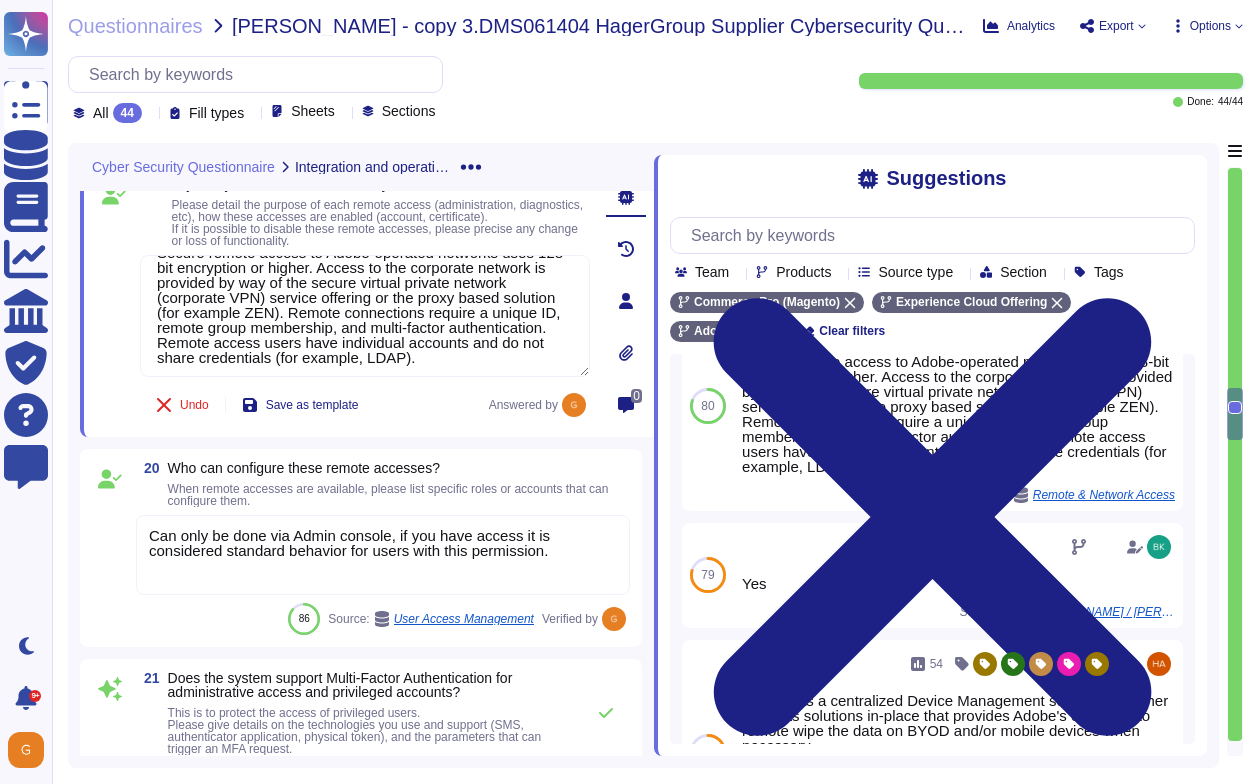 scroll, scrollTop: 0, scrollLeft: 0, axis: both 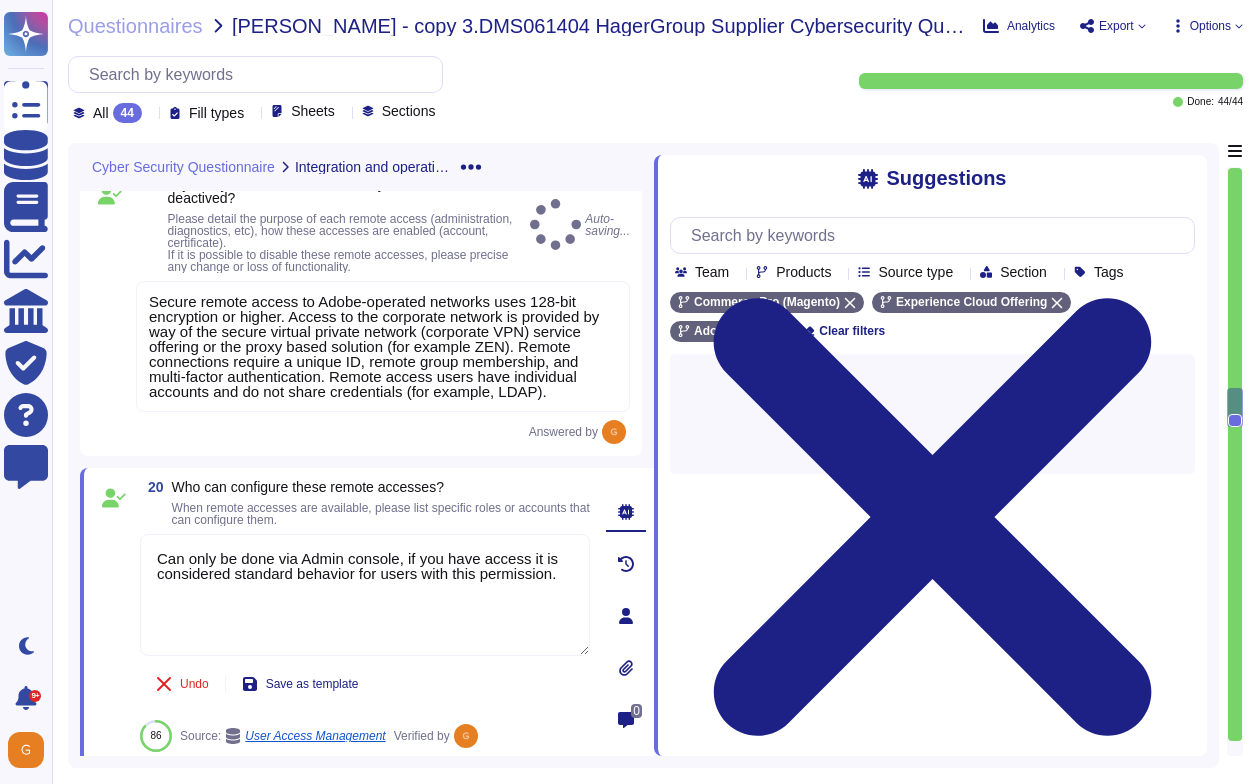 type on "Can only be done via Admin console, if you have access it is considered standard behavior for users with this permission." 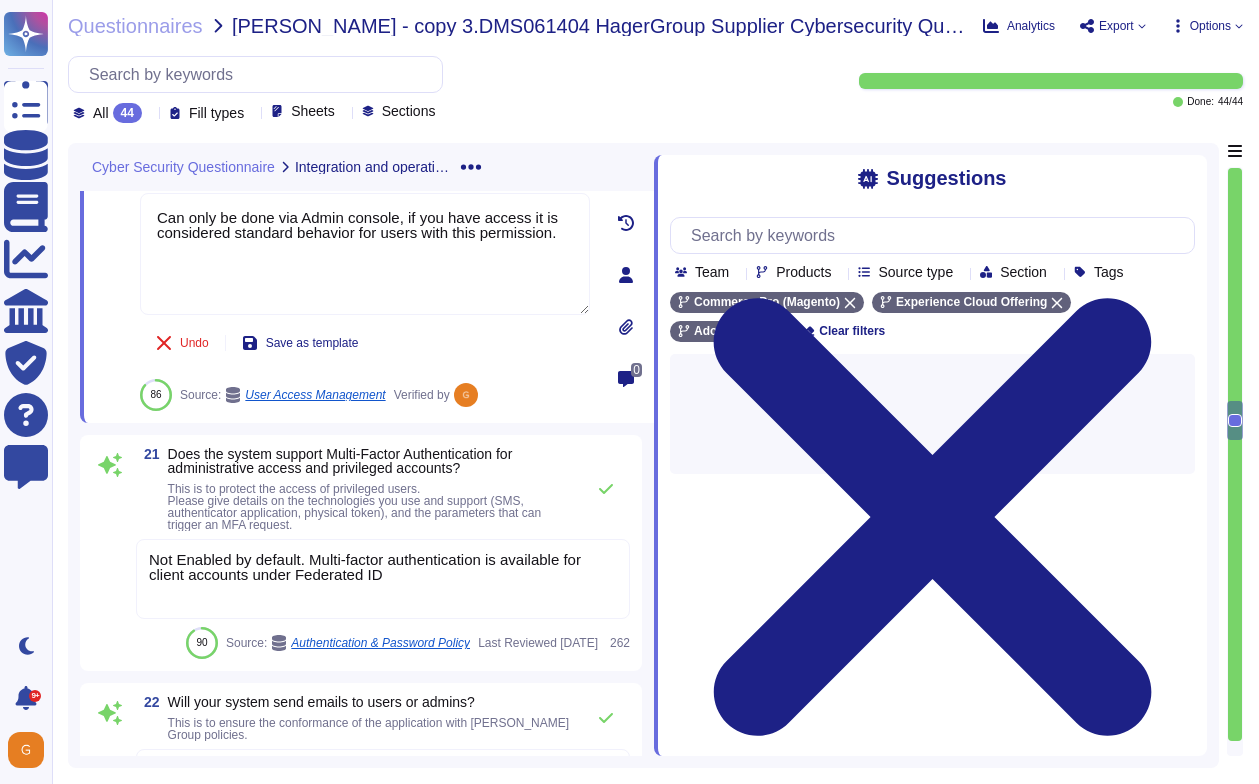 scroll, scrollTop: 6969, scrollLeft: 0, axis: vertical 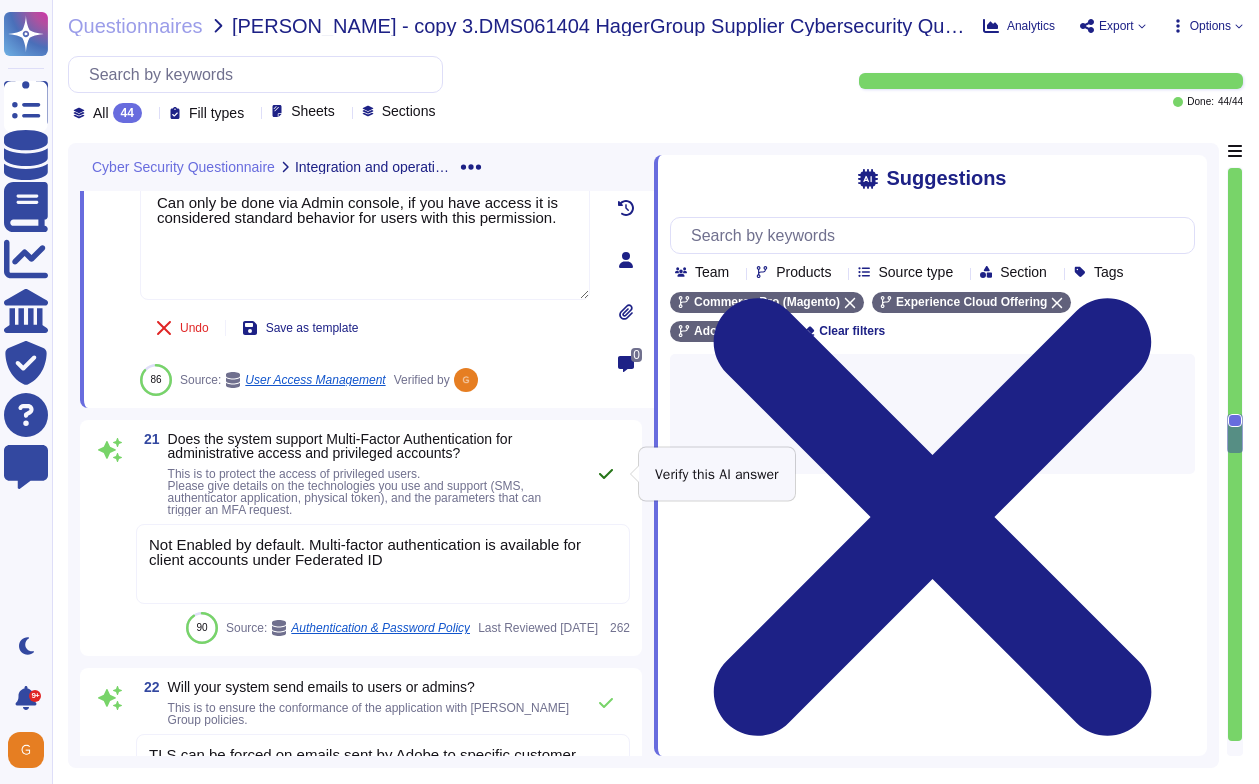 click 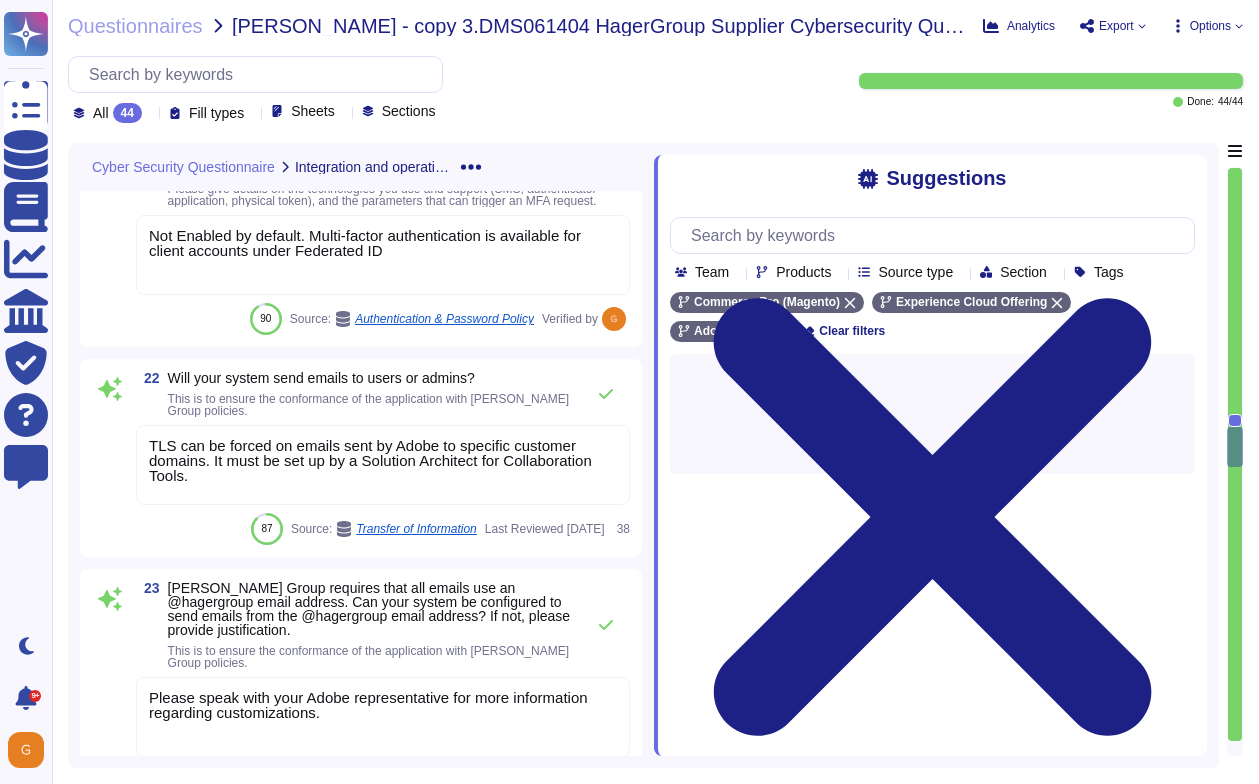 scroll, scrollTop: 7257, scrollLeft: 0, axis: vertical 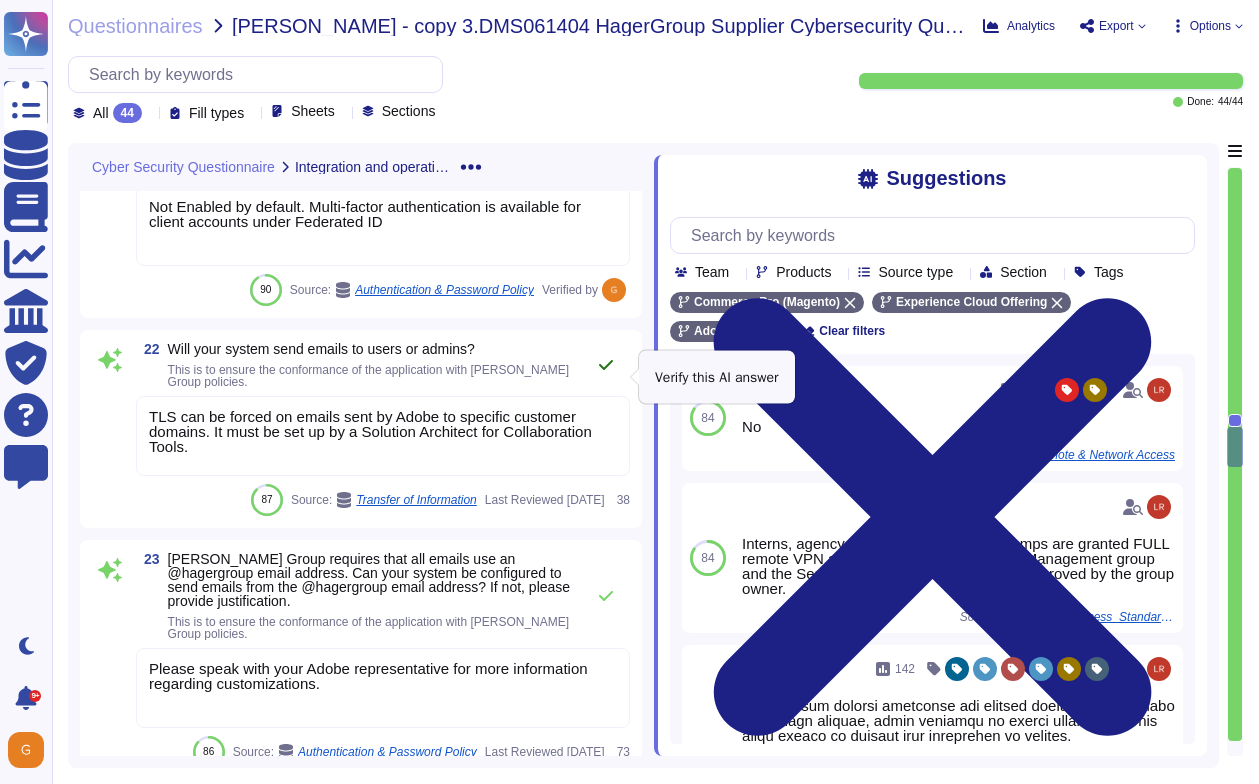 click 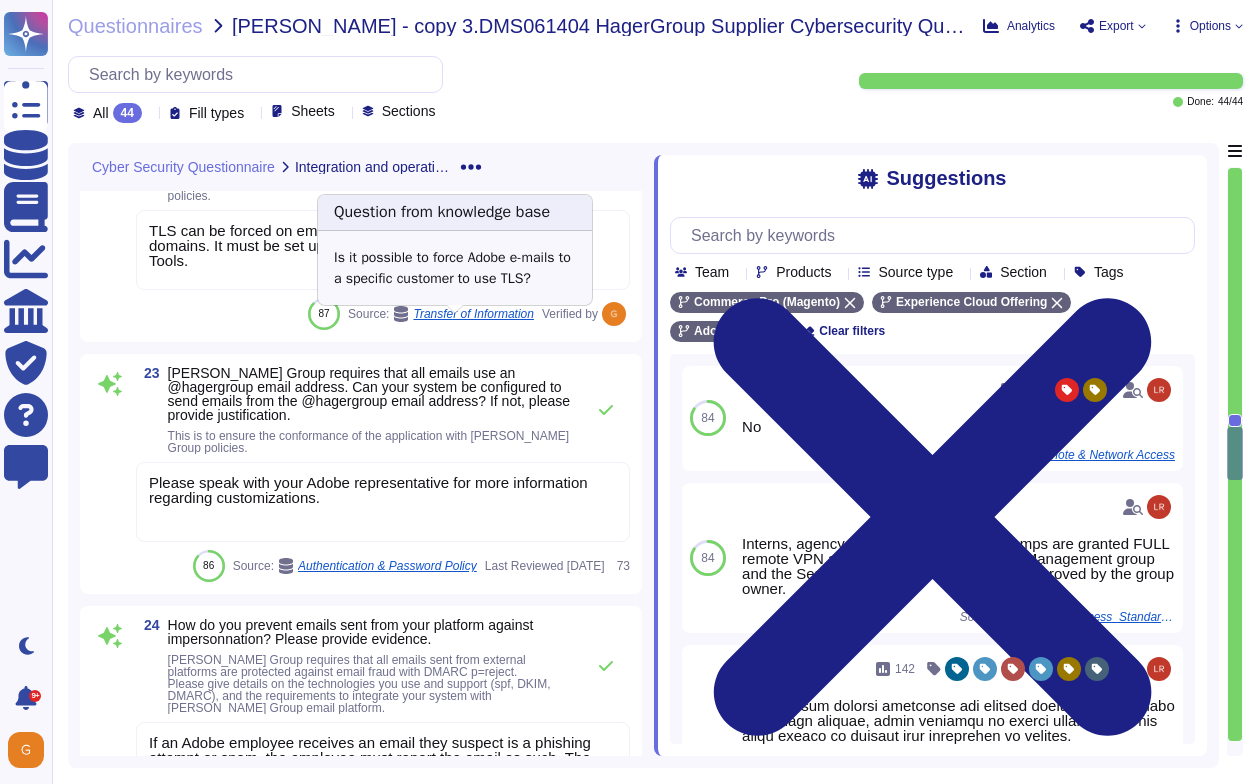 scroll, scrollTop: 7434, scrollLeft: 0, axis: vertical 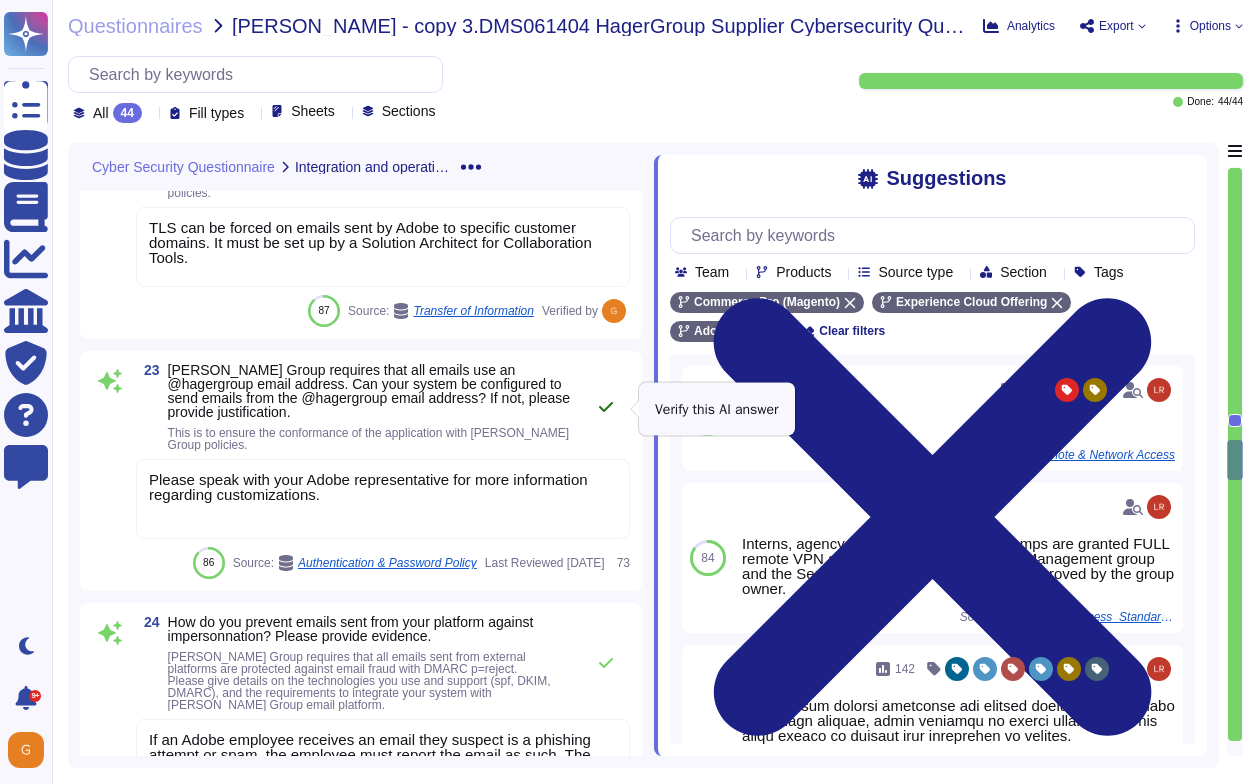 click 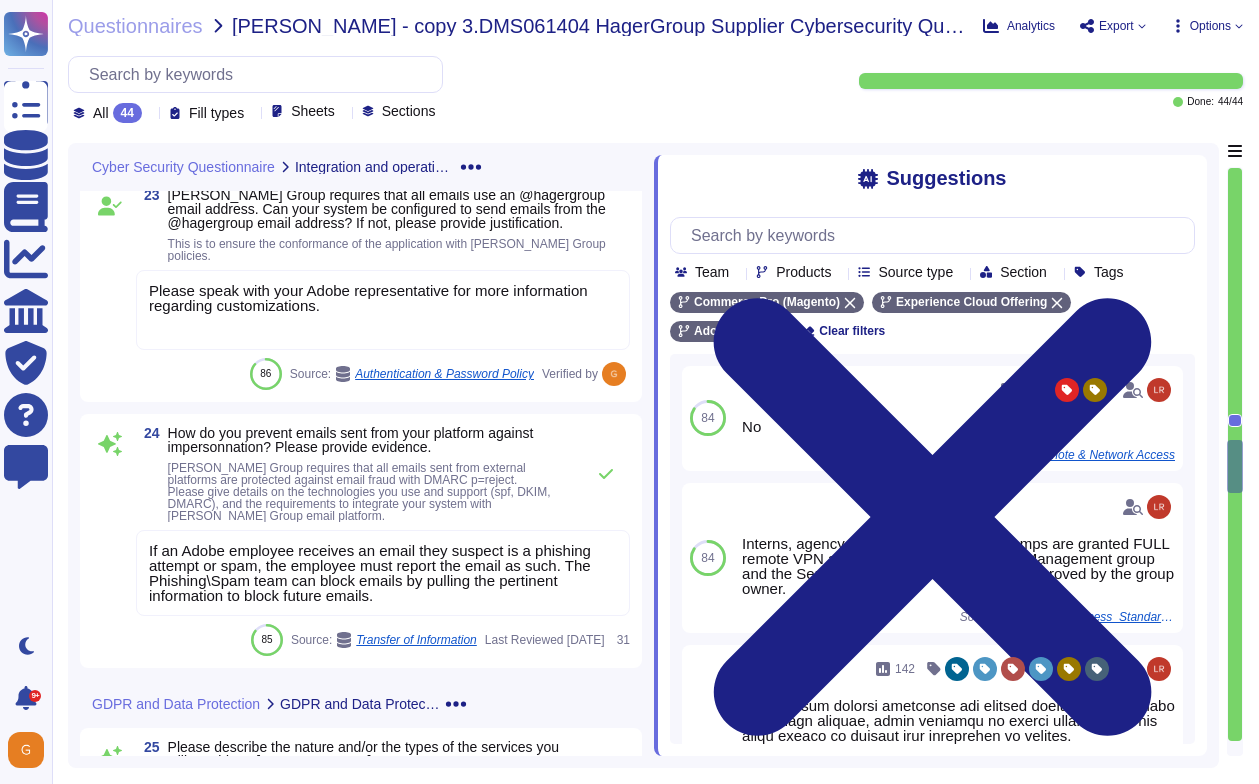 scroll, scrollTop: 7638, scrollLeft: 0, axis: vertical 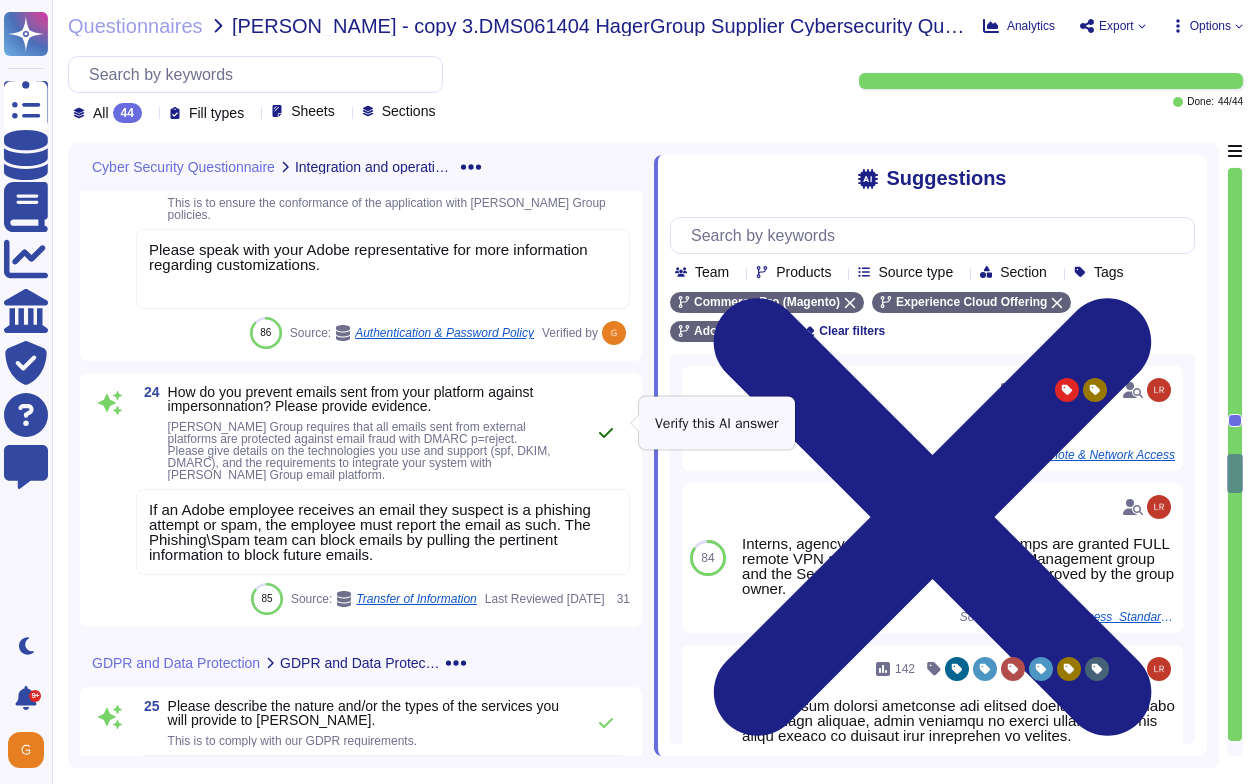 click 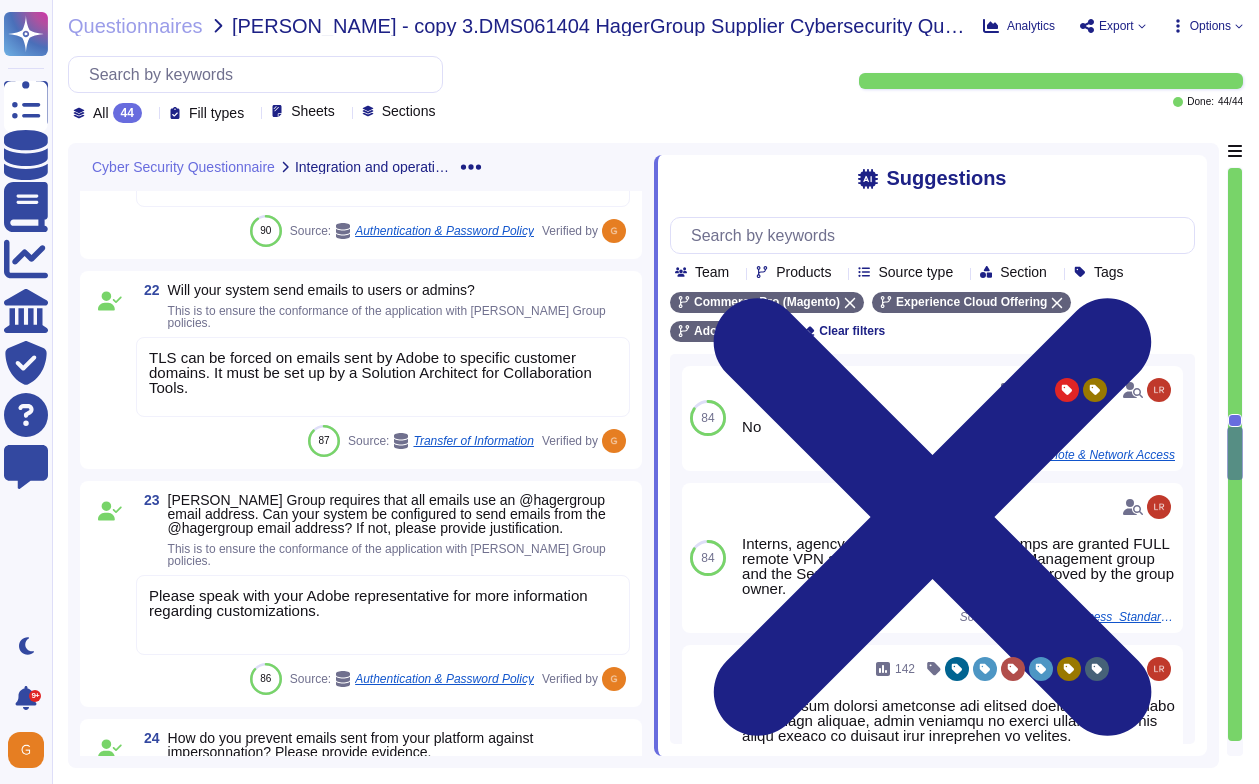type on "Can only be done via Admin console, if you have access it is considered standard behavior for users with this permission." 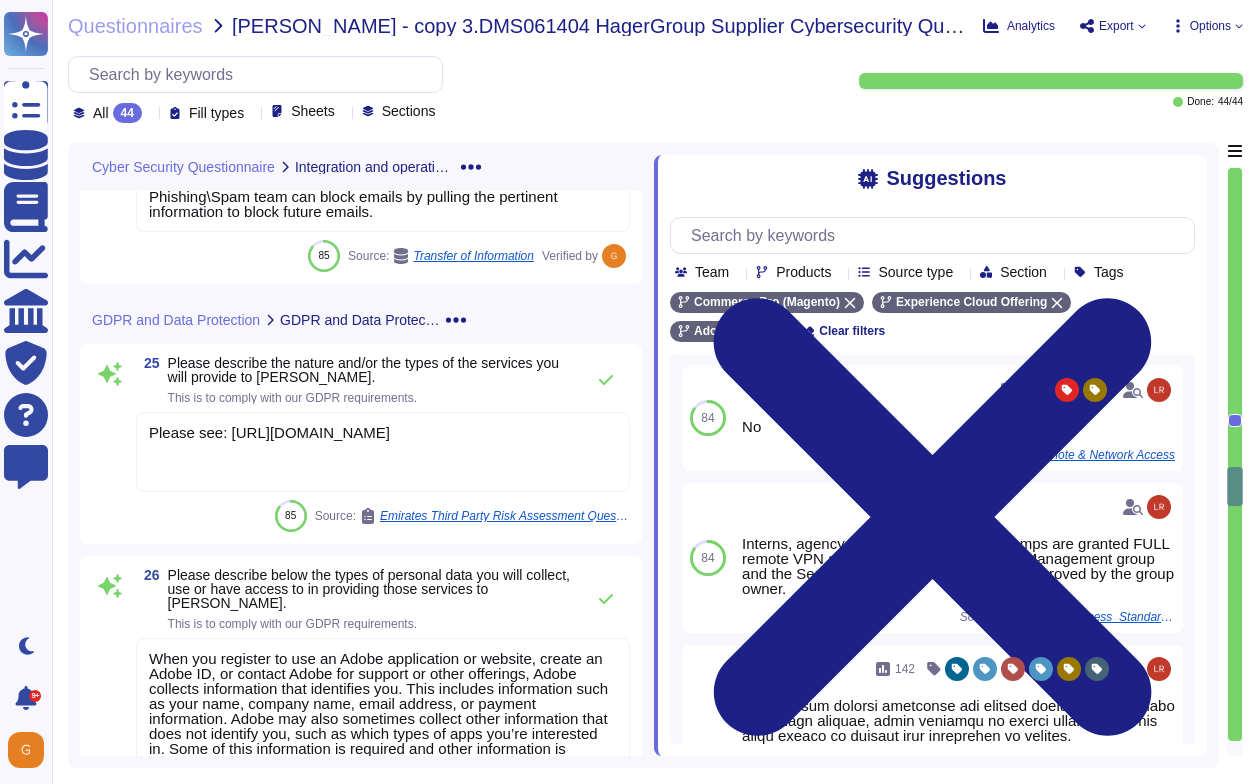 scroll, scrollTop: 7989, scrollLeft: 0, axis: vertical 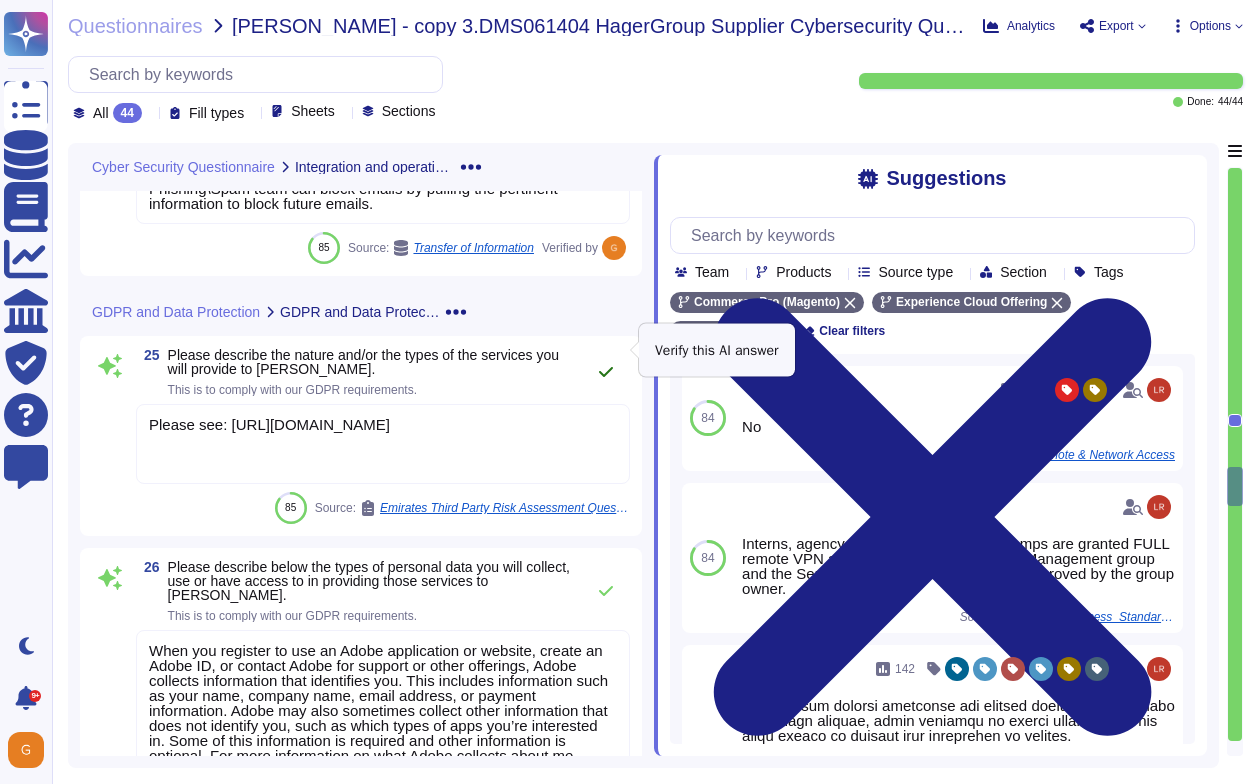 click 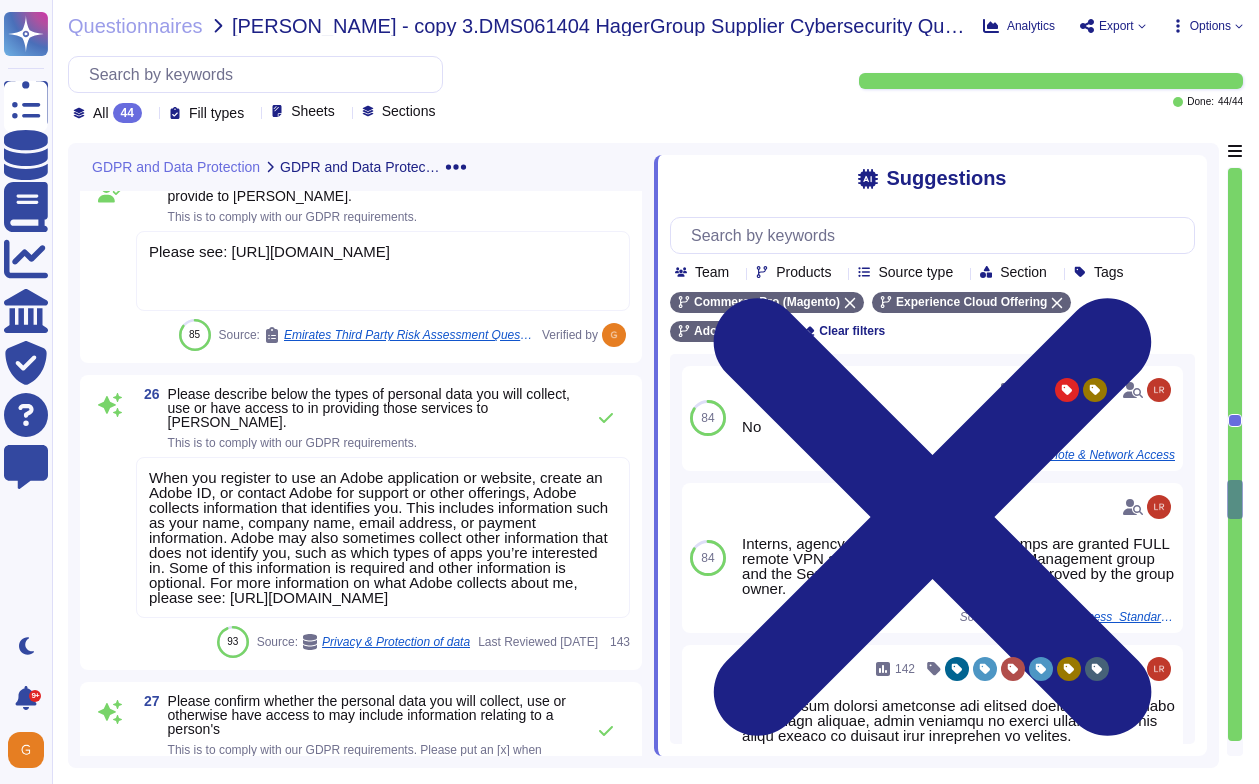 scroll, scrollTop: 8122, scrollLeft: 0, axis: vertical 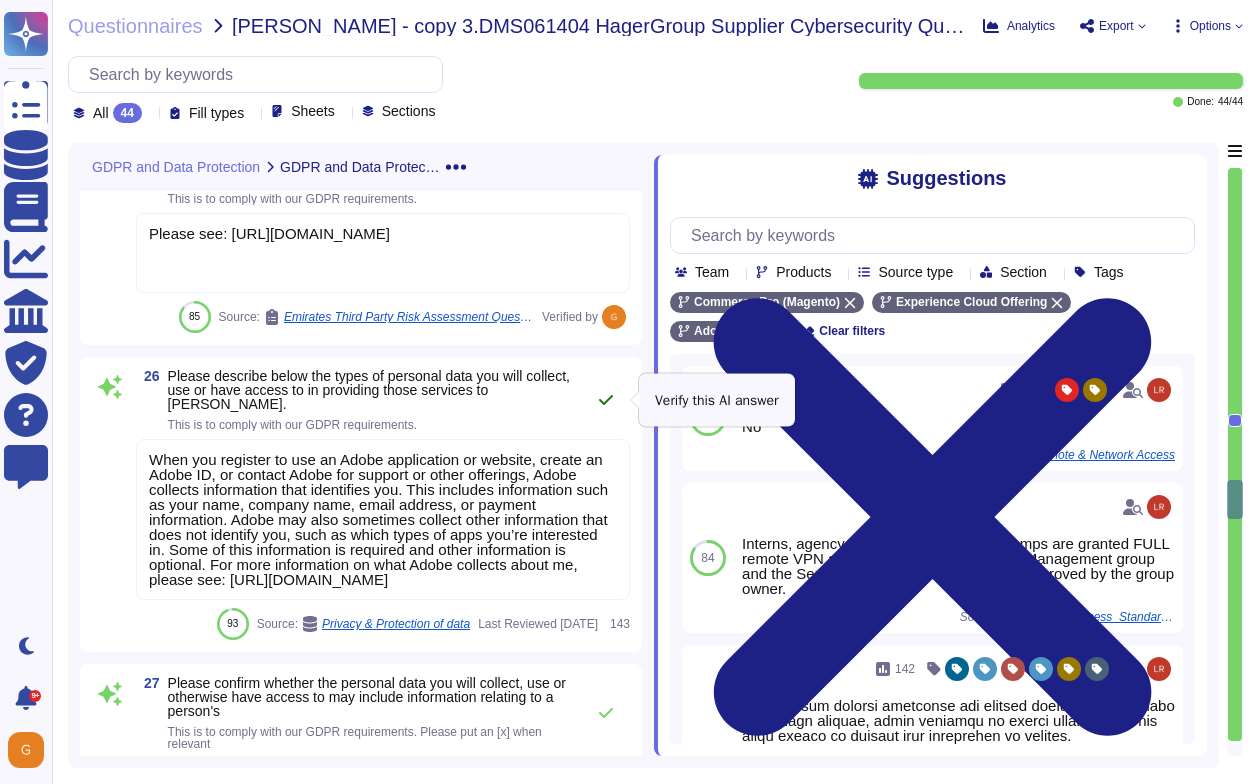 click 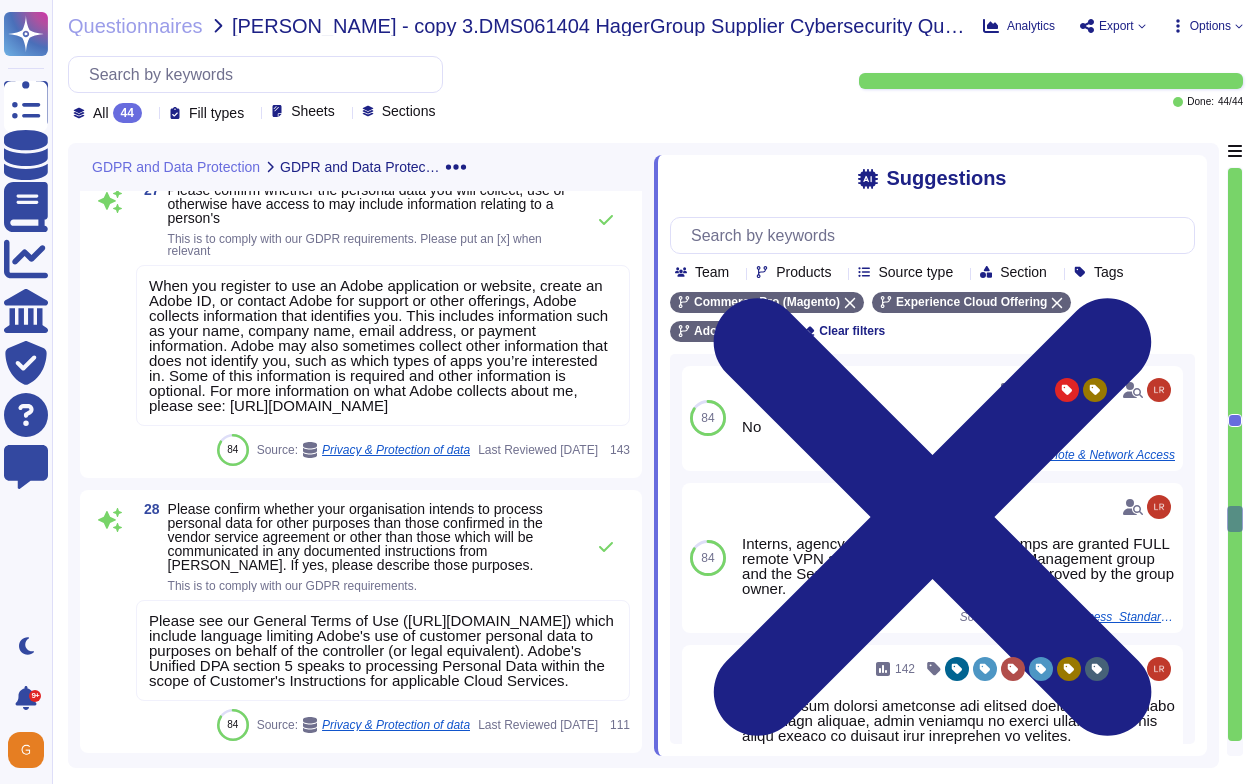 scroll, scrollTop: 8574, scrollLeft: 0, axis: vertical 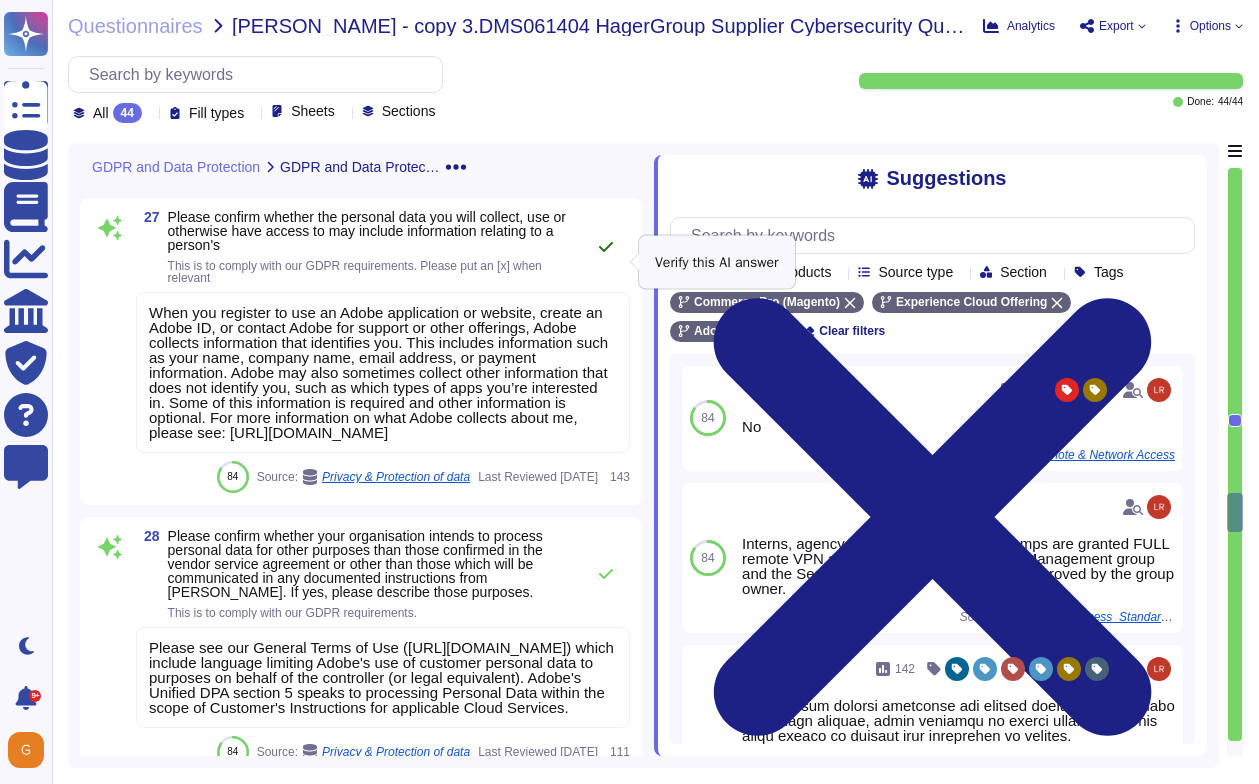 click 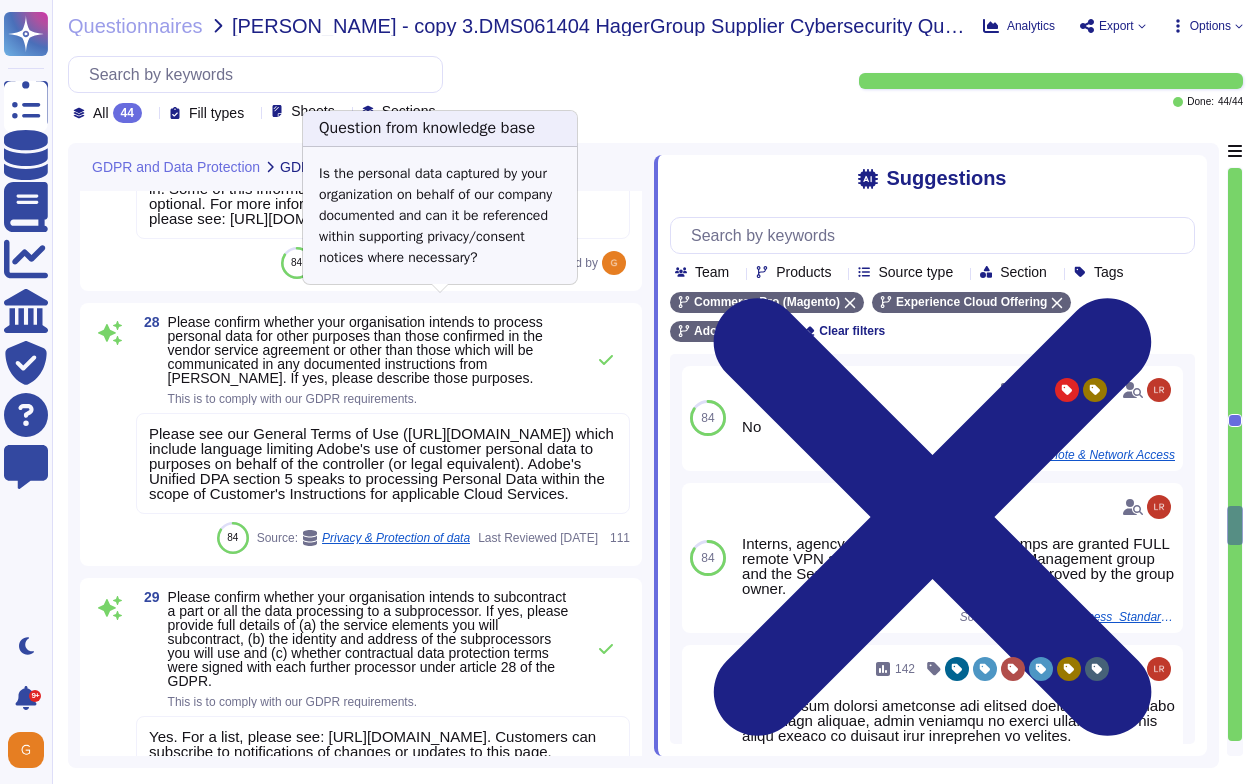 scroll, scrollTop: 8766, scrollLeft: 0, axis: vertical 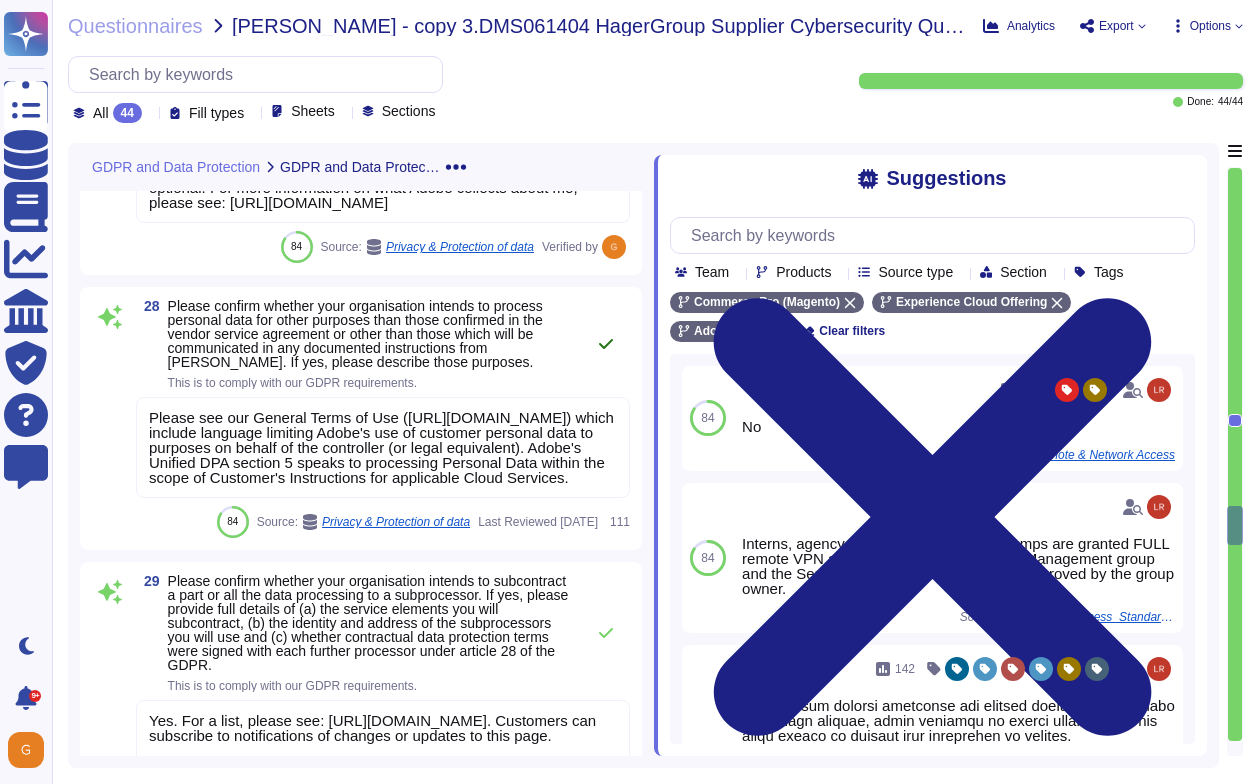 click 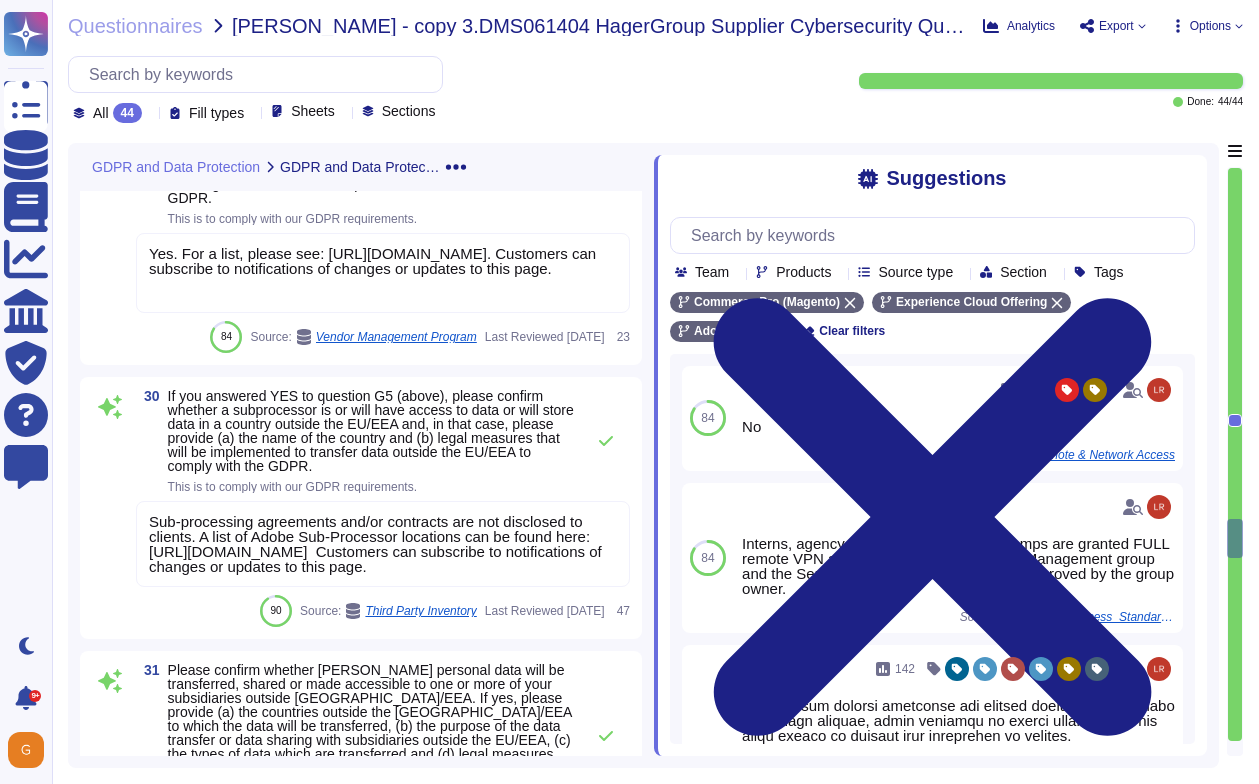 scroll, scrollTop: 9249, scrollLeft: 0, axis: vertical 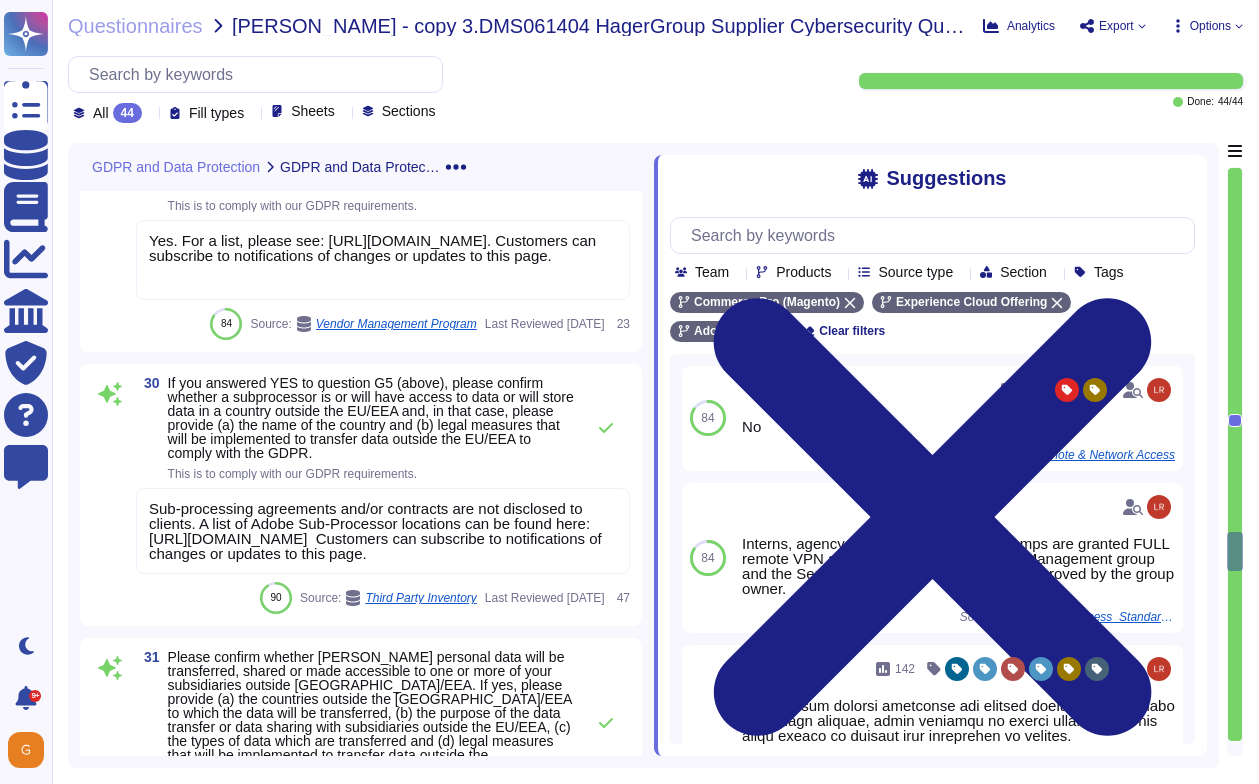 click on "Sub-processing agreements and/or contracts are not disclosed to clients. A list of Adobe Sub-Processor locations can be found here: [URL][DOMAIN_NAME]  Customers can subscribe to notifications of changes or updates to this page." at bounding box center [375, 531] 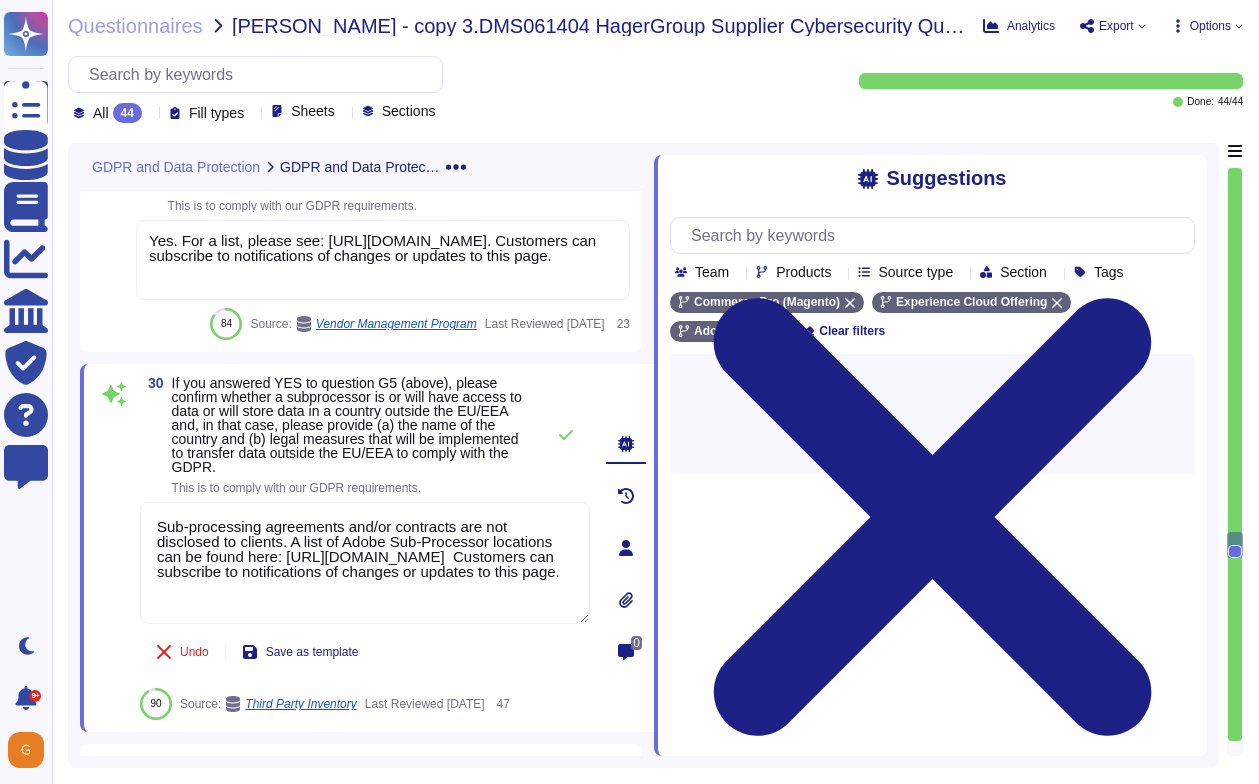 type on "Sub-processing agreements and/or contracts are not disclosed to clients. A list of Adobe Sub-Processor locations can be found here: [URL][DOMAIN_NAME]  Customers can subscribe to notifications of changes or updates to this page." 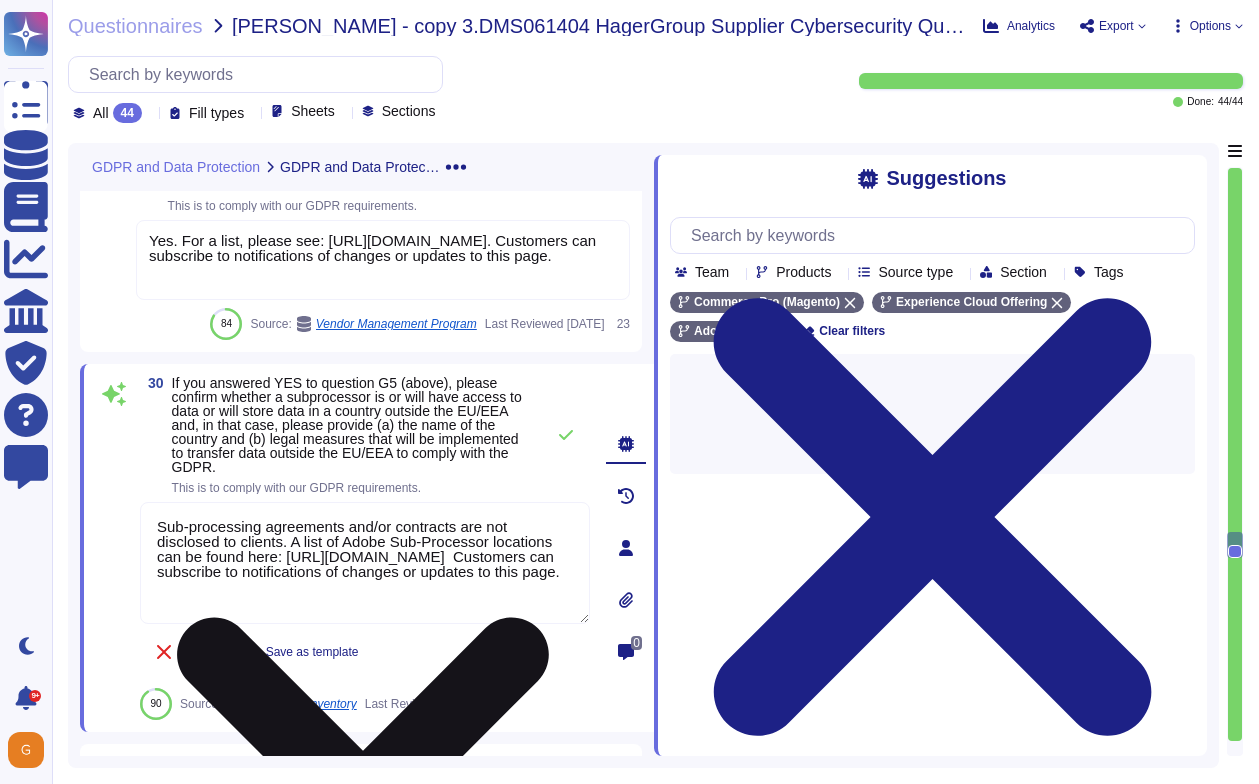 click 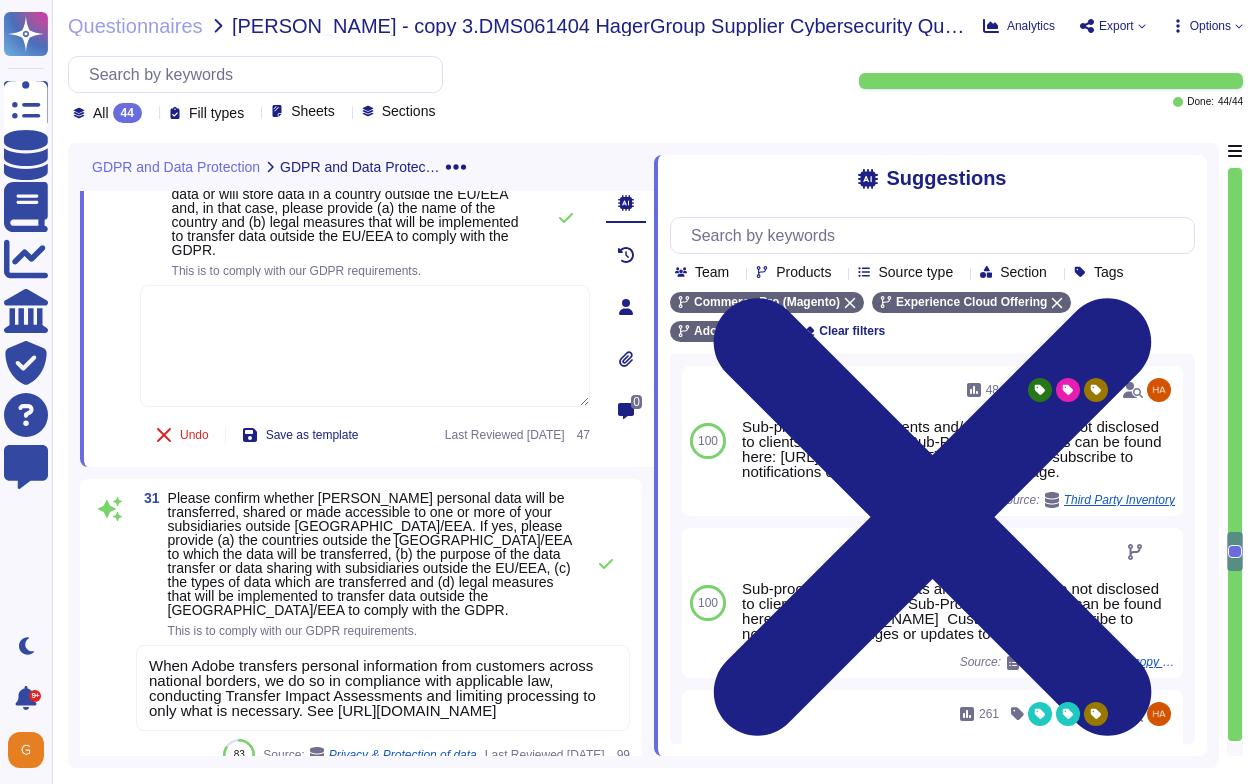 scroll, scrollTop: 9370, scrollLeft: 0, axis: vertical 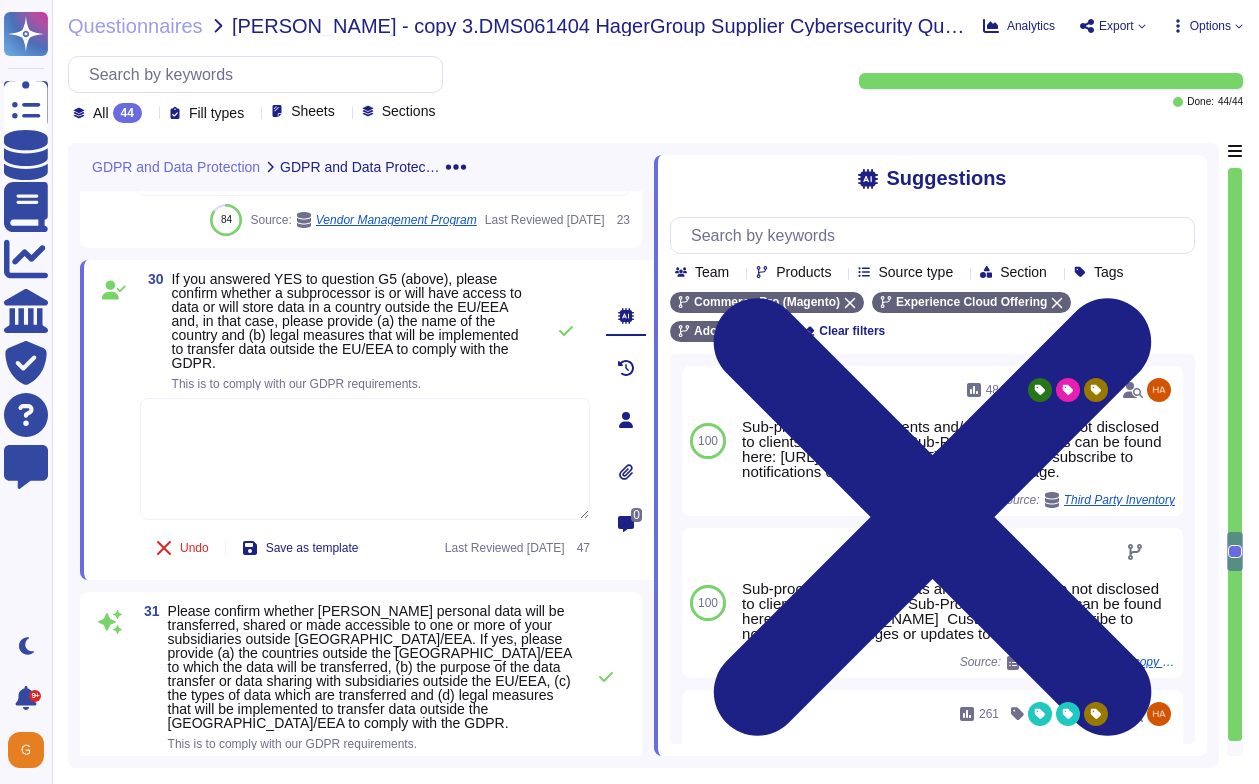 click at bounding box center [365, 459] 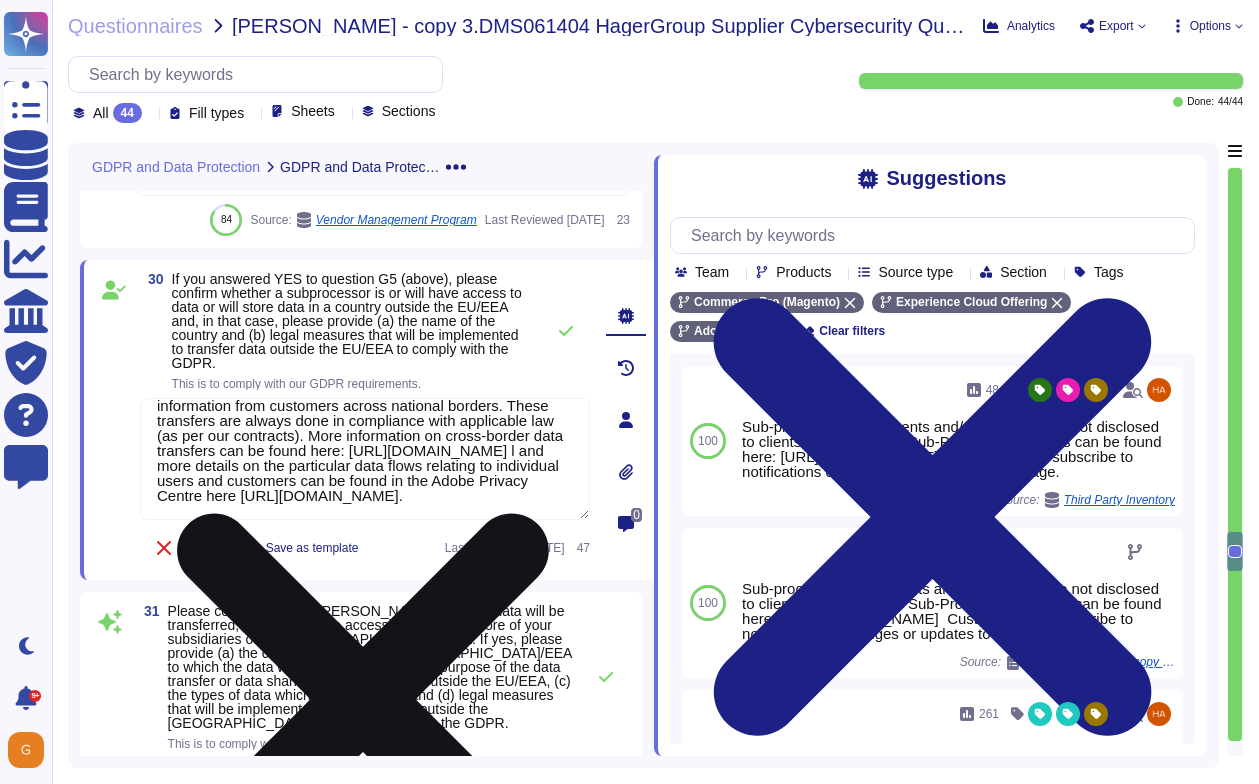 scroll, scrollTop: 0, scrollLeft: 0, axis: both 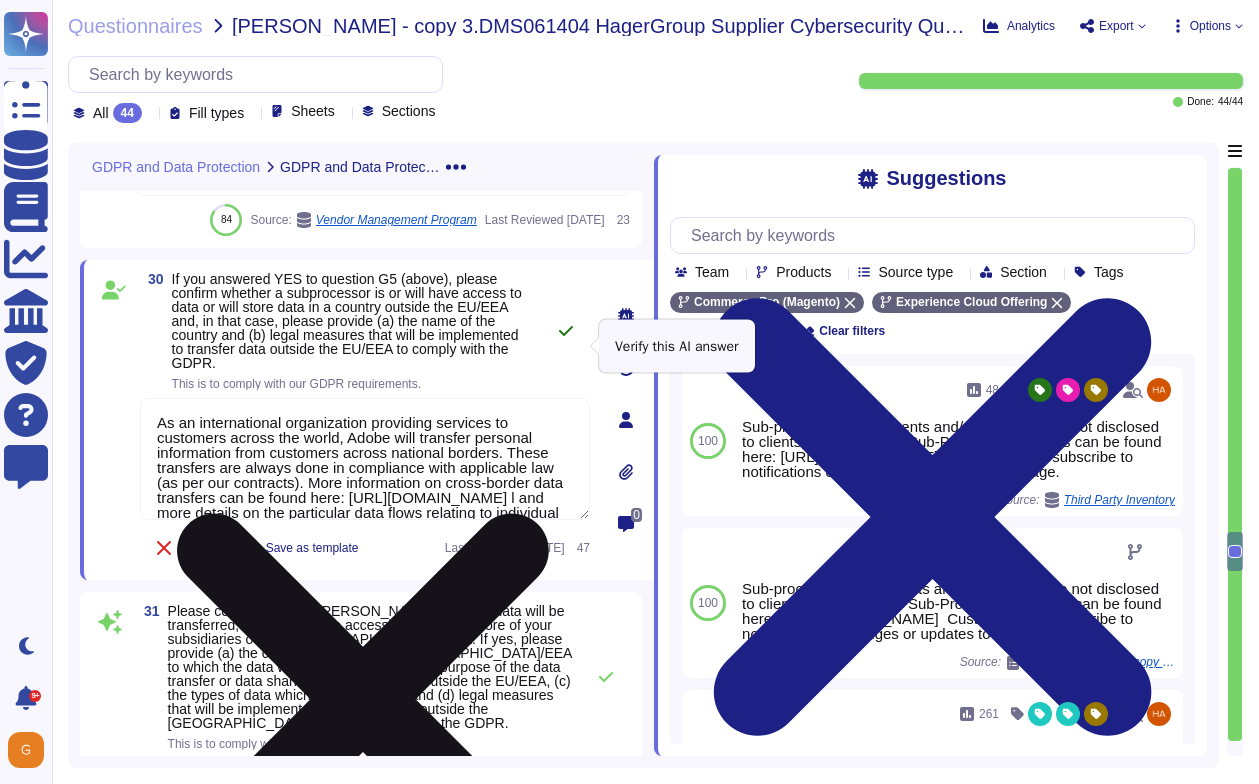 type on "As an international organization providing services to customers across the world, Adobe will transfer personal information from customers across national borders. These transfers are always done in compliance with applicable law (as per our contracts). More information on cross-border data transfers can be found here: [URL][DOMAIN_NAME] l and more details on the particular data flows relating to individual users and customers can be found in the Adobe Privacy Centre here [URL][DOMAIN_NAME]." 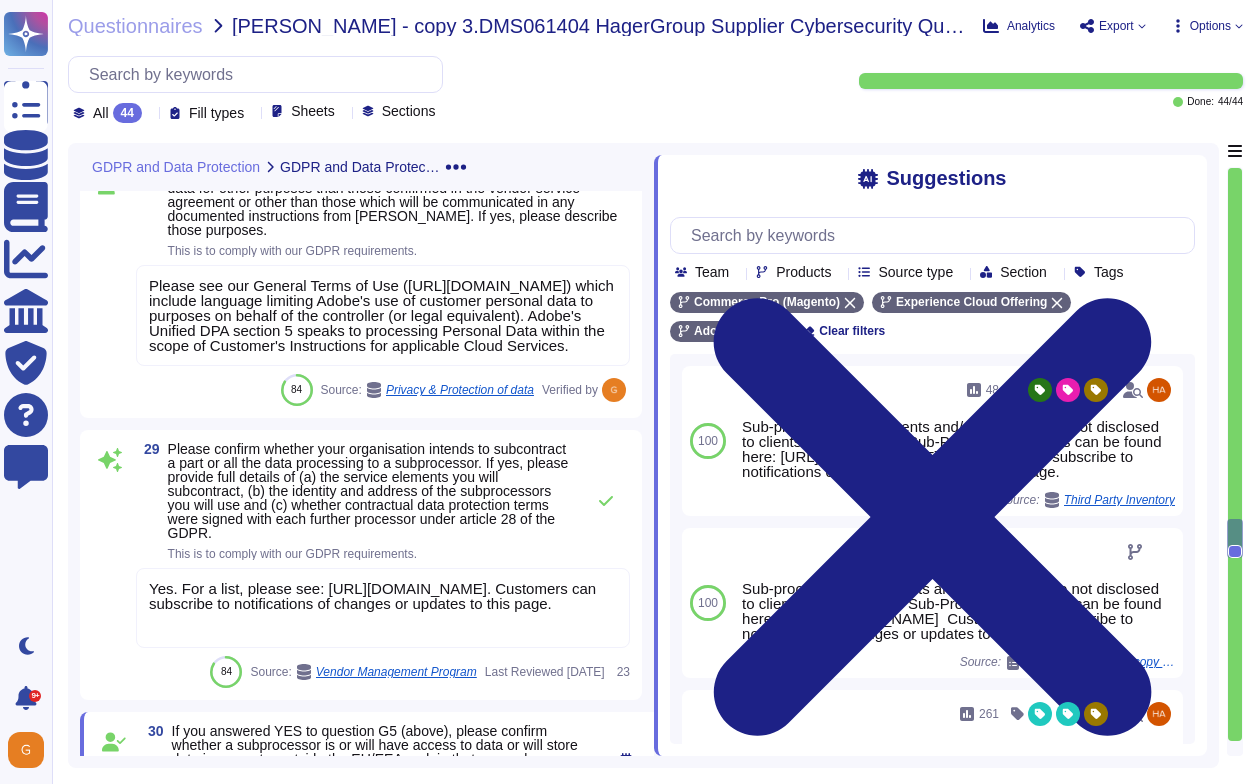 scroll, scrollTop: 8893, scrollLeft: 0, axis: vertical 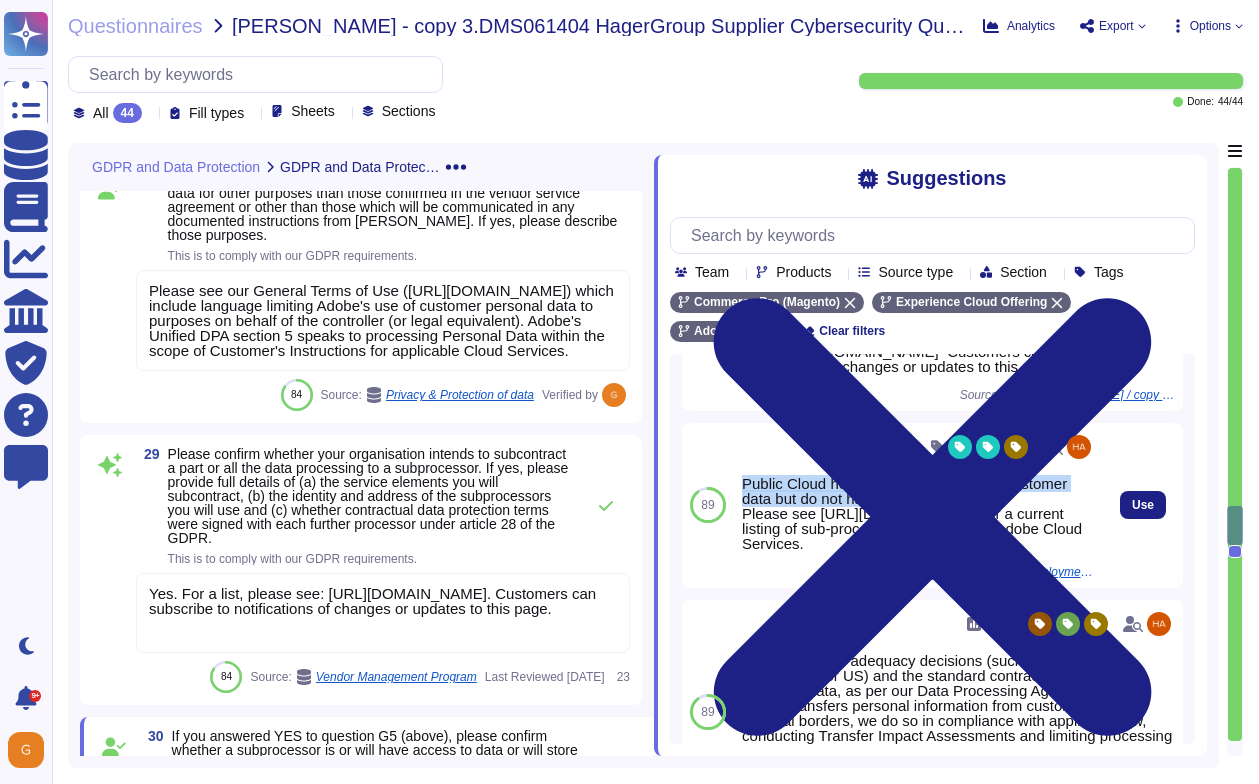 drag, startPoint x: 741, startPoint y: 513, endPoint x: 989, endPoint y: 526, distance: 248.34048 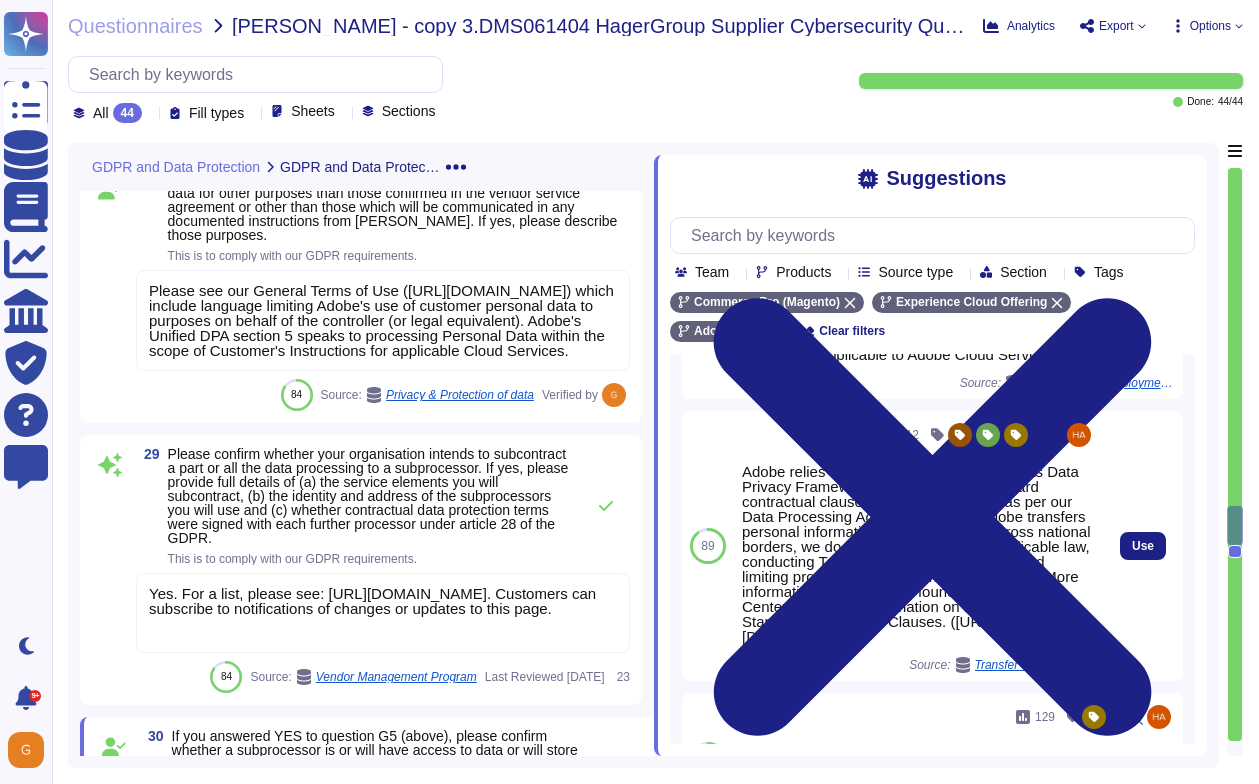 scroll, scrollTop: 437, scrollLeft: 0, axis: vertical 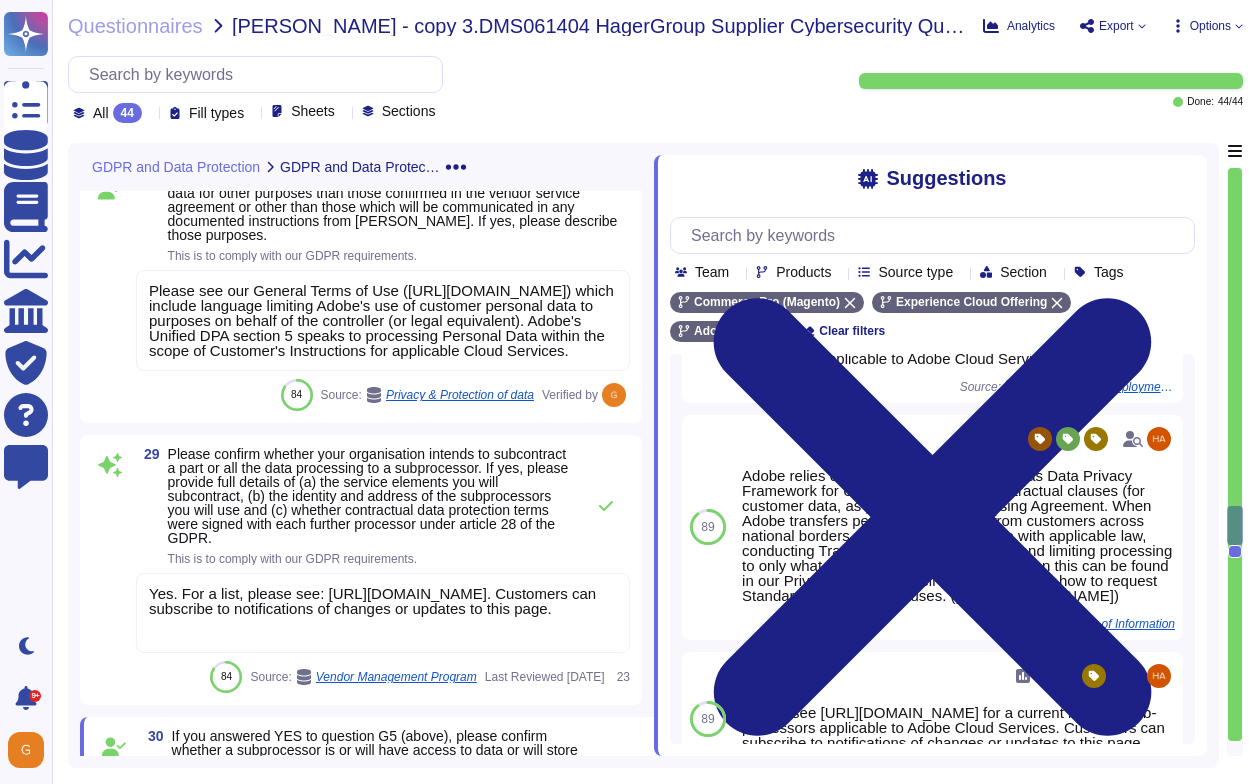 click on "Yes. For a list, please see: [URL][DOMAIN_NAME]. Customers can subscribe to notifications of changes or updates to this page." at bounding box center (383, 613) 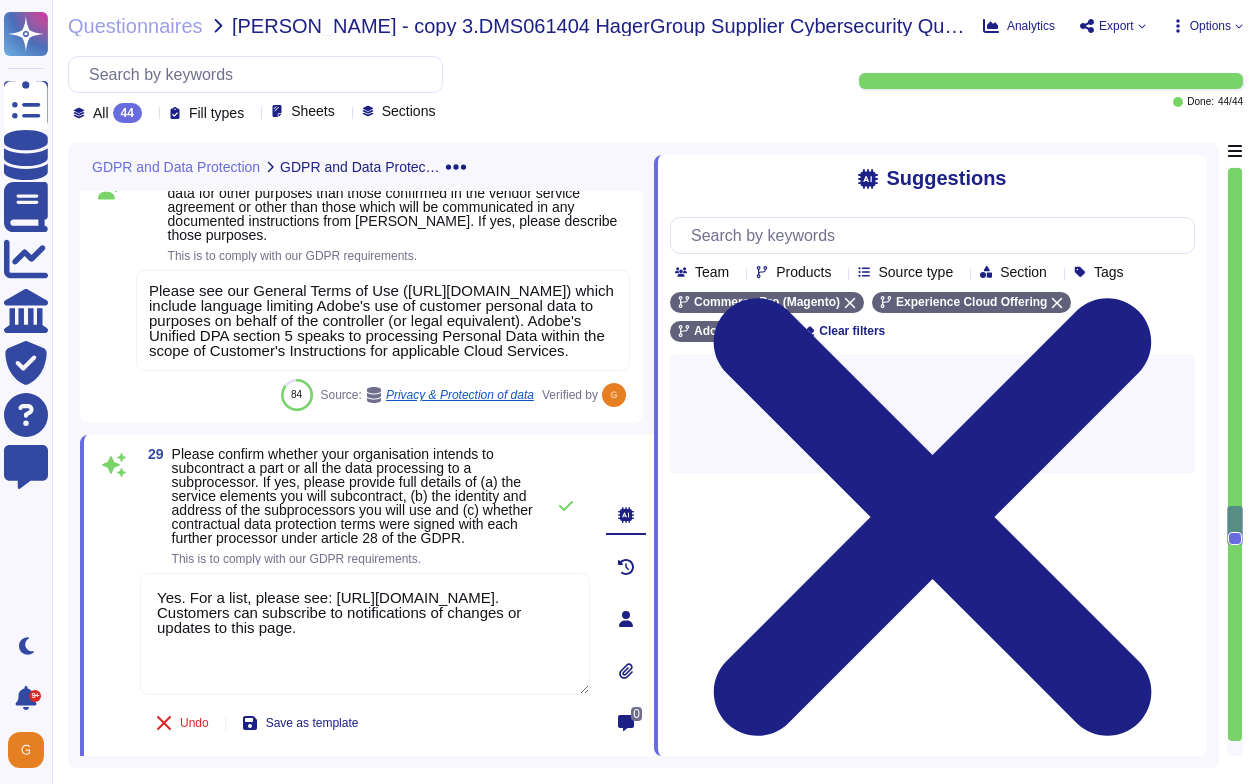 scroll, scrollTop: 0, scrollLeft: 0, axis: both 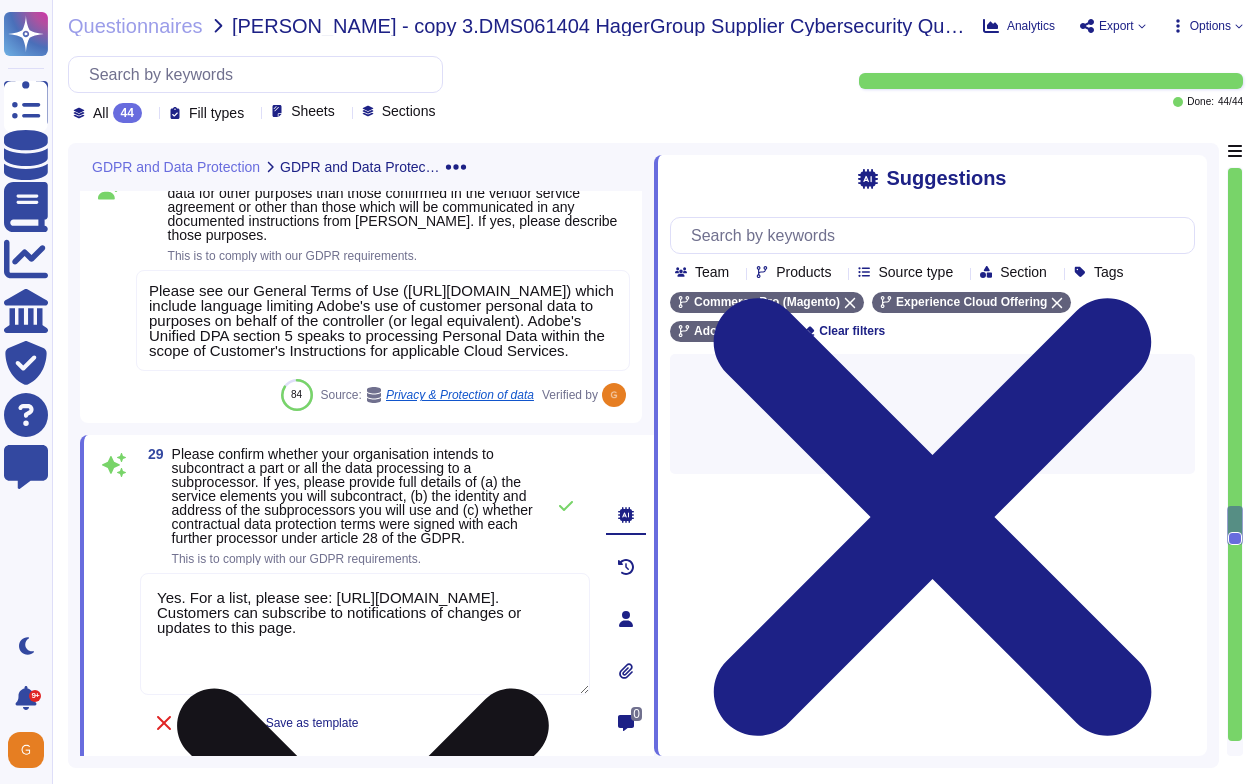 click on "Yes. For a list, please see: [URL][DOMAIN_NAME]. Customers can subscribe to notifications of changes or updates to this page." at bounding box center [365, 634] 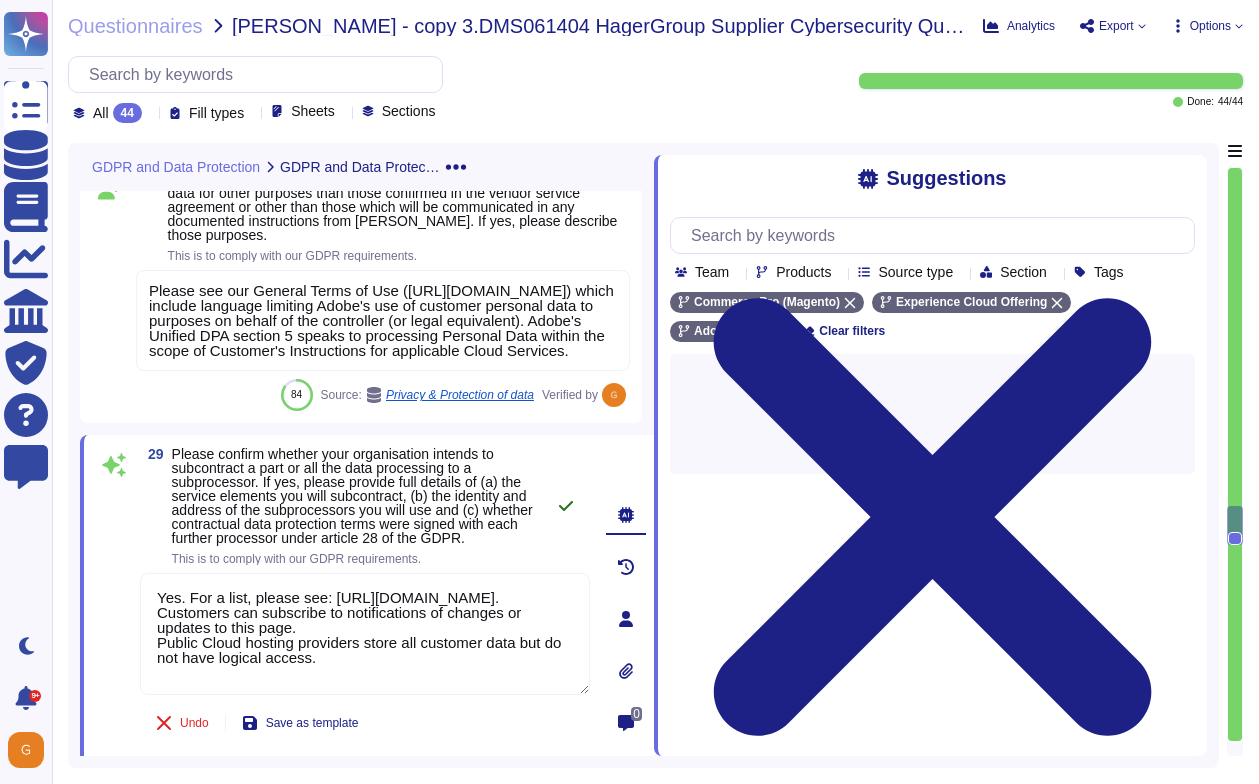 type on "Yes. For a list, please see: [URL][DOMAIN_NAME]. Customers can subscribe to notifications of changes or updates to this page.
Public Cloud hosting providers store all customer data but do not have logical access." 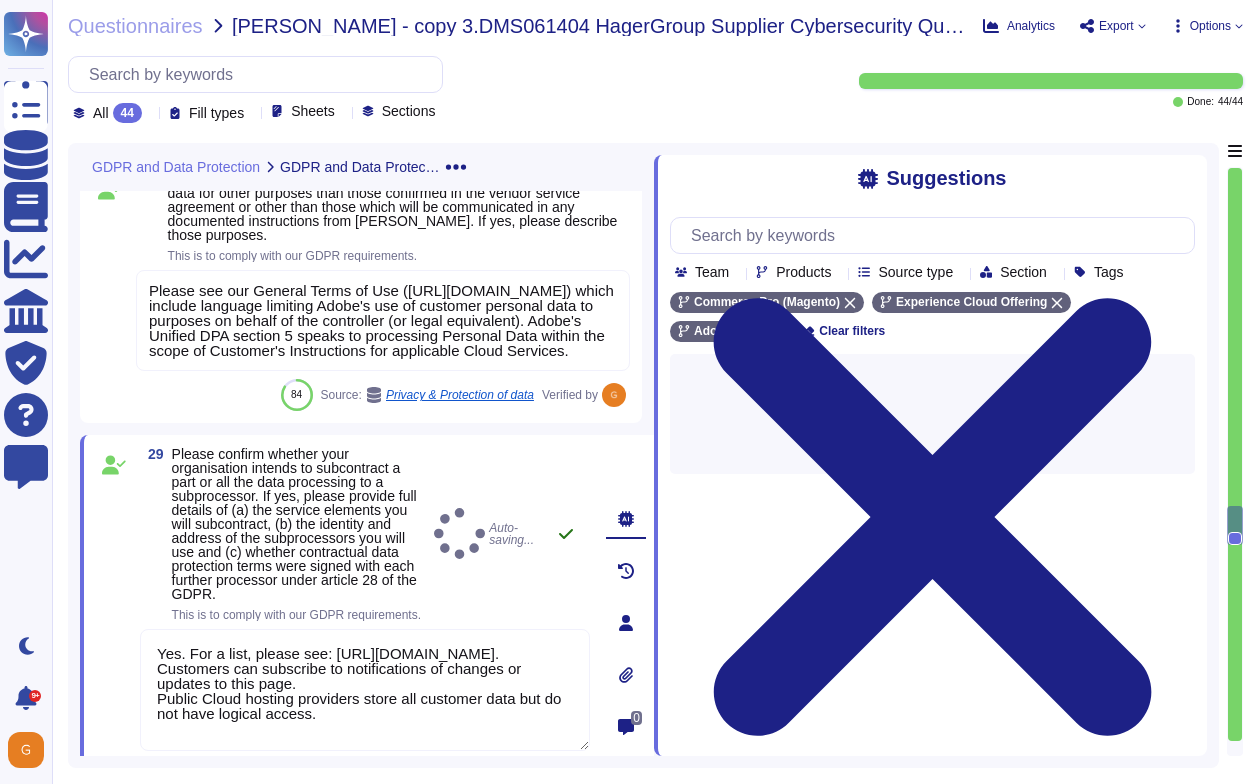 click on "29 Please confirm whether your organisation intends to subcontract a part or all the data processing to a subprocessor. If yes, please provide full details of (a) the service elements you will subcontract, (b) the identity and address of the subprocessors you will use and (c) whether contractual data protection terms were signed with each further processor under article 28 of the GDPR. This is to comply with our GDPR requirements. Auto-saving..." at bounding box center (365, 534) 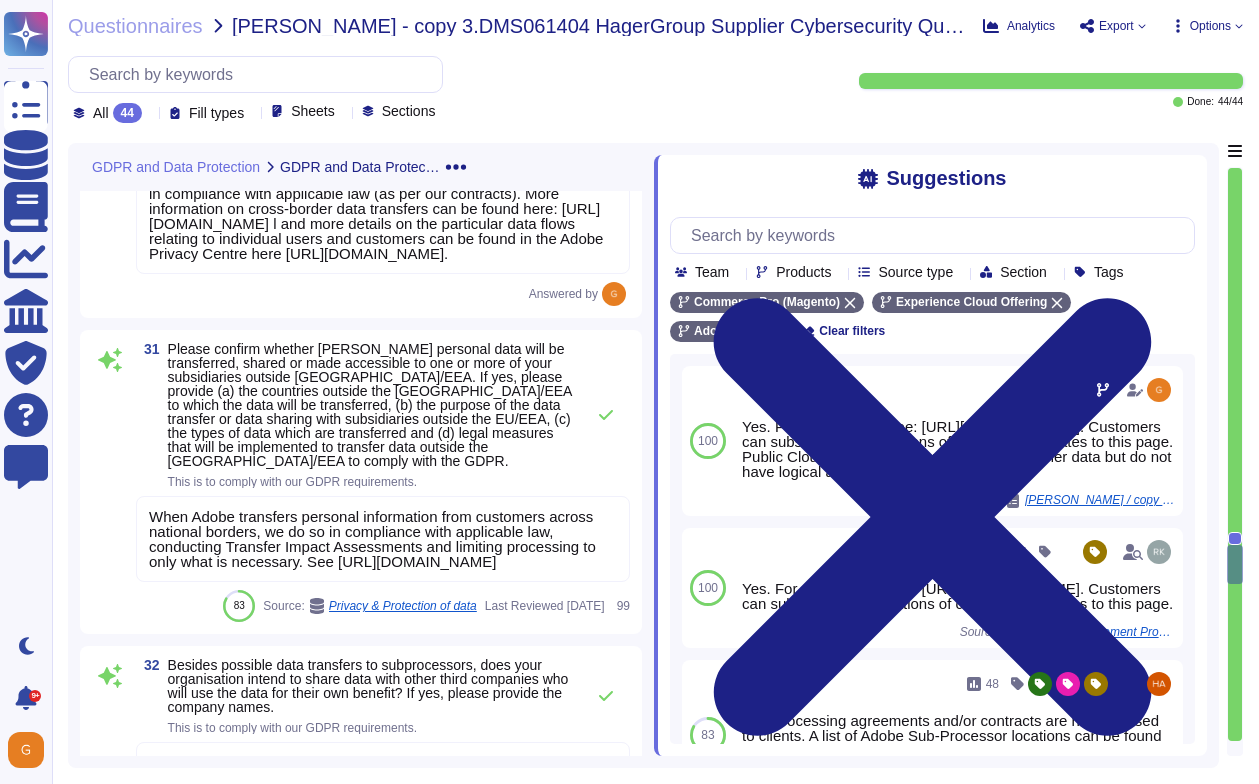 scroll, scrollTop: 9657, scrollLeft: 0, axis: vertical 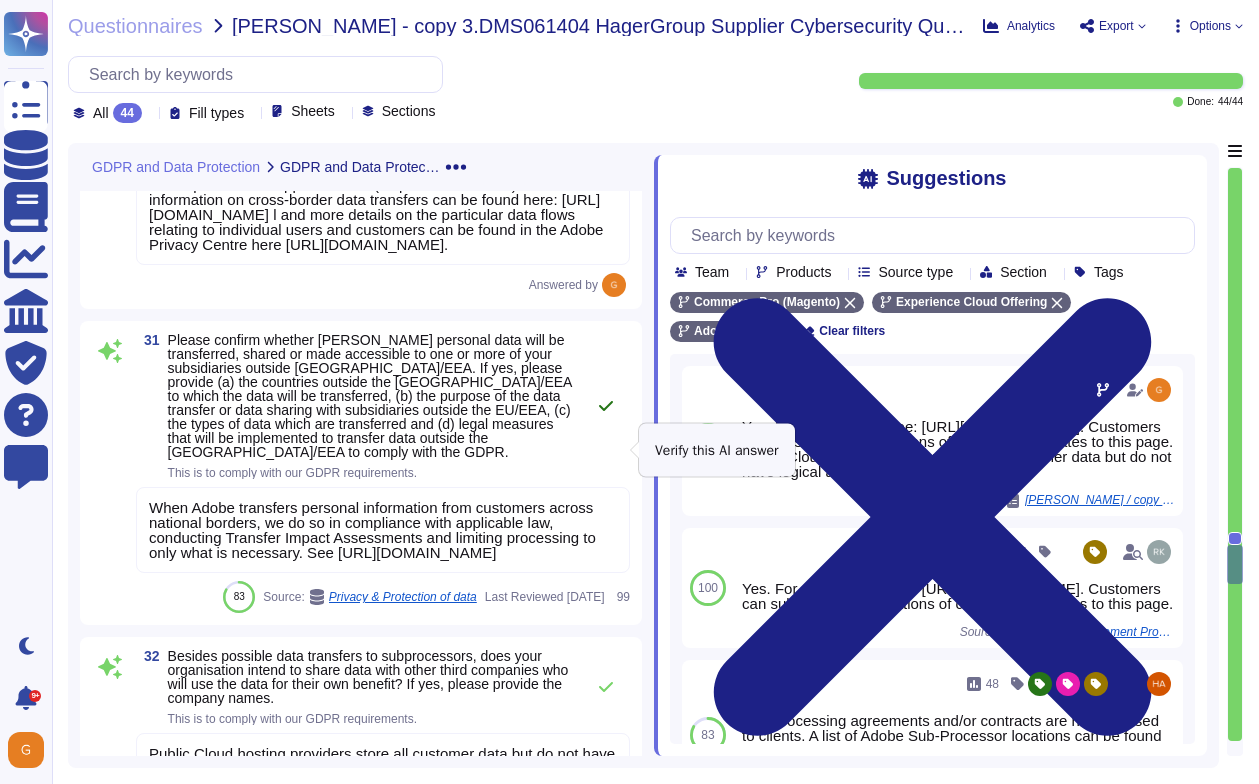 click 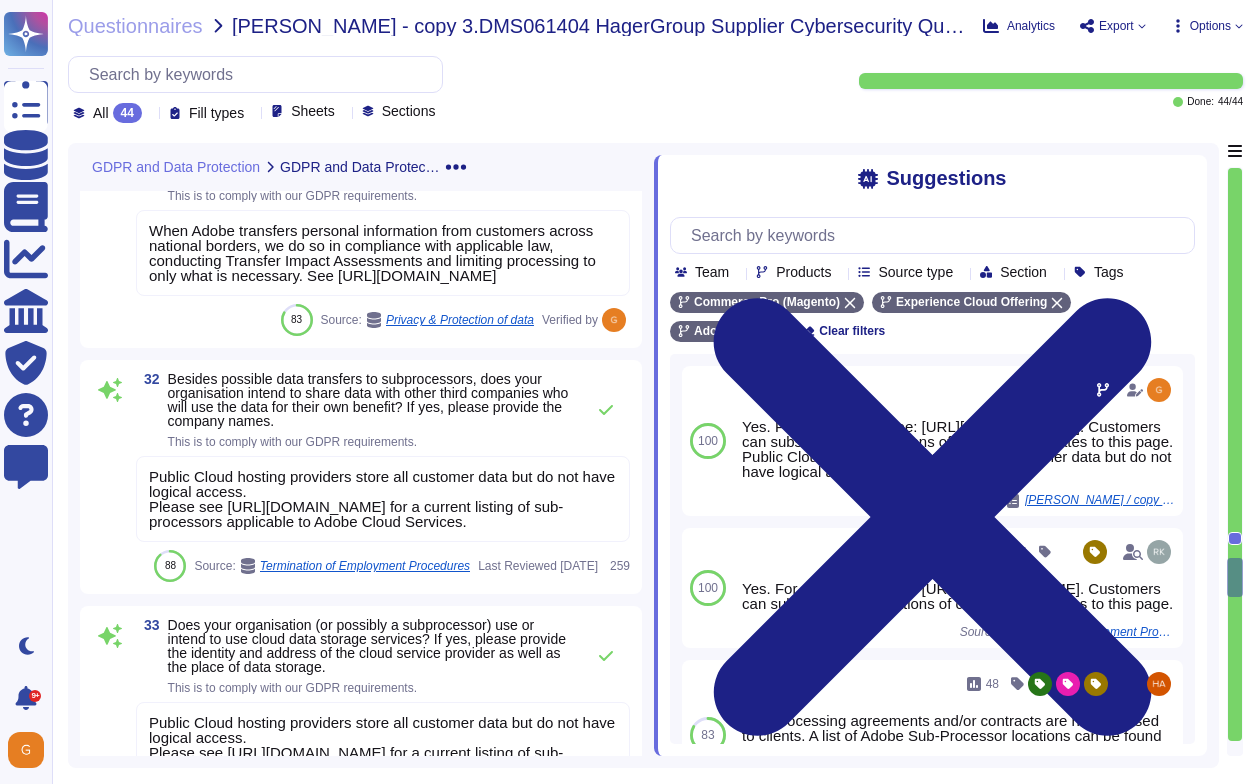 scroll, scrollTop: 9948, scrollLeft: 0, axis: vertical 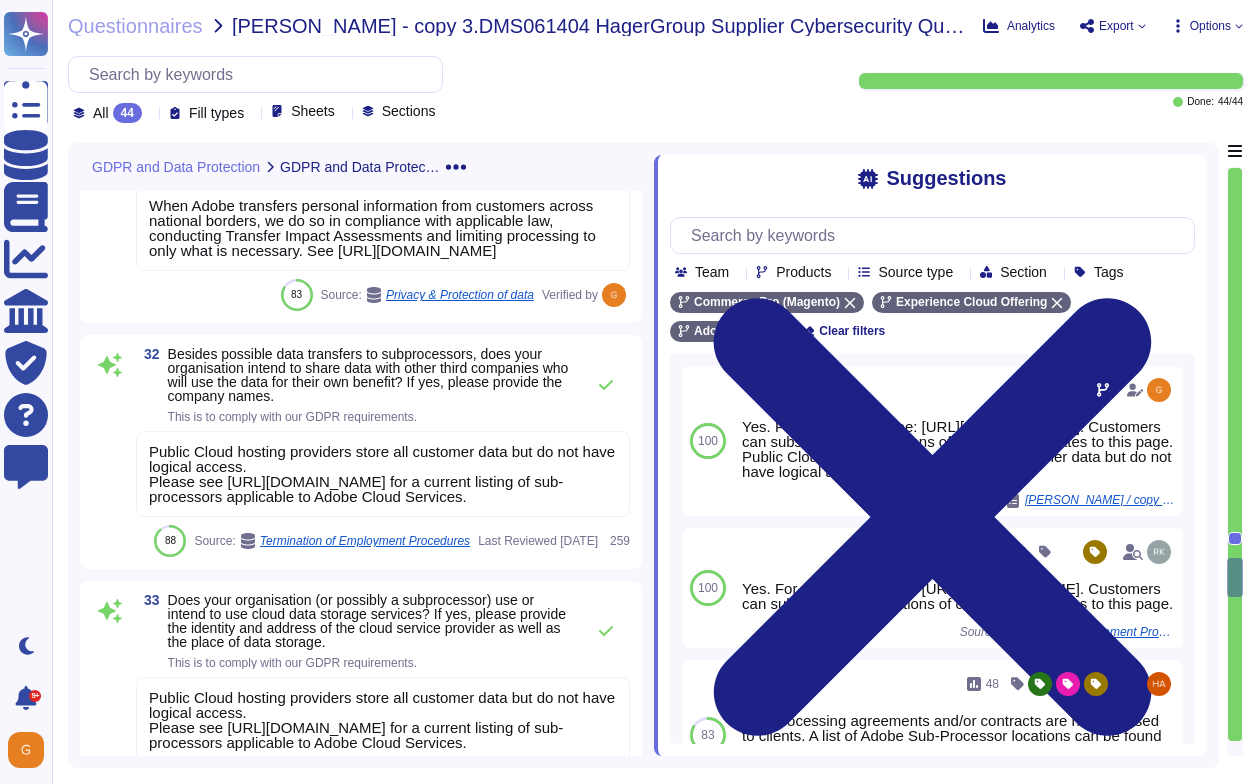 click on "Public Cloud hosting providers store all customer data but do not have logical access.
Please see [URL][DOMAIN_NAME] for a current listing of sub-processors applicable to Adobe Cloud Services." at bounding box center (383, 474) 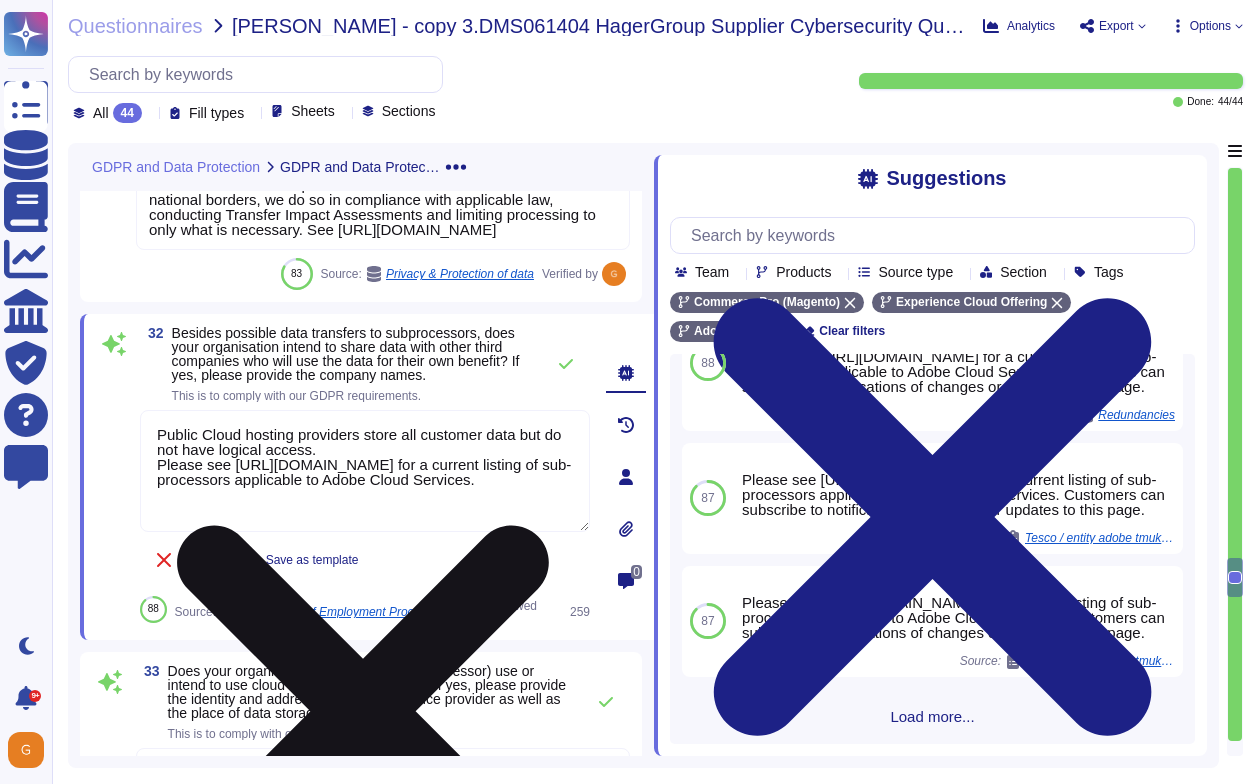 scroll, scrollTop: 467, scrollLeft: 0, axis: vertical 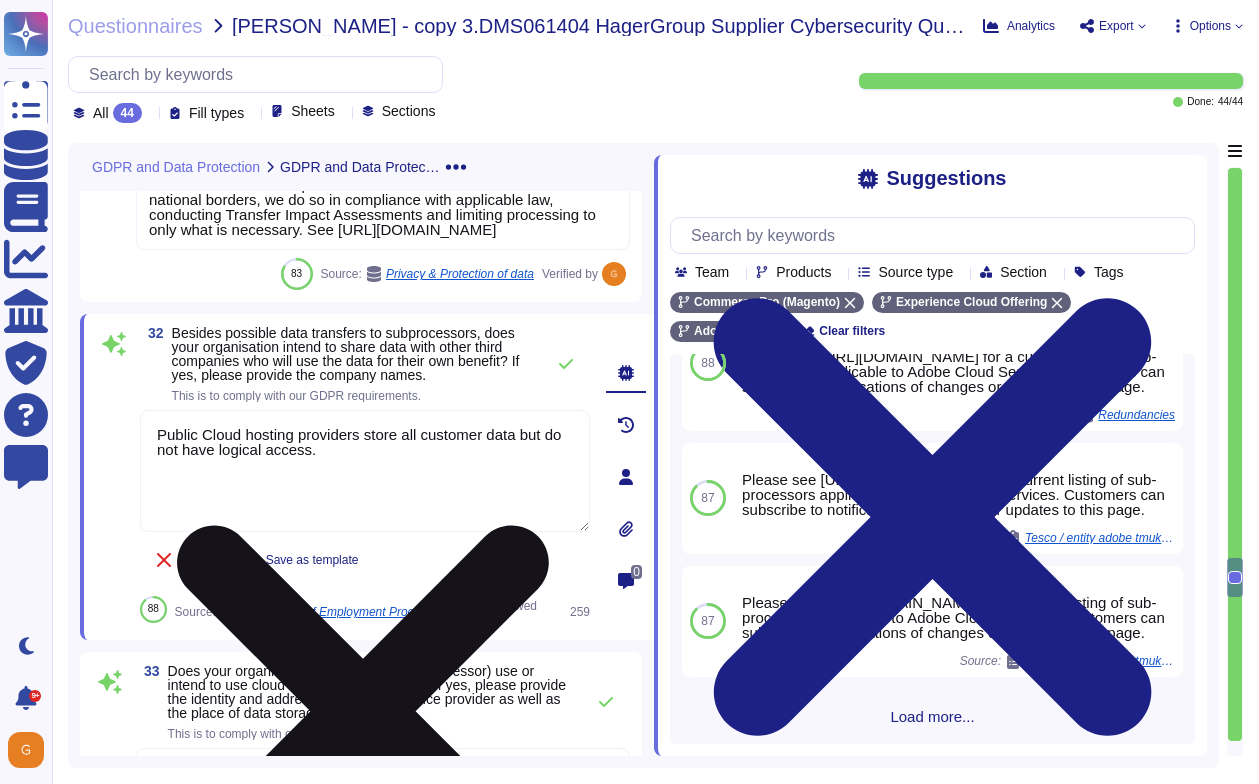 click on "Public Cloud hosting providers store all customer data but do not have logical access." at bounding box center [365, 471] 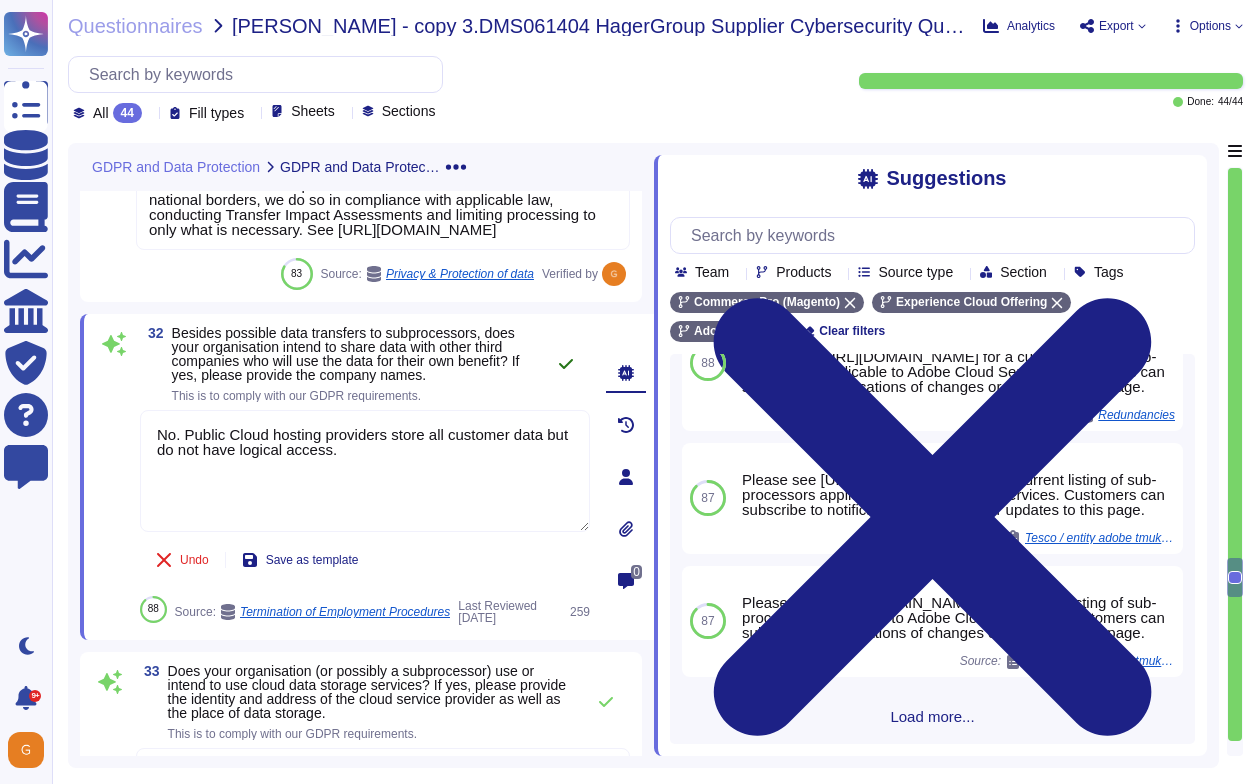 type on "No. Public Cloud hosting providers store all customer data but do not have logical access." 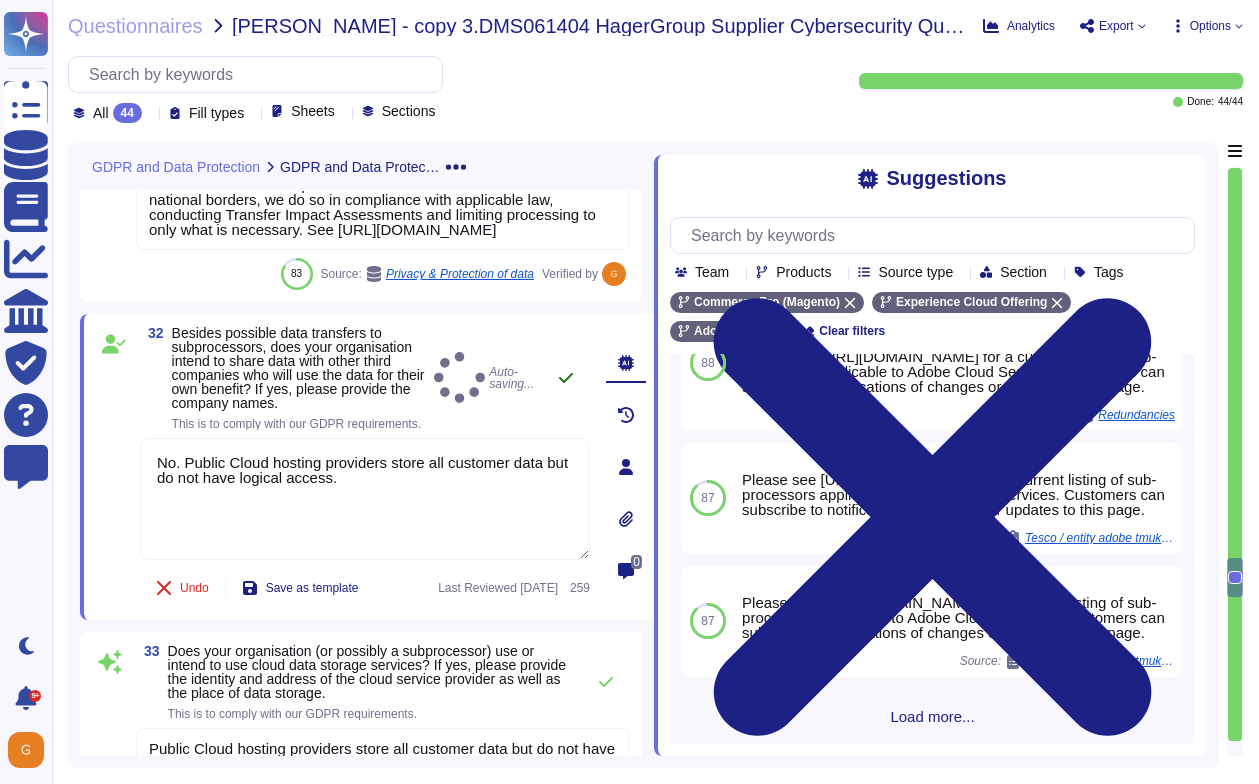 click on "32 Besides possible data transfers to subprocessors, does your organisation intend to share data with other third companies who will use the data for their own benefit? If yes, please provide the company names. This is to comply with our GDPR requirements. Auto-saving..." at bounding box center (365, 378) 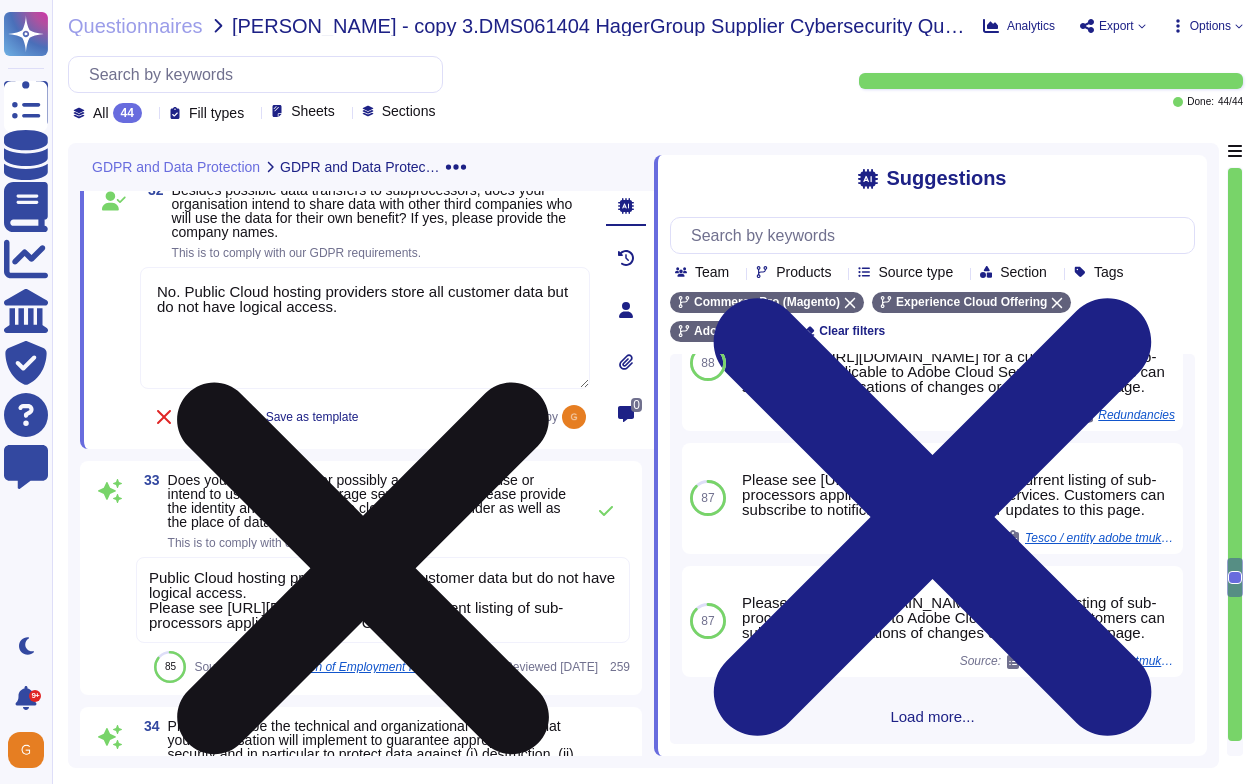 scroll, scrollTop: 10093, scrollLeft: 0, axis: vertical 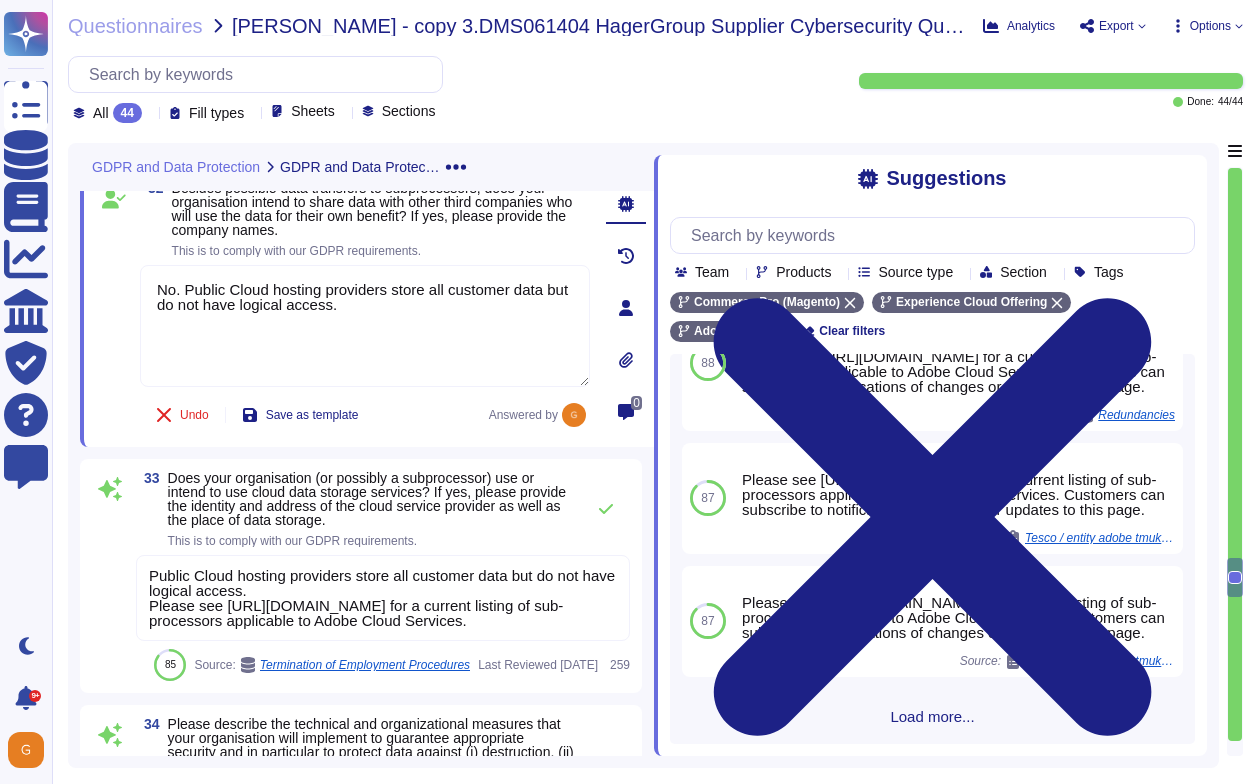 click on "Public Cloud hosting providers store all customer data but do not have logical access.
Please see [URL][DOMAIN_NAME] for a current listing of sub-processors applicable to Adobe Cloud Services." at bounding box center [382, 598] 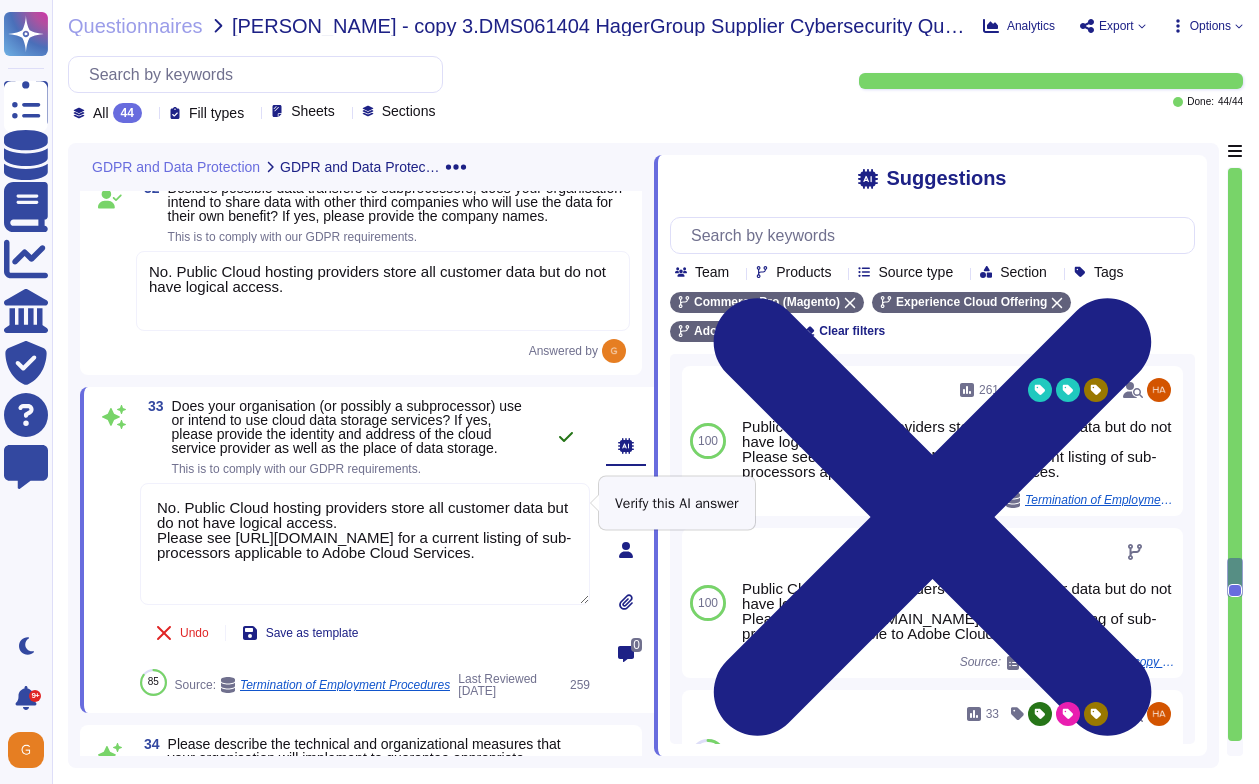 click at bounding box center (566, 437) 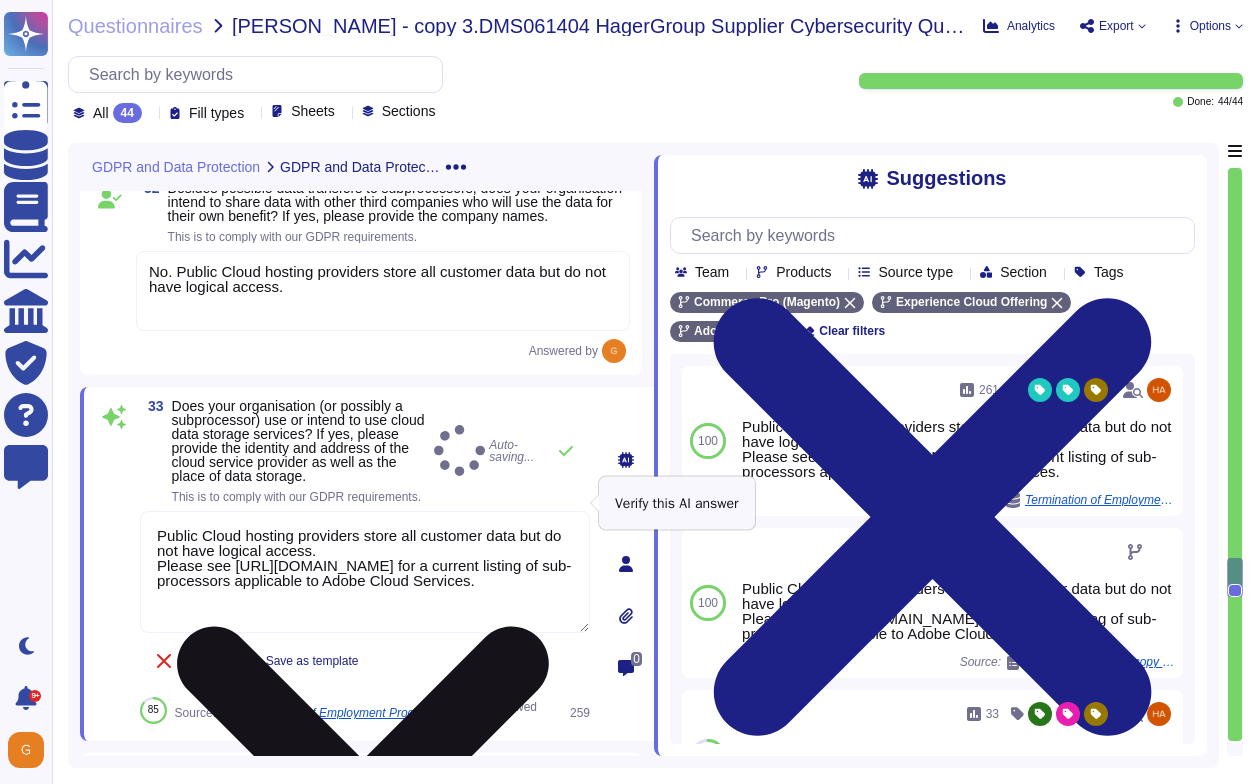 type on "No. Public Cloud hosting providers store all customer data but do not have logical access.
Please see [URL][DOMAIN_NAME] for a current listing of sub-processors applicable to Adobe Cloud Services." 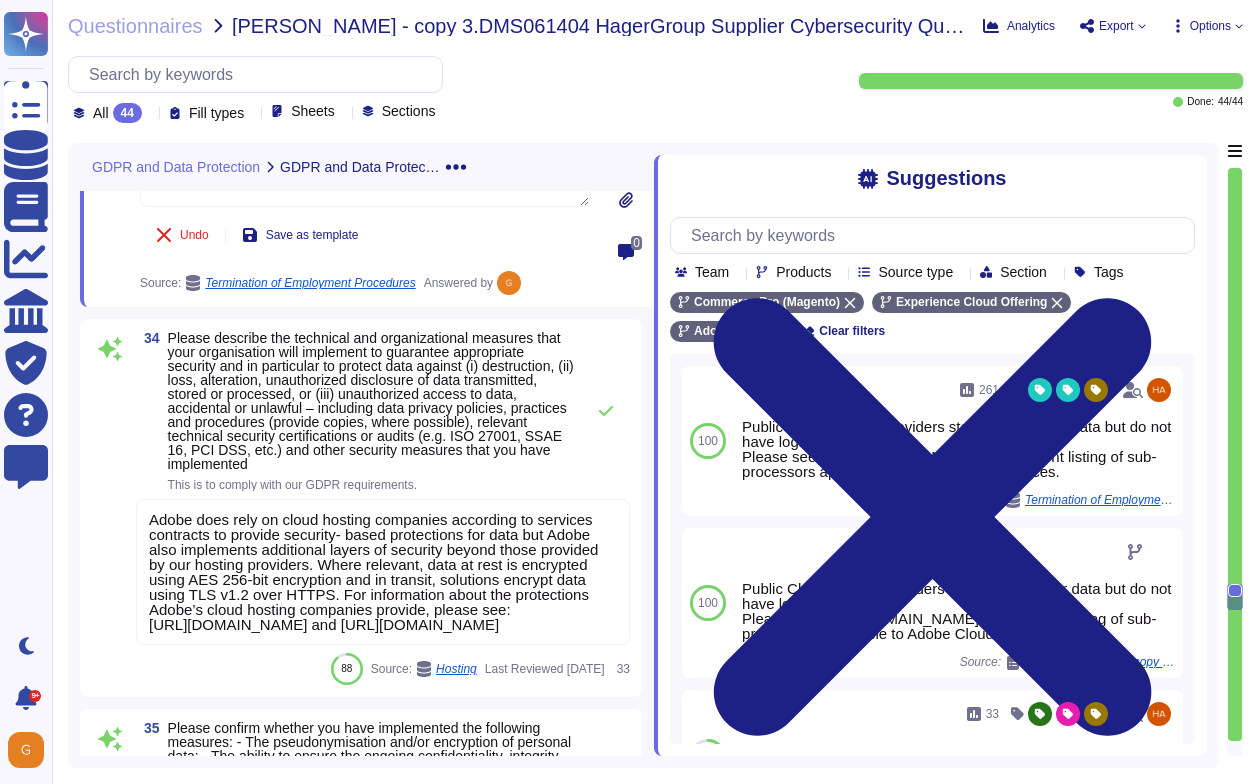 scroll, scrollTop: 10504, scrollLeft: 0, axis: vertical 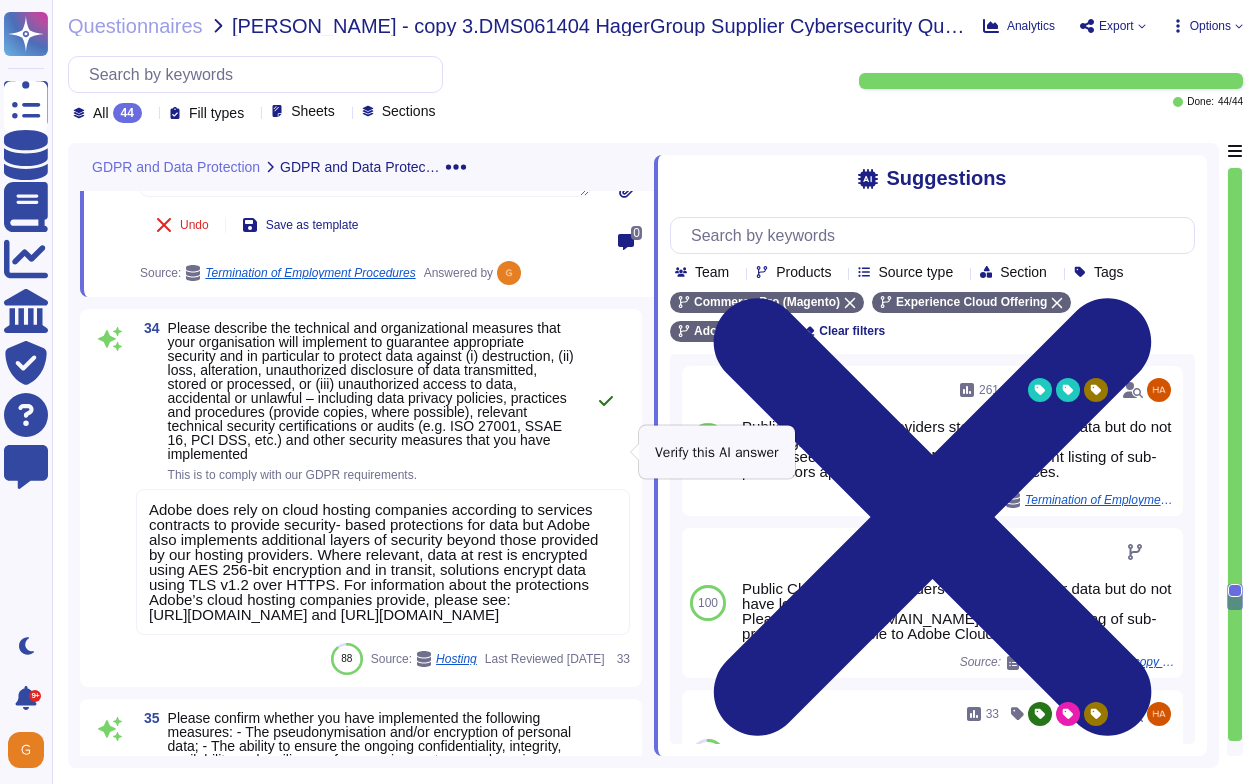 click 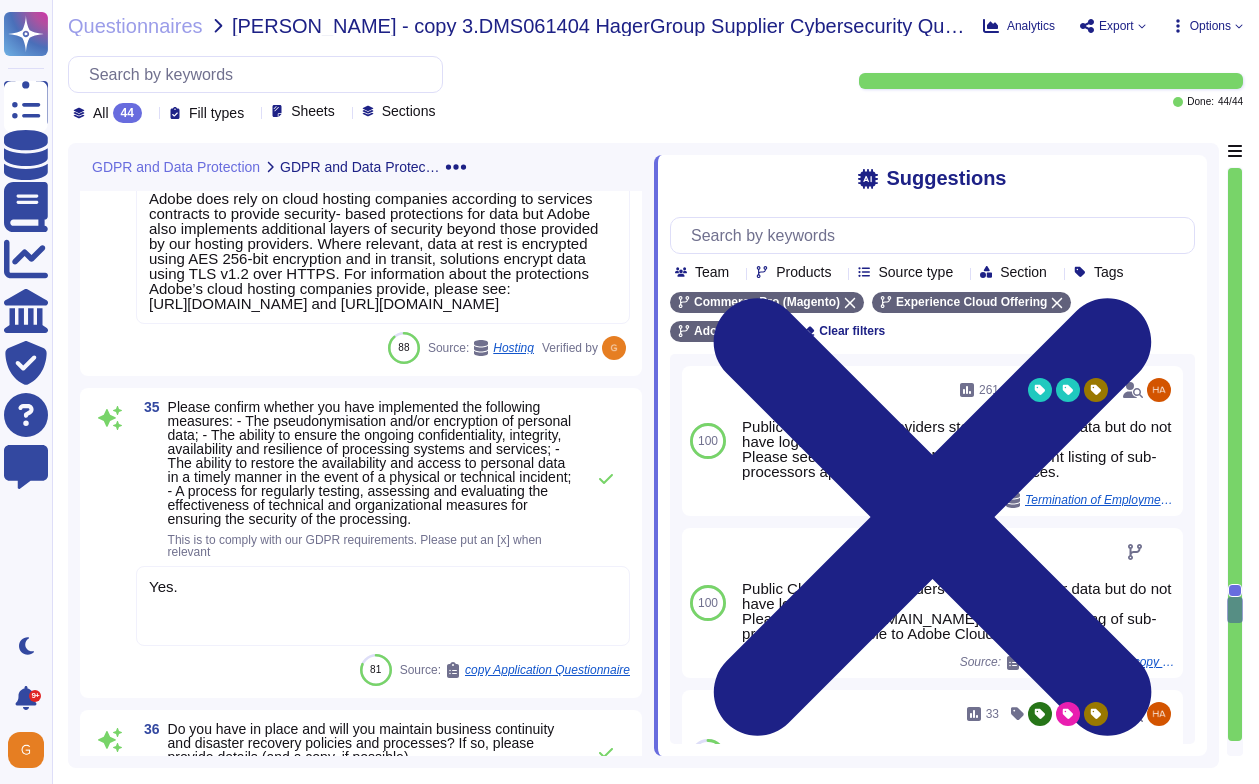 scroll, scrollTop: 10817, scrollLeft: 0, axis: vertical 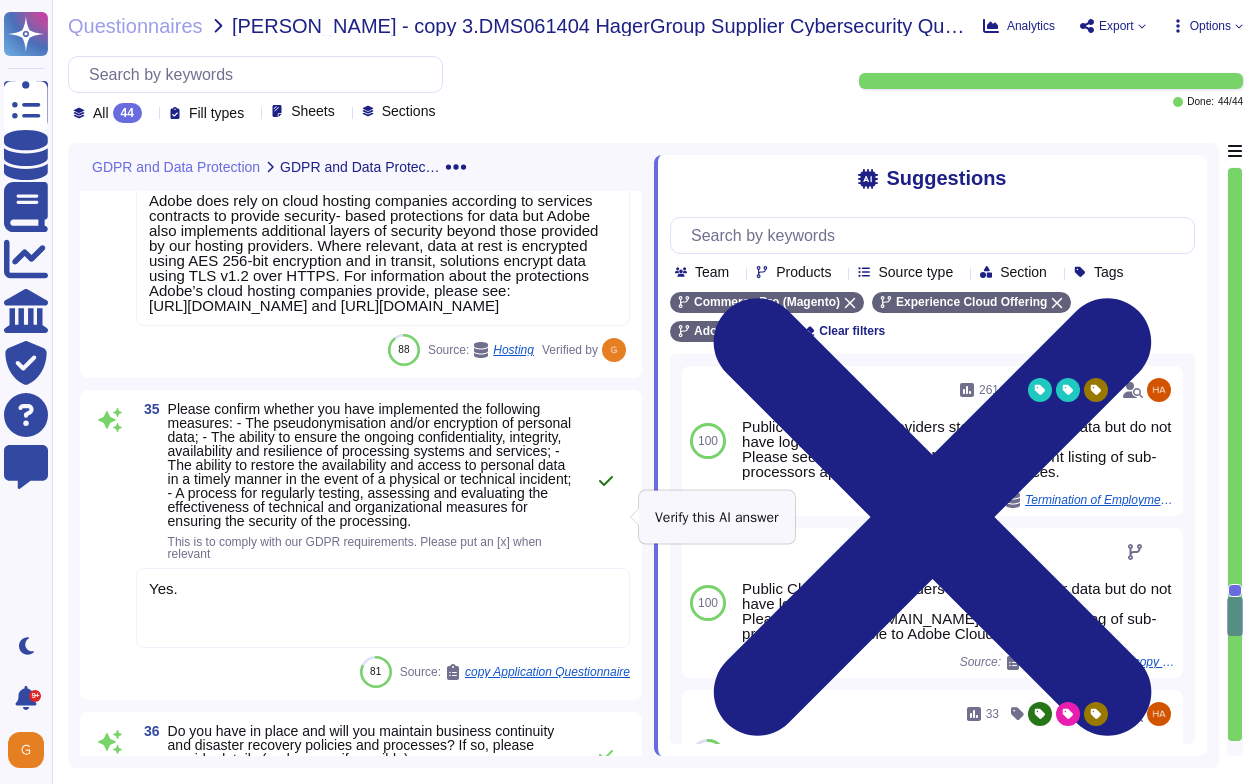 click 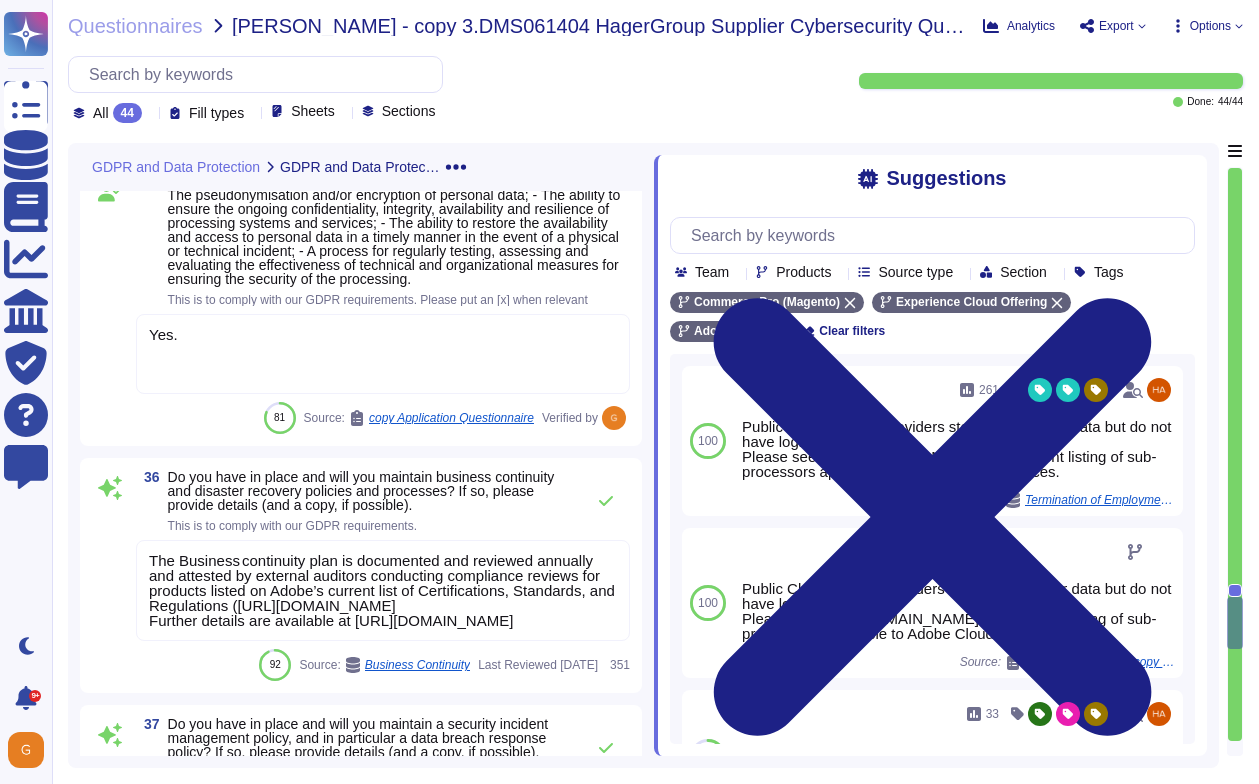 scroll, scrollTop: 11045, scrollLeft: 424, axis: both 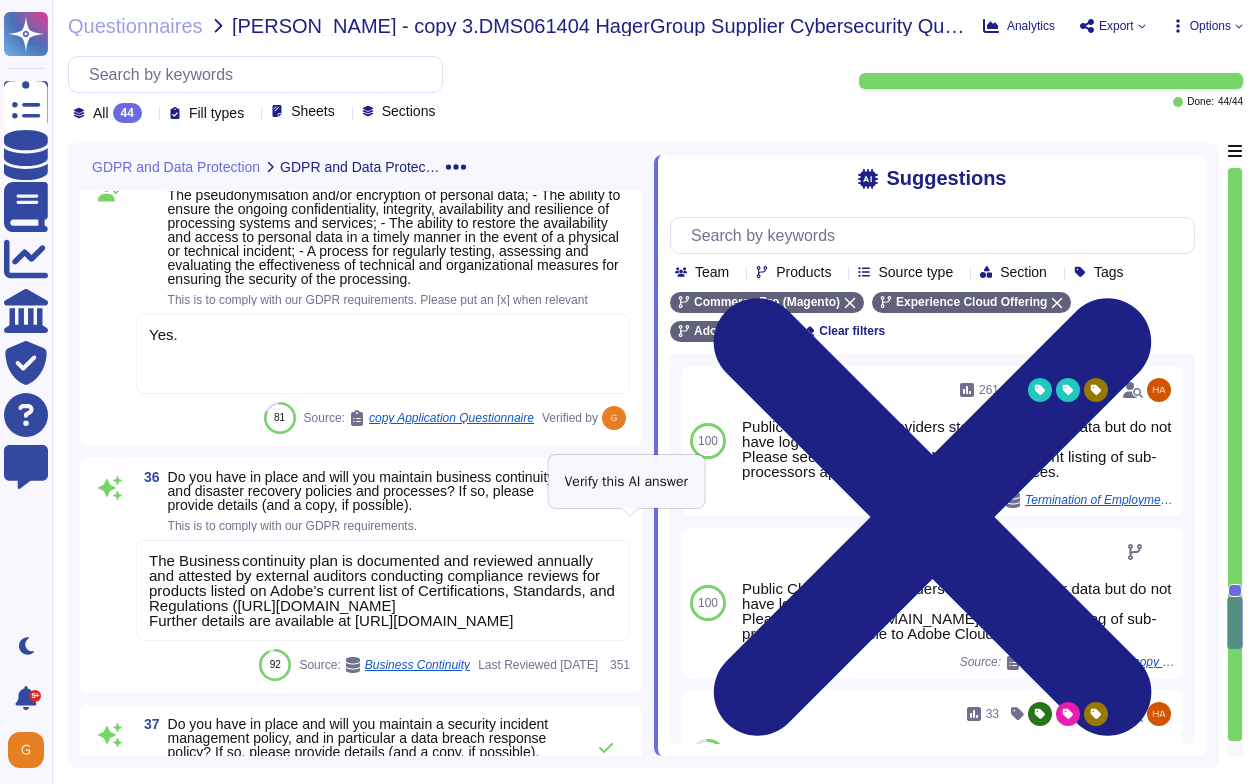 click 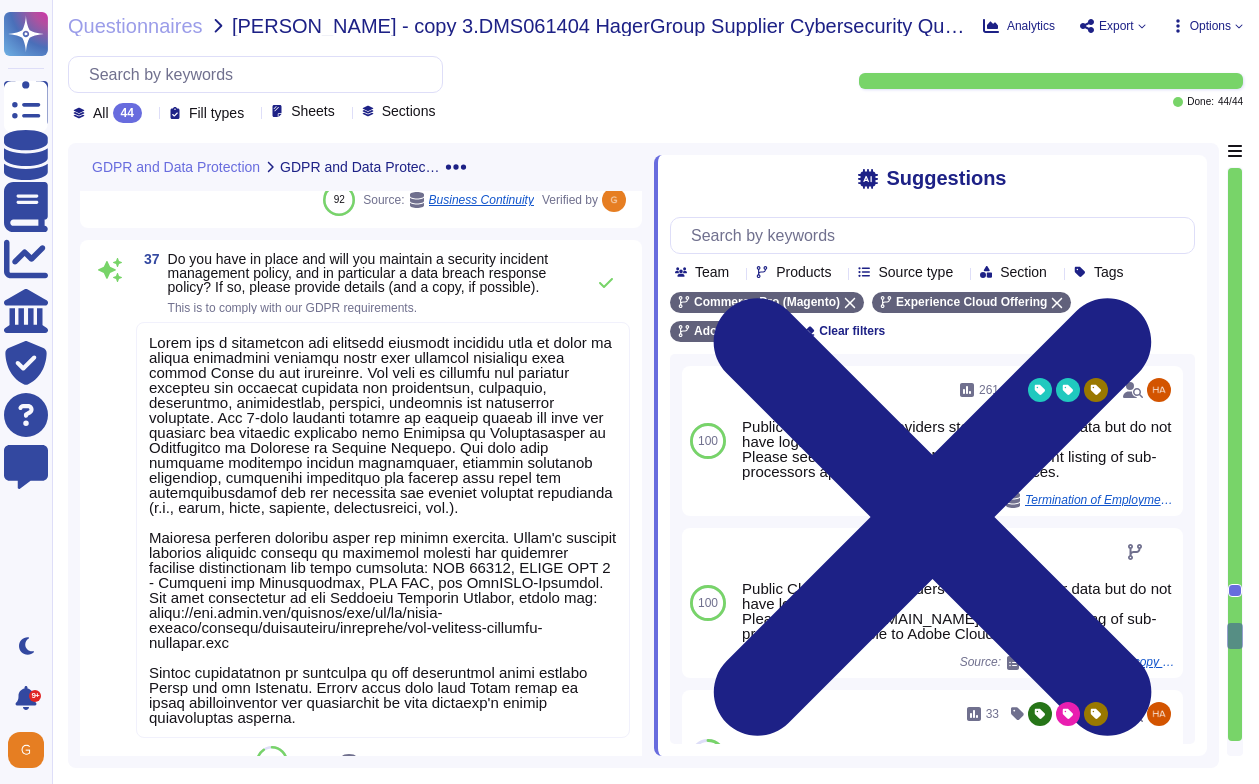 scroll, scrollTop: 11424, scrollLeft: 0, axis: vertical 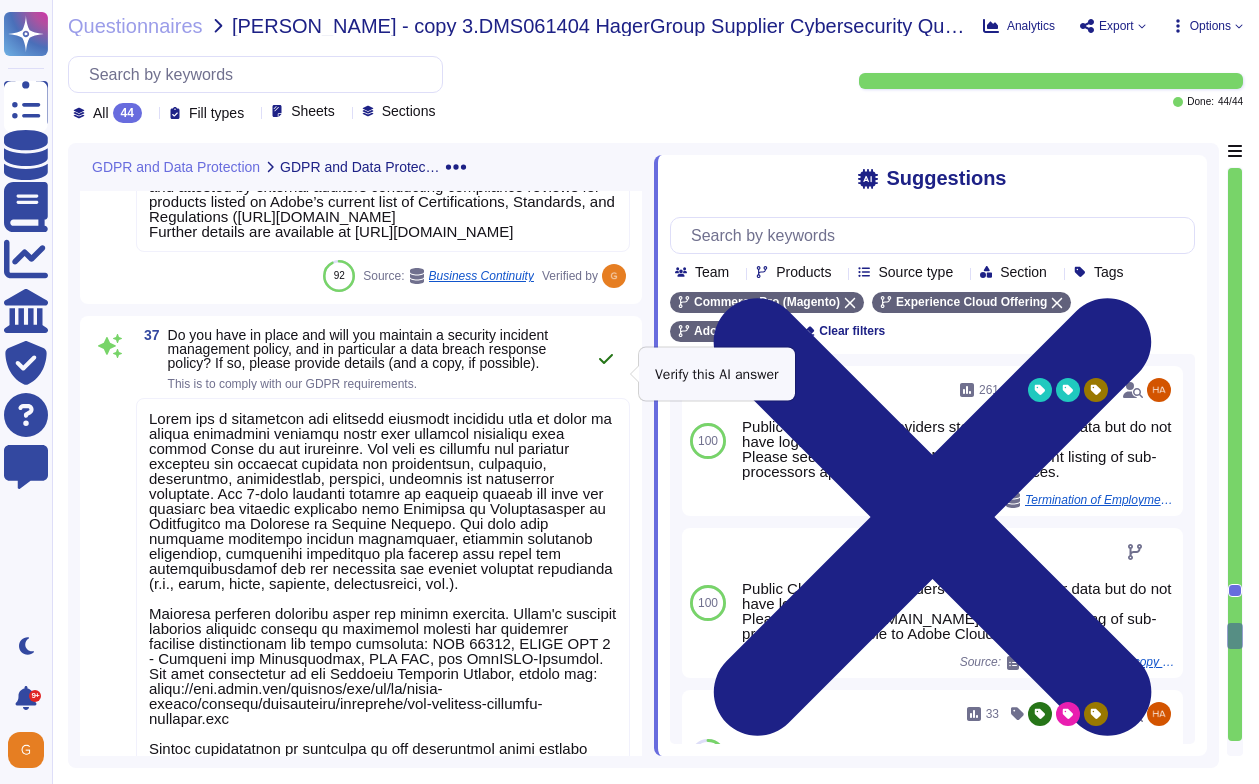 click 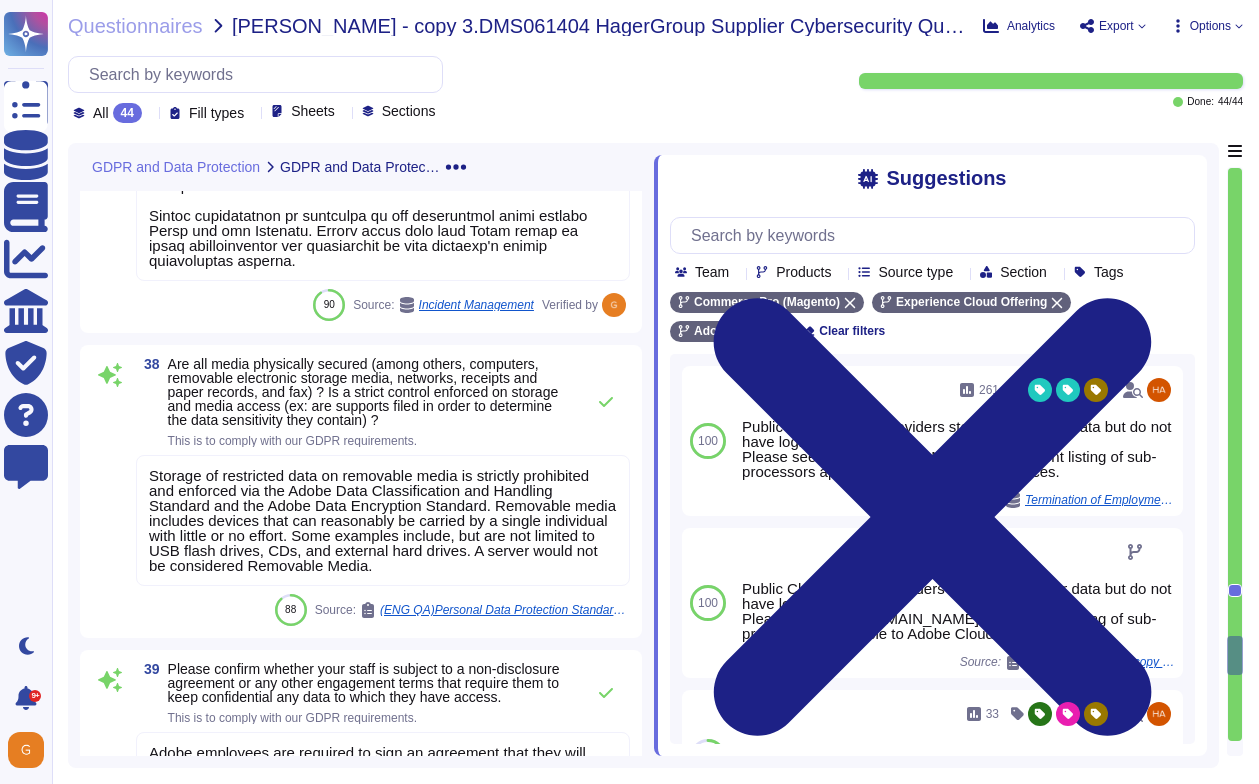 scroll, scrollTop: 11961, scrollLeft: 0, axis: vertical 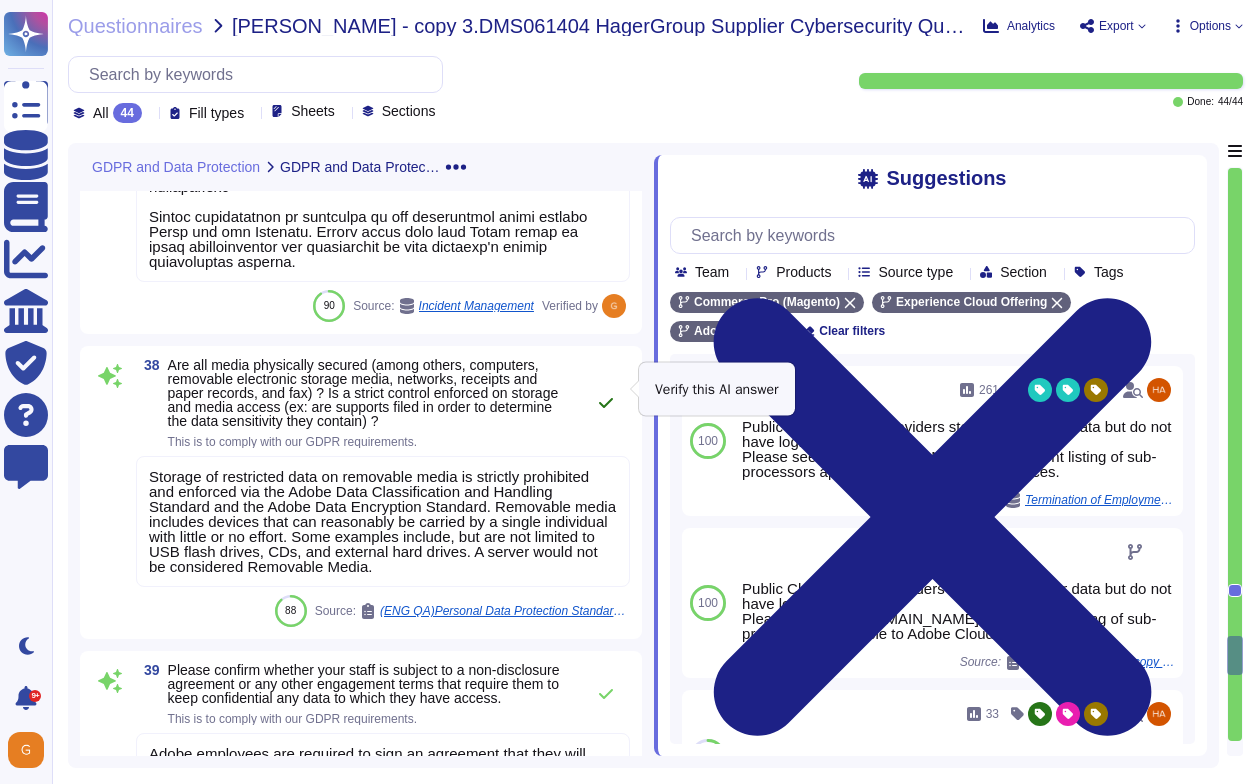 click 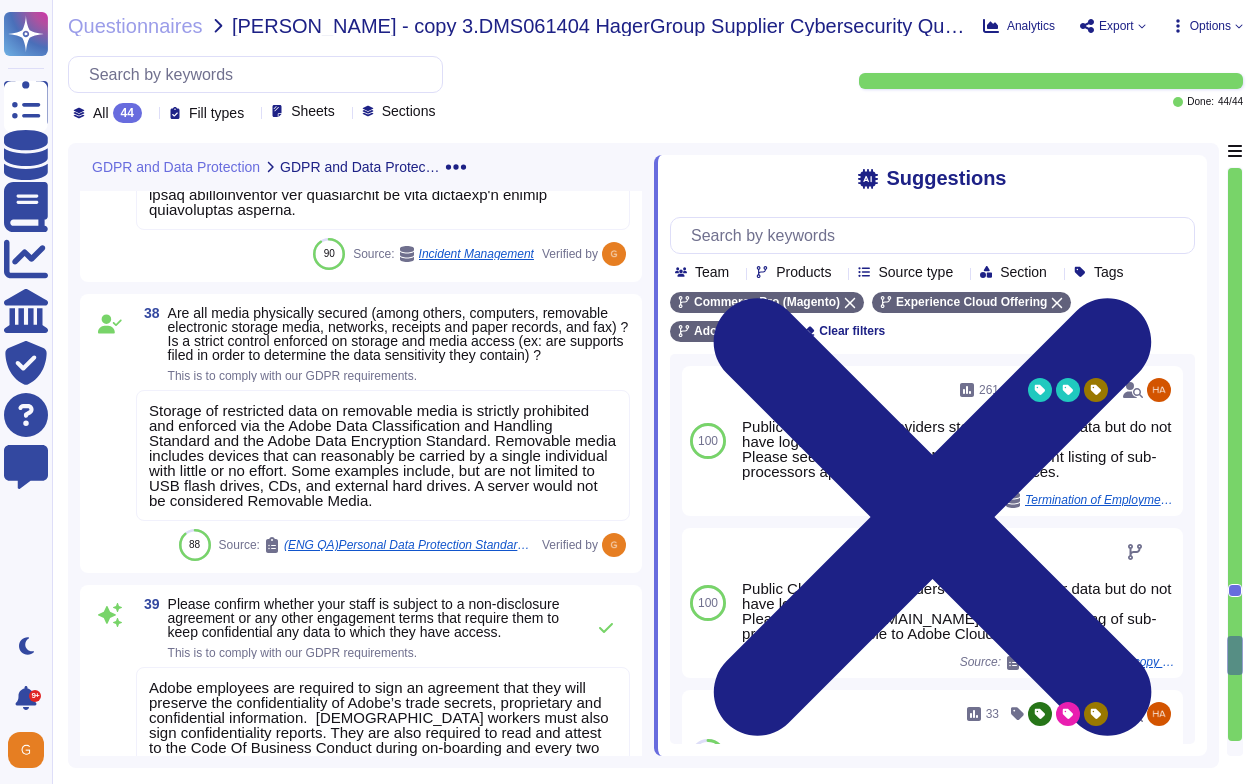 scroll, scrollTop: 12103, scrollLeft: 0, axis: vertical 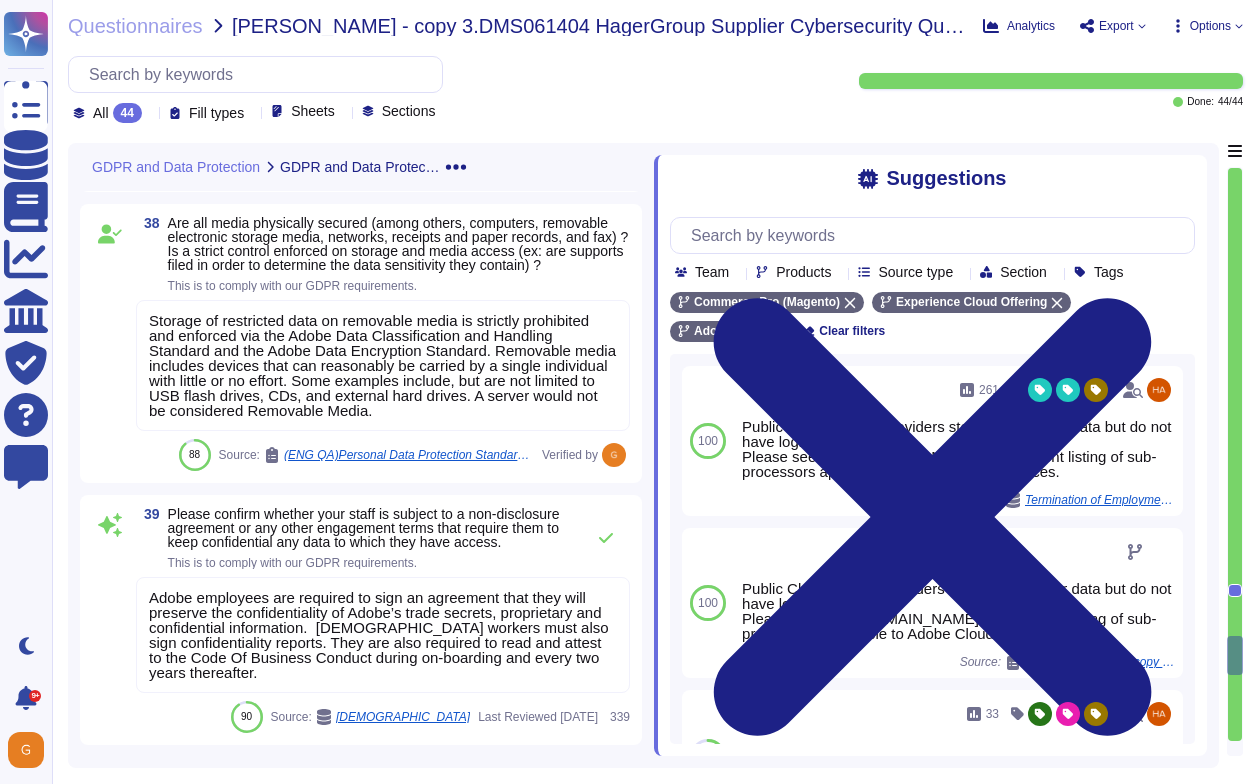 click on "Adobe employees are required to sign an agreement that they will preserve the confidentiality of Adobe’s trade secrets, proprietary and confidential information.  [DEMOGRAPHIC_DATA] workers must also sign confidentiality reports. They are also required to read and attest to the Code Of Business Conduct during on-boarding and every two years thereafter." at bounding box center (379, 635) 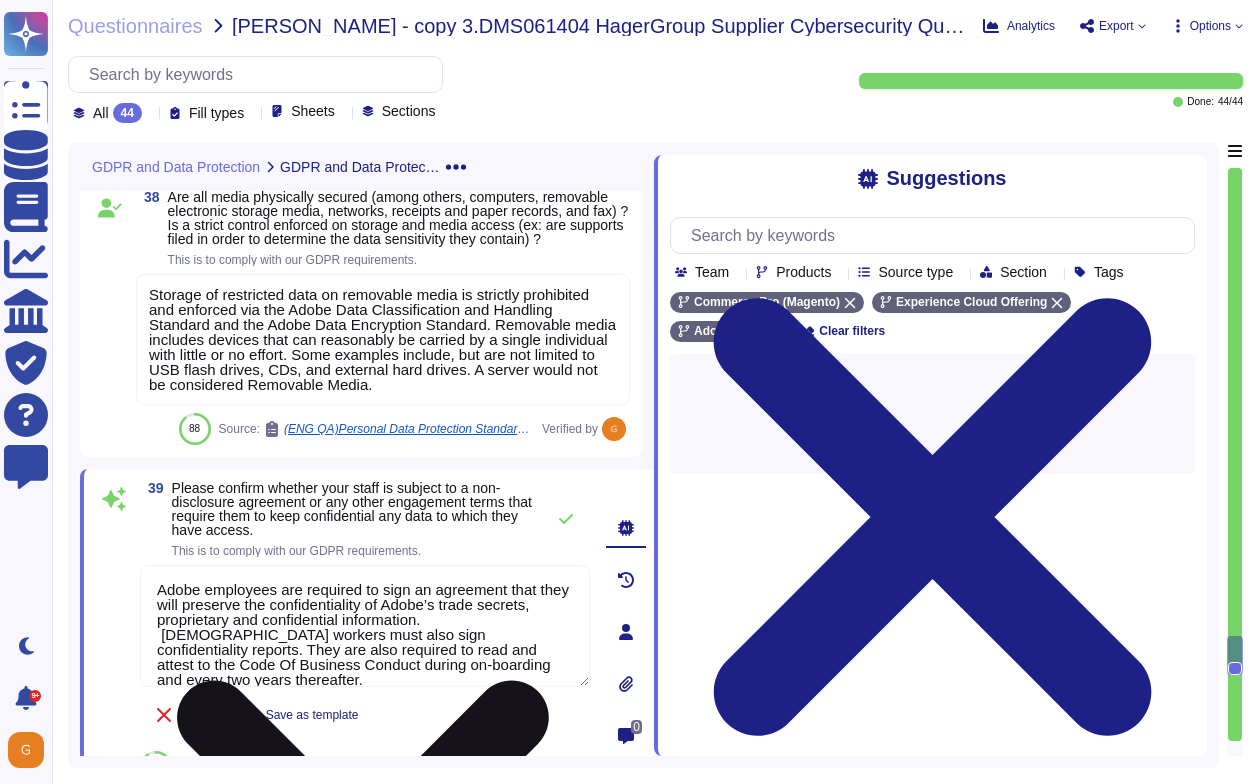 click on "Adobe employees are required to sign an agreement that they will preserve the confidentiality of Adobe’s trade secrets, proprietary and confidential information.  [DEMOGRAPHIC_DATA] workers must also sign confidentiality reports. They are also required to read and attest to the Code Of Business Conduct during on-boarding and every two years thereafter." at bounding box center (365, 626) 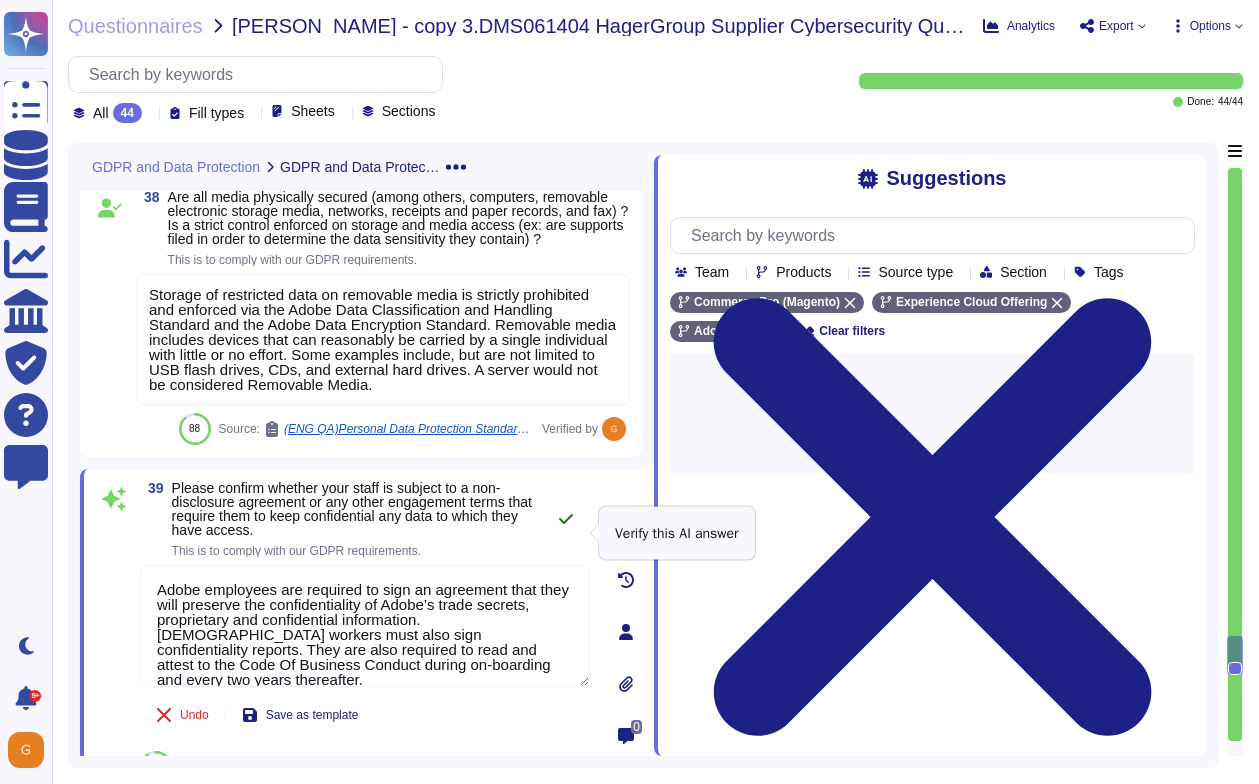 click at bounding box center [566, 519] 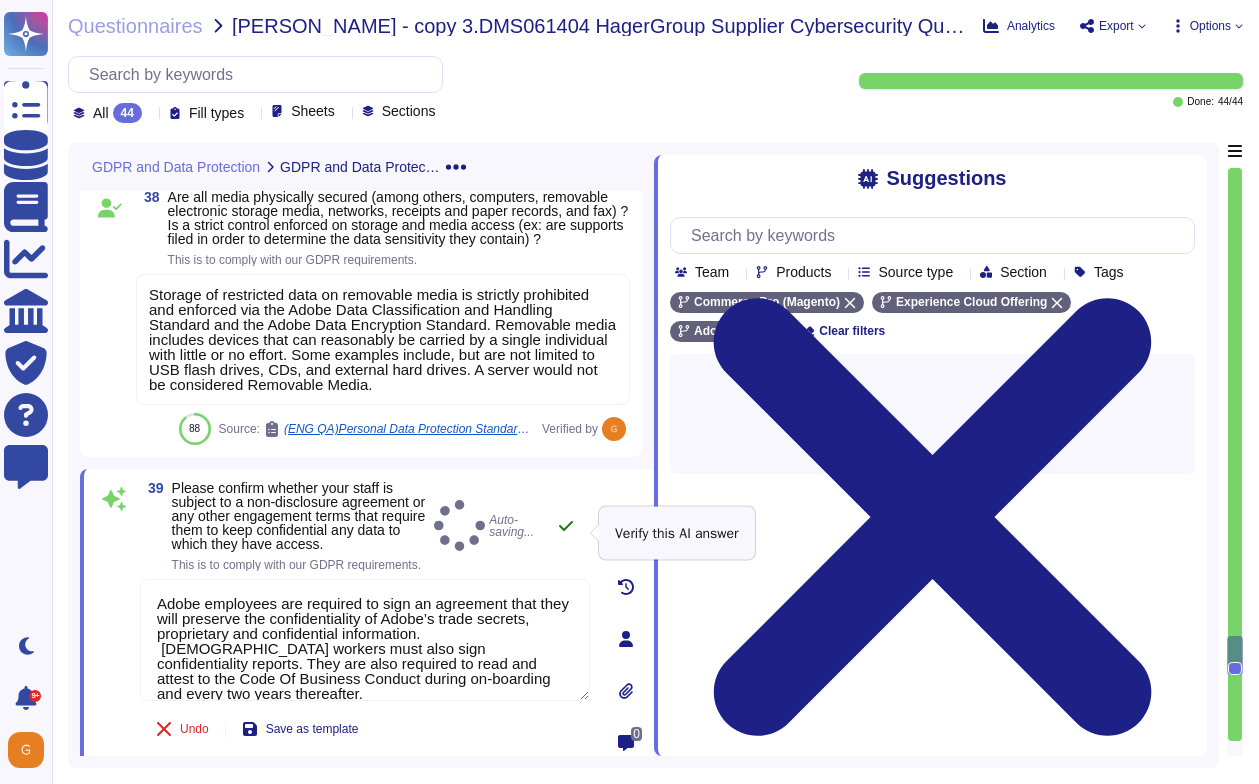 type on "Adobe employees are required to sign an agreement that they will preserve the confidentiality of Adobe’s trade secrets, proprietary and confidential information. [DEMOGRAPHIC_DATA] workers must also sign confidentiality reports. They are also required to read and attest to the Code Of Business Conduct during on-boarding and every two years thereafter." 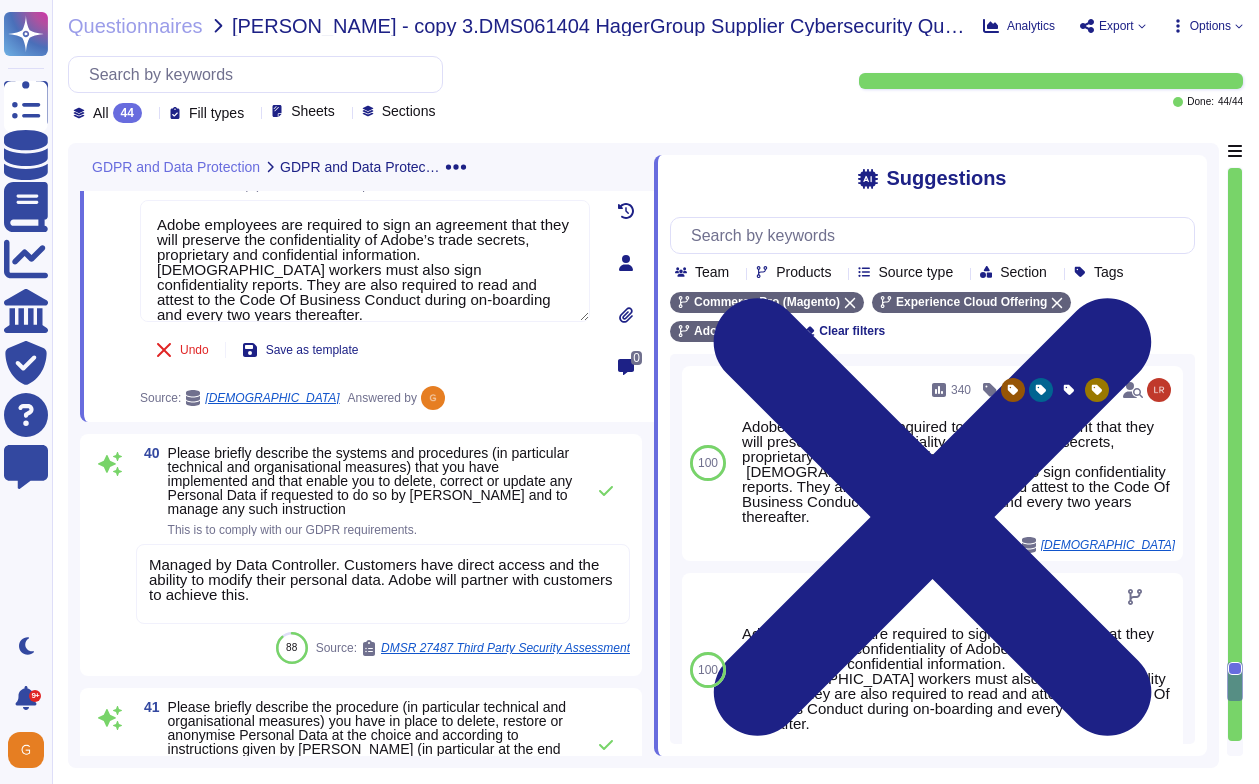 scroll, scrollTop: 12472, scrollLeft: 0, axis: vertical 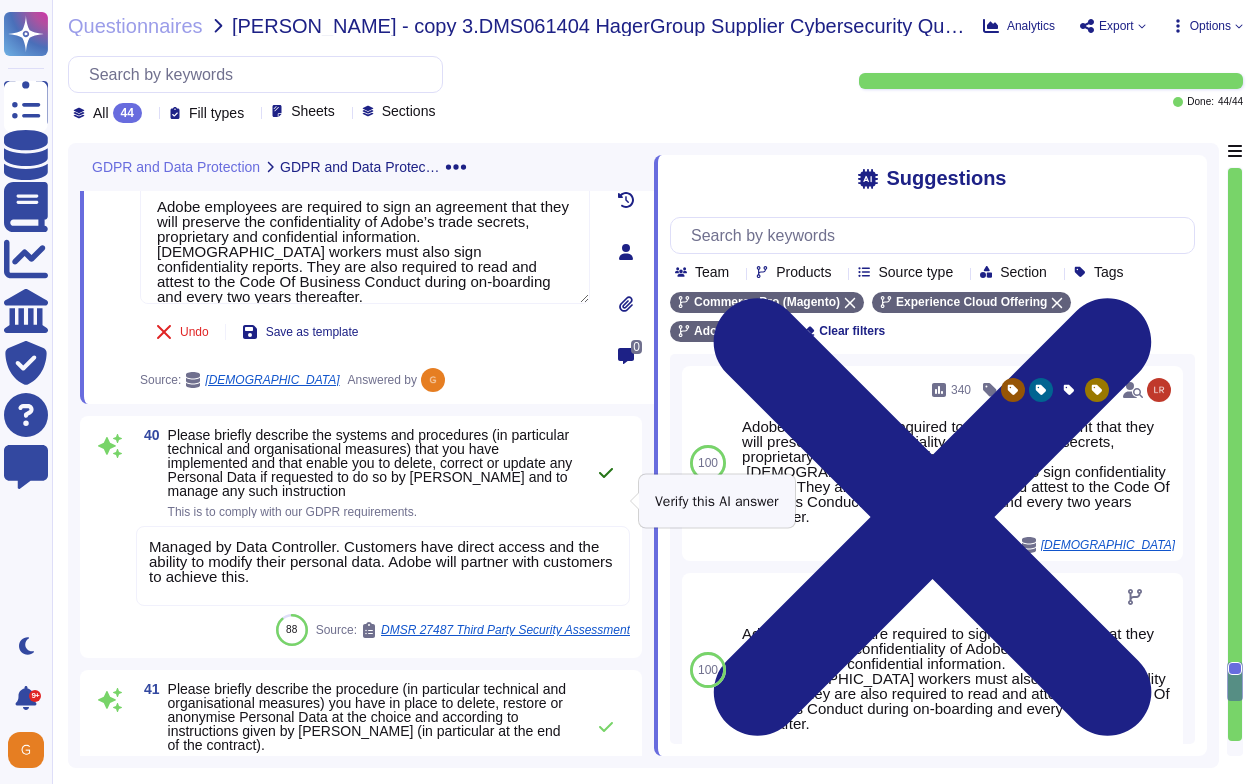 click 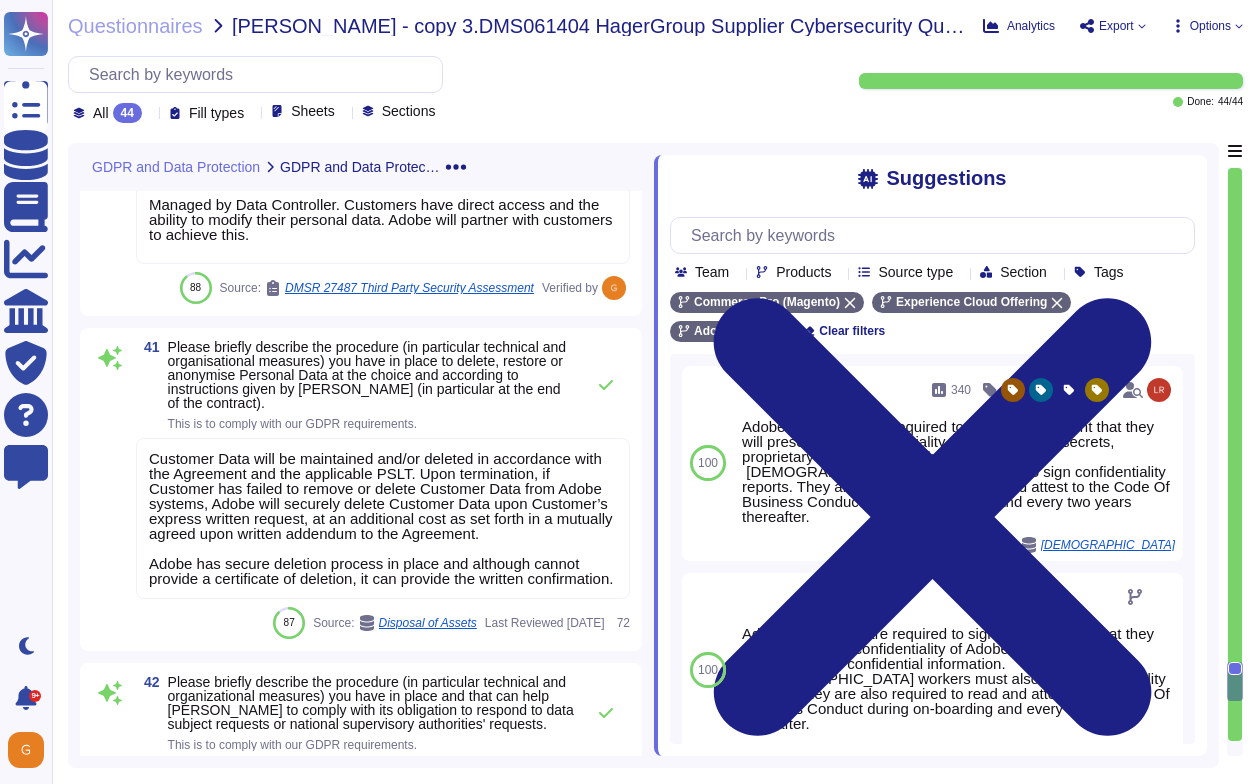 scroll, scrollTop: 12801, scrollLeft: 0, axis: vertical 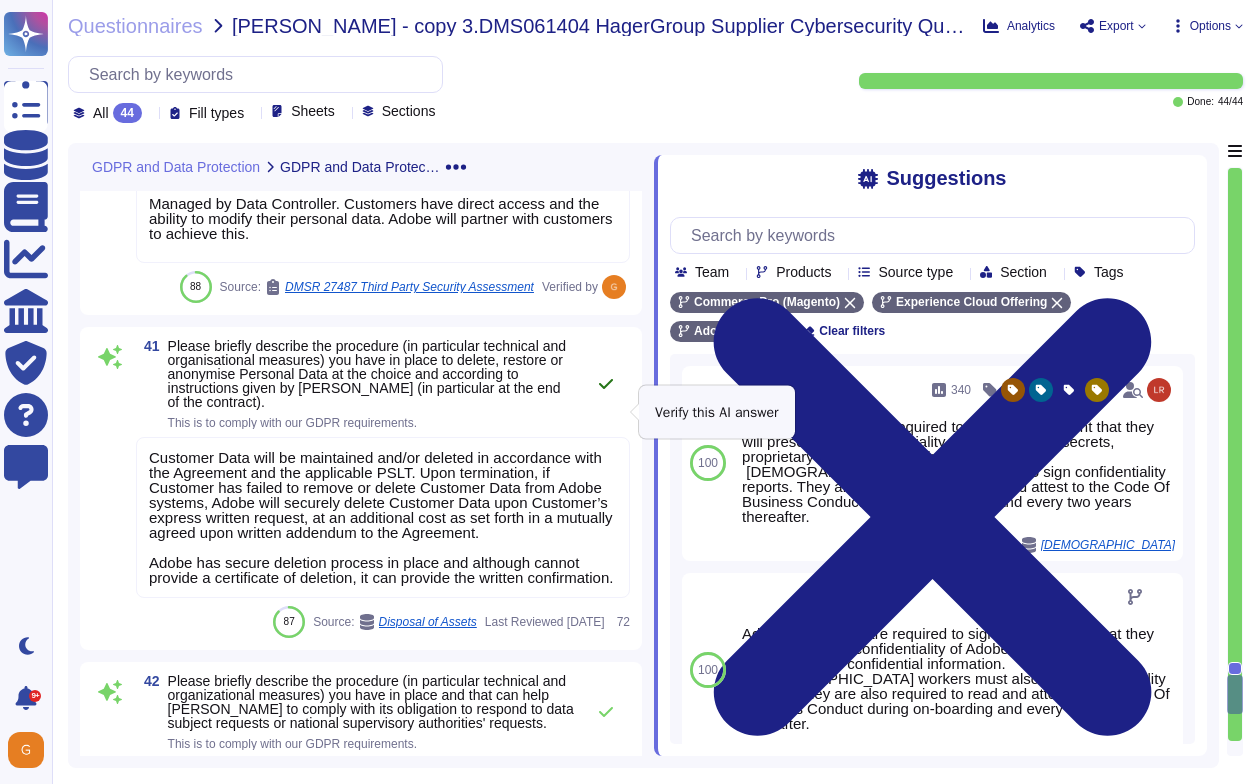 click 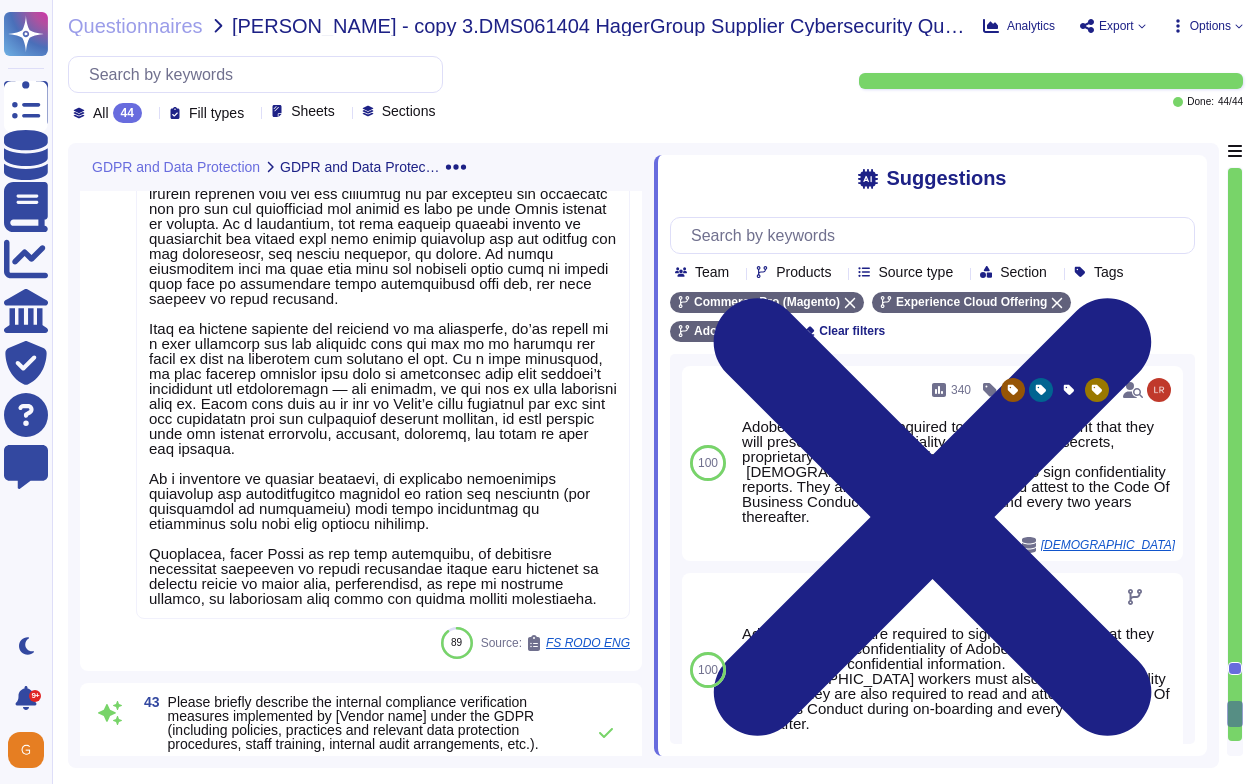 scroll, scrollTop: 13291, scrollLeft: 0, axis: vertical 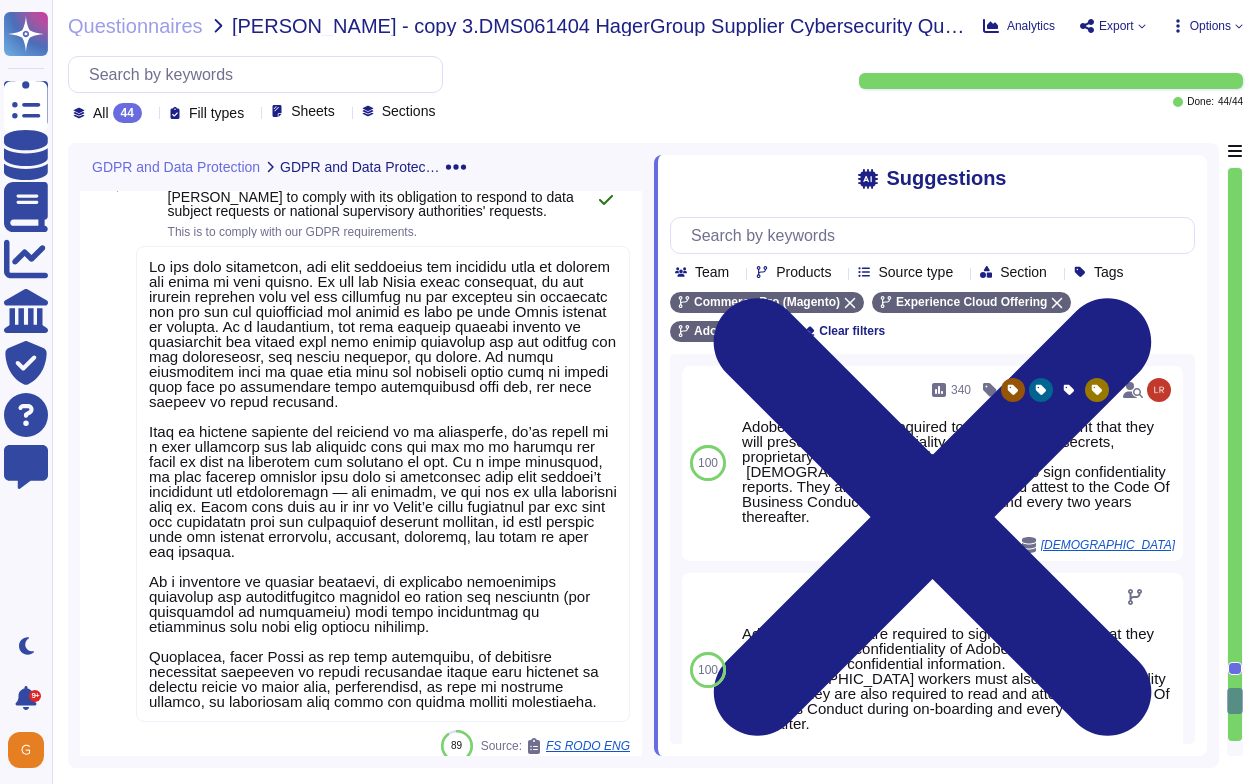 click 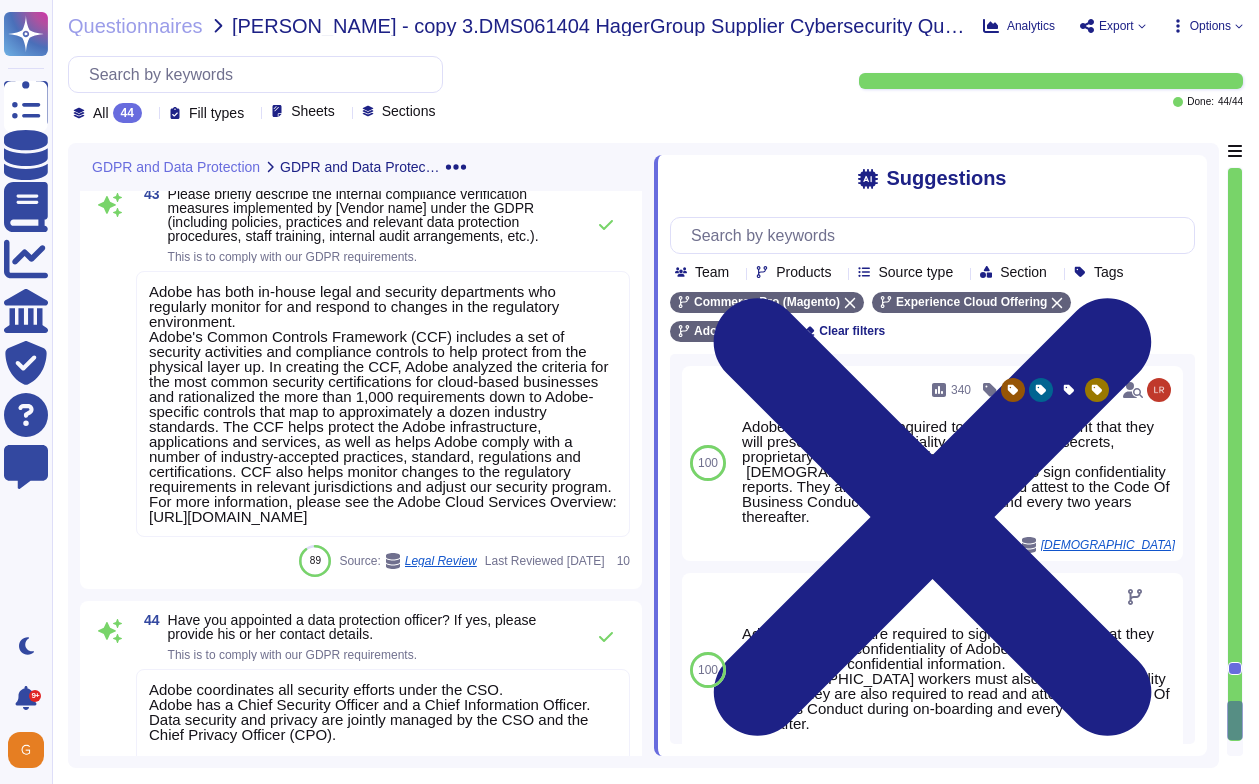 scroll, scrollTop: 13907, scrollLeft: 0, axis: vertical 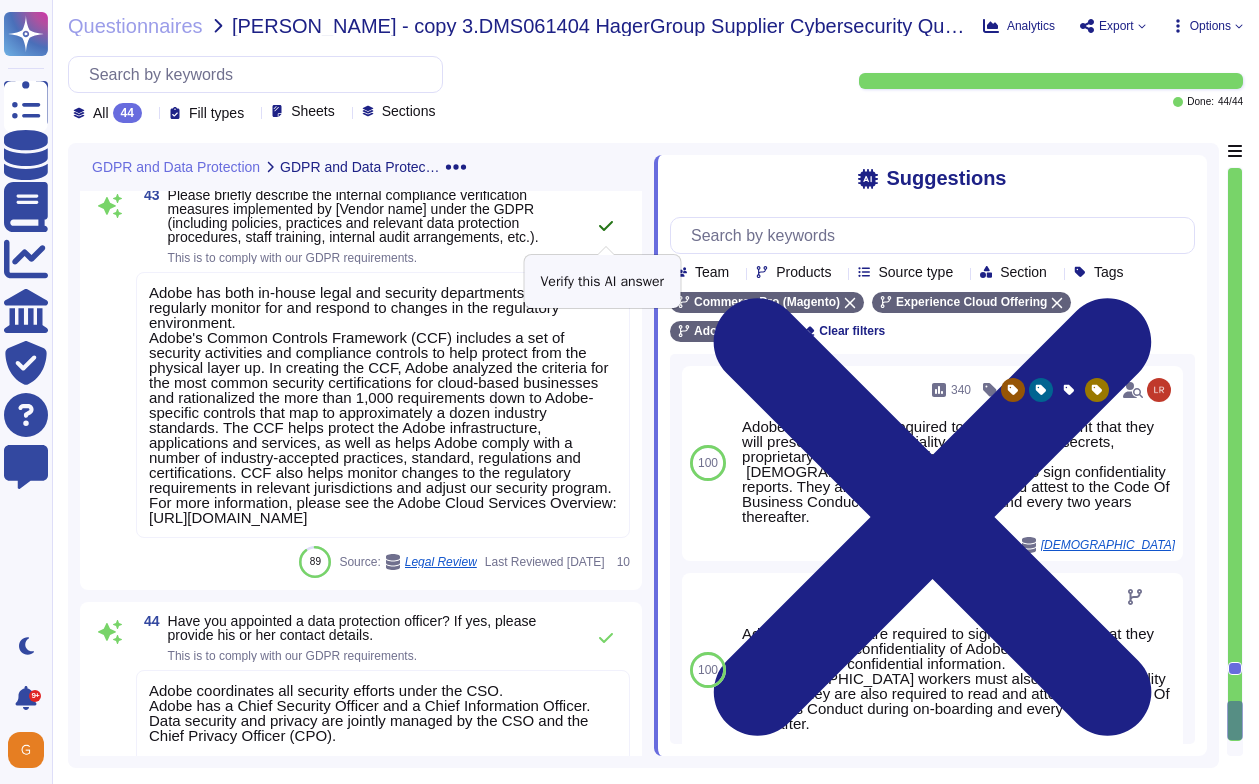 click 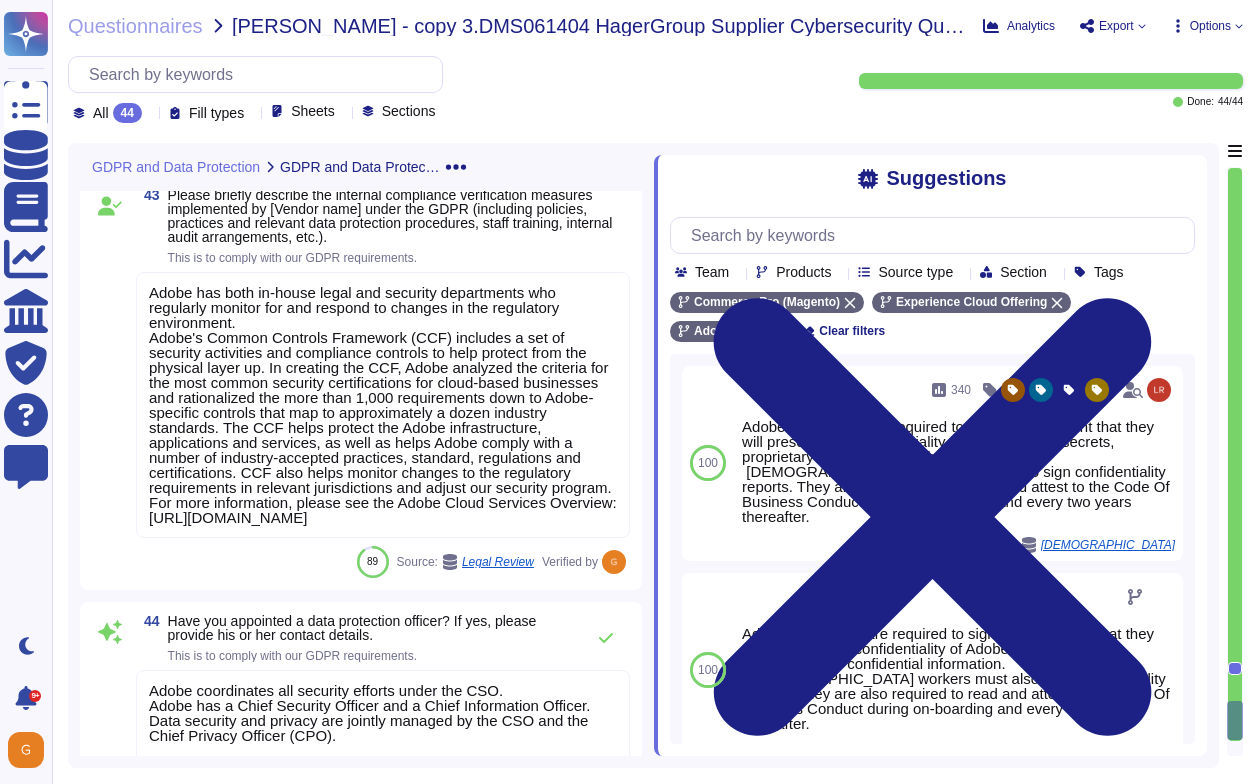 click on "Please briefly describe the internal compliance verification measures implemented by [Vendor name] under the GDPR (including policies, practices and relevant data protection procedures, staff training, internal audit arrangements, etc.)." at bounding box center (399, 216) 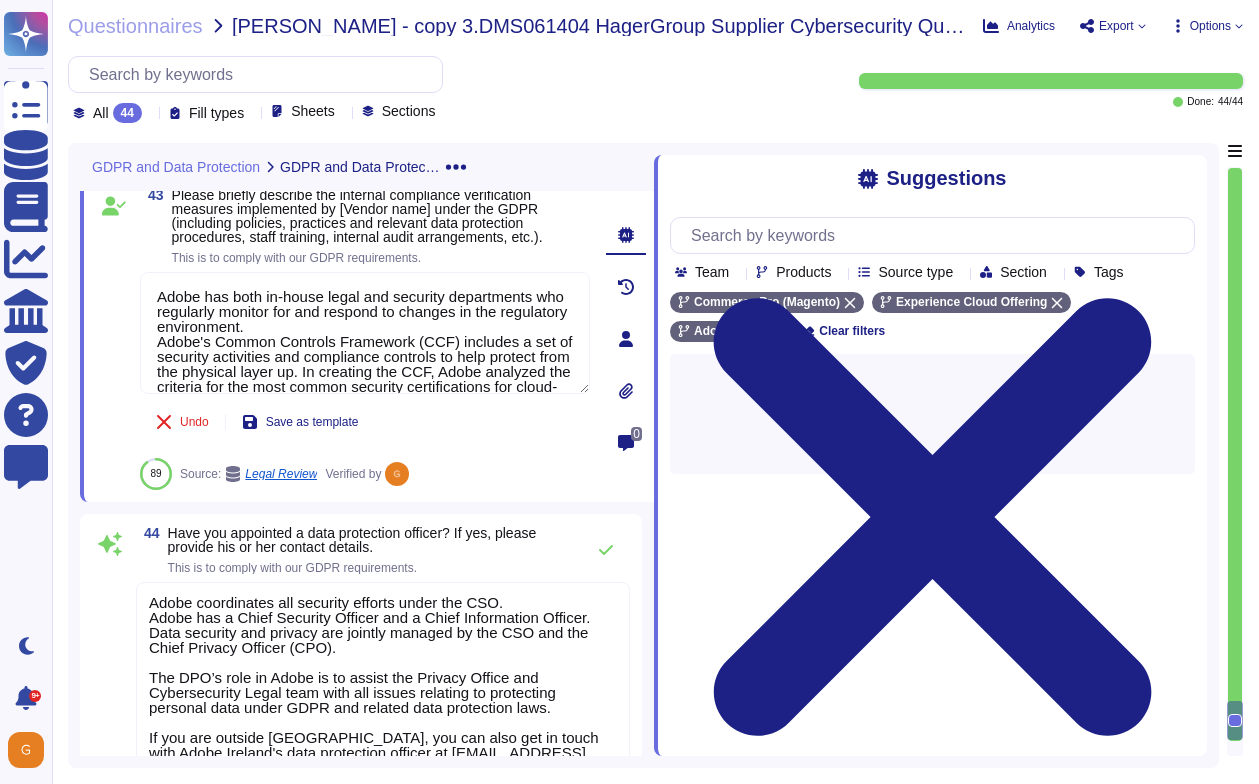 type on "Adobe has both in-house legal and security departments who regularly monitor for and respond to changes in the regulatory environment.
Adobe's Common Controls Framework (CCF) includes a set of security activities and compliance controls to help protect from the physical layer up. In creating the CCF, Adobe analyzed the criteria for the most common security certifications for cloud-based businesses and rationalized the more than 1,000 requirements down to Adobe-specific controls that map to approximately a dozen industry standards. The CCF helps protect the Adobe infrastructure, applications and services, as well as helps Adobe comply with a number of industry-accepted practices, standard, regulations and certifications. CCF also helps monitor changes to the regulatory requirements in relevant jurisdictions and adjust our security program.
For more information, please see the Adobe Cloud Services Overview:
[URL][DOMAIN_NAME]" 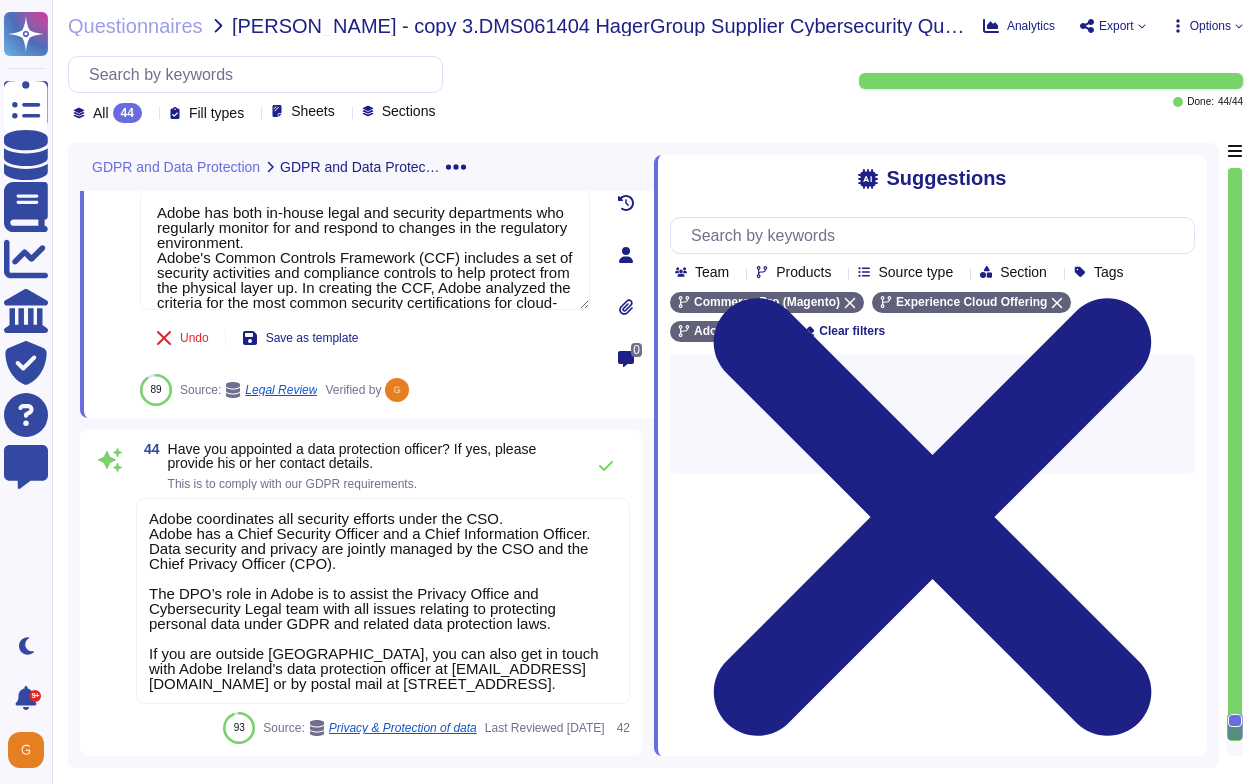click on "Adobe coordinates all security efforts under the CSO.
Adobe has a Chief Security Officer and a Chief Information Officer. Data security and privacy are jointly managed by the CSO and the Chief Privacy Officer (CPO).
The DPO’s role in Adobe is to assist the Privacy Office and Cybersecurity Legal team with all issues relating to protecting personal data under GDPR and related data protection laws.
If you are outside [GEOGRAPHIC_DATA], you can also get in touch with Adobe Ireland's data protection officer at [EMAIL_ADDRESS][DOMAIN_NAME] or by postal mail at [STREET_ADDRESS]." at bounding box center [374, 601] 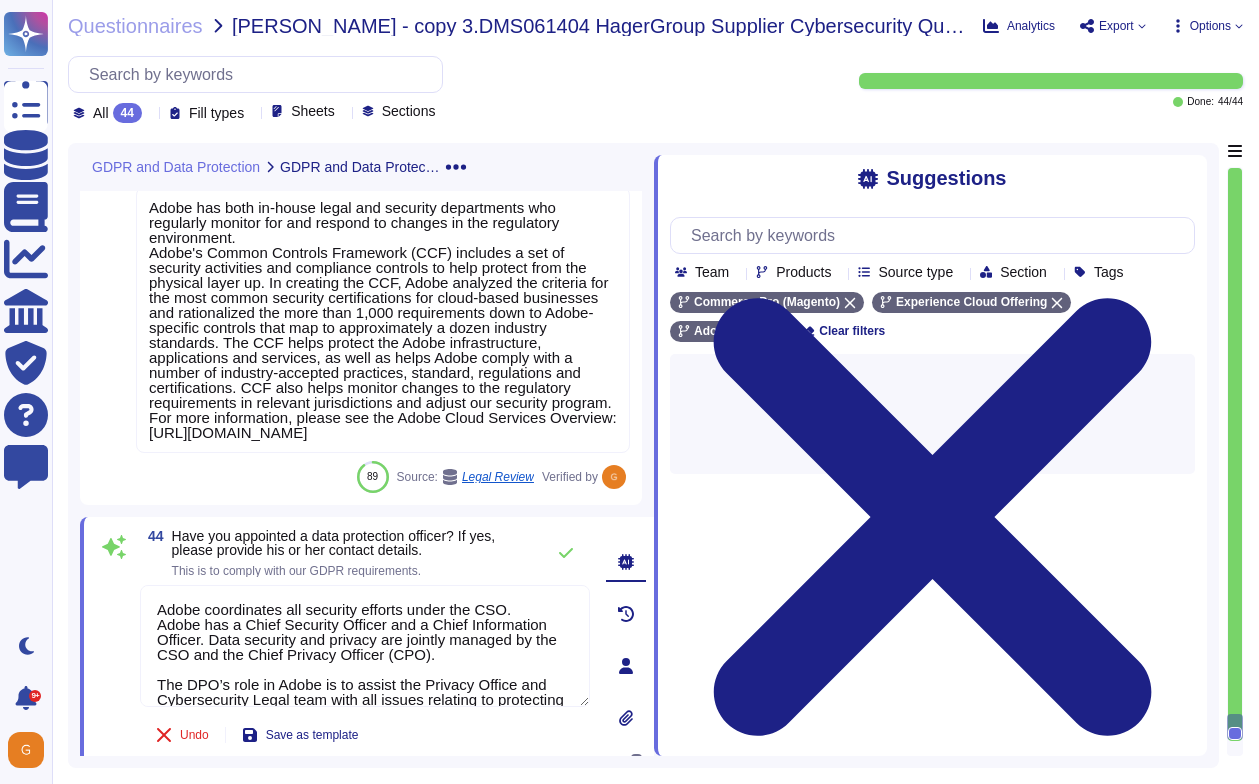 type on "Adobe coordinates all security efforts under the CSO.
Adobe has a Chief Security Officer and a Chief Information Officer. Data security and privacy are jointly managed by the CSO and the Chief Privacy Officer (CPO).
The DPO’s role in Adobe is to assist the Privacy Office and Cybersecurity Legal team with all issues relating to protecting personal data under GDPR and related data protection laws.
If you are outside [GEOGRAPHIC_DATA], you can also get in touch with Adobe Ireland's data protection officer at [EMAIL_ADDRESS][DOMAIN_NAME] or by postal mail at [STREET_ADDRESS]." 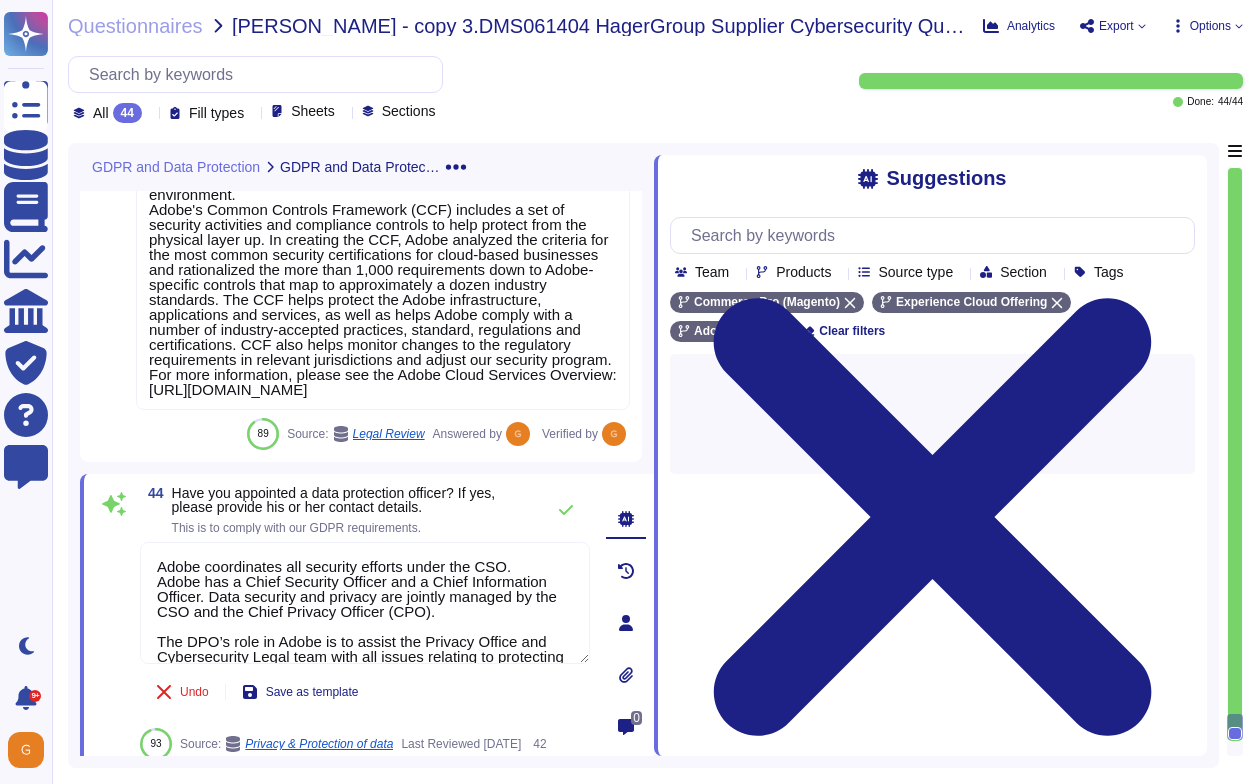 scroll, scrollTop: 14095, scrollLeft: 0, axis: vertical 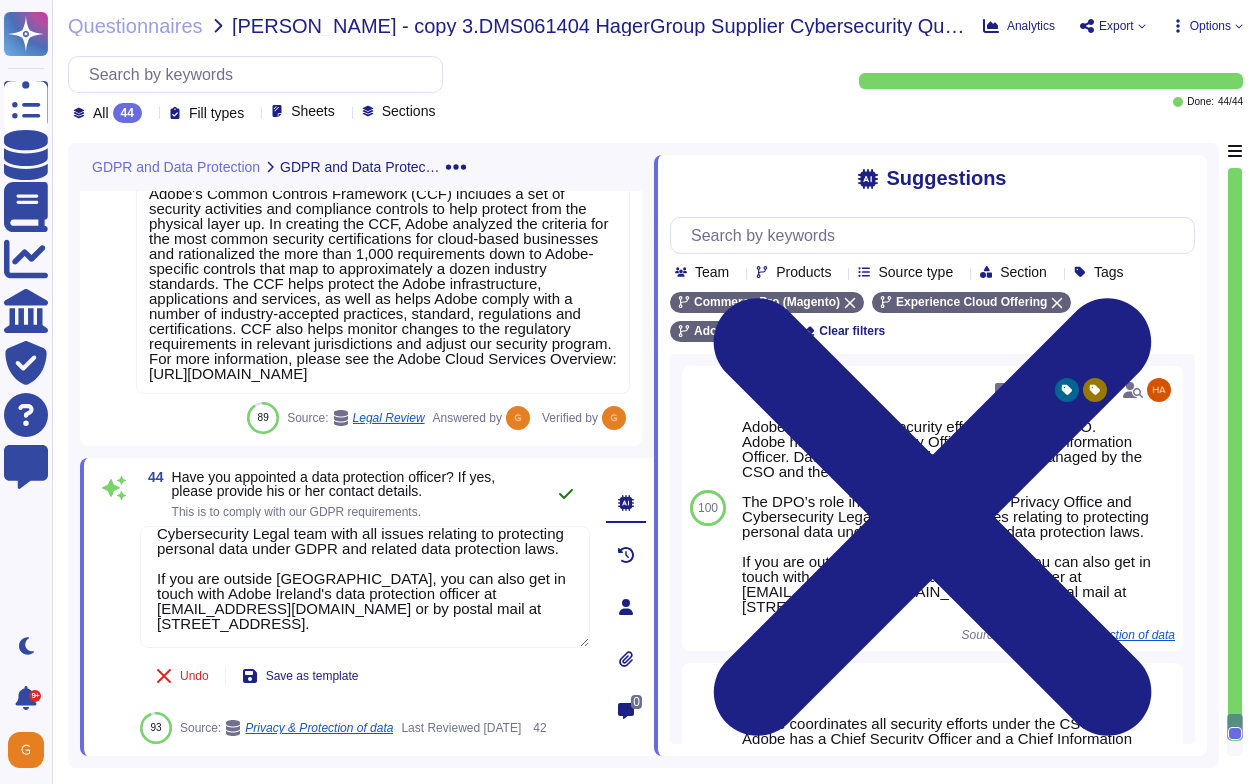 click 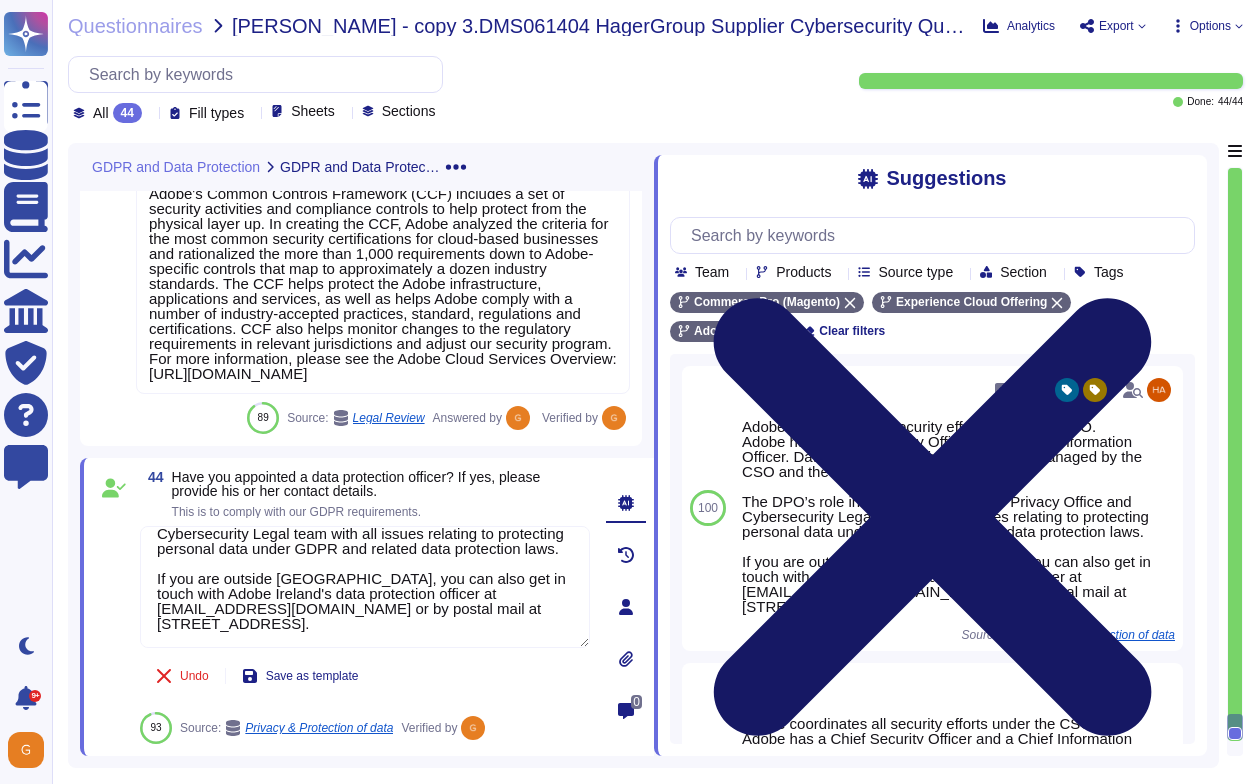 click 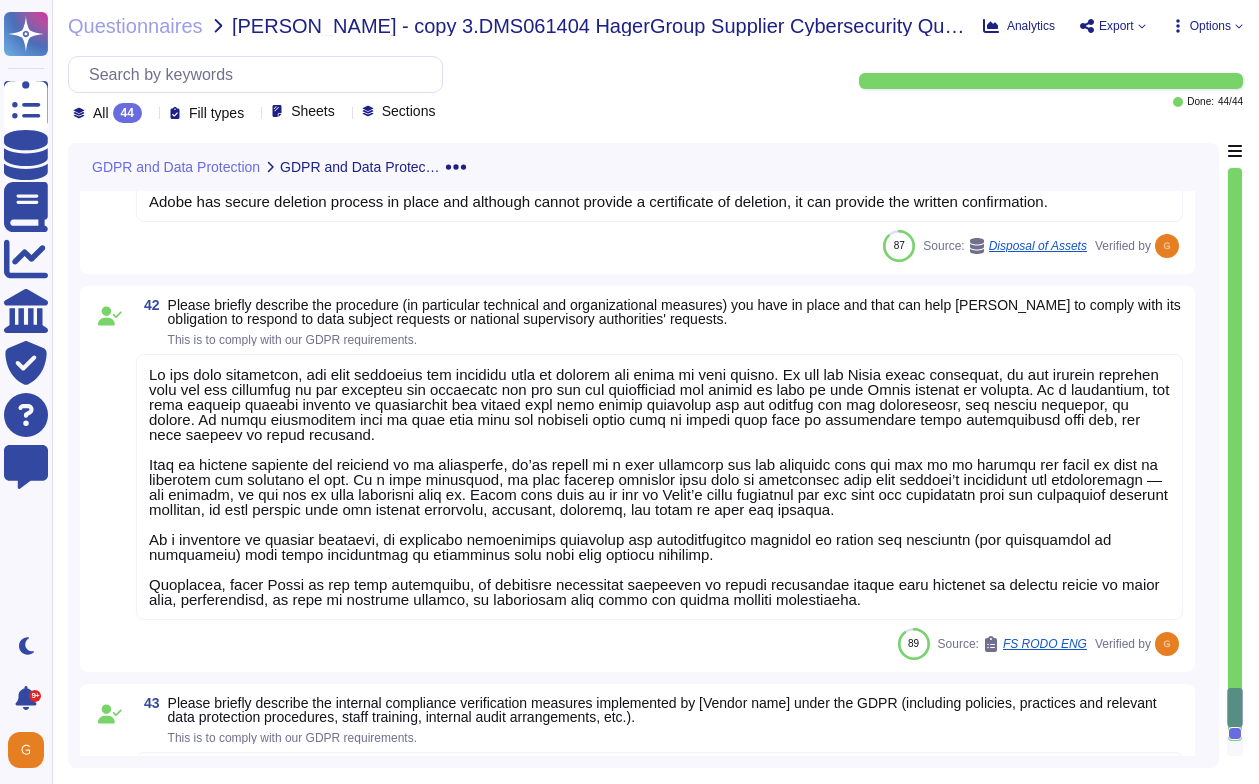 click 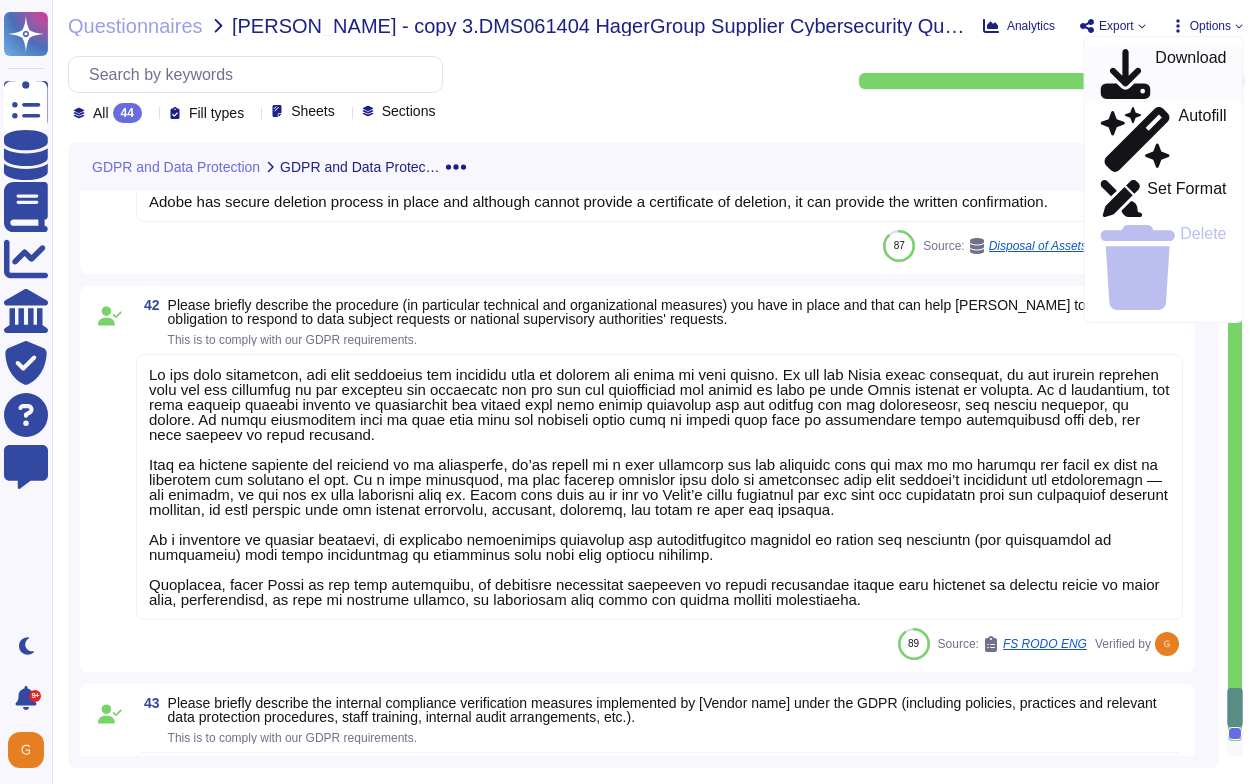 click on "Download" at bounding box center [1190, 74] 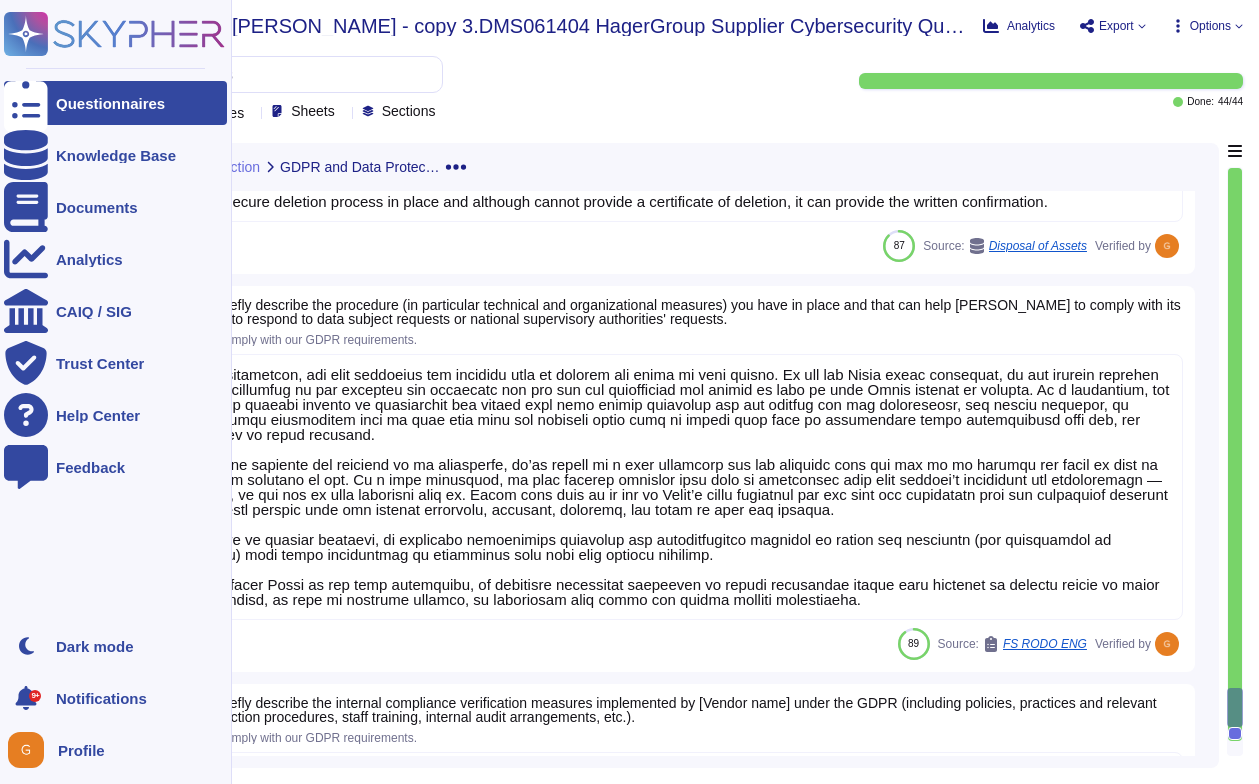 click on "Questionnaires" at bounding box center [110, 103] 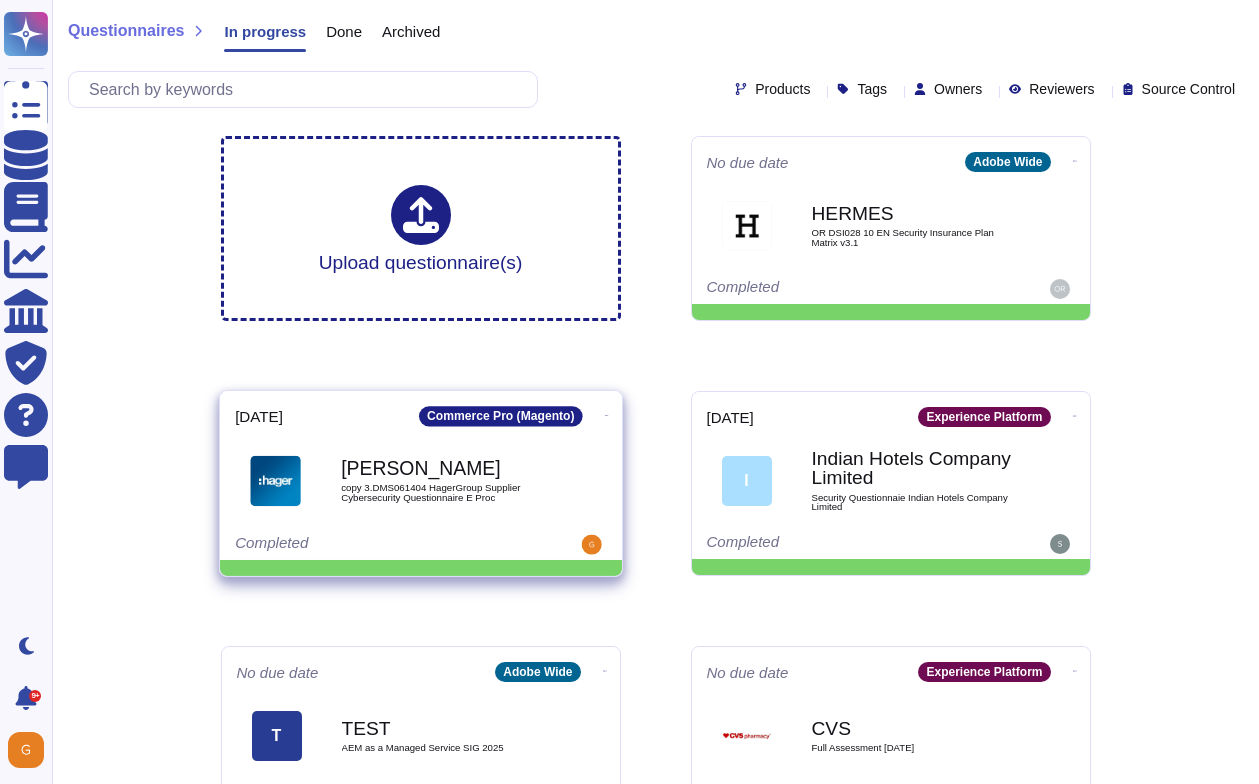 click 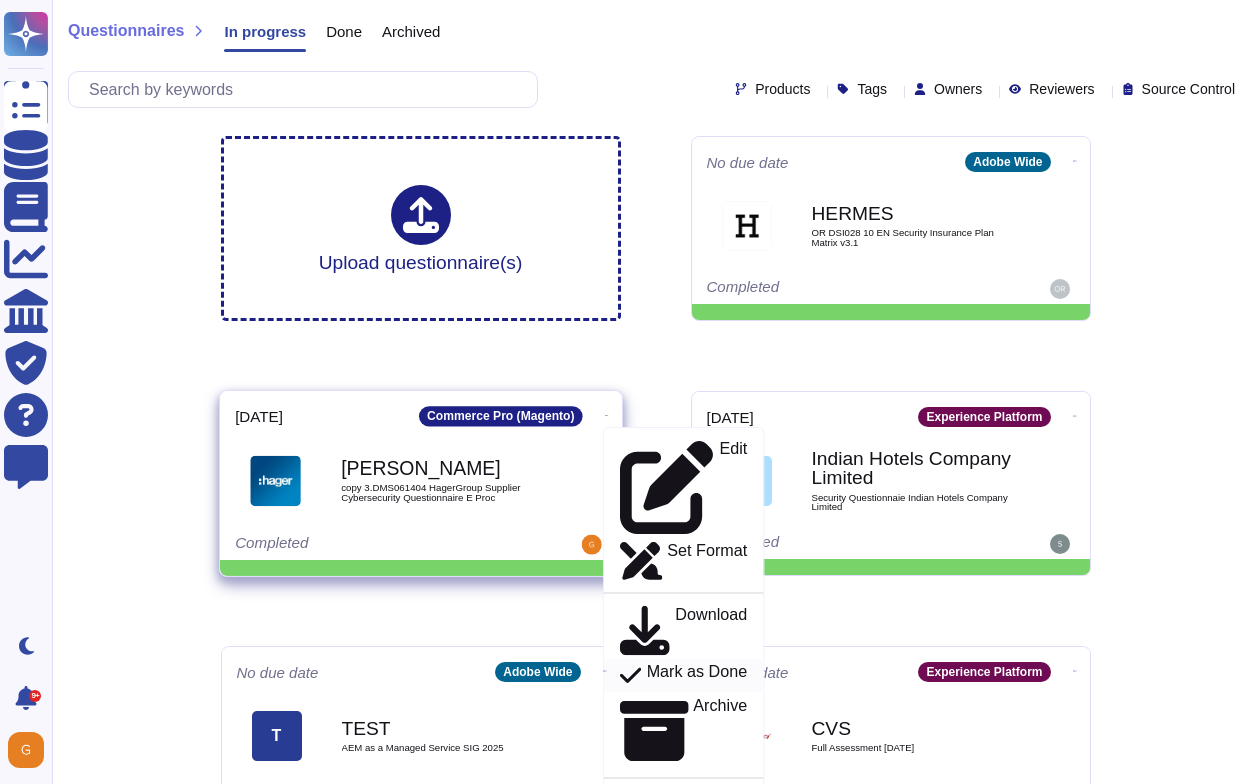 click on "Mark as Done" at bounding box center [696, 677] 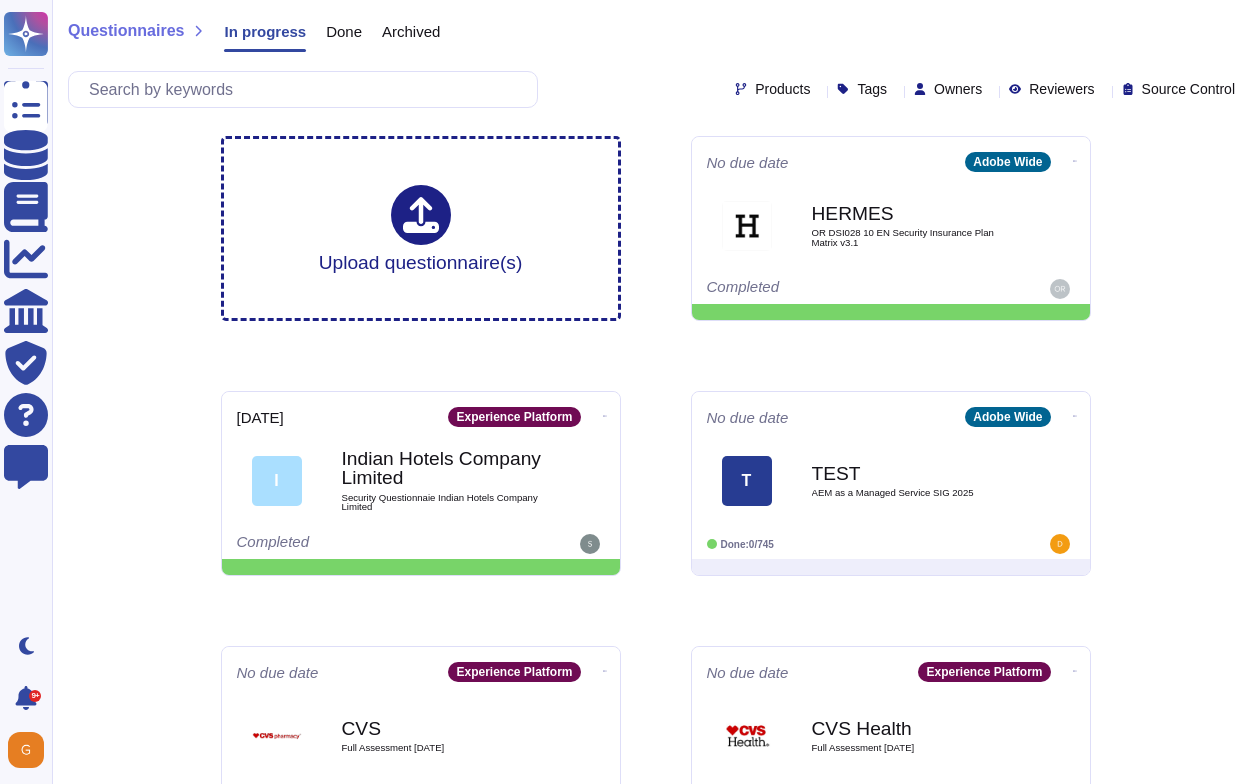 click on "Done" at bounding box center [334, 36] 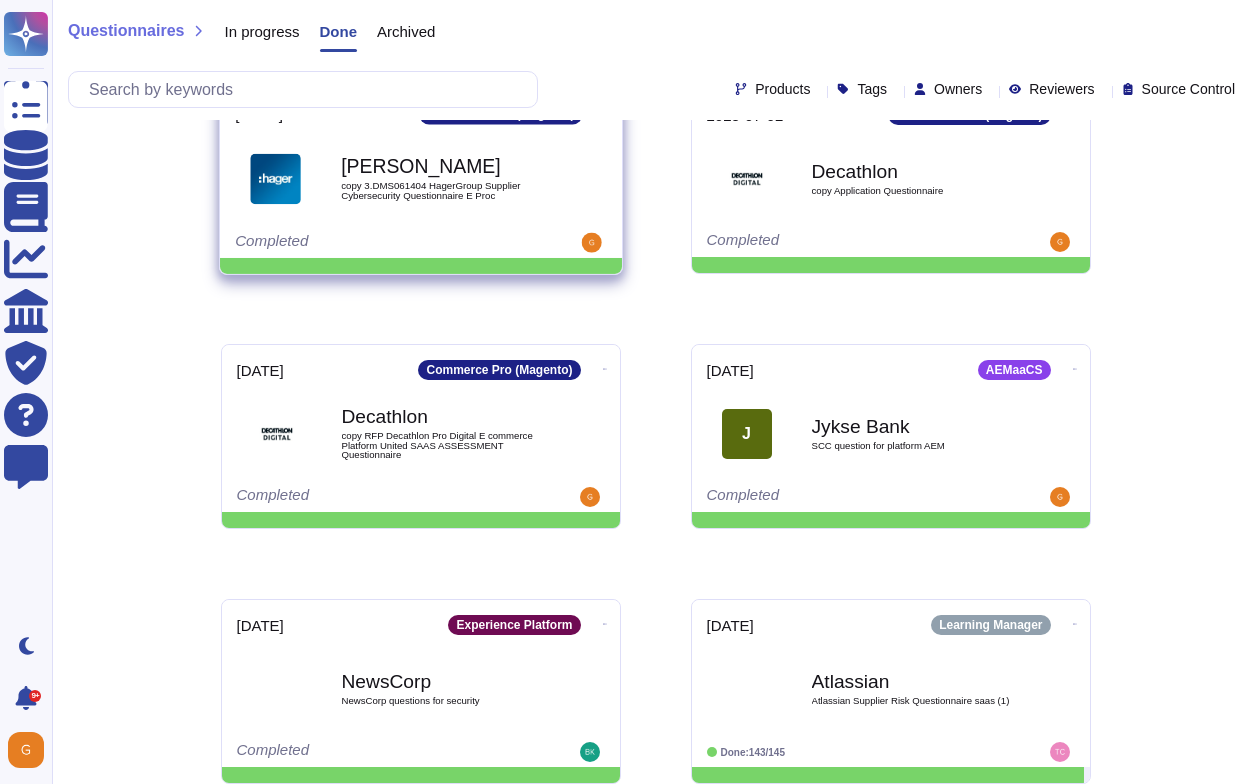 scroll, scrollTop: 0, scrollLeft: 0, axis: both 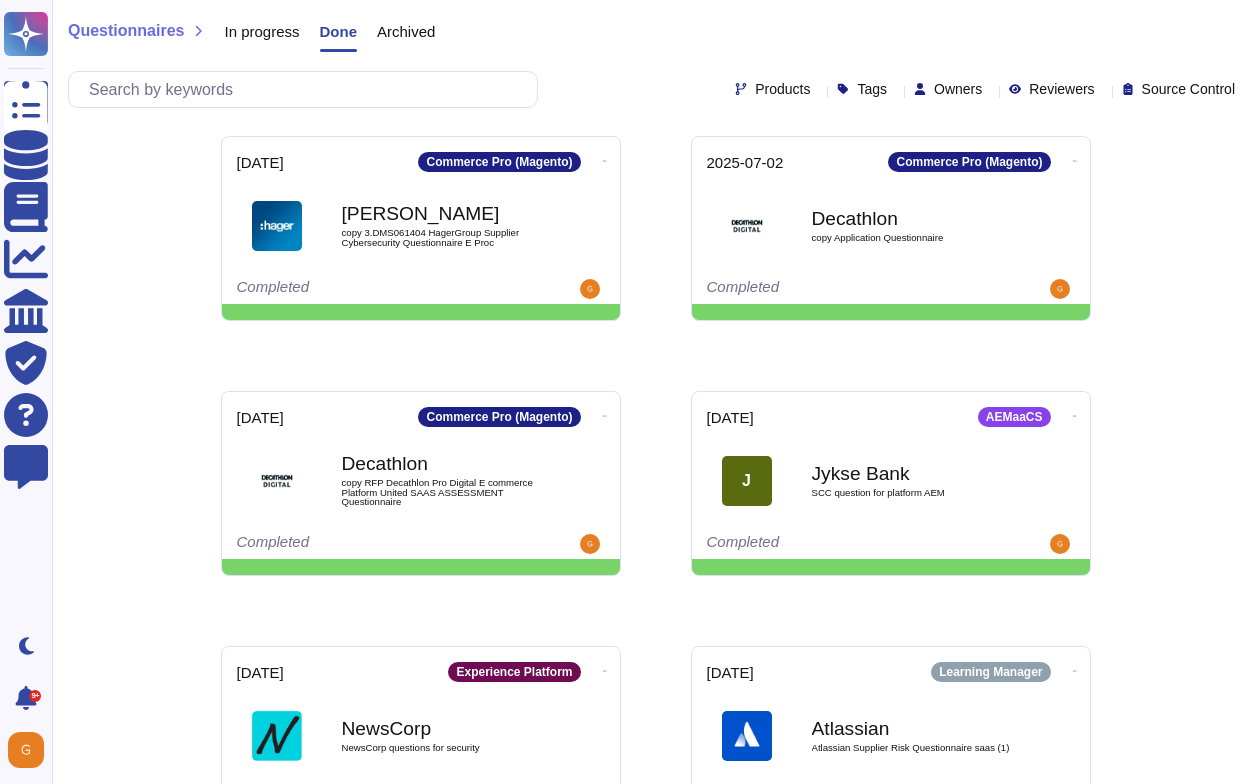 click on "In progress" at bounding box center [261, 31] 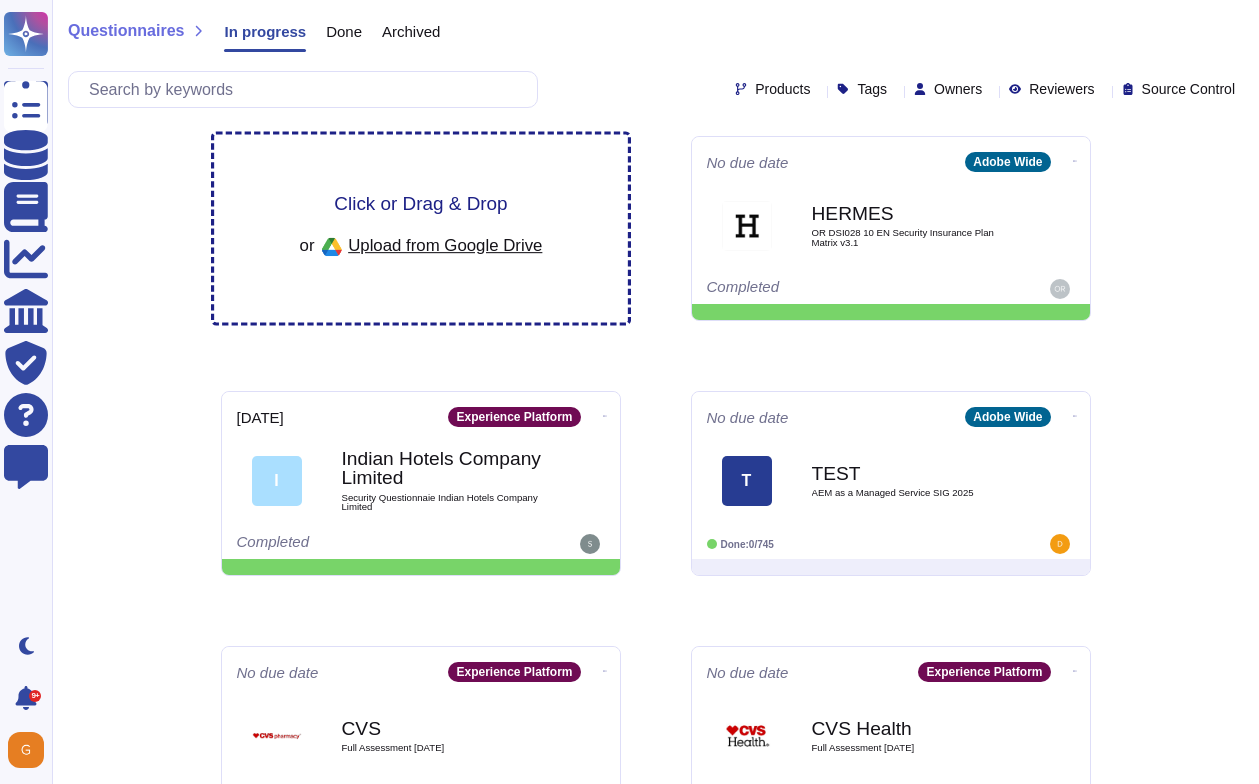 click on "Click or Drag & Drop or Upload from Google Drive" at bounding box center (421, 229) 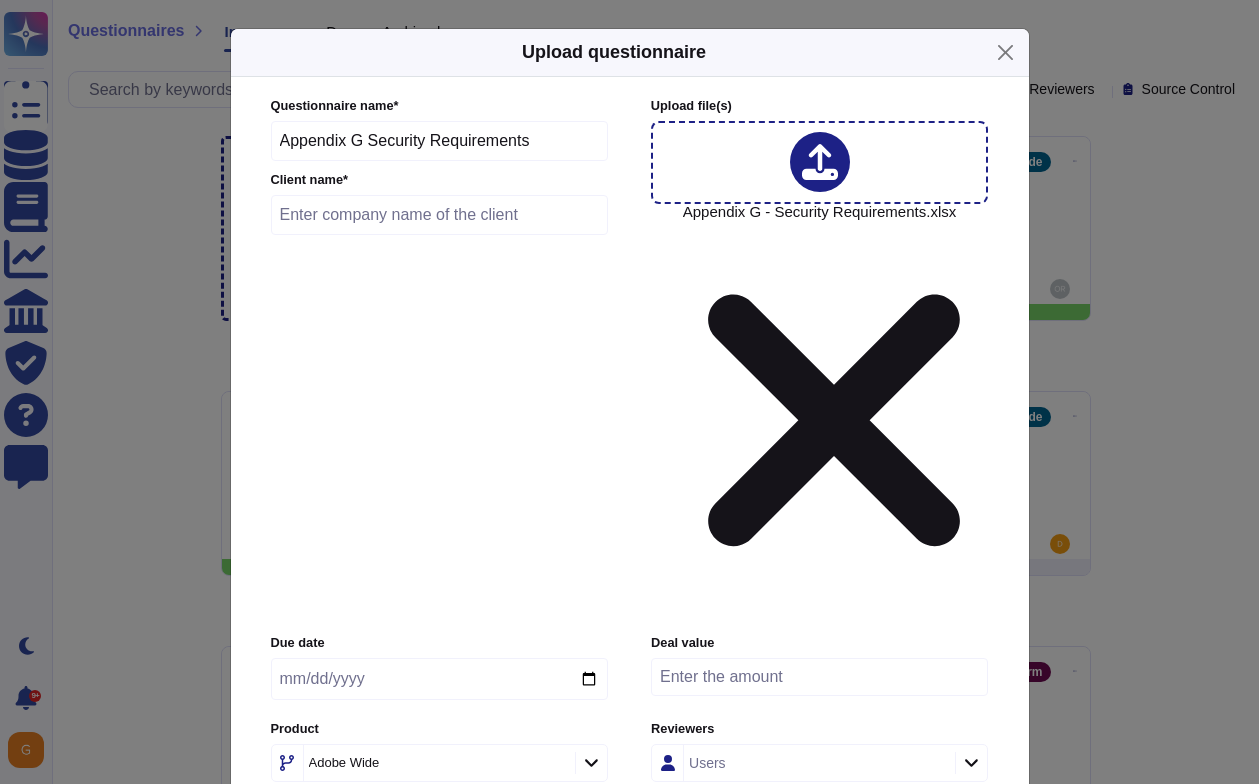 click at bounding box center [440, 215] 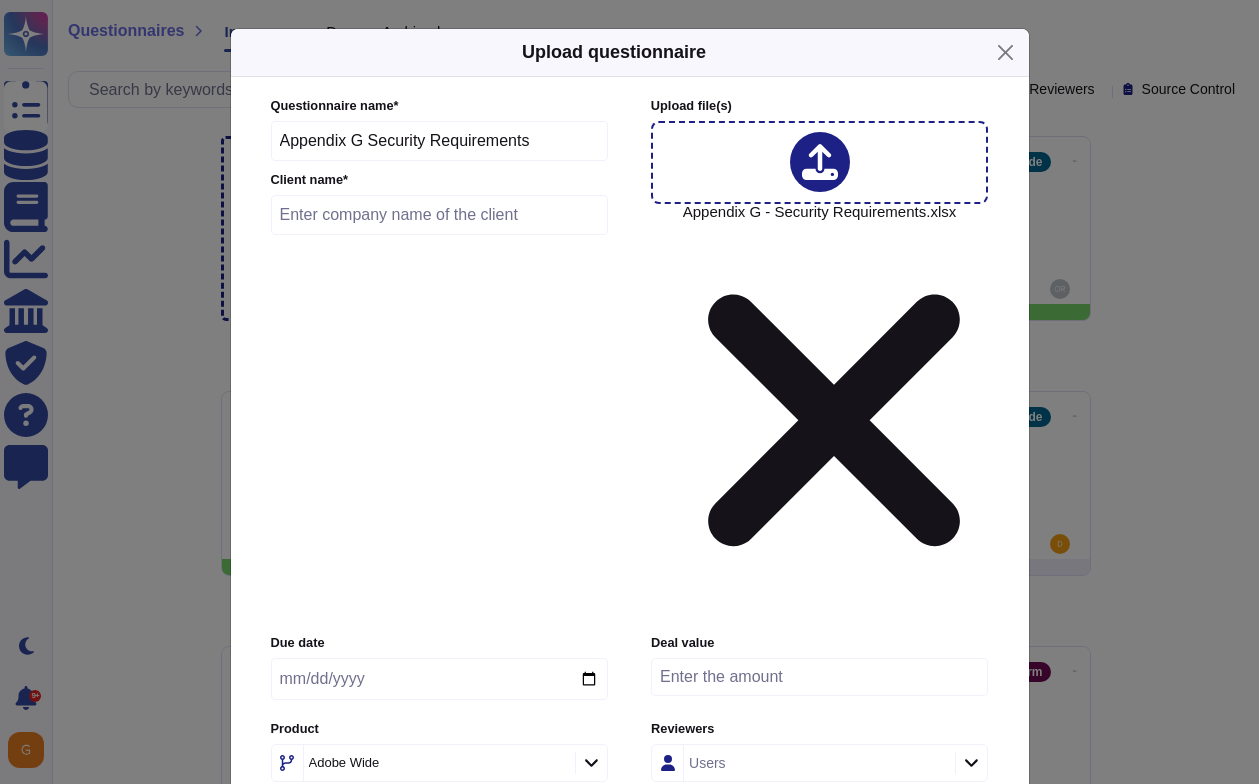 paste on "Hong Kong Exchanges And Clearing Ltd" 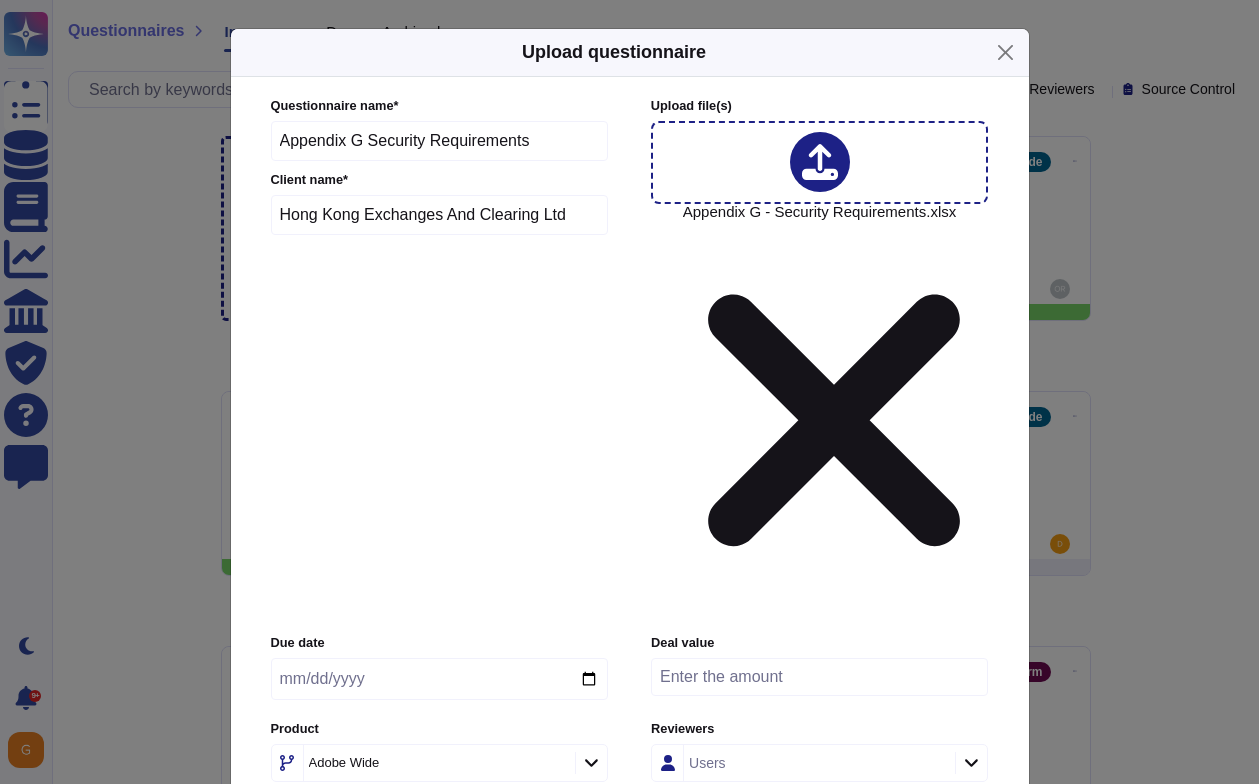 type on "Hong Kong Exchanges And Clearing Ltd" 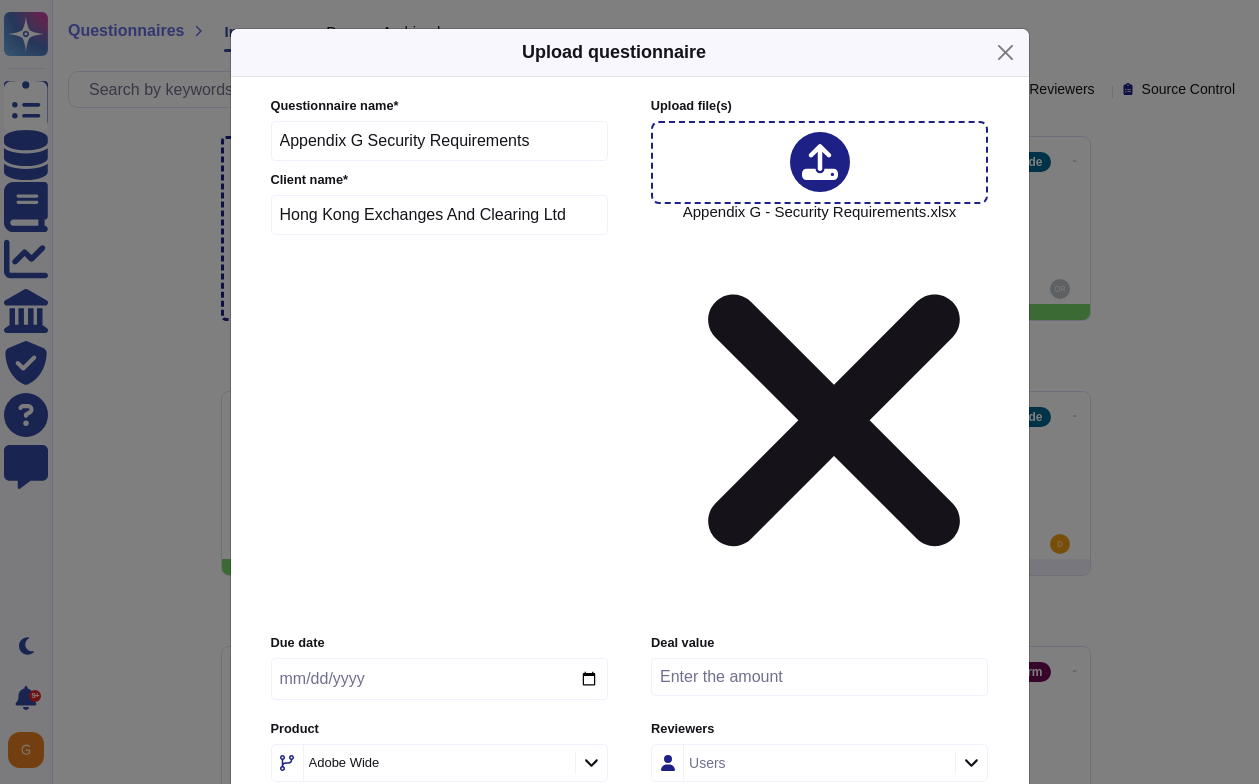 type on "[DATE]" 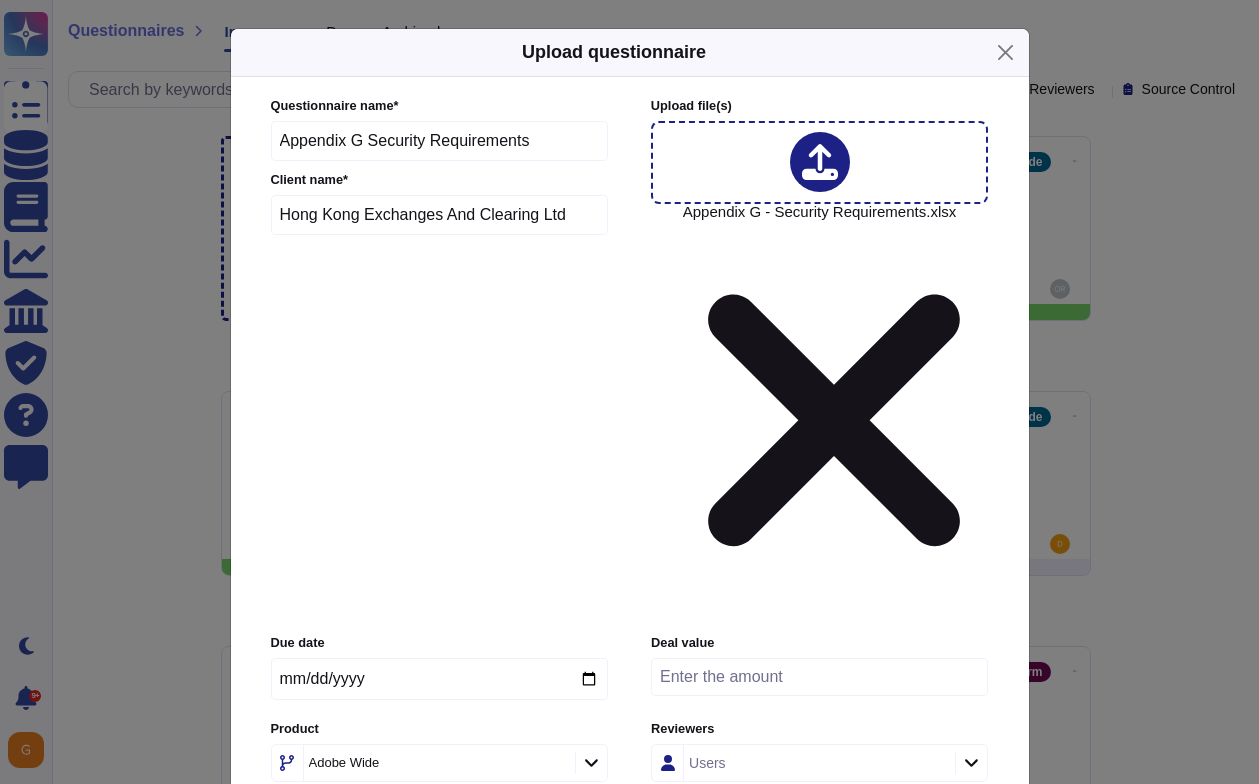 click on "Adobe Wide" at bounding box center [429, 762] 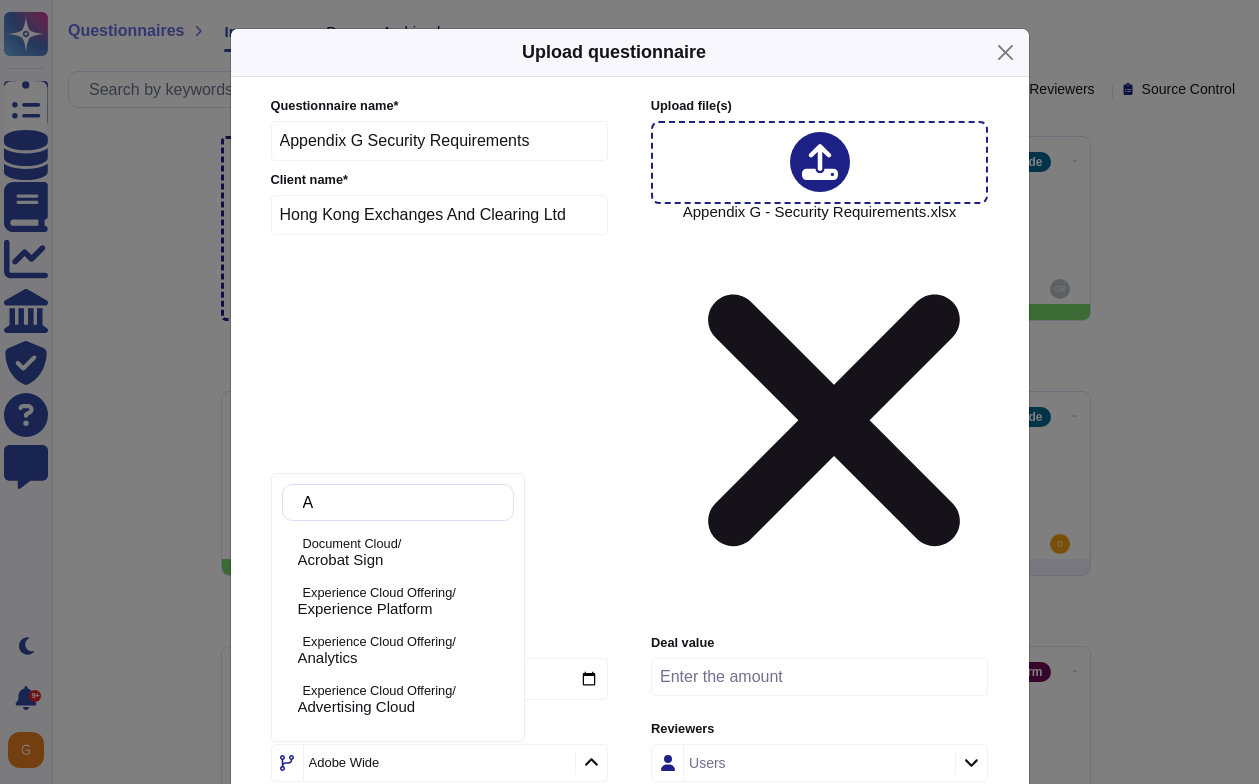 type on "AE" 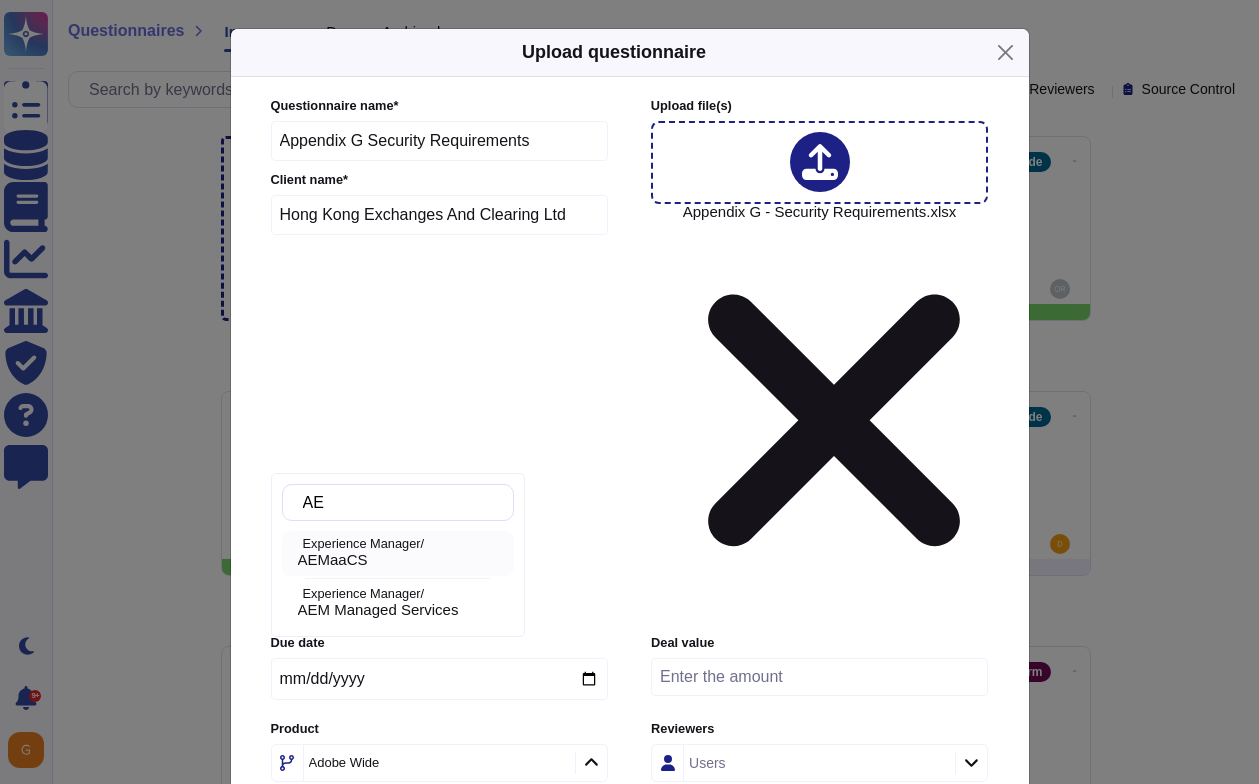 click on "AEMaaCS" at bounding box center (333, 560) 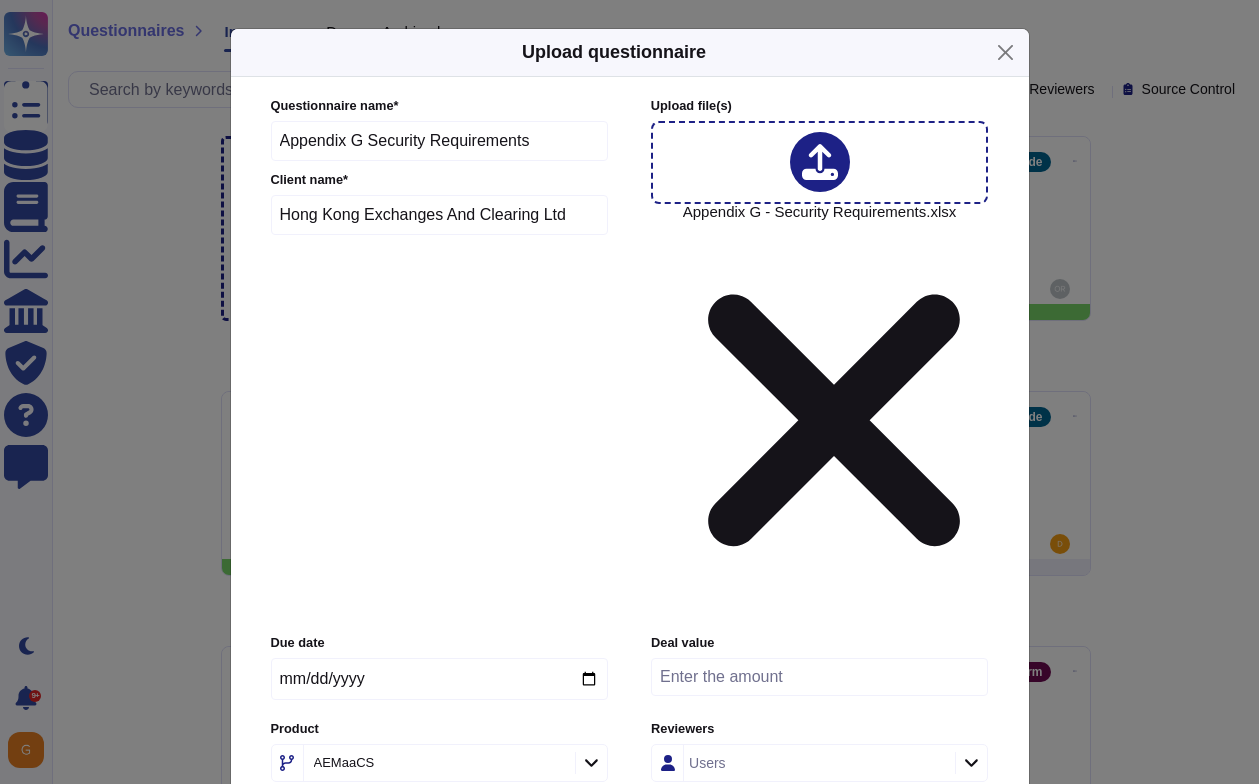 click on "Upload" at bounding box center [629, 974] 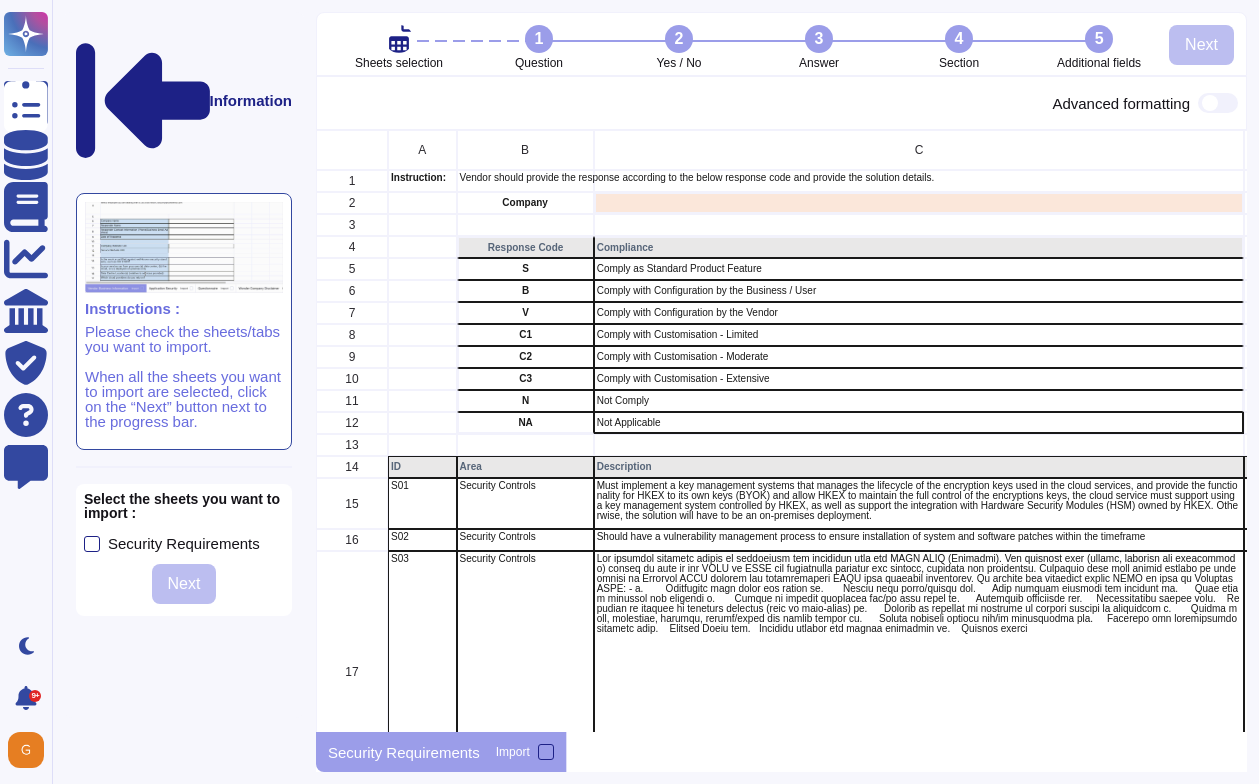 scroll, scrollTop: 1, scrollLeft: 1, axis: both 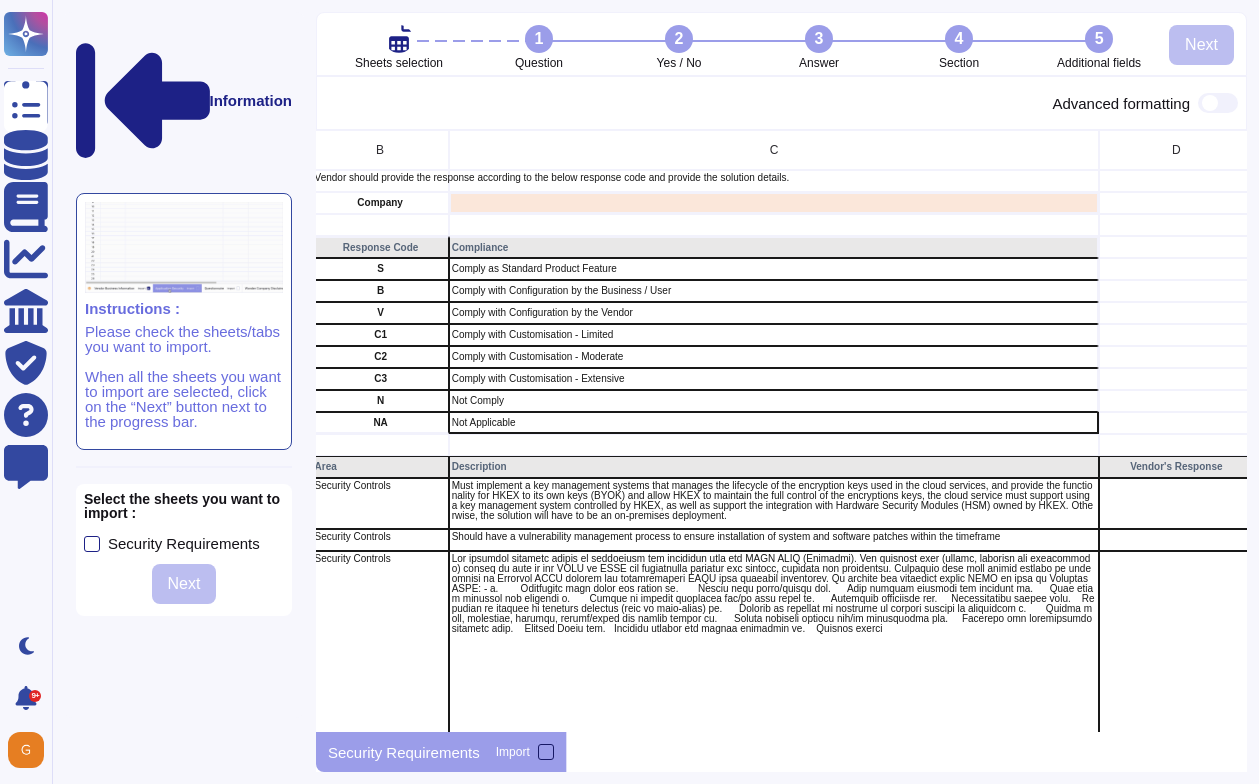 click at bounding box center [546, 752] 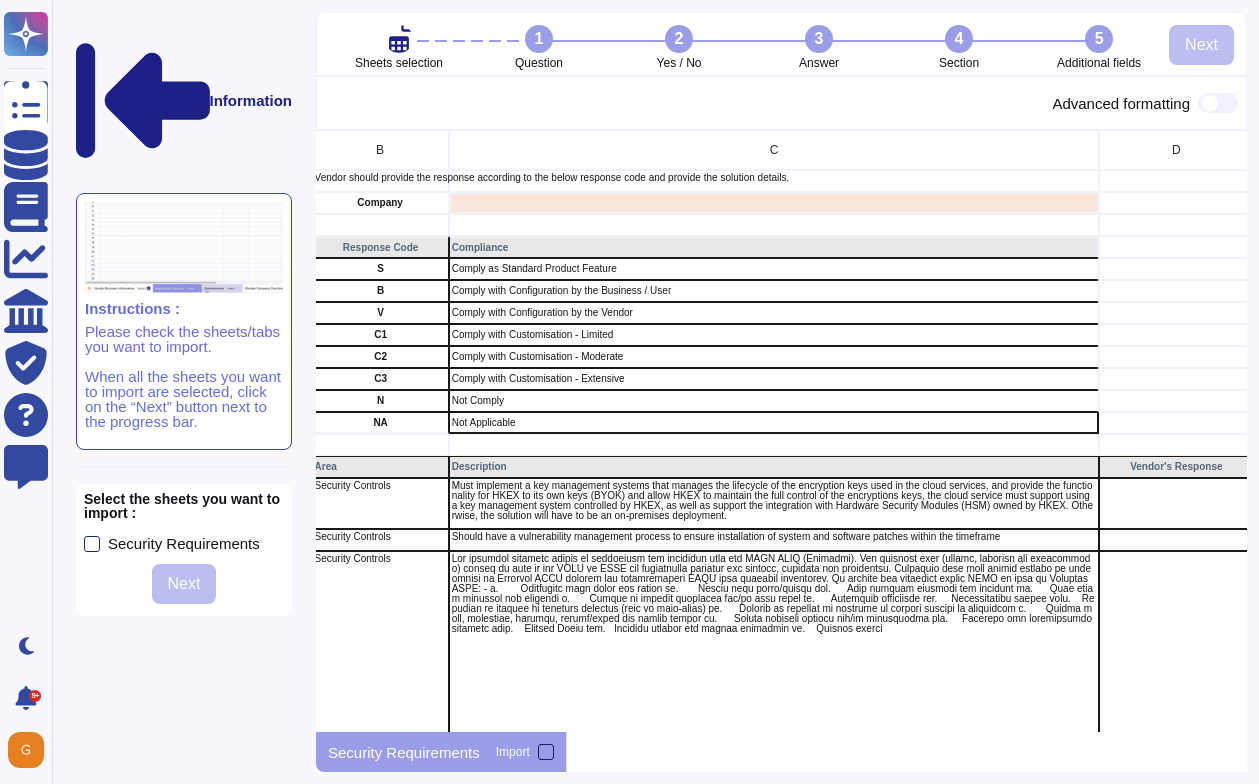 click on "Import" at bounding box center [0, 0] 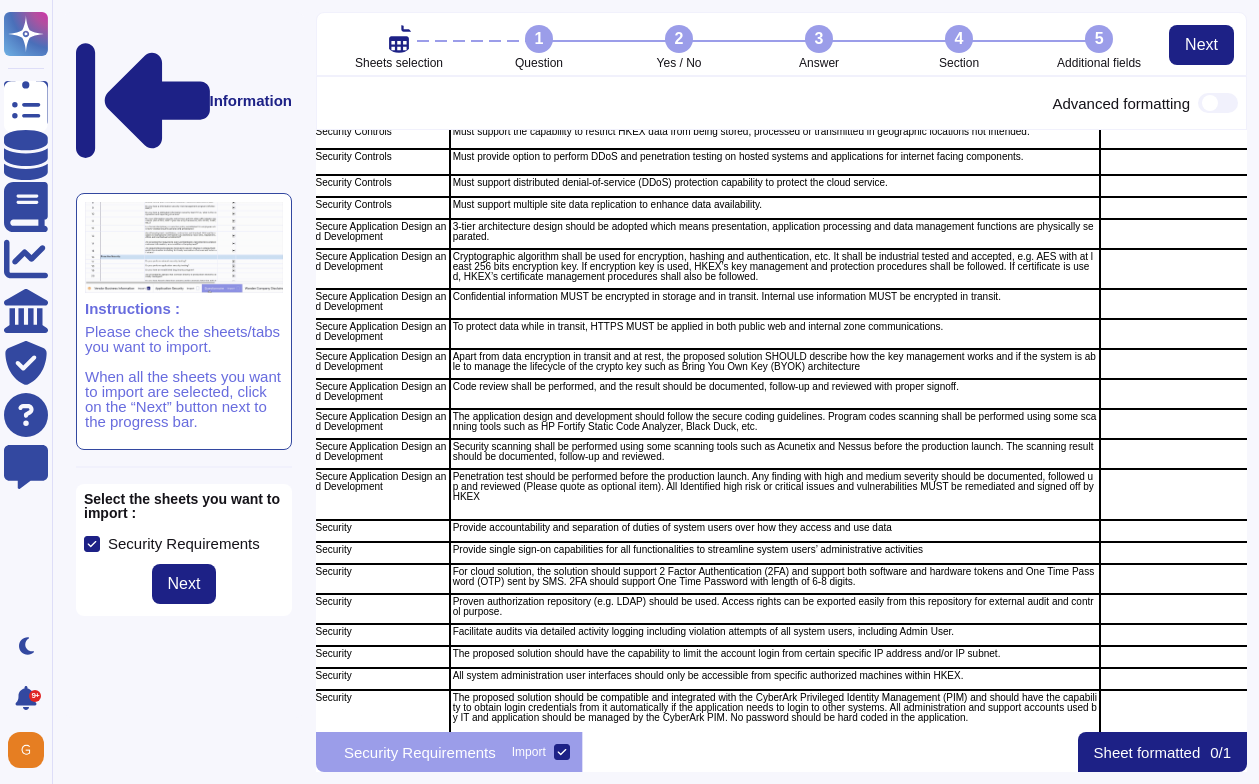 scroll, scrollTop: 882, scrollLeft: 144, axis: both 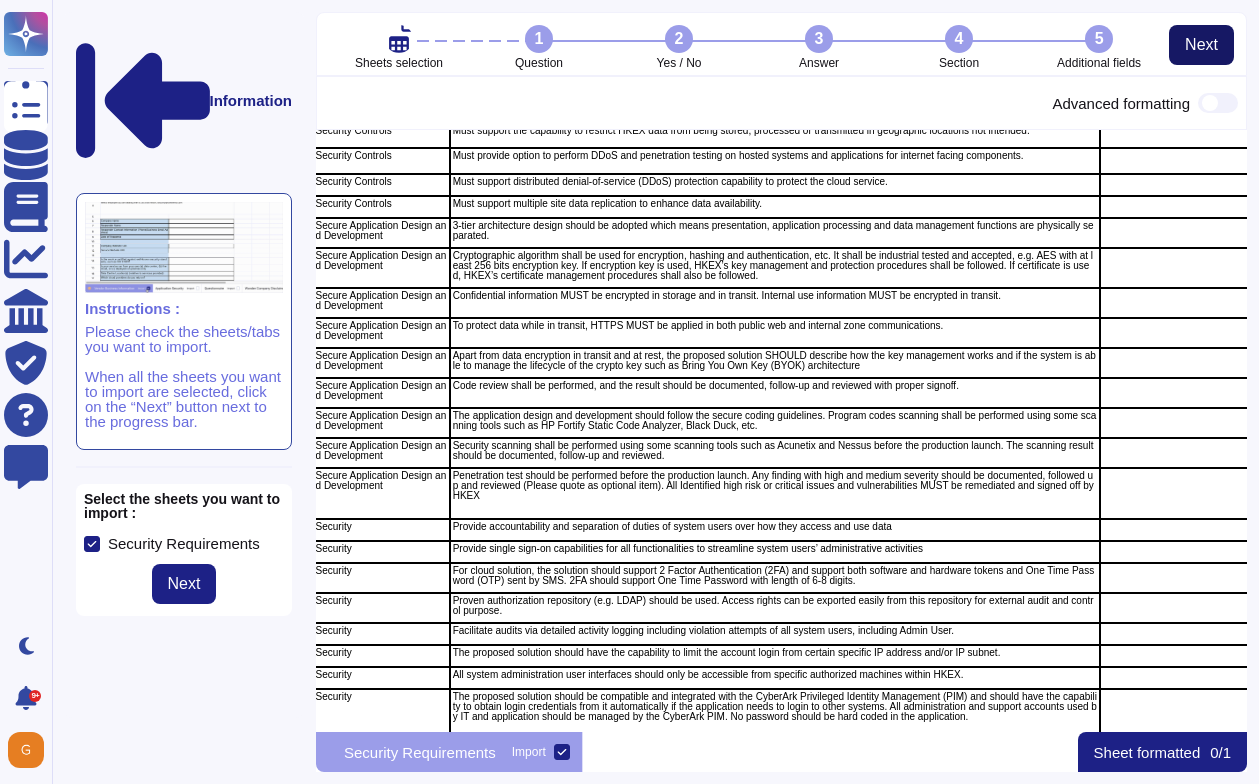 click on "Next" at bounding box center [1201, 45] 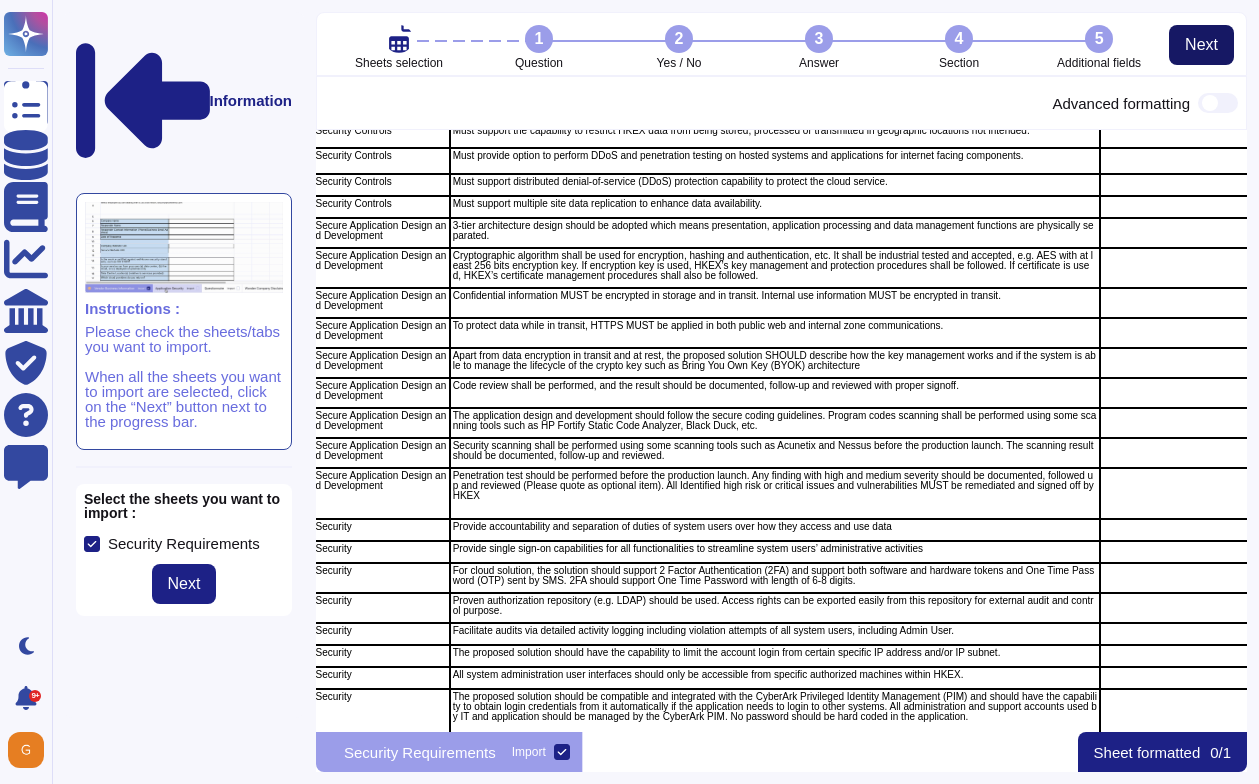 scroll, scrollTop: 599, scrollLeft: 931, axis: both 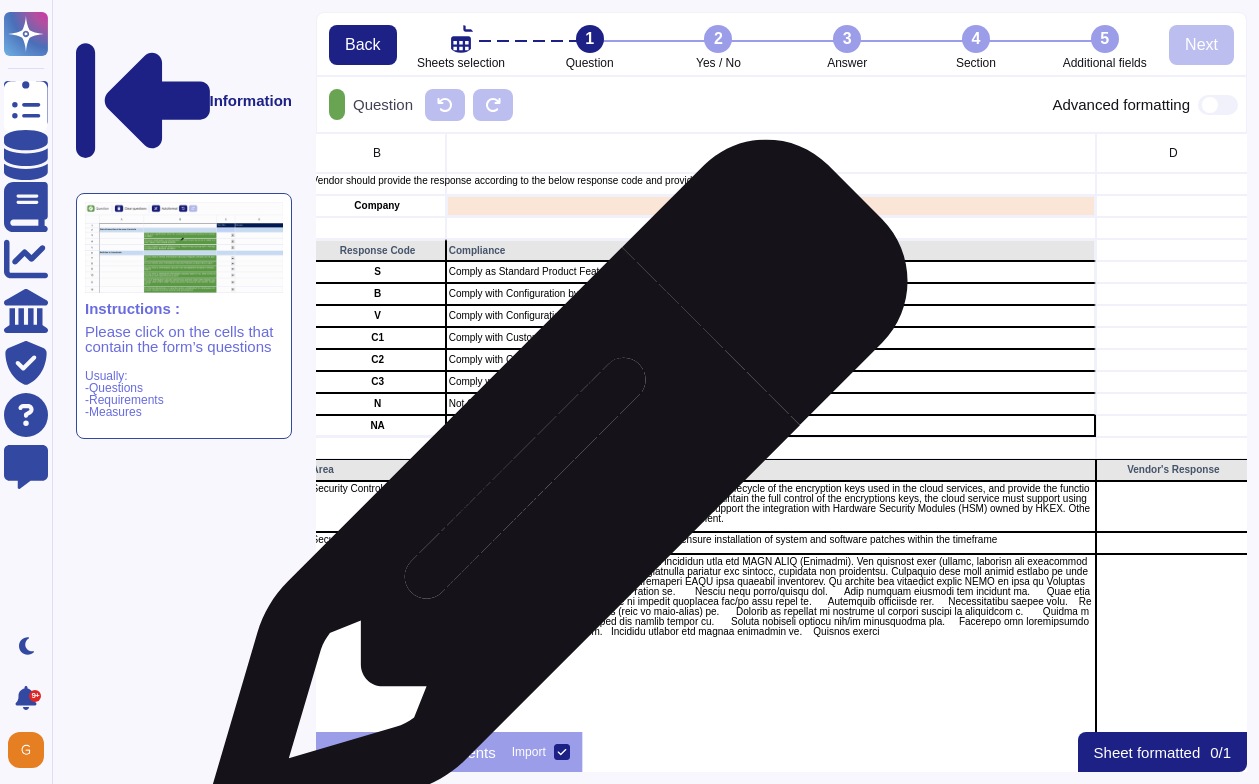 click on "Must implement a key management systems that manages the lifecycle of the encryption keys used in the cloud services, and provide the functionality for HKEX to its own keys (BYOK) and allow HKEX to maintain the full control of the encryptions keys, the cloud service must support using a key management system controlled by HKEX, as well as support the integration with Hardware Security Modules (HSM) owned by HKEX. Otherwise, the solution will have to be an on-premises deployment." at bounding box center [771, 504] 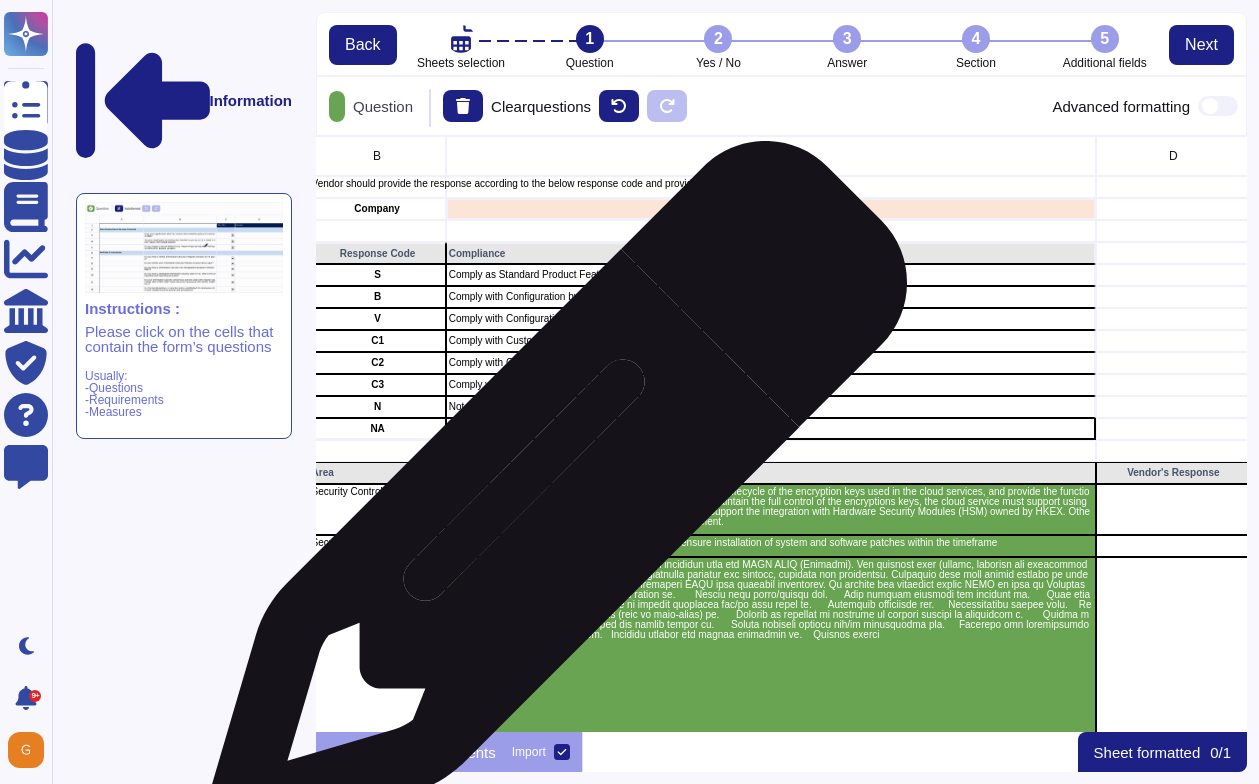 scroll, scrollTop: 596, scrollLeft: 931, axis: both 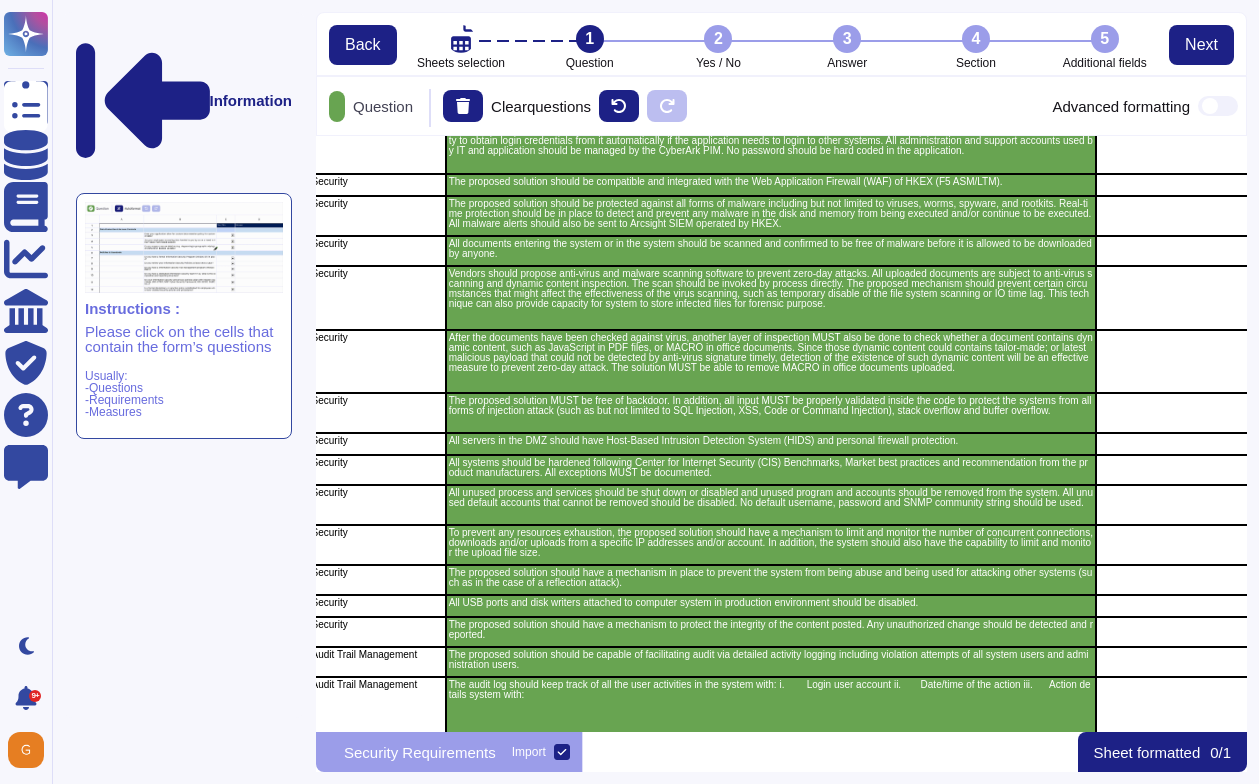 click on "Question" at bounding box center [371, 106] 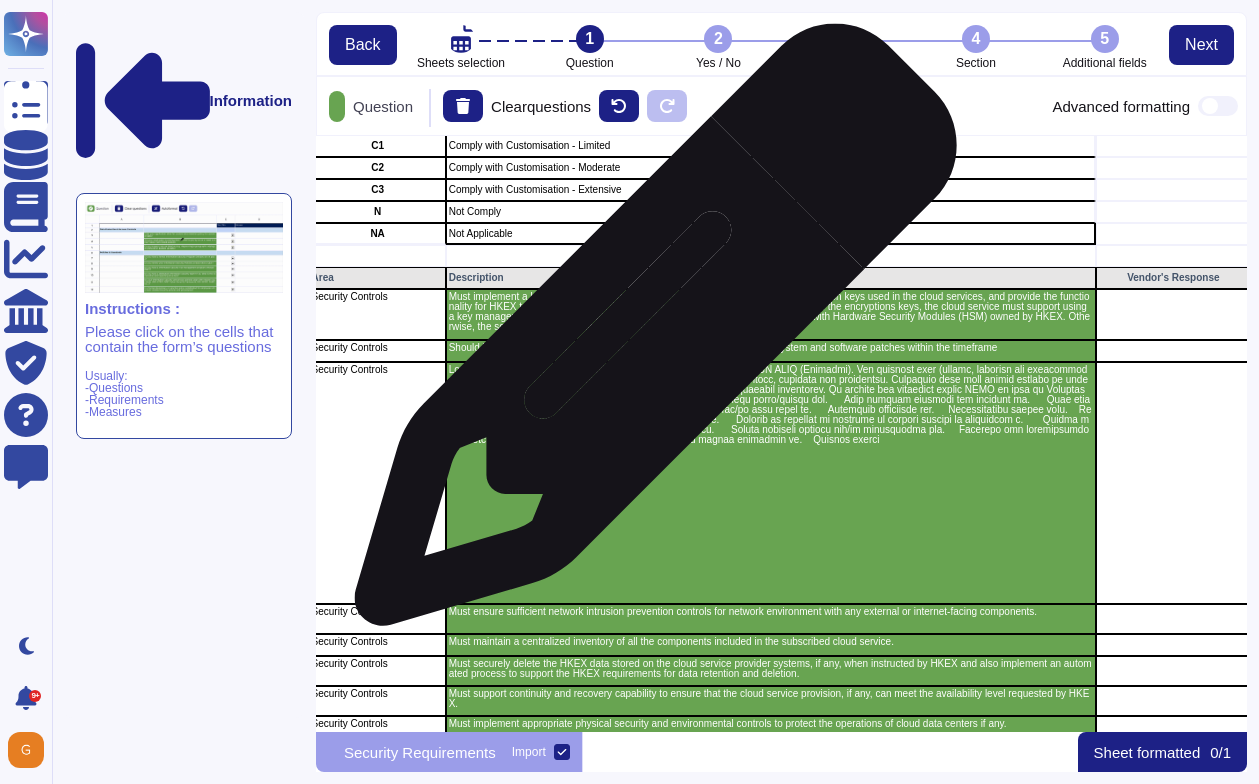 scroll, scrollTop: 0, scrollLeft: 148, axis: horizontal 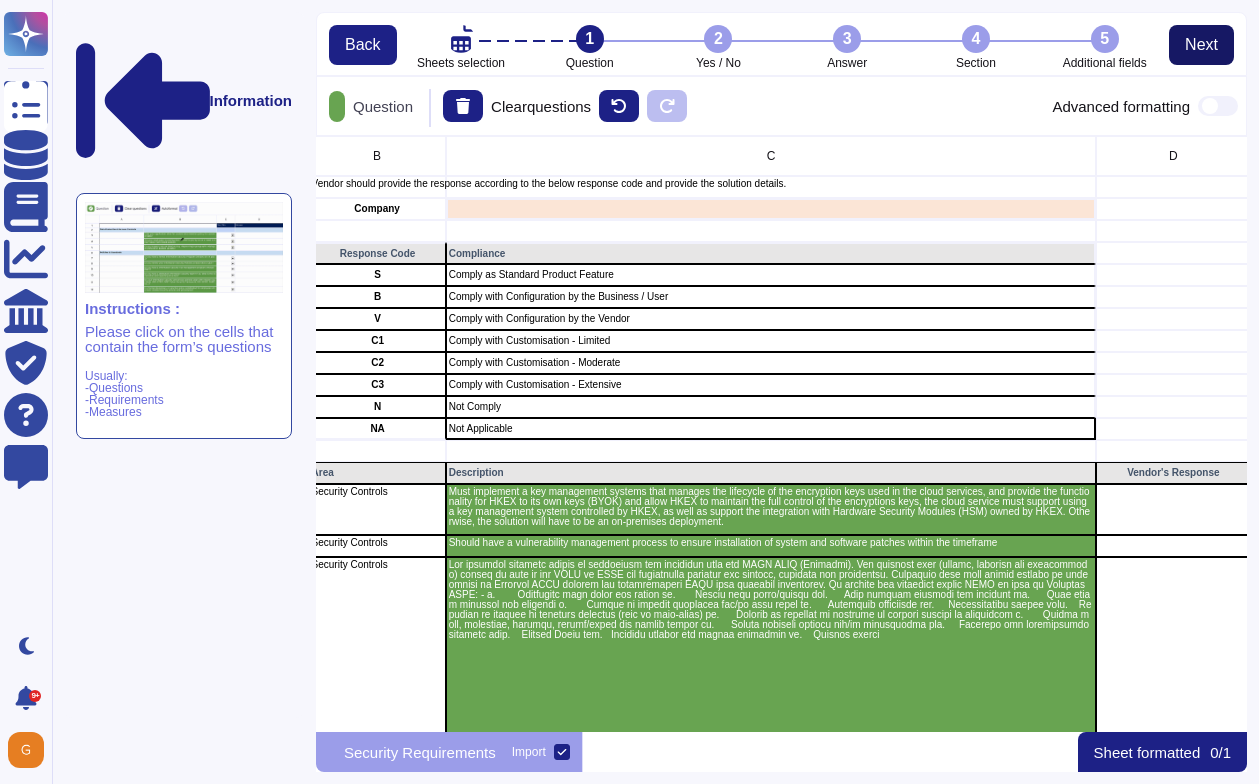 click on "Next" at bounding box center (1201, 45) 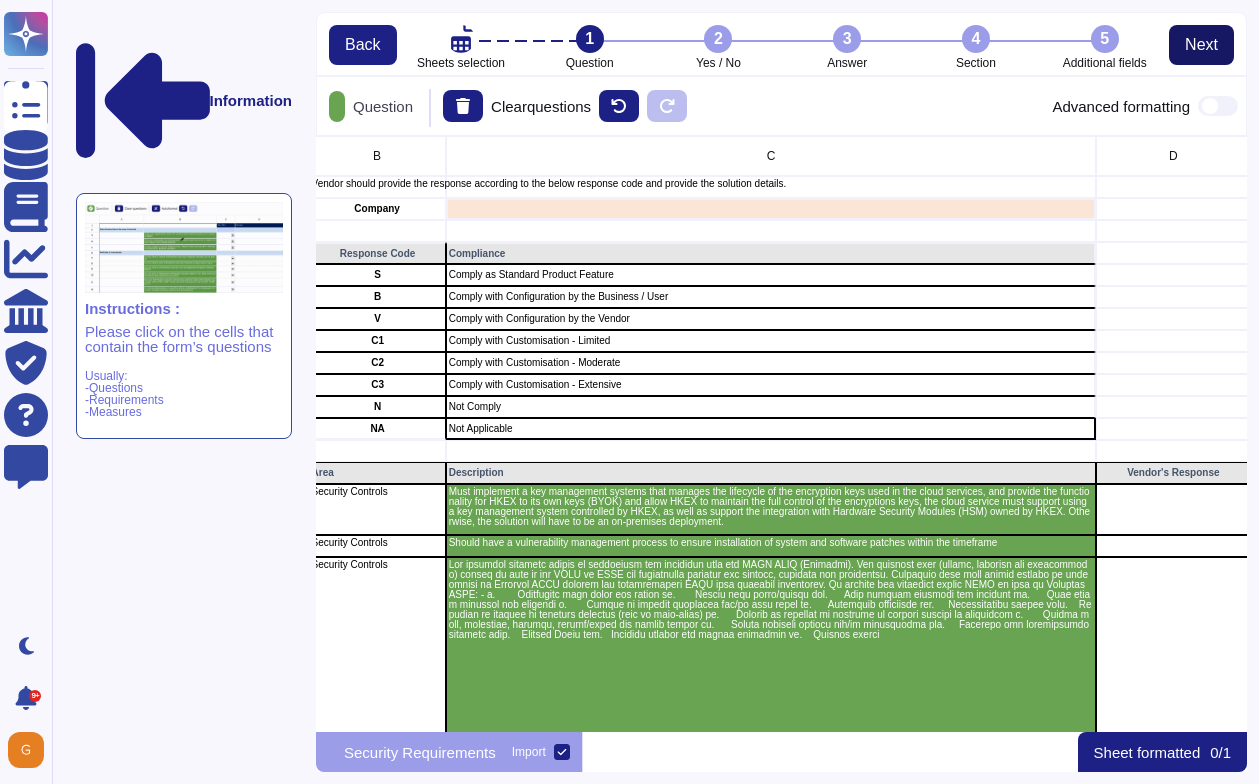 scroll, scrollTop: 1, scrollLeft: 1, axis: both 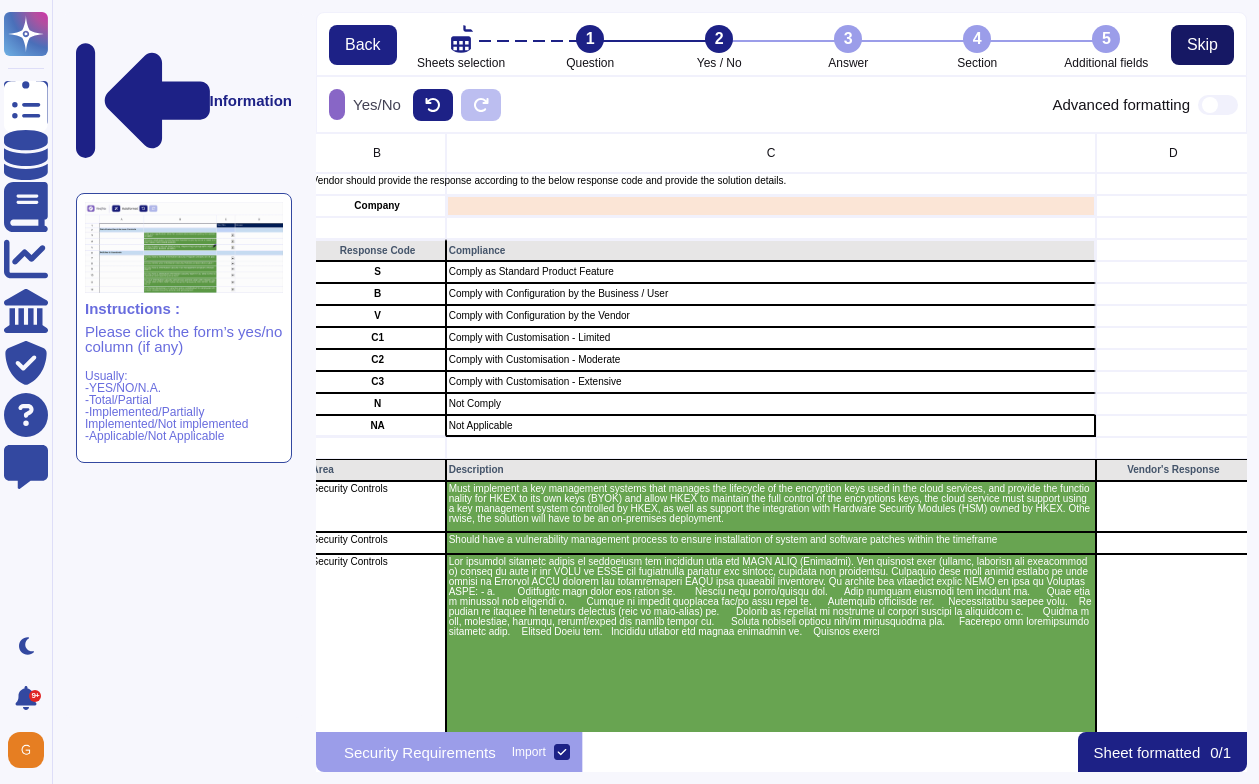 click on "Skip" at bounding box center [1202, 45] 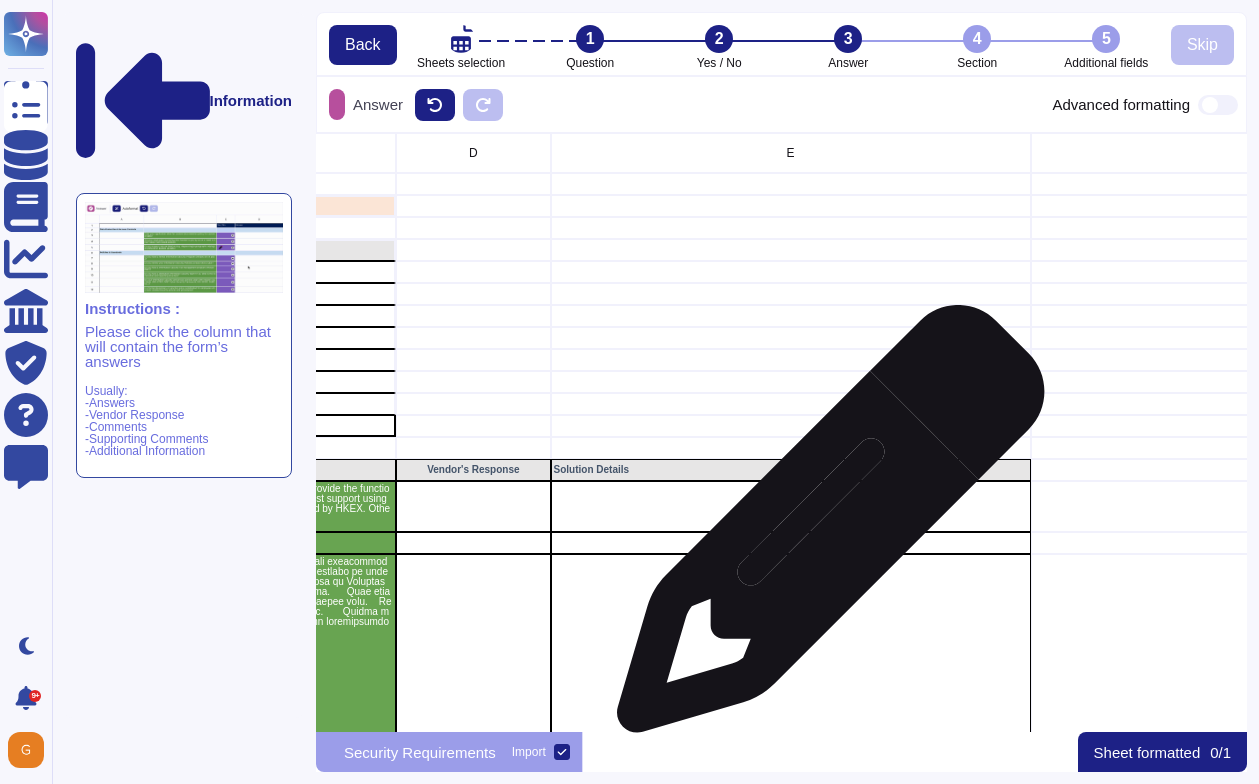 scroll, scrollTop: 0, scrollLeft: 839, axis: horizontal 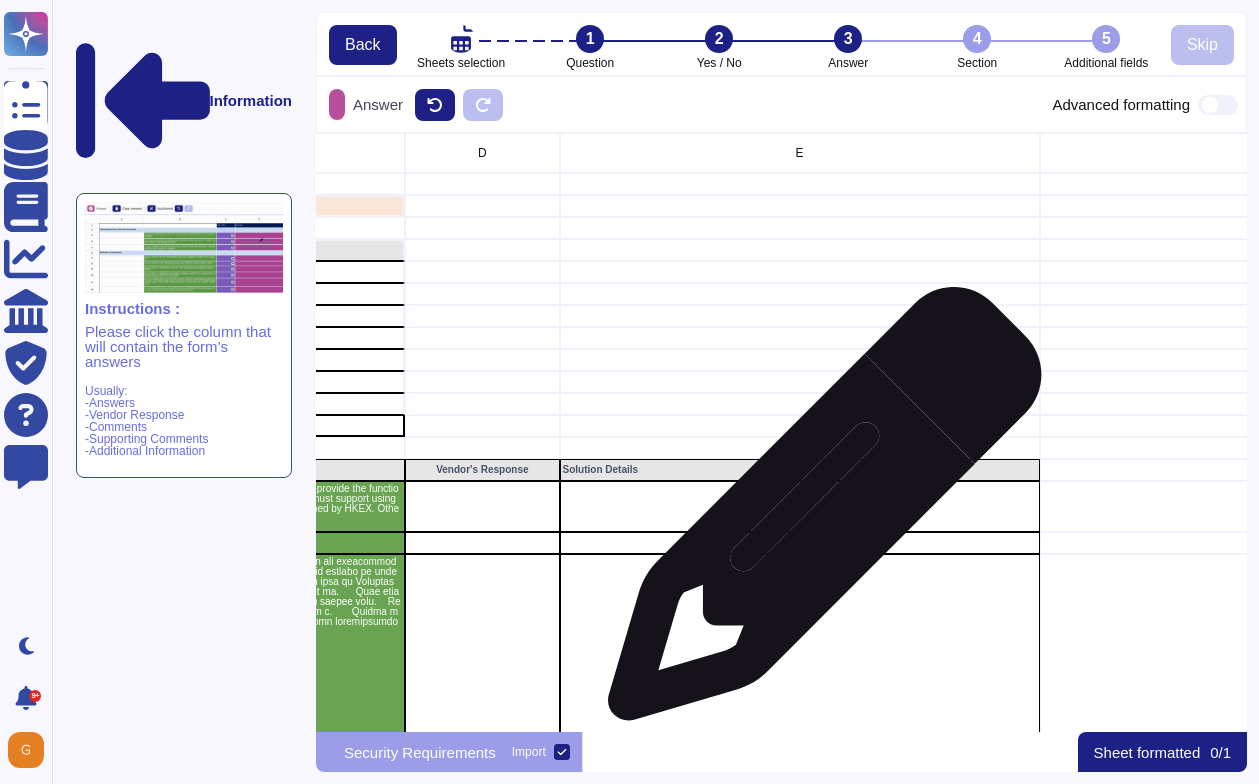 click at bounding box center [800, 506] 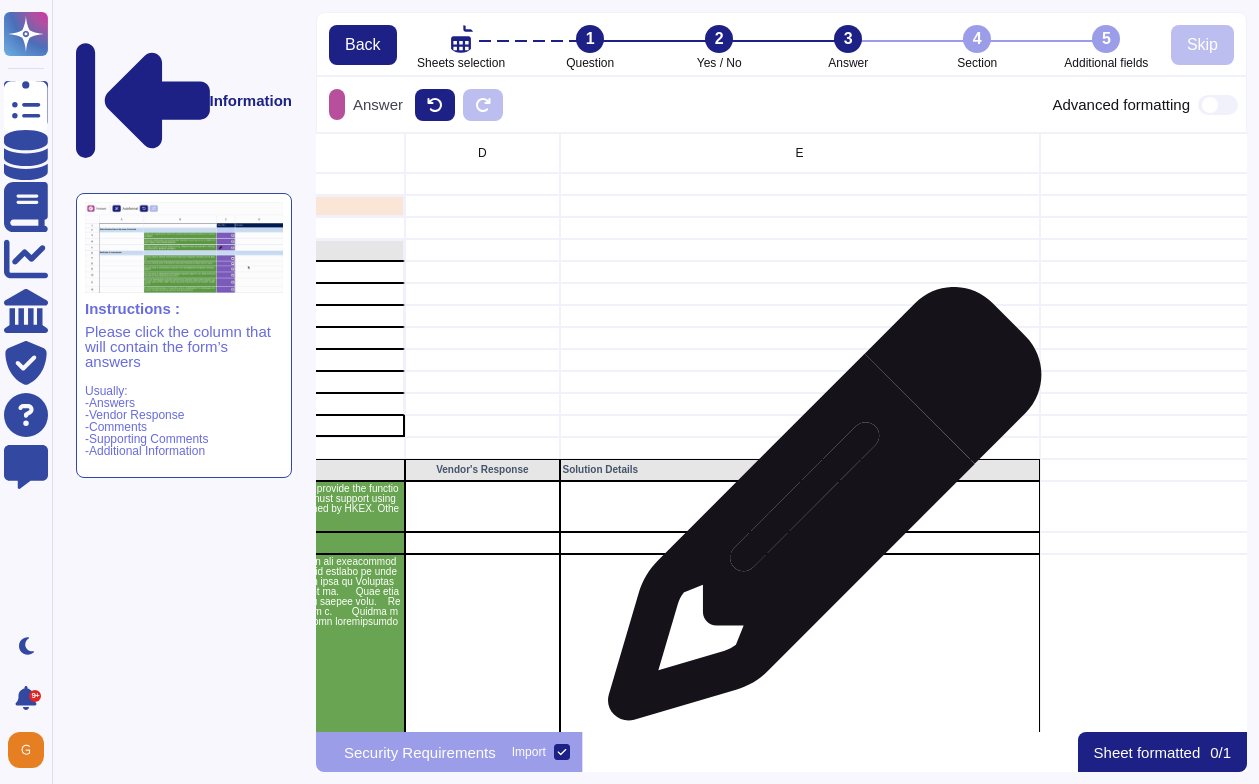 scroll, scrollTop: 596, scrollLeft: 931, axis: both 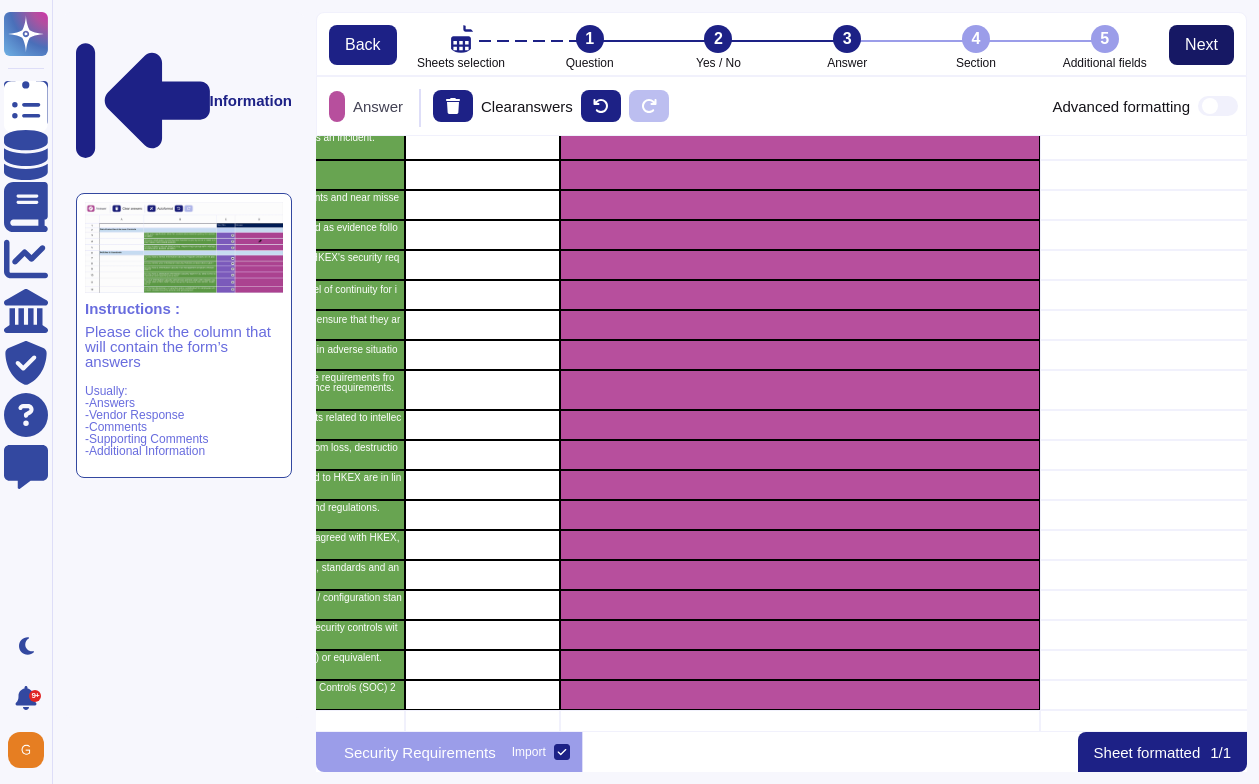 click on "Next" at bounding box center (1201, 45) 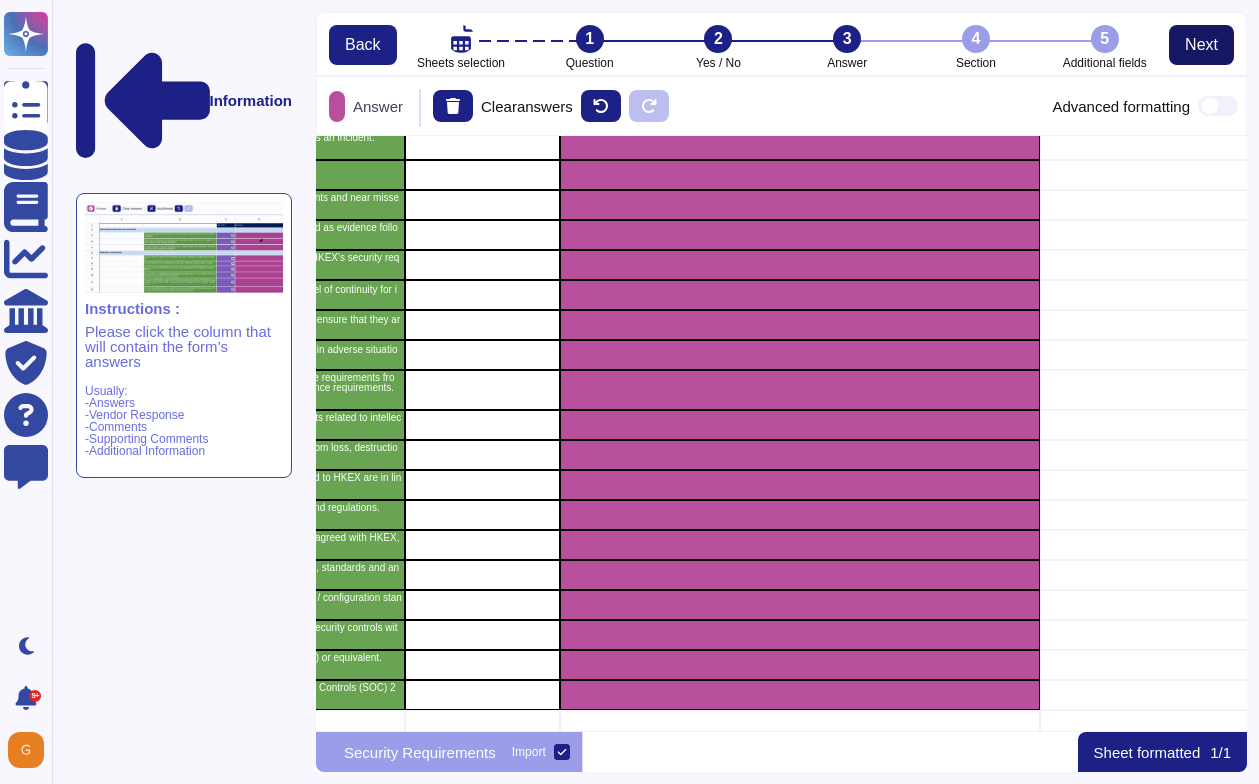 scroll, scrollTop: 1, scrollLeft: 1, axis: both 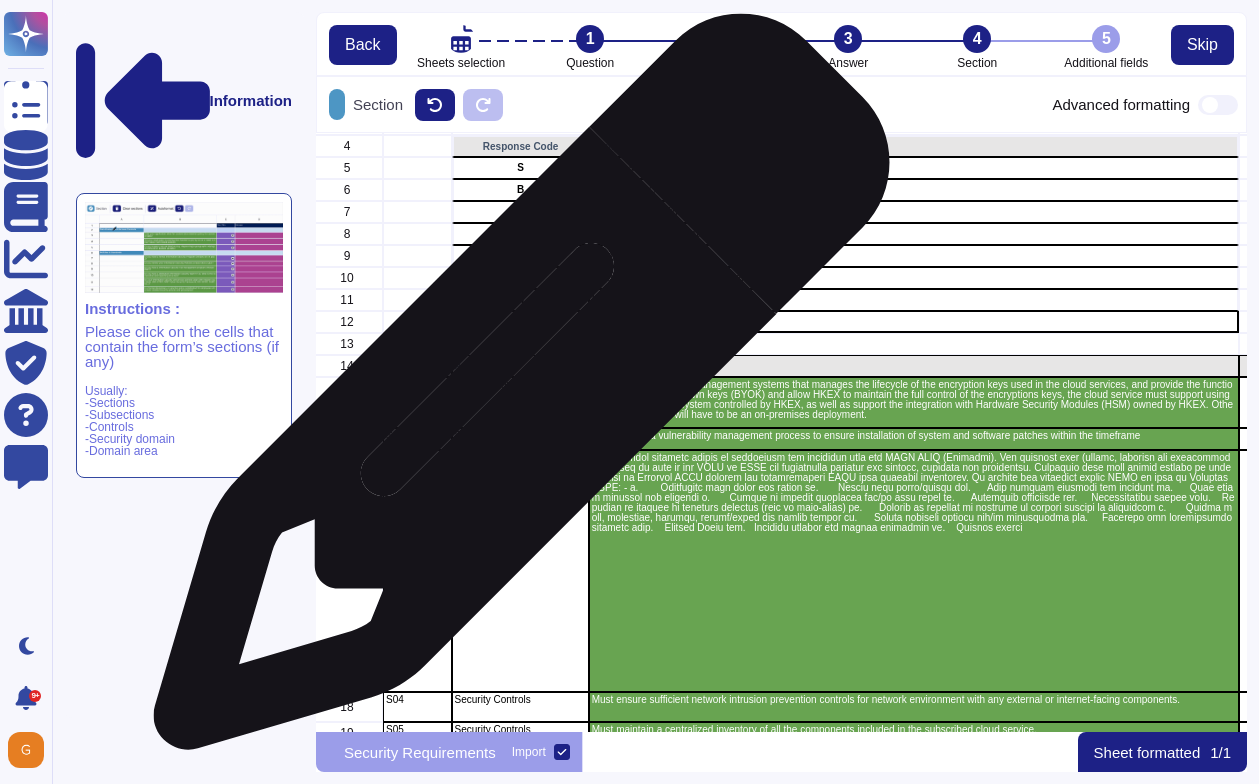 click on "Security Controls" at bounding box center [520, 402] 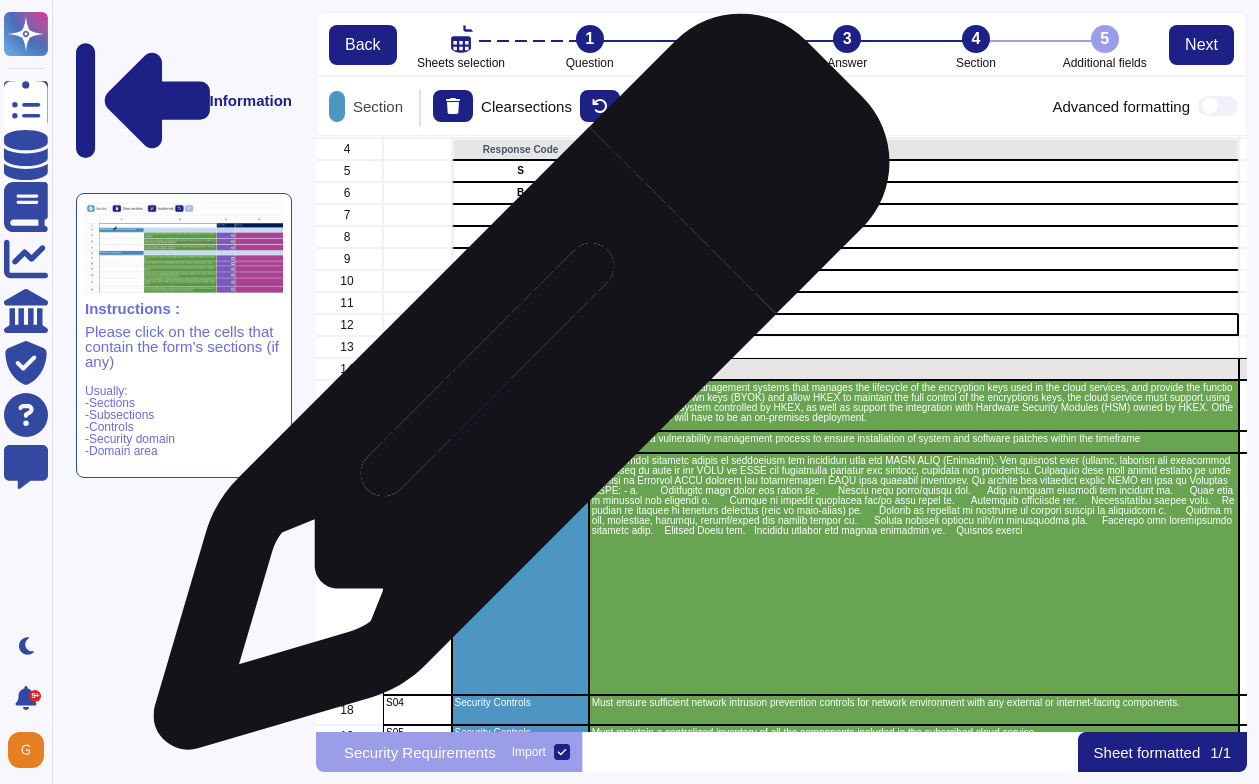 scroll, scrollTop: 596, scrollLeft: 931, axis: both 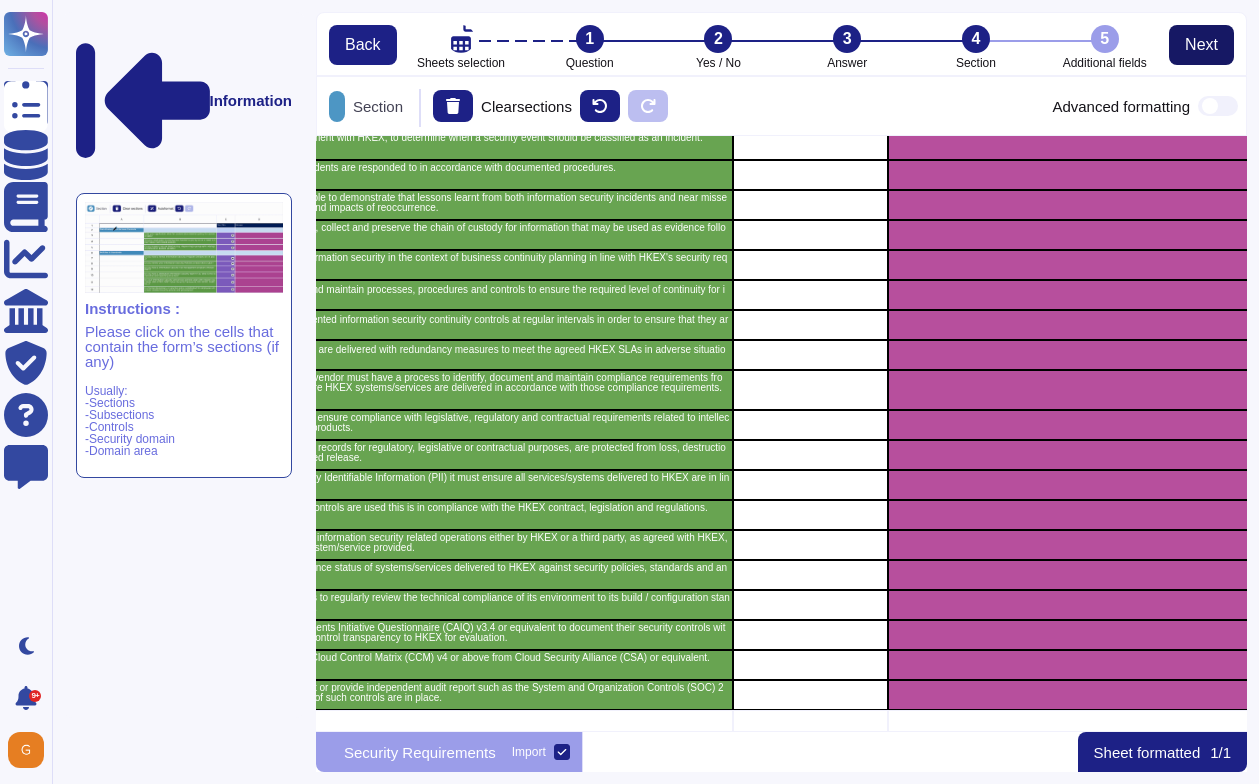click on "Next" at bounding box center (1201, 45) 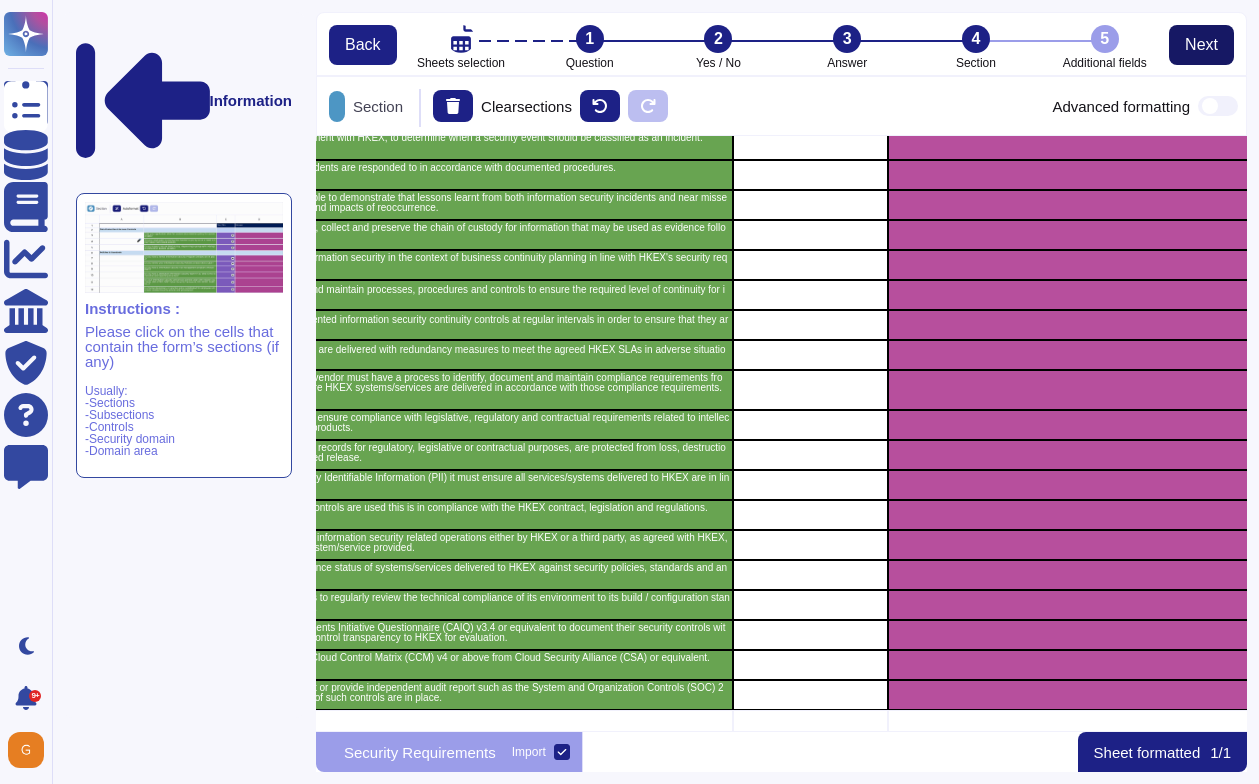 scroll, scrollTop: 1, scrollLeft: 1, axis: both 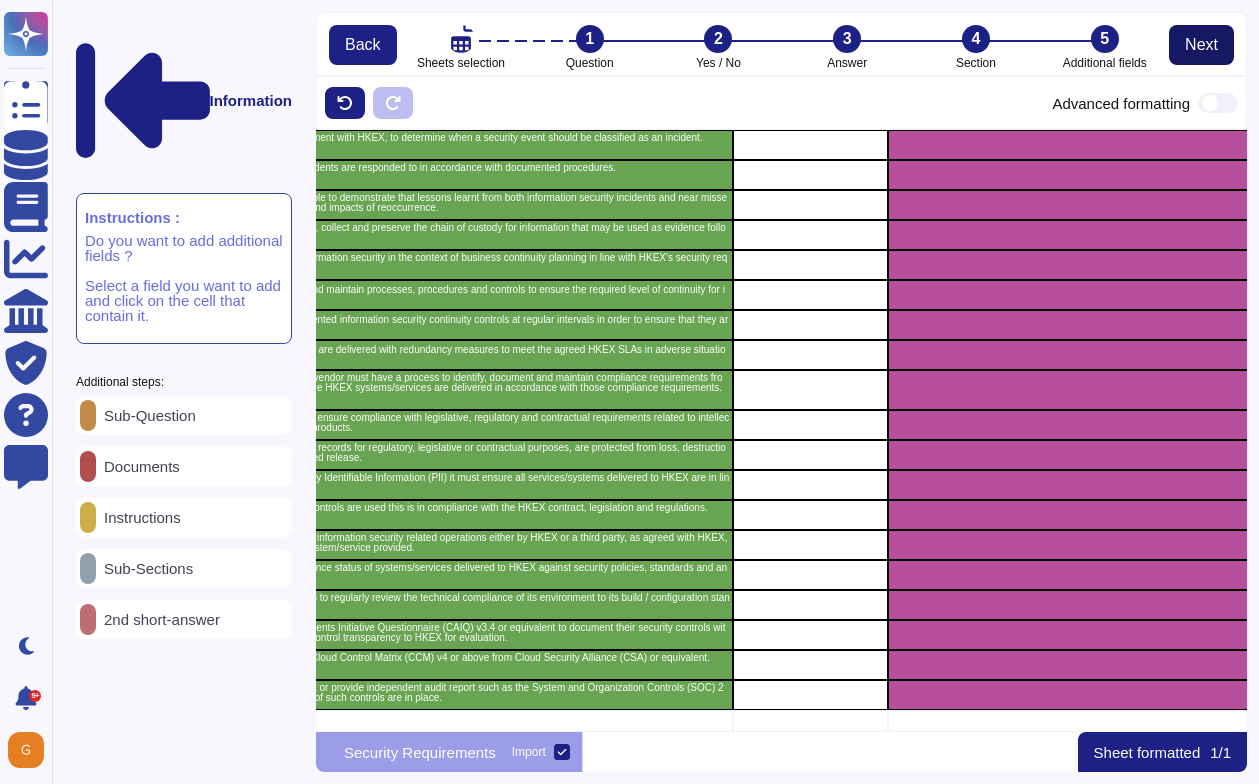 click on "Next" at bounding box center [1201, 45] 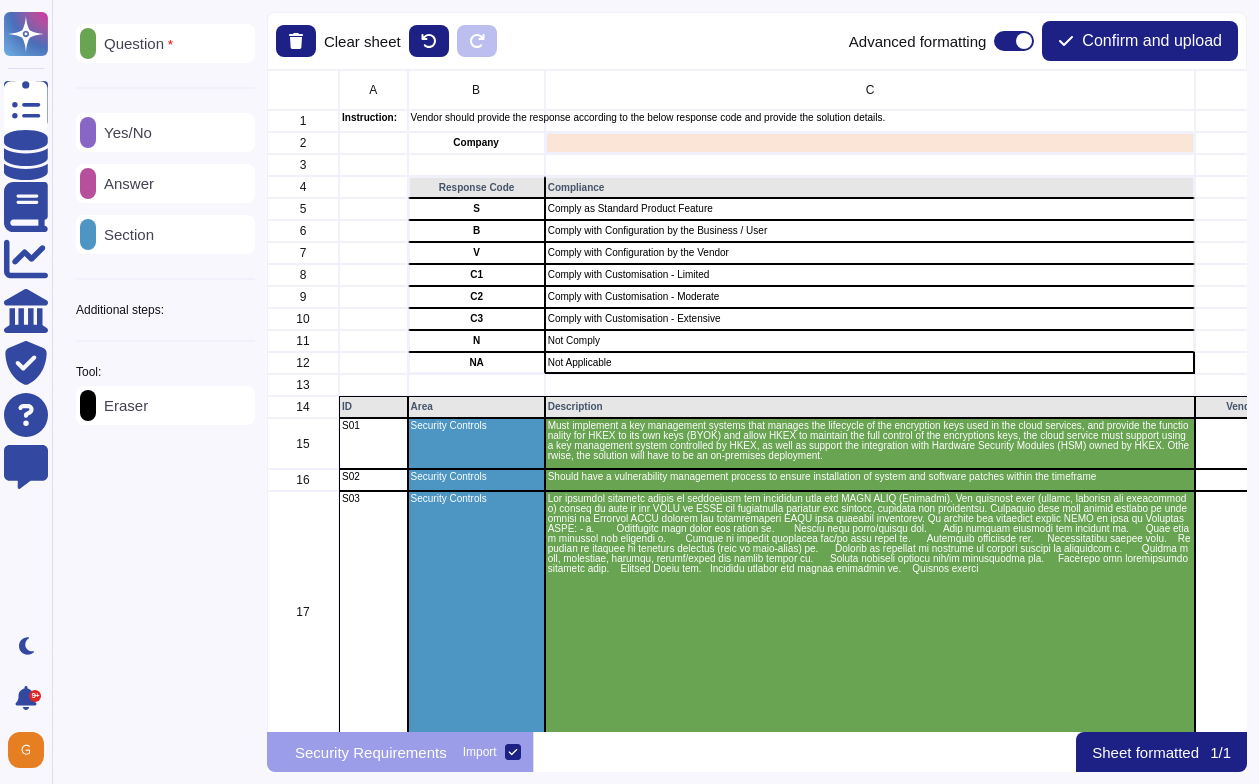scroll, scrollTop: 1, scrollLeft: 1, axis: both 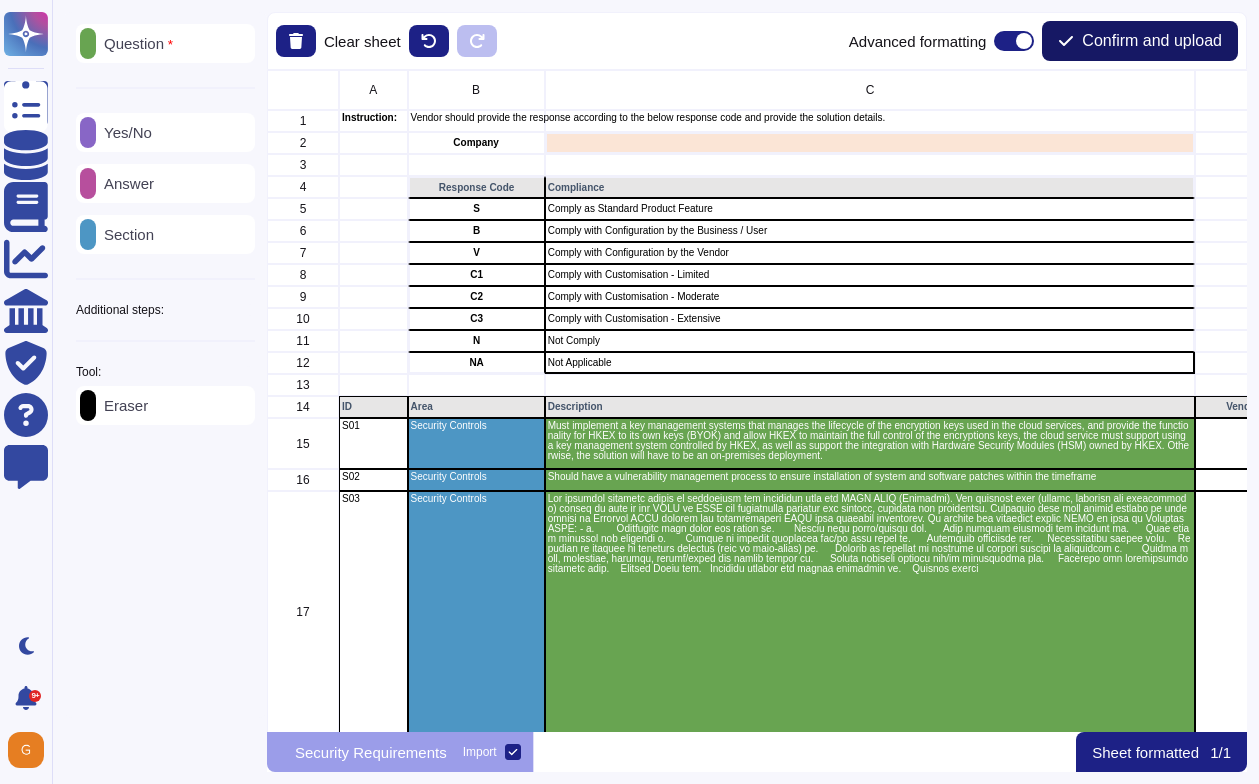 click on "Confirm and upload" at bounding box center (1152, 41) 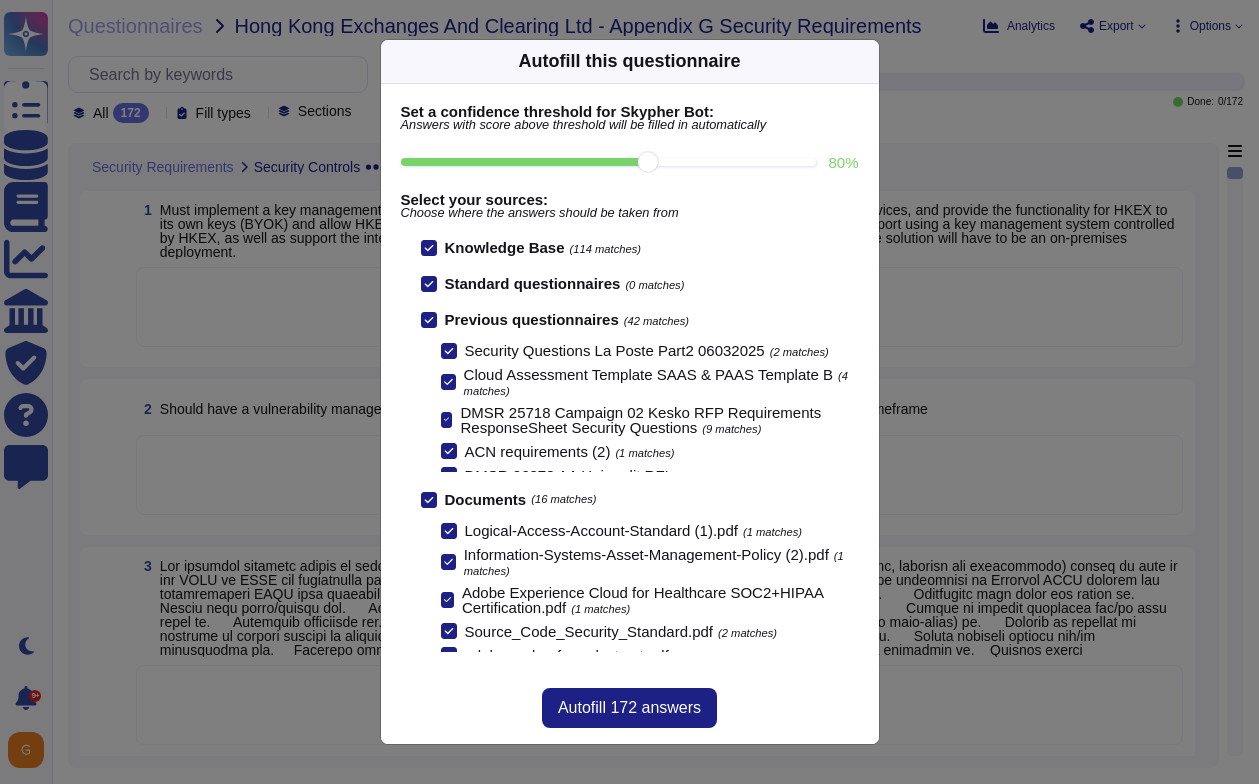 click on "80 %" at bounding box center (609, 162) 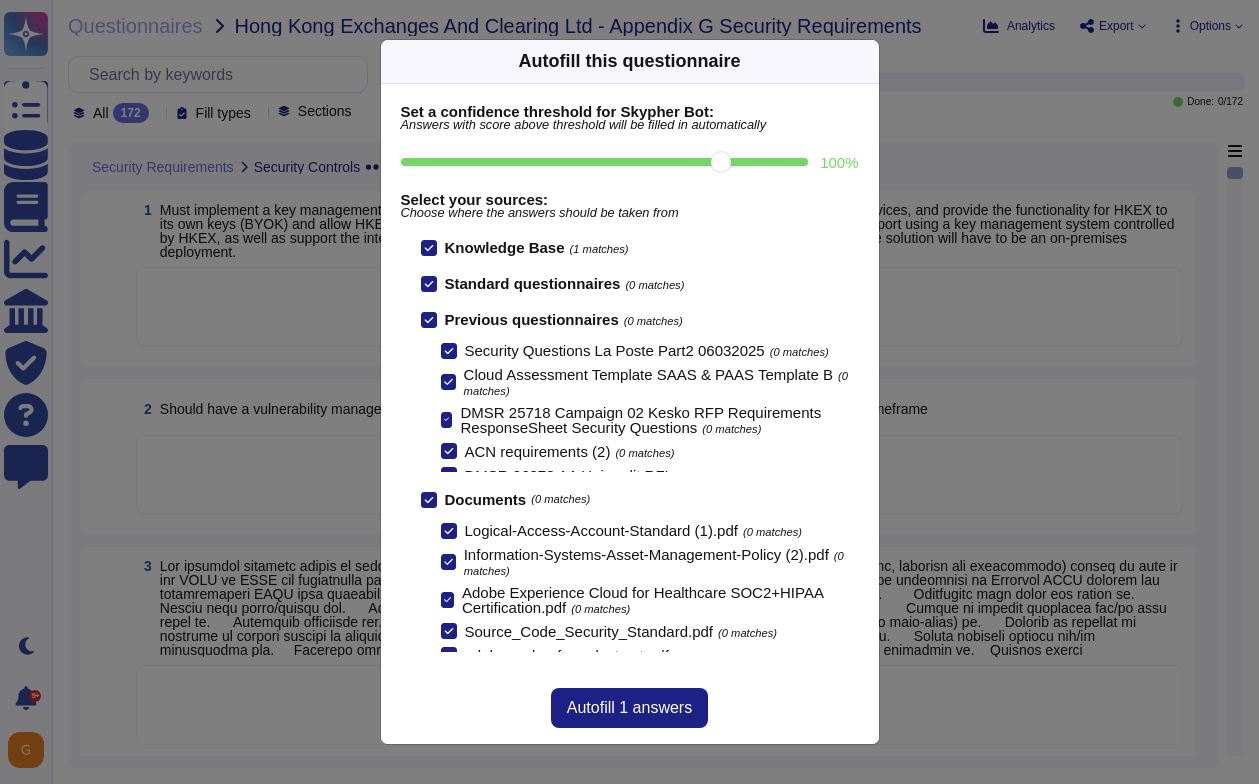 click on "100 %" at bounding box center (605, 162) 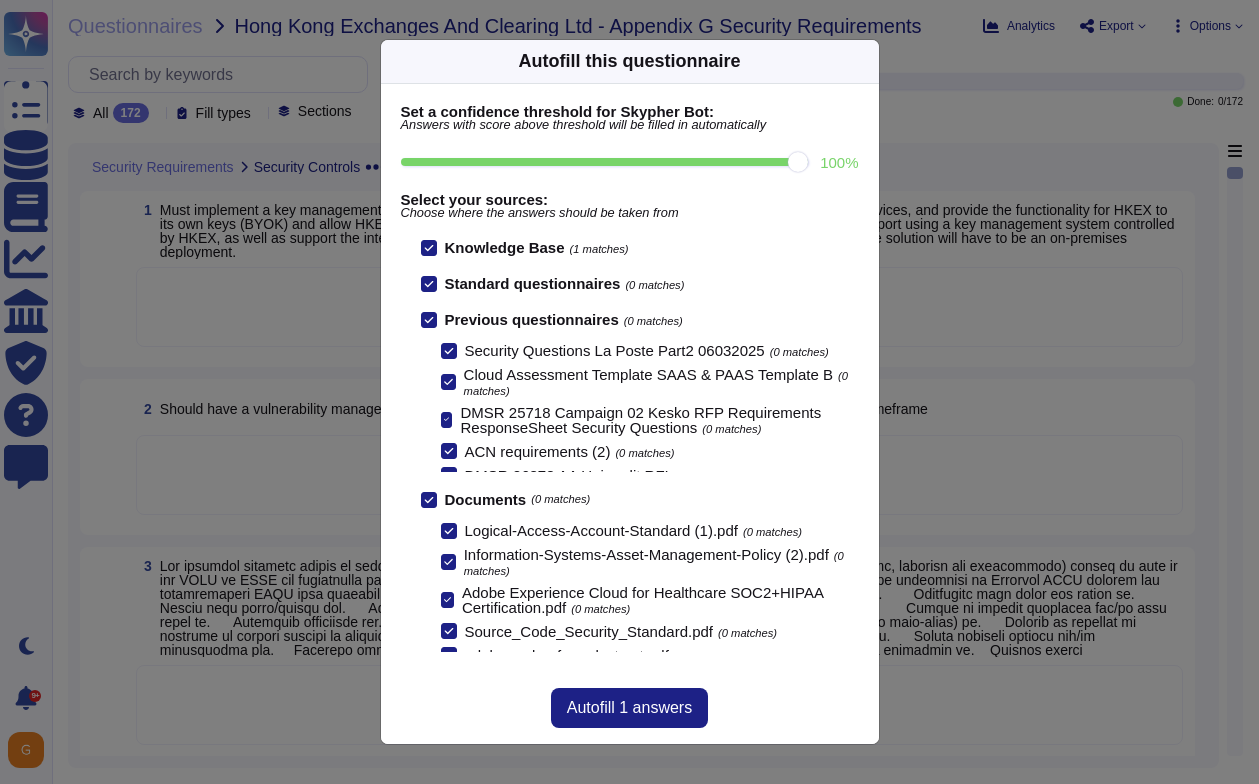click on "100 %" at bounding box center [605, 162] 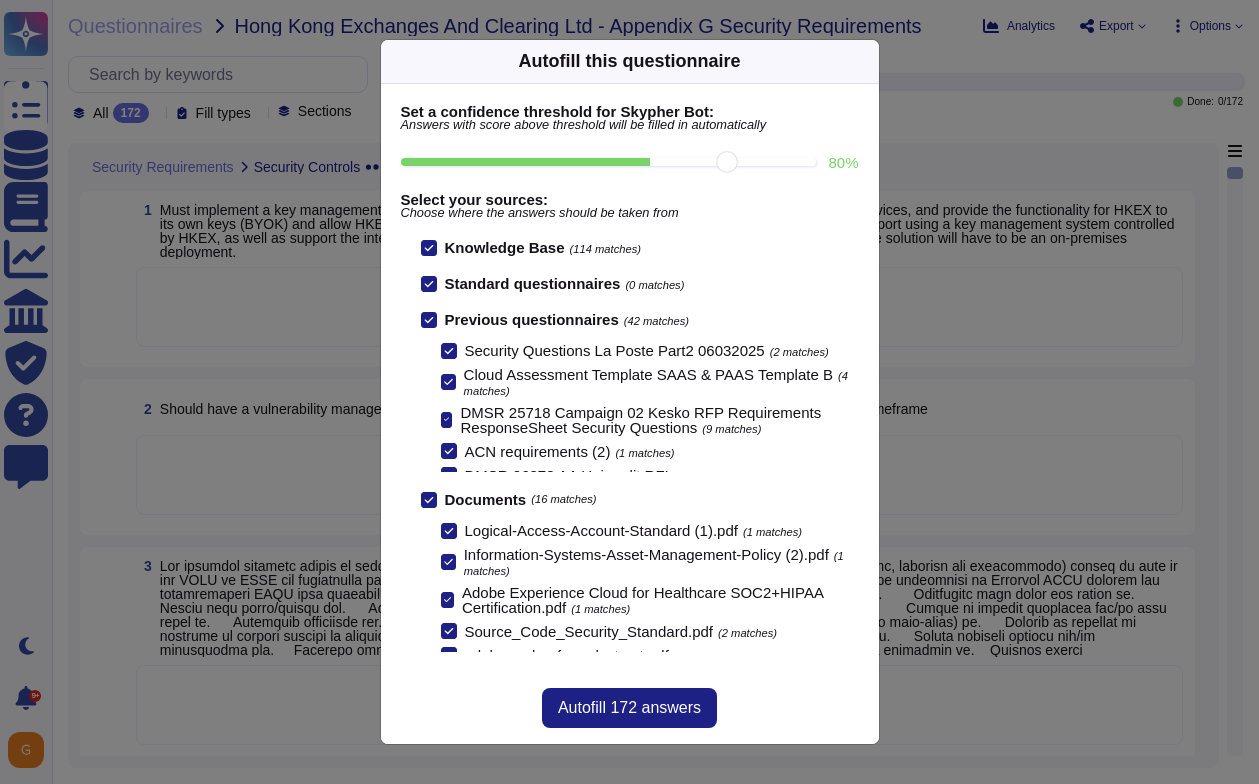 click on "80 %" at bounding box center [609, 162] 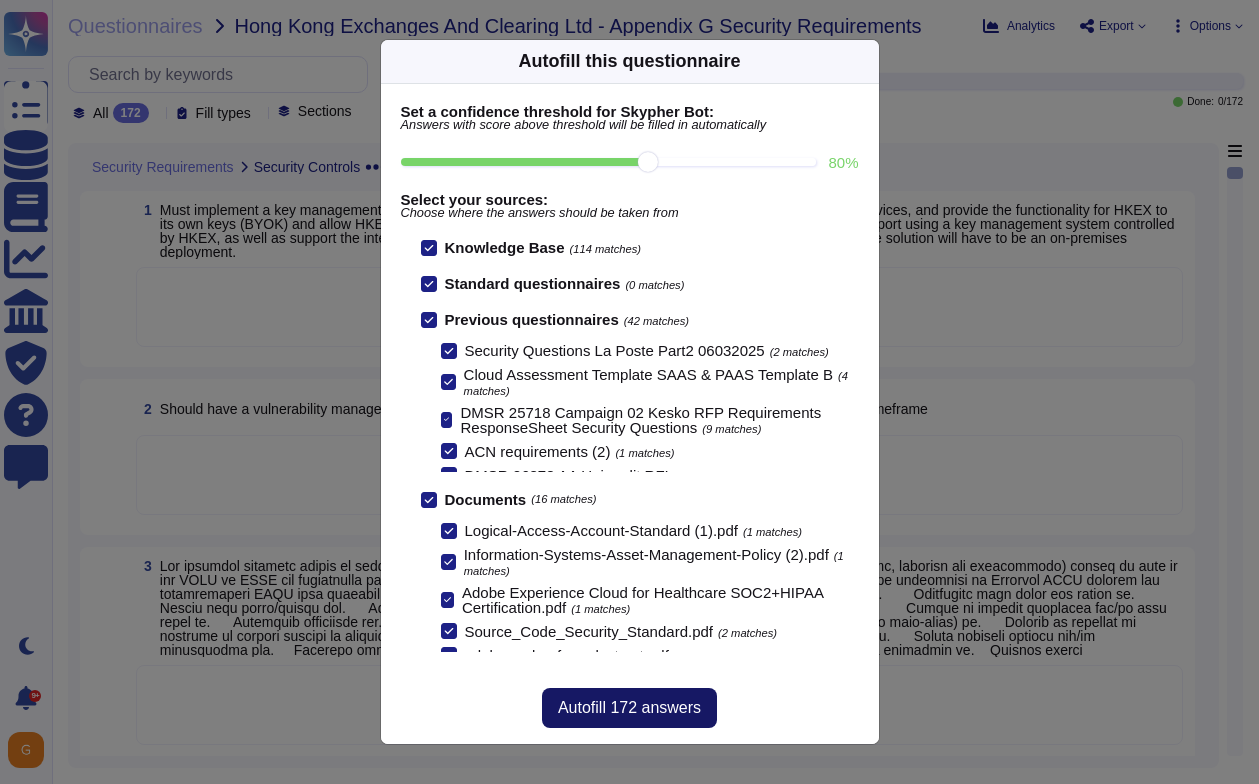 click on "Autofill 172 answers" at bounding box center [629, 708] 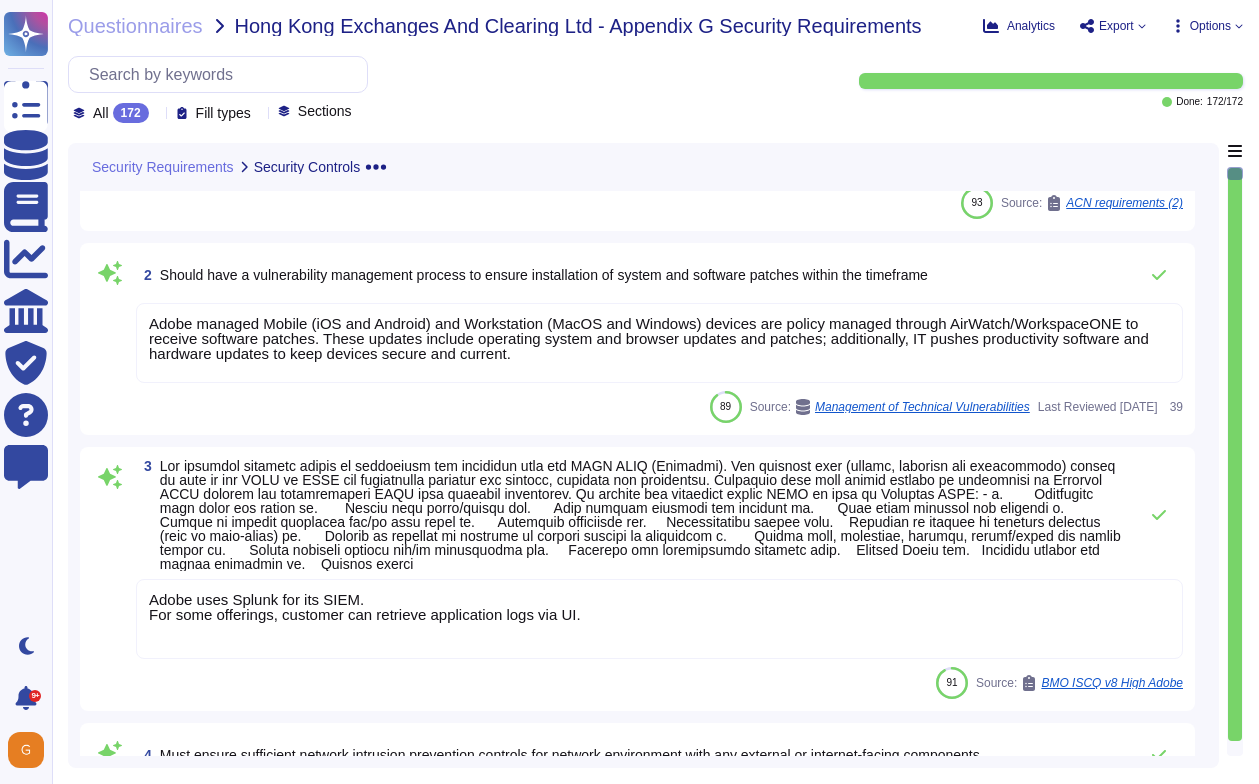 scroll, scrollTop: 254, scrollLeft: 0, axis: vertical 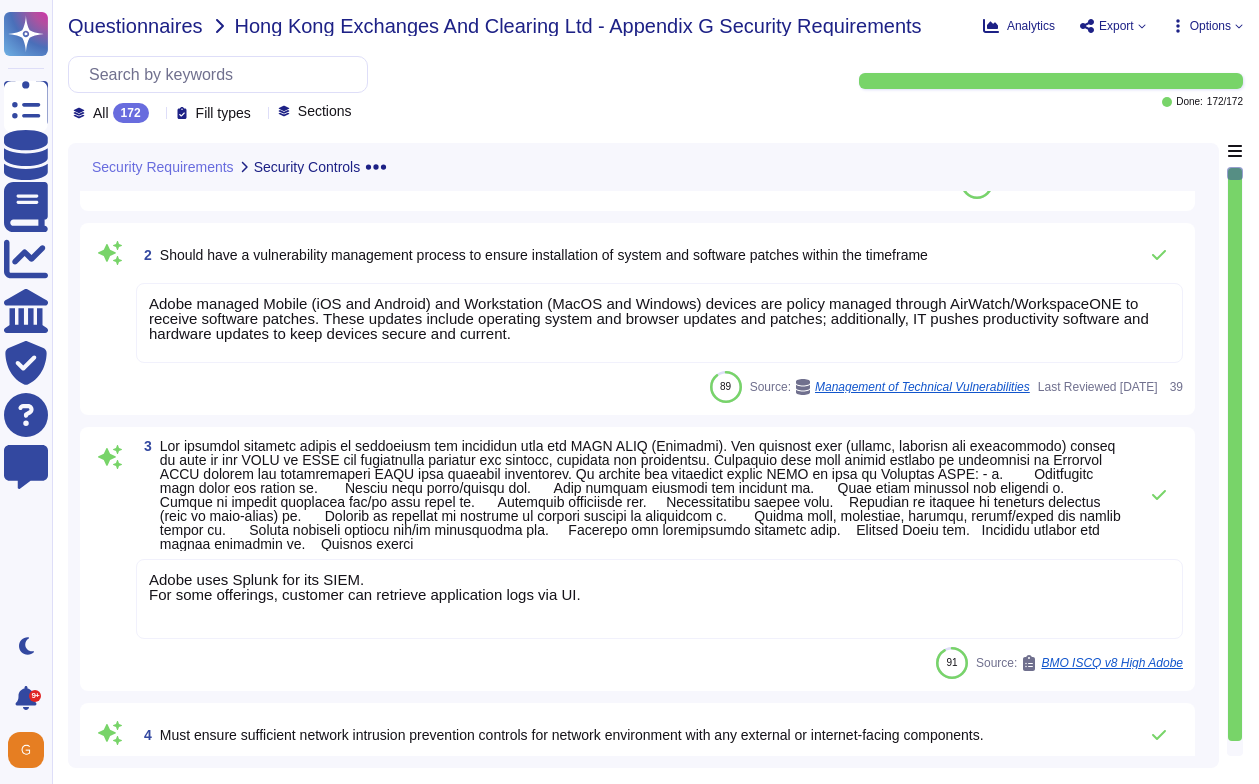 click on "Questionnaires" at bounding box center (135, 26) 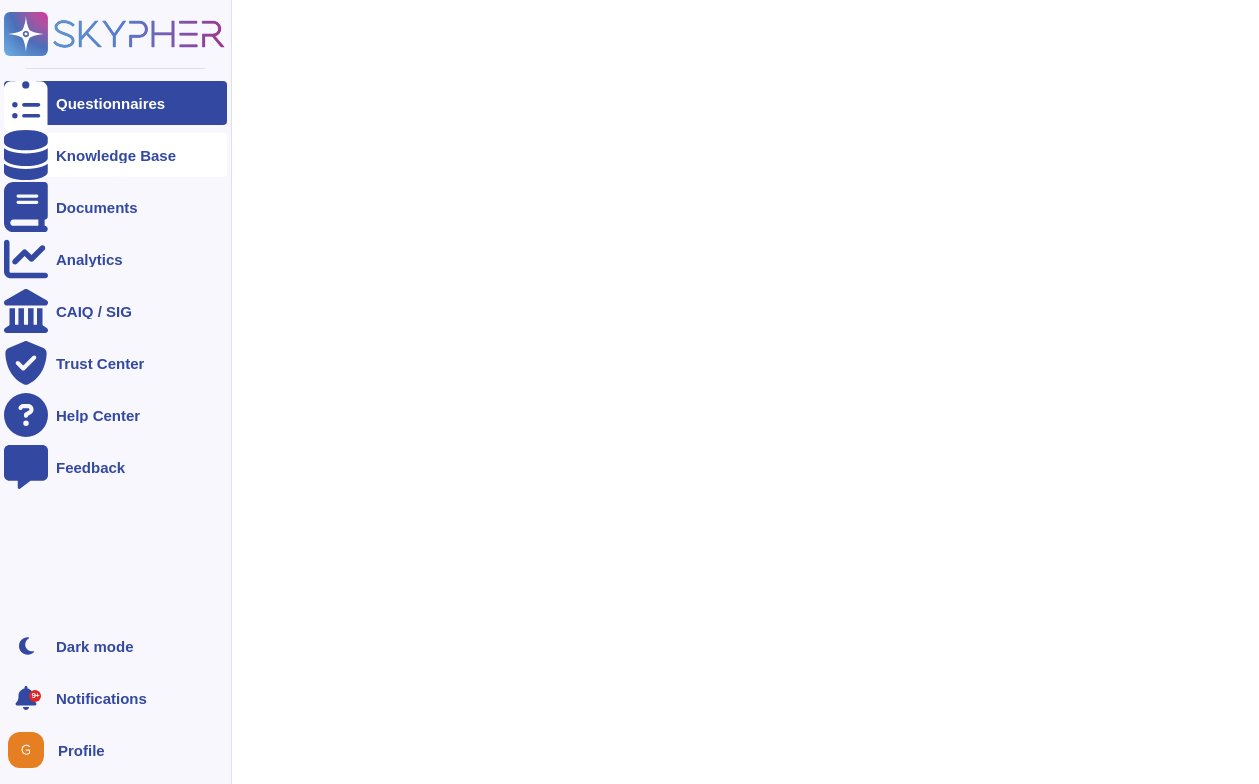 click on "Knowledge Base" at bounding box center (116, 155) 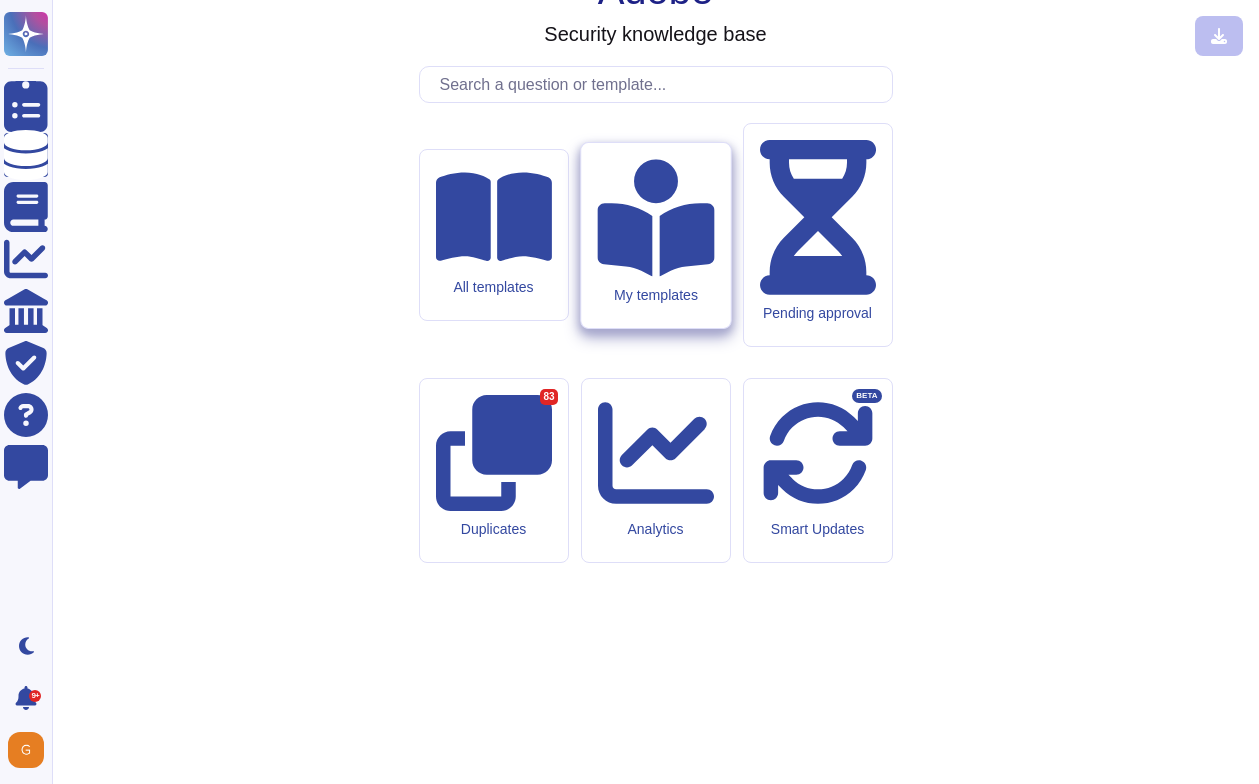 click 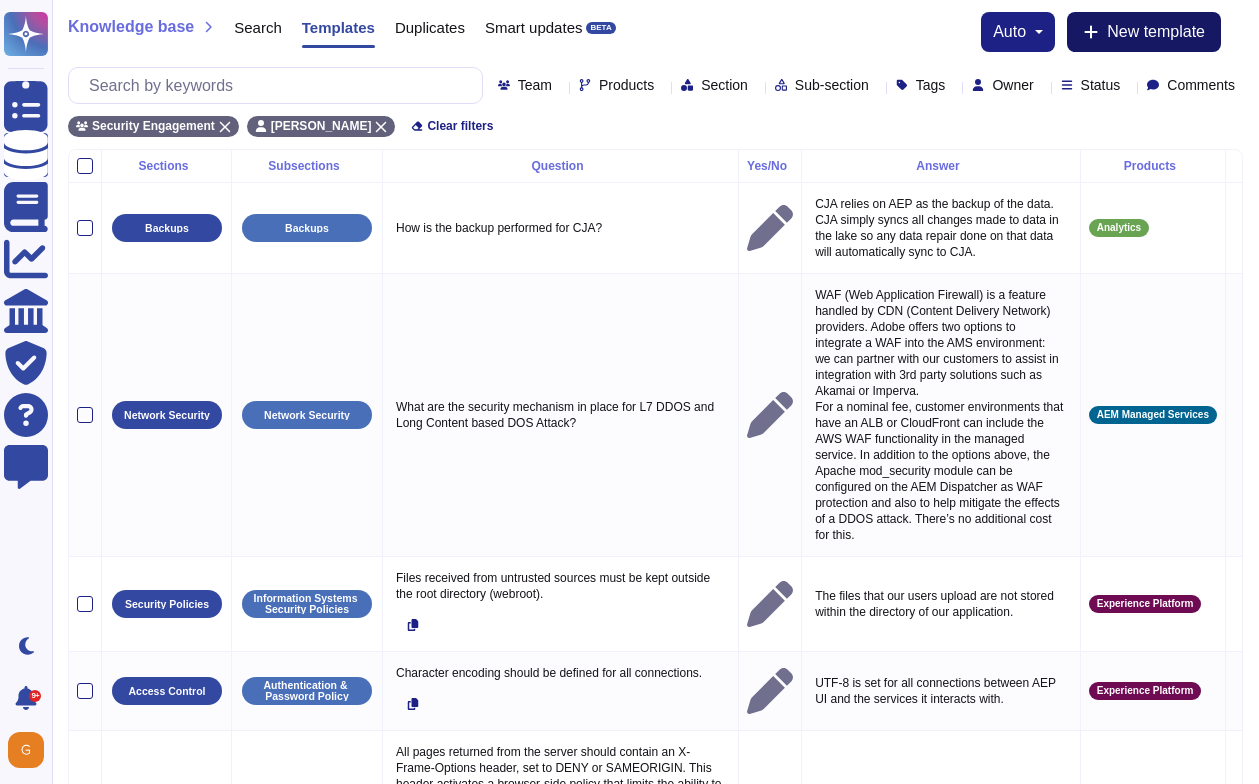 click on "New template" at bounding box center (1156, 32) 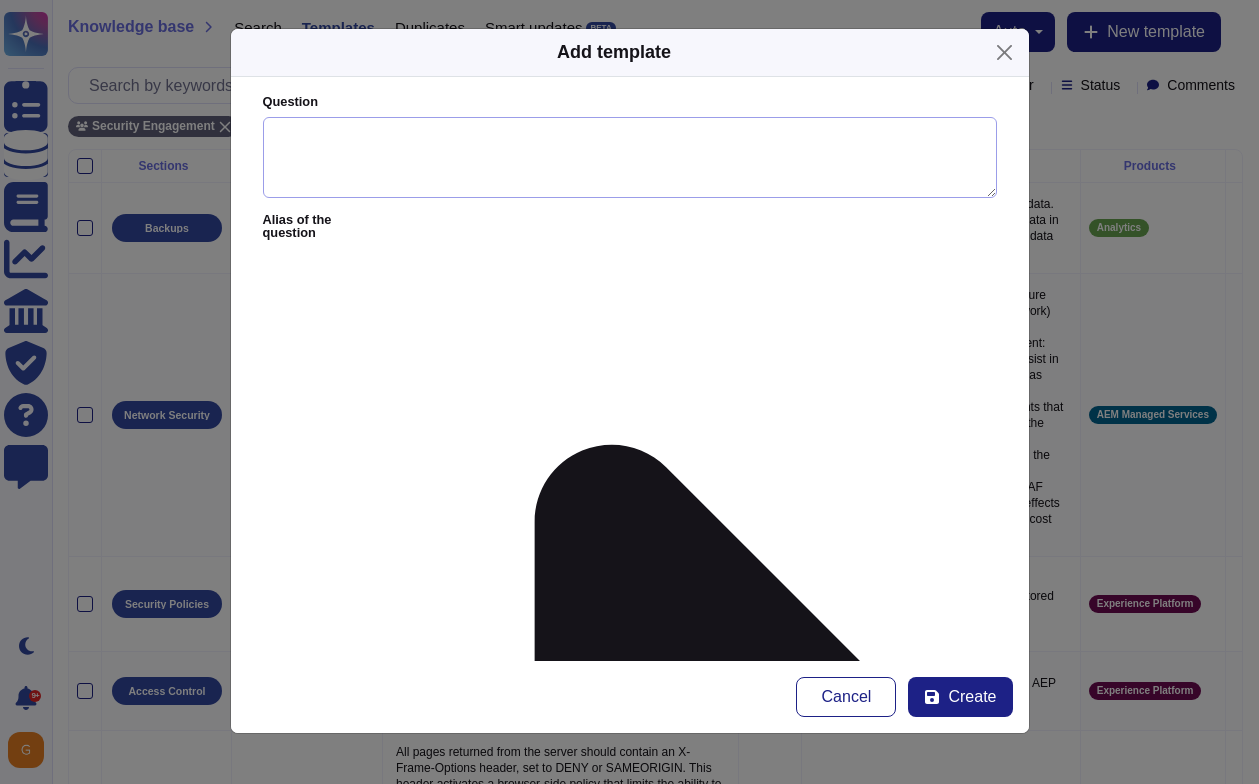 click on "Question" at bounding box center [630, 158] 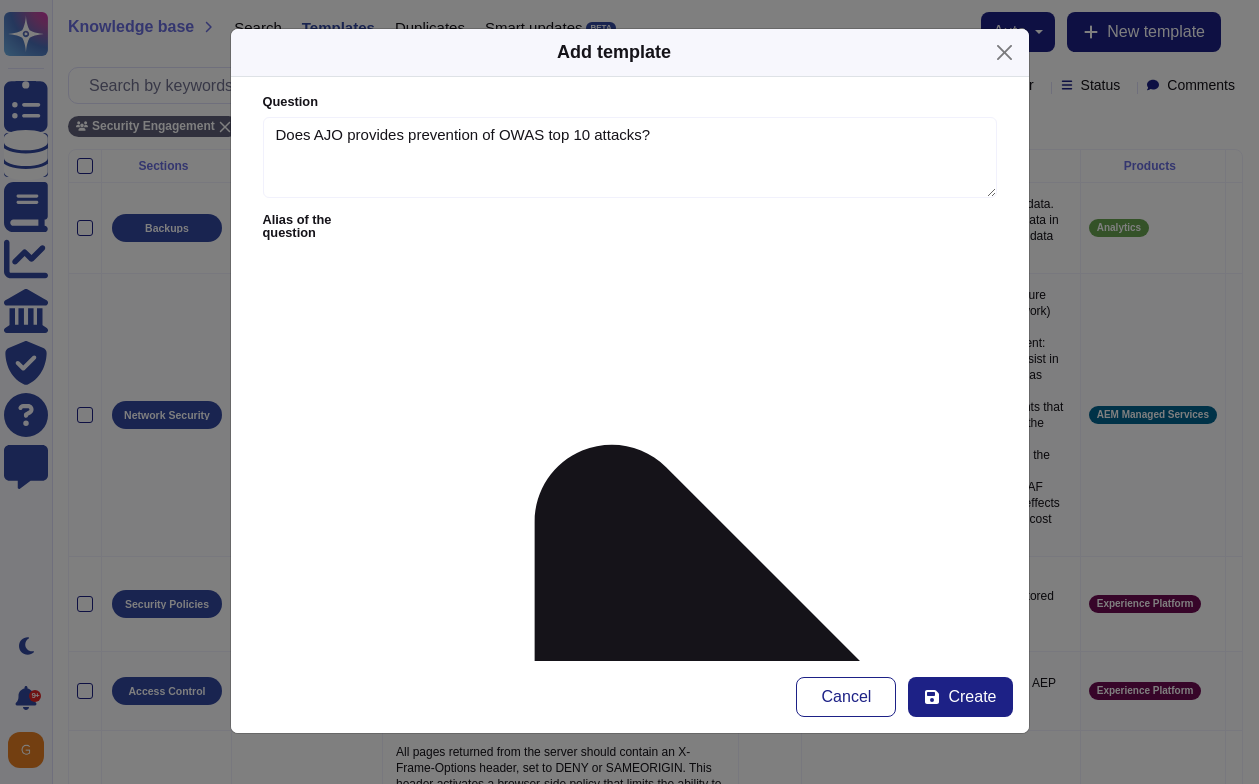type on "Does AJO provides prevention of OWAS top 10 attacks?" 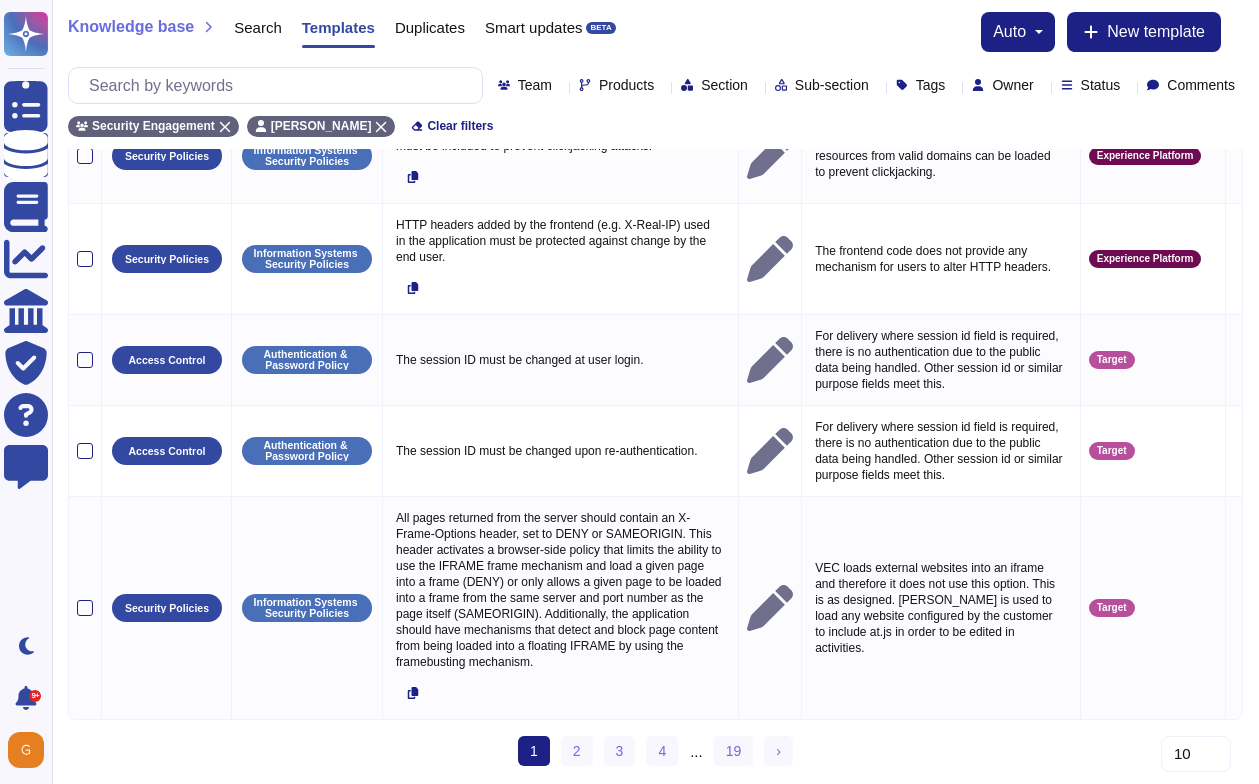 scroll, scrollTop: 988, scrollLeft: 0, axis: vertical 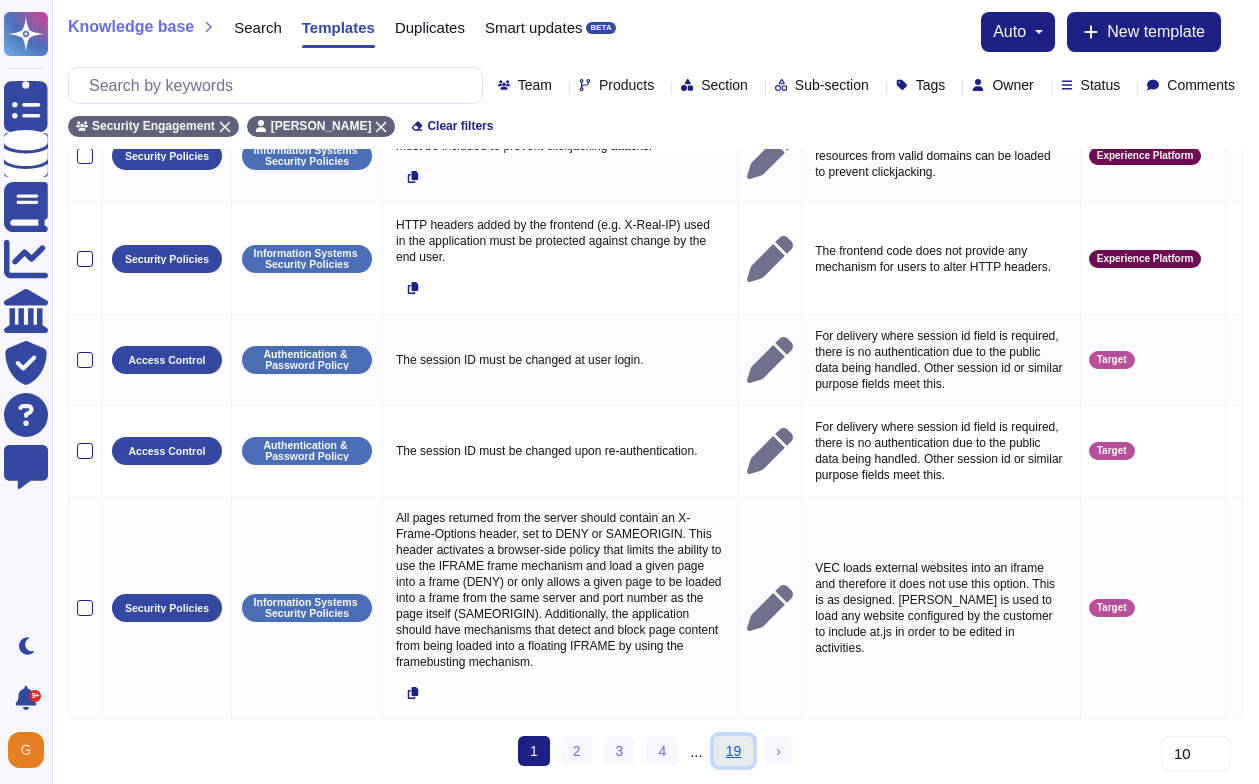 click on "19" at bounding box center (734, 751) 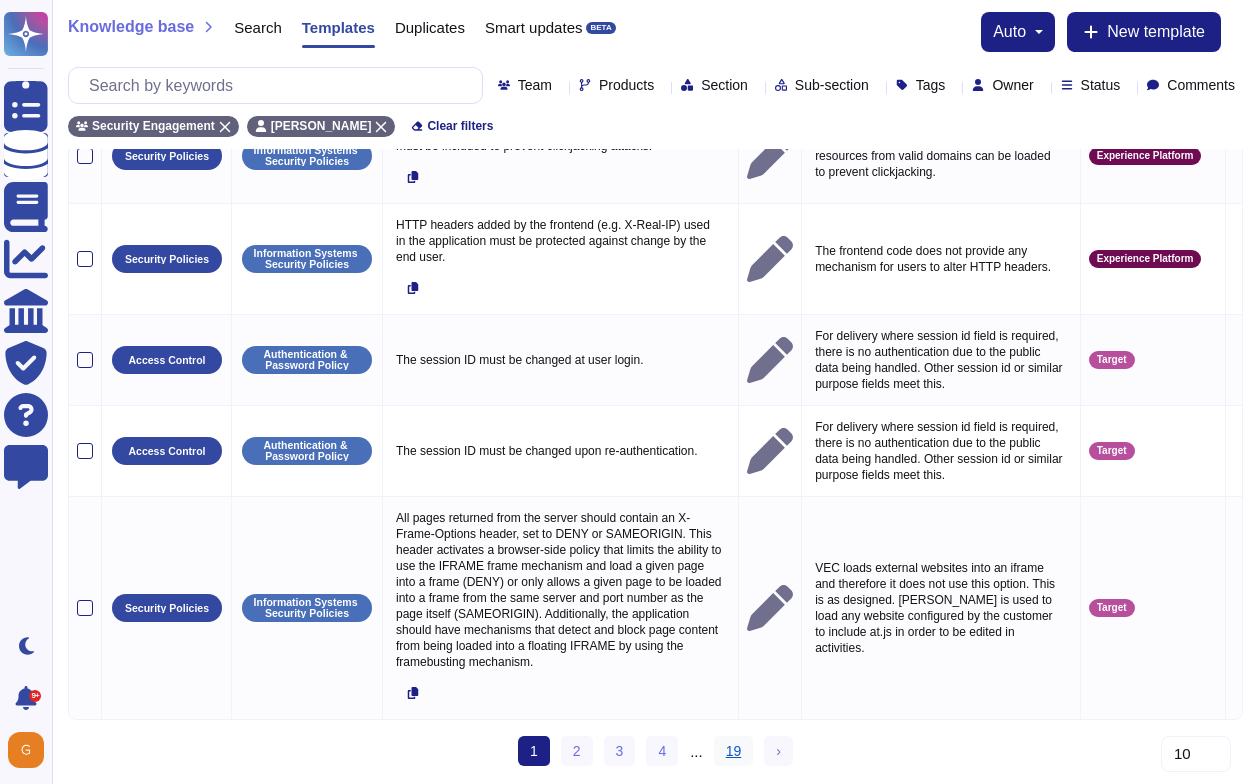 scroll, scrollTop: 921, scrollLeft: 0, axis: vertical 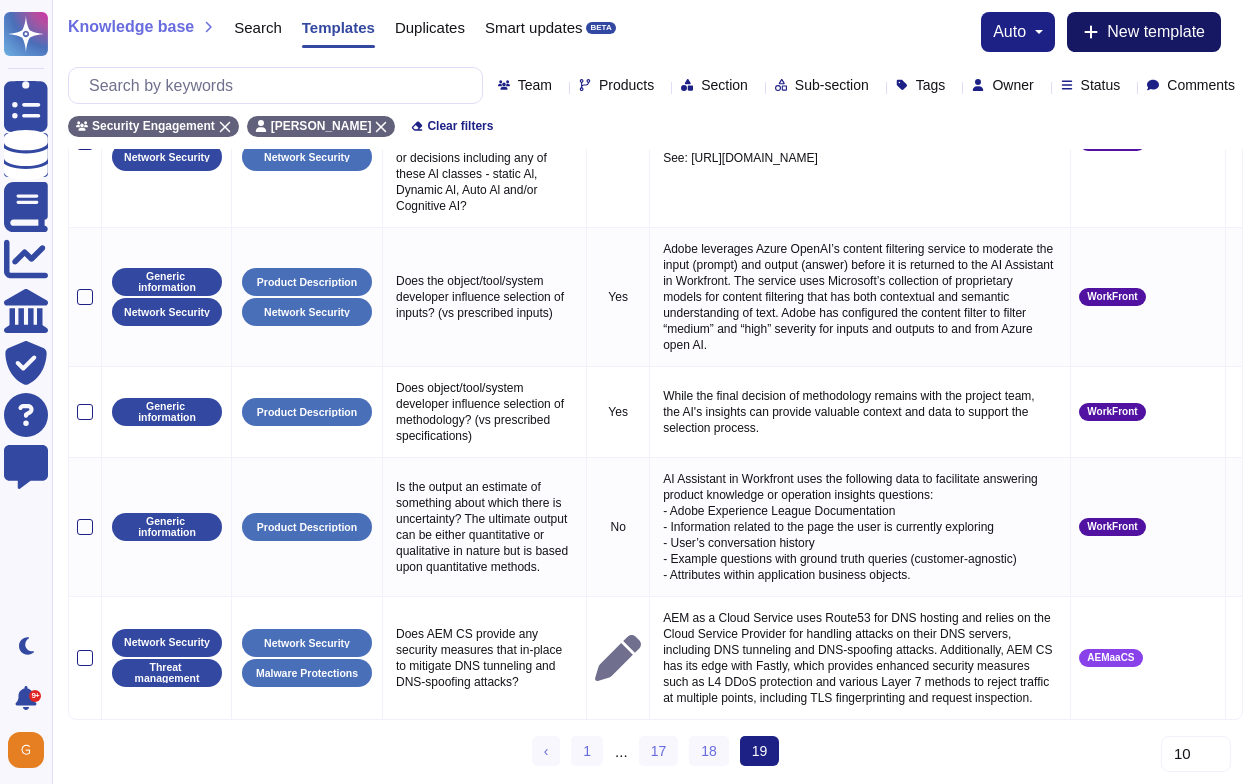 click on "New template" at bounding box center [1144, 32] 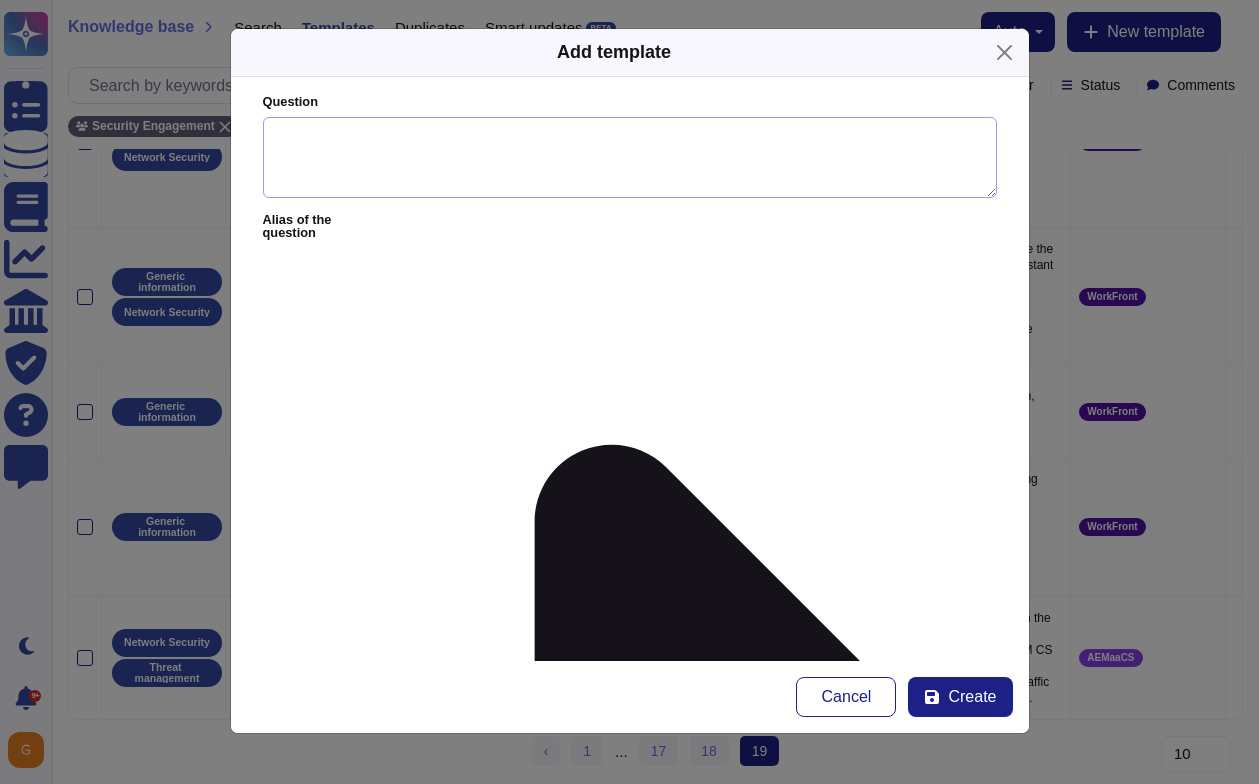 click on "Question" at bounding box center (630, 158) 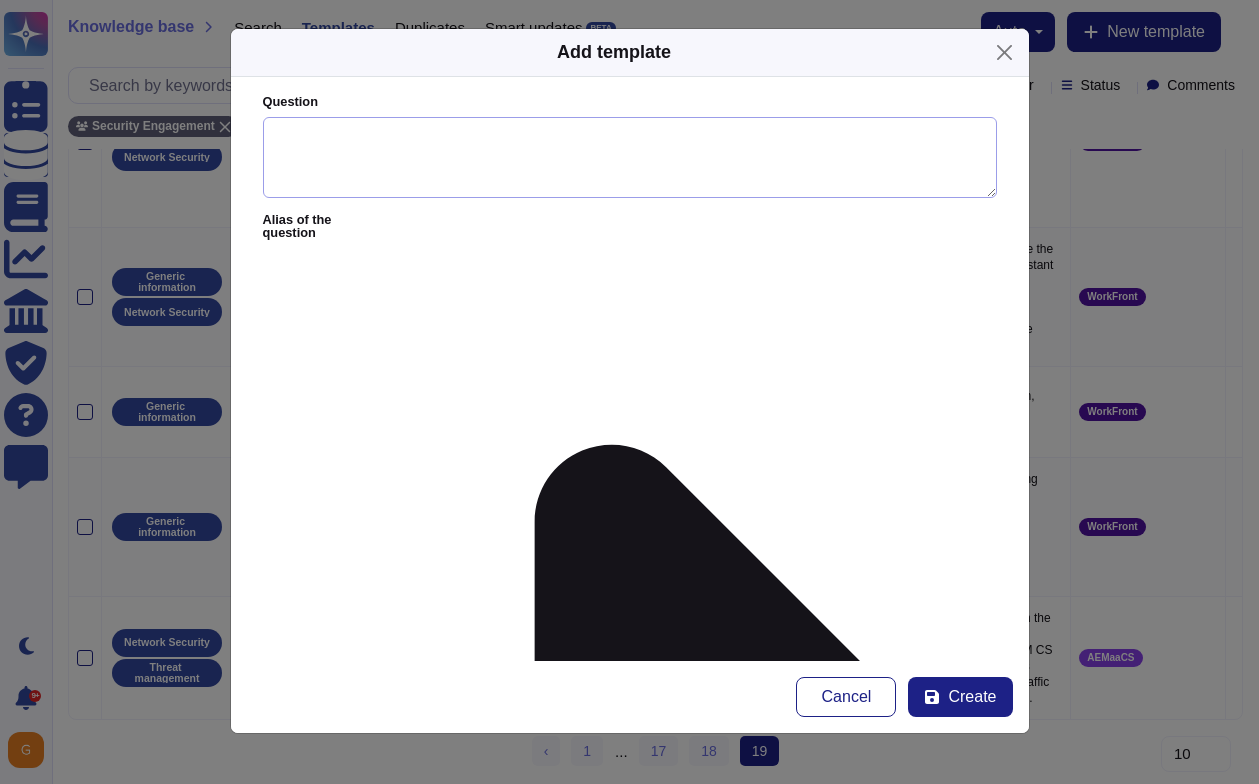 paste on "Does AJO provides prevention of OWAS top 10 attacks?" 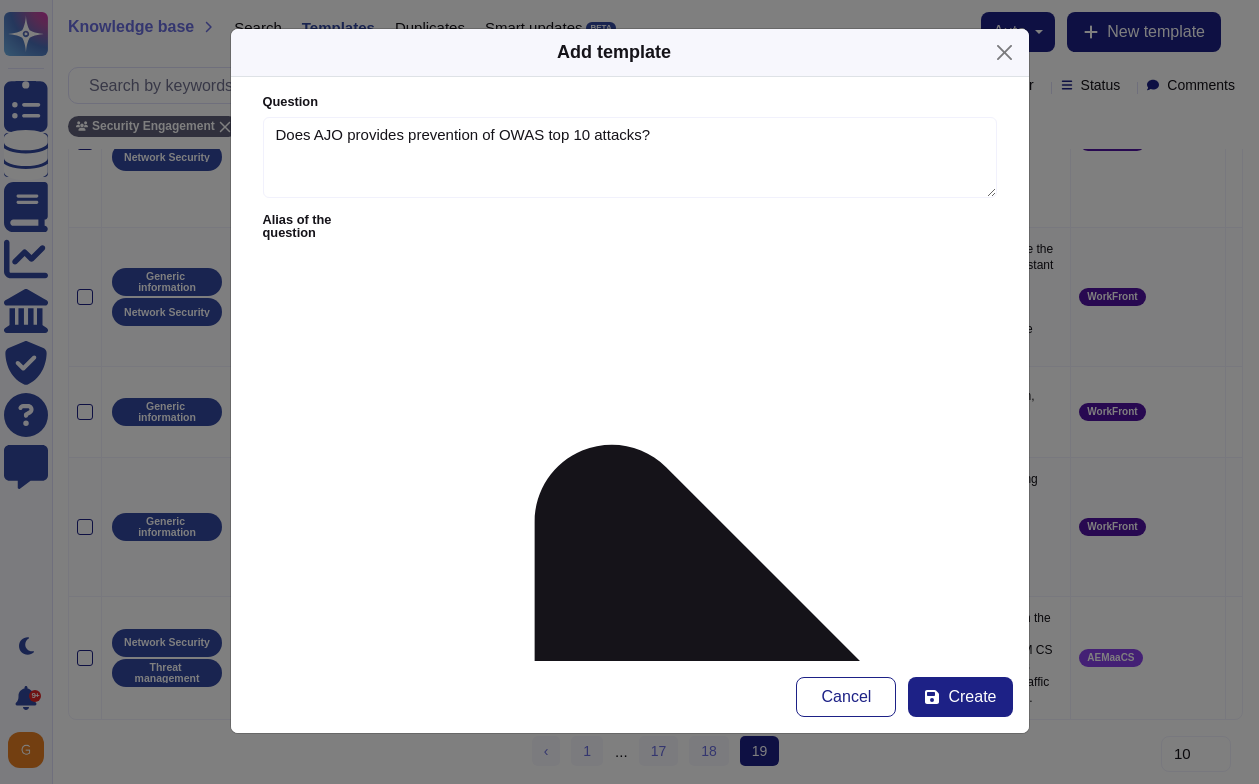 type on "Does AJO provides prevention of OWAS top 10 attacks?" 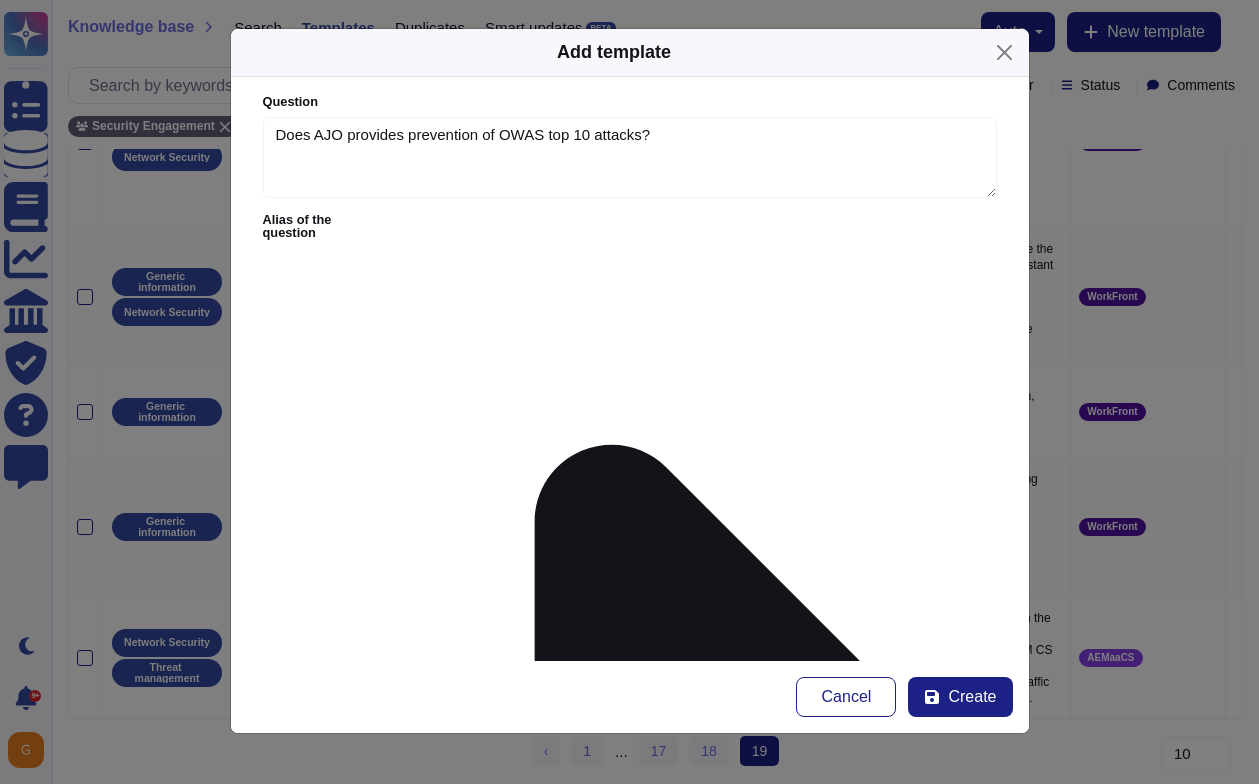 click on "Answer" at bounding box center [630, 1537] 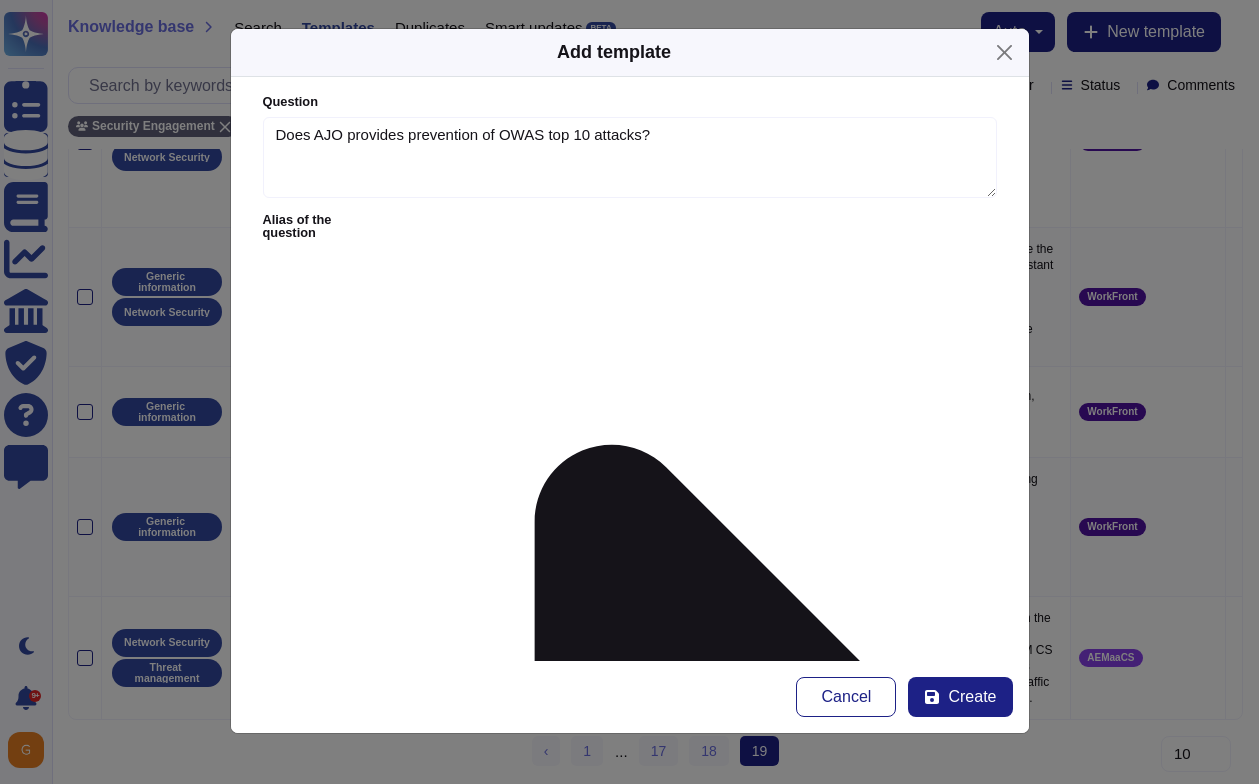 paste on "- Recursive Elements
- Public Key DoS
- Resource Hijack
- Oversize message layouts
- Oversize JSON or element values
- Oversize JSON array elements
- Malformed RESTful messages
- Continuously false password attack
- Messages with an abnormally large number of nested elements
- XML Entity Expansion
- XML Document Size Attacks
- XML Document Width Attacks
- XML Document Depth Attacks
- XML Flood" 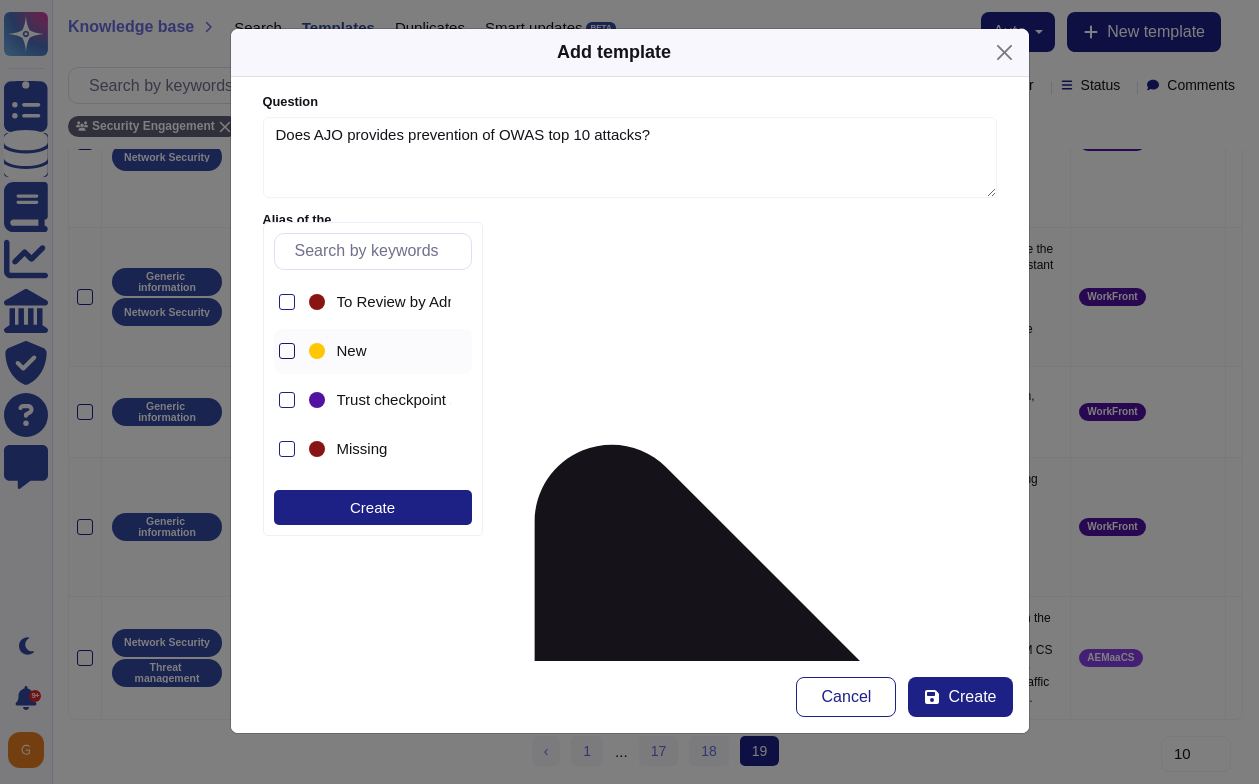 click at bounding box center [287, 351] 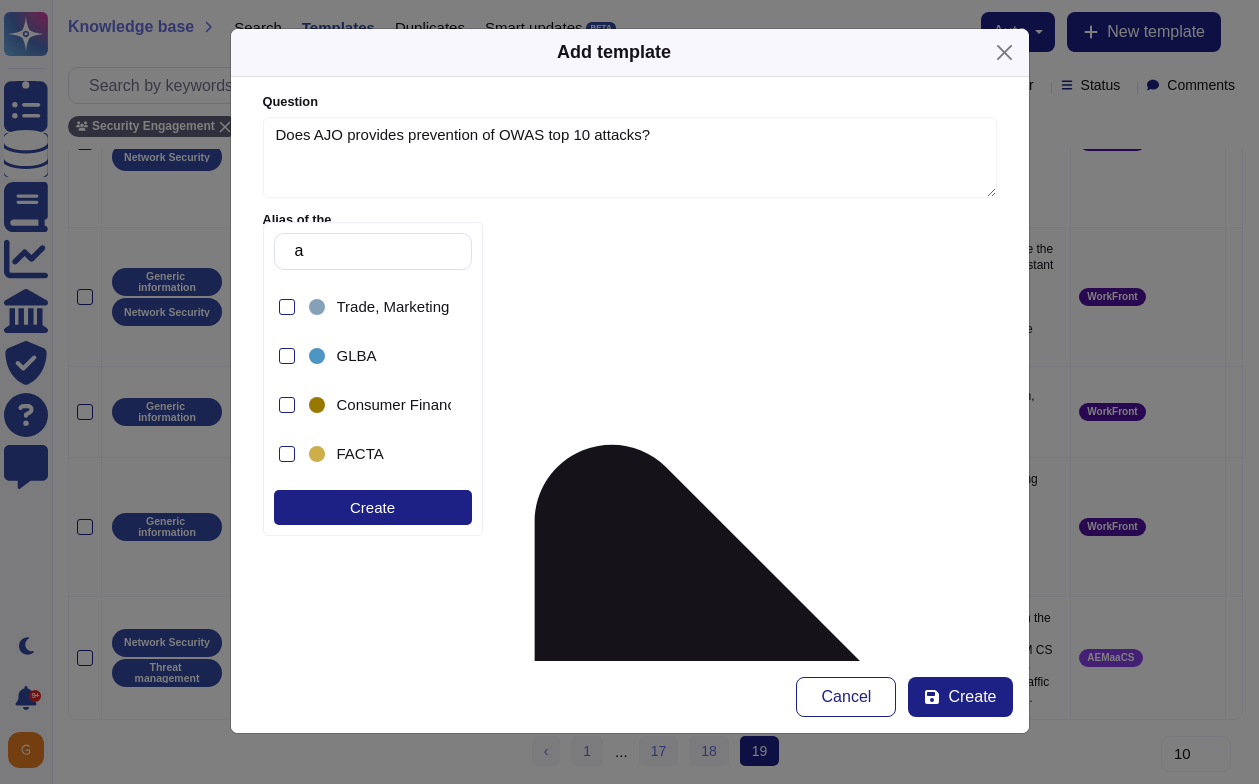 scroll, scrollTop: 0, scrollLeft: 0, axis: both 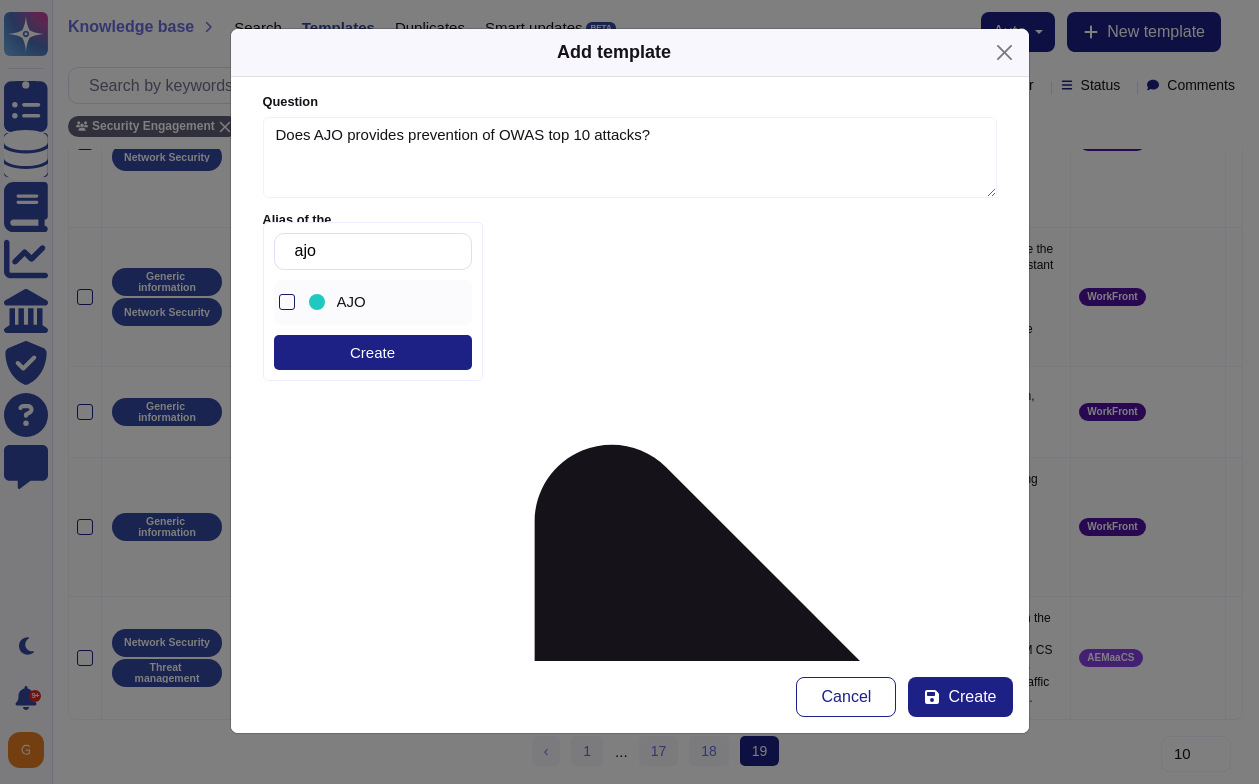click at bounding box center (287, 302) 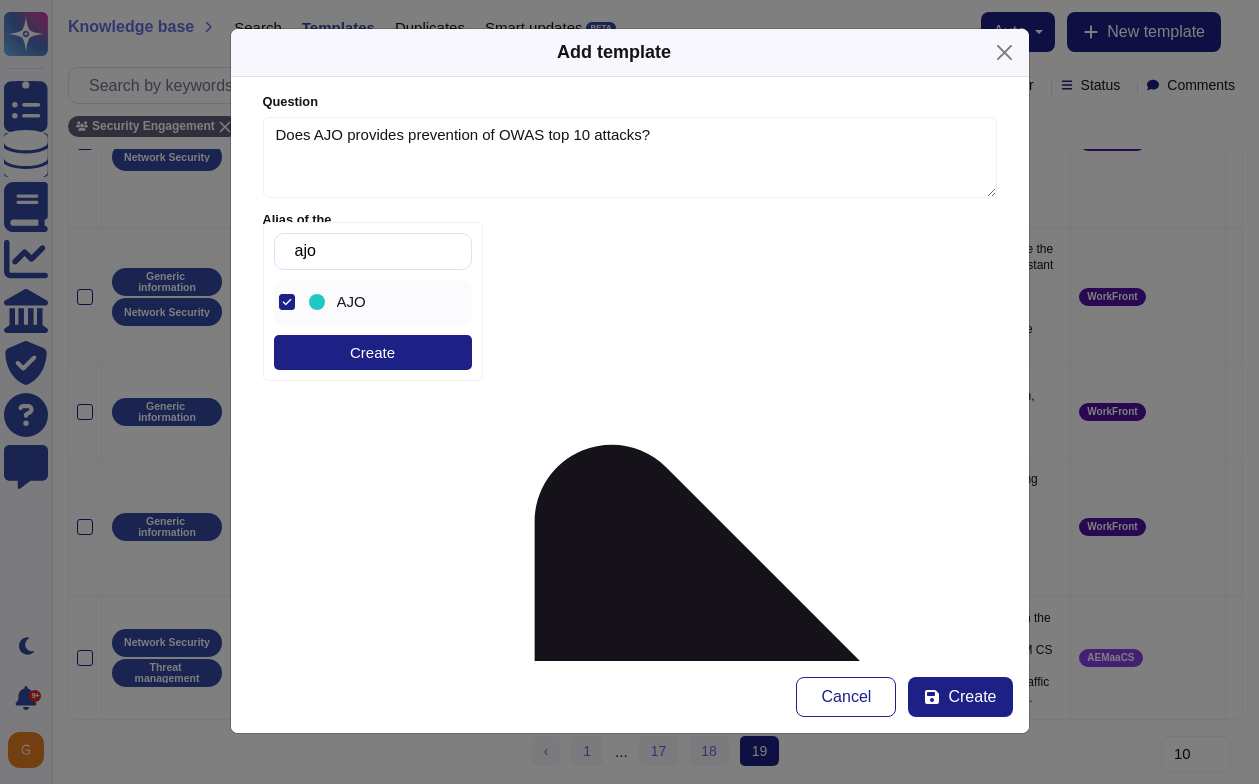 drag, startPoint x: 416, startPoint y: 251, endPoint x: 296, endPoint y: 245, distance: 120.14991 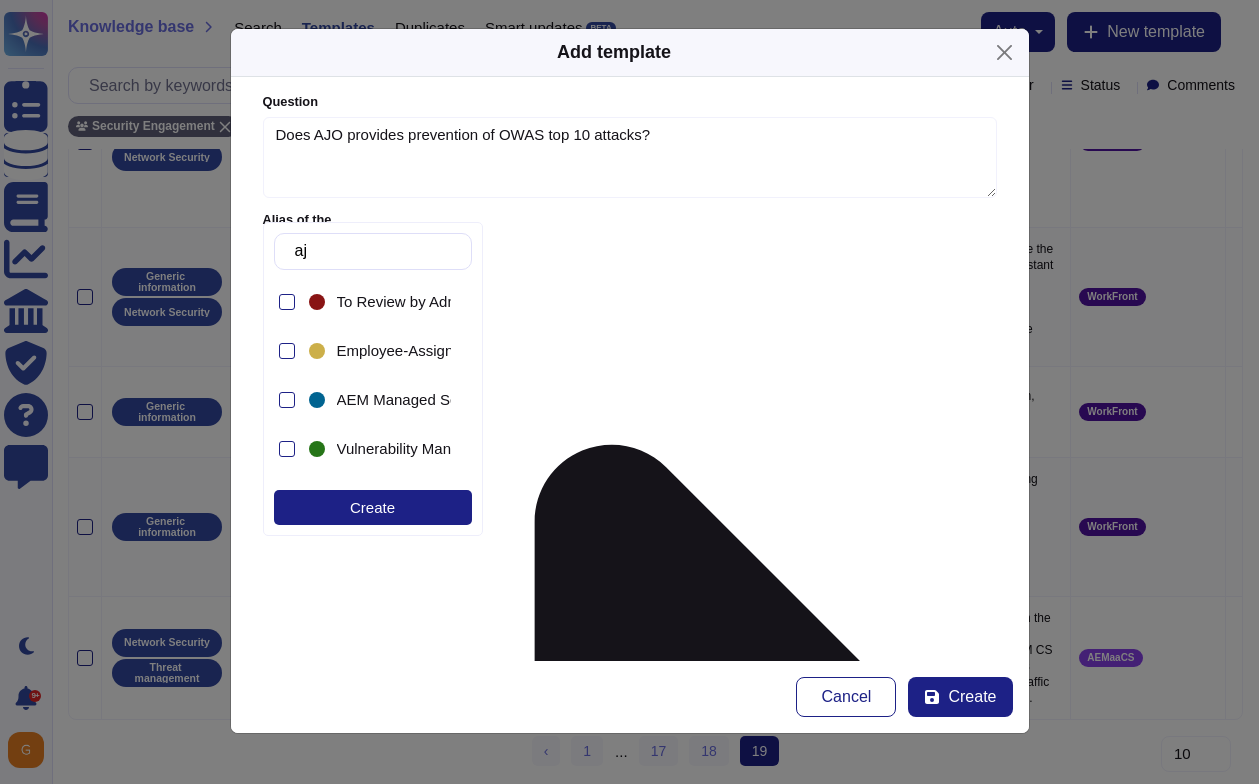 type on "a" 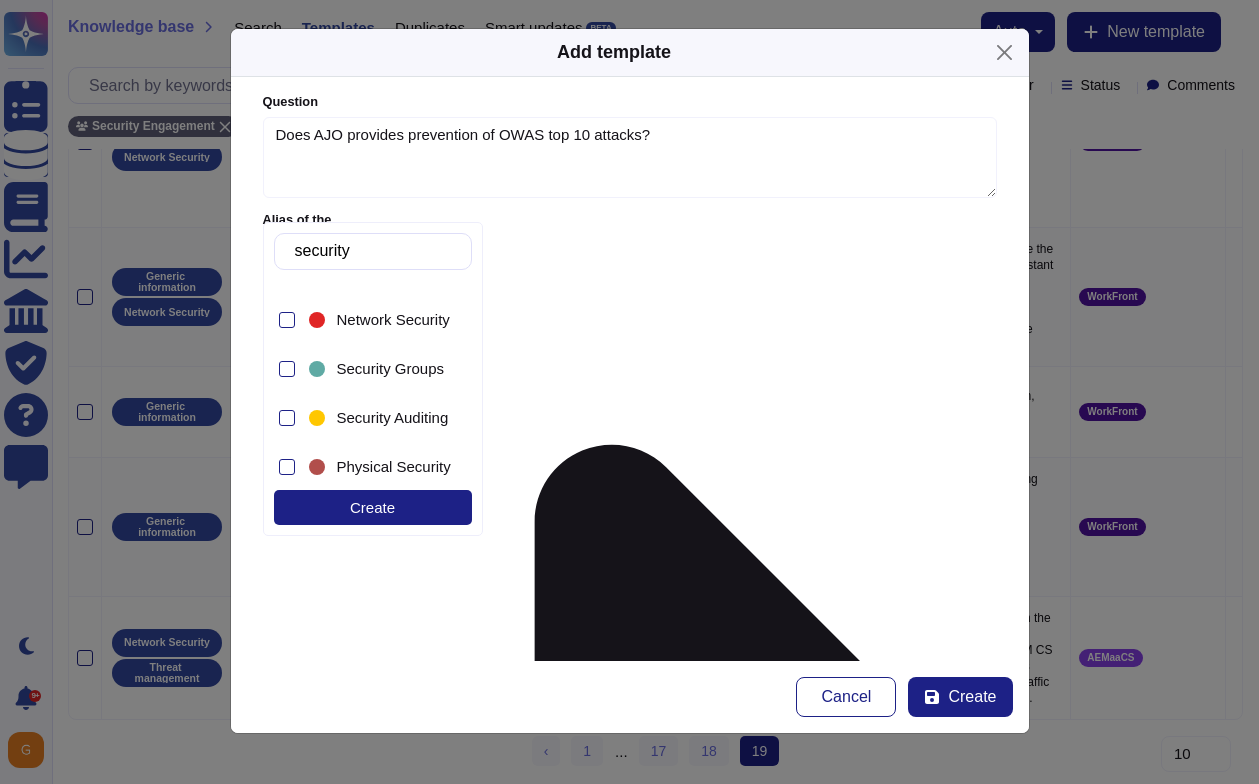 scroll, scrollTop: 0, scrollLeft: 0, axis: both 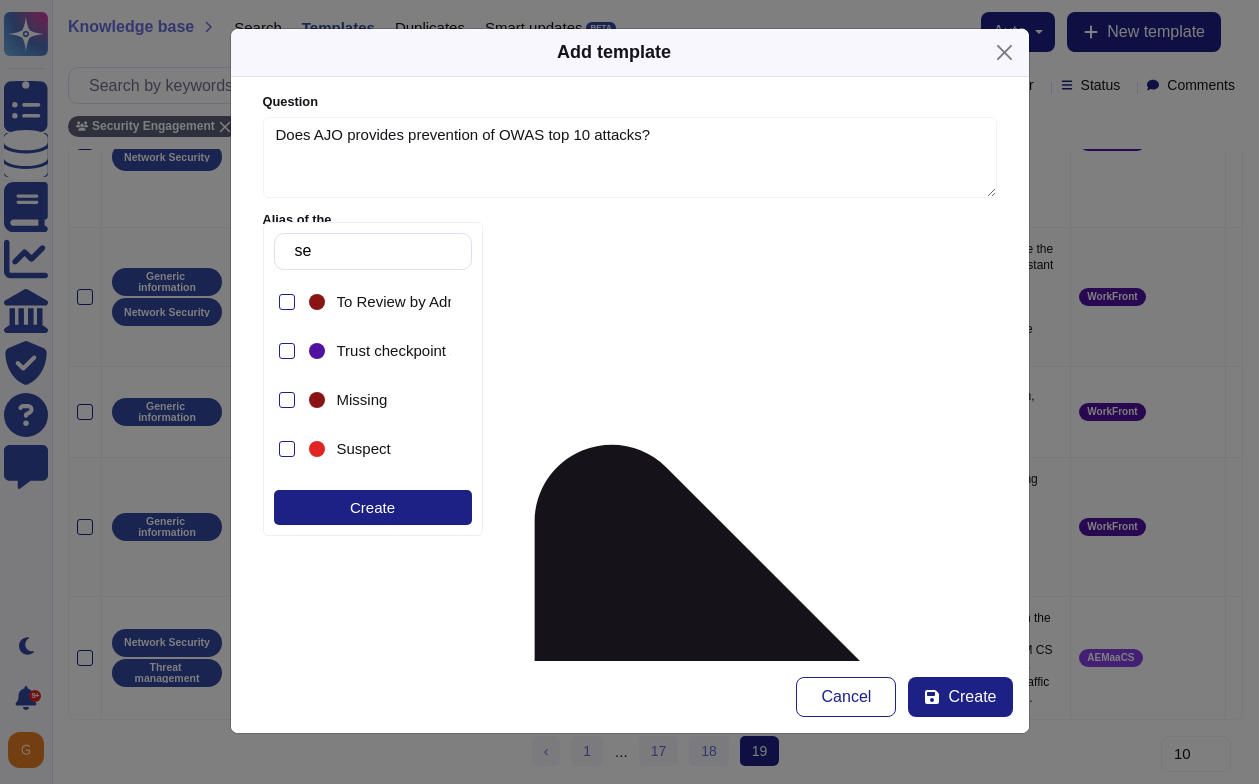 type on "s" 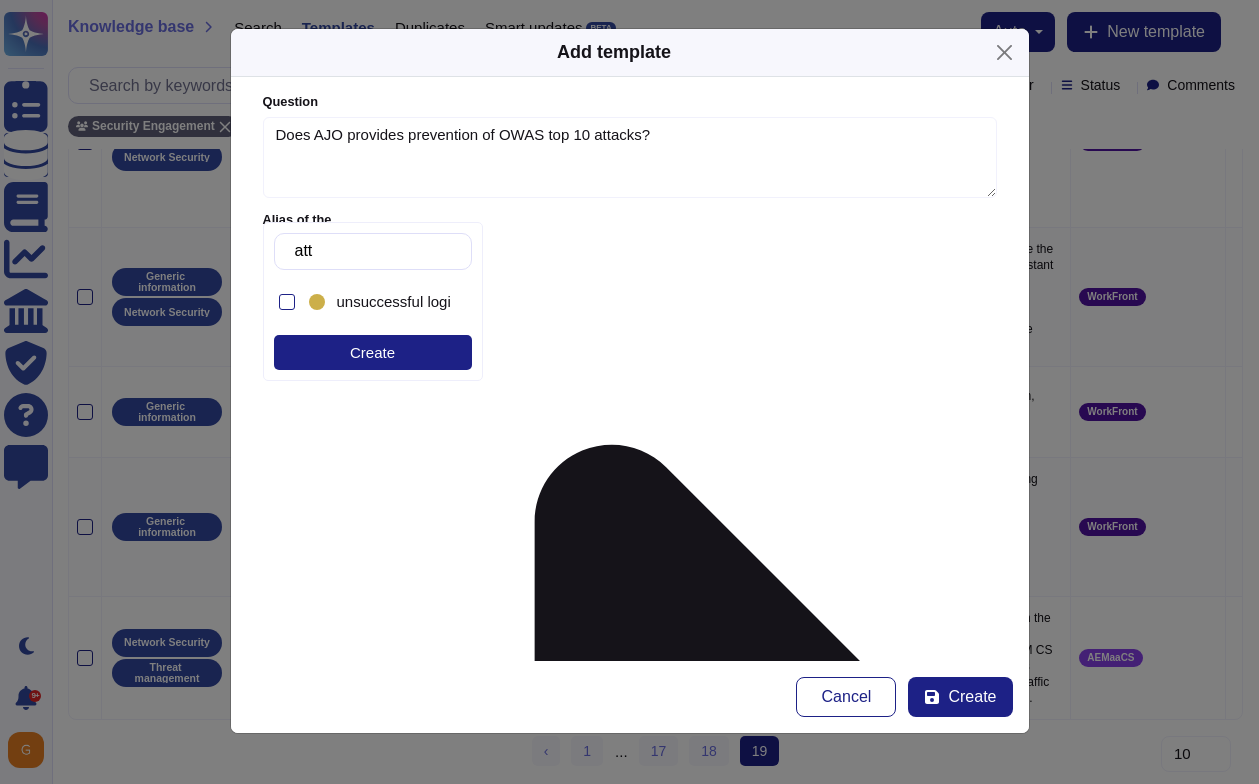 type on "atta" 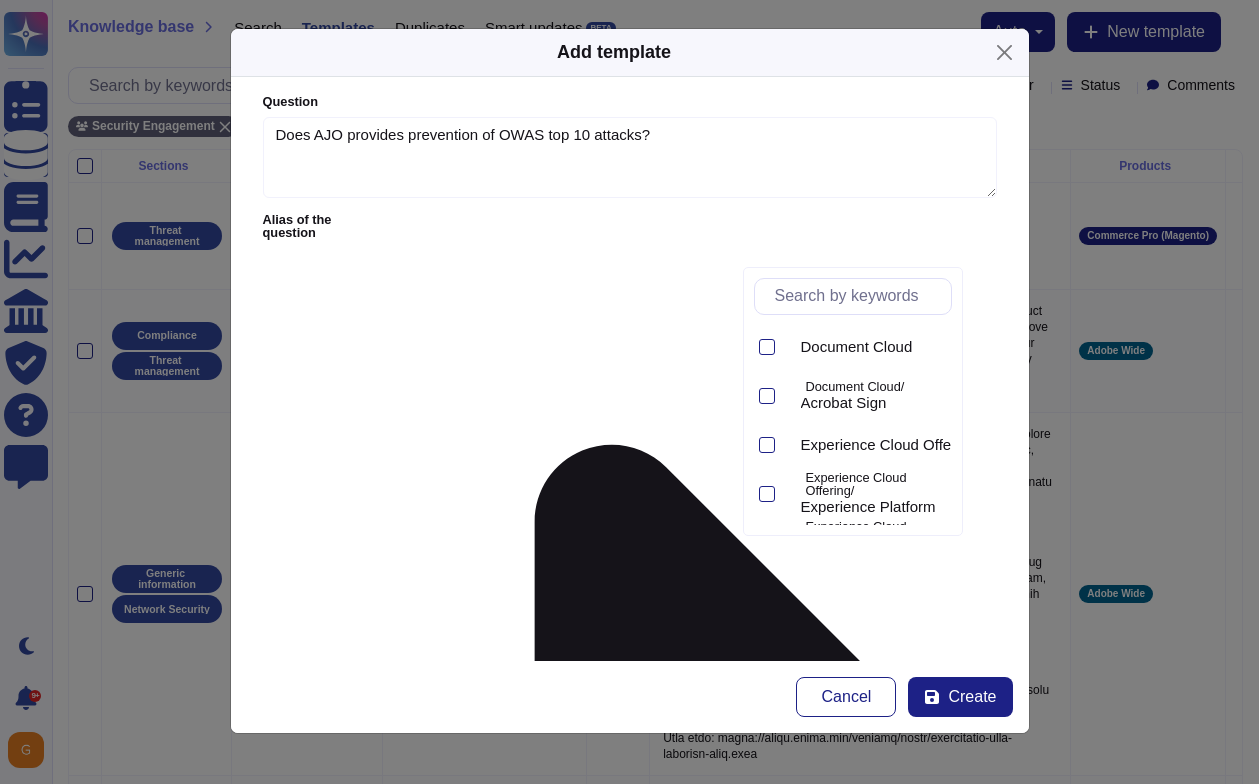 scroll, scrollTop: 921, scrollLeft: 0, axis: vertical 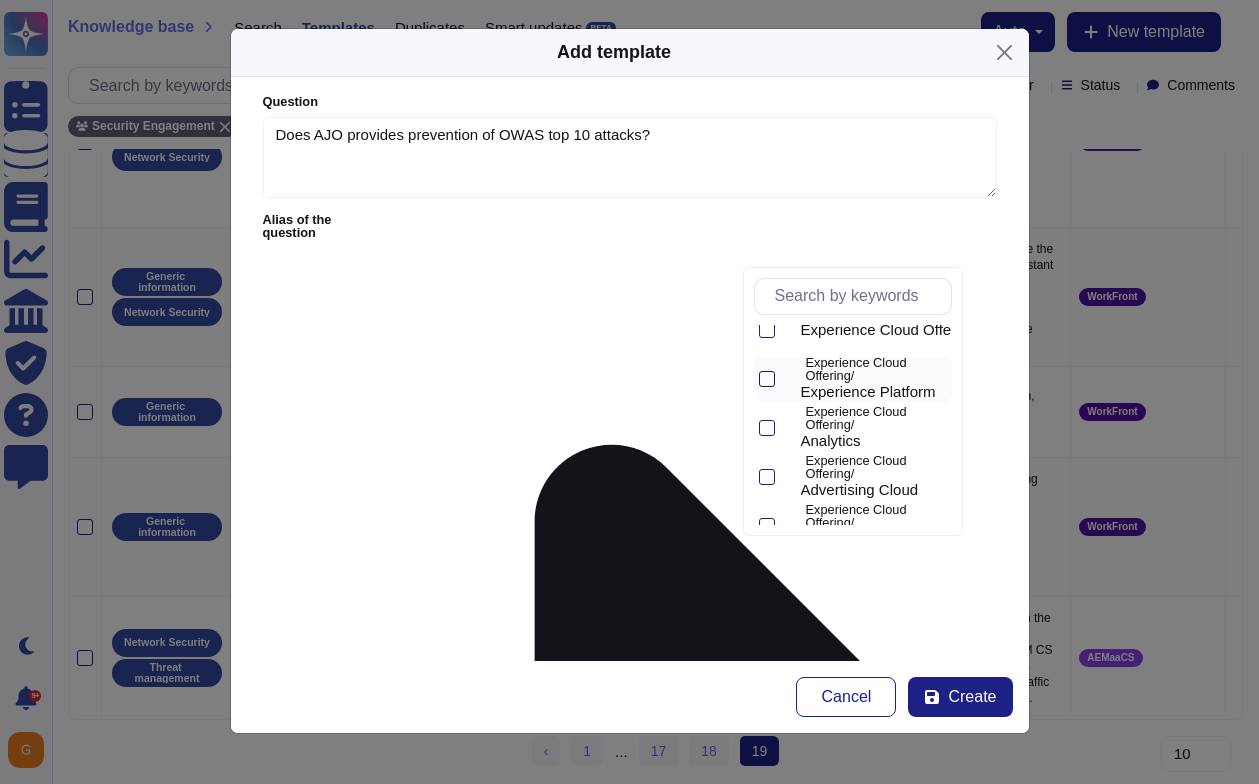 click at bounding box center [767, 379] 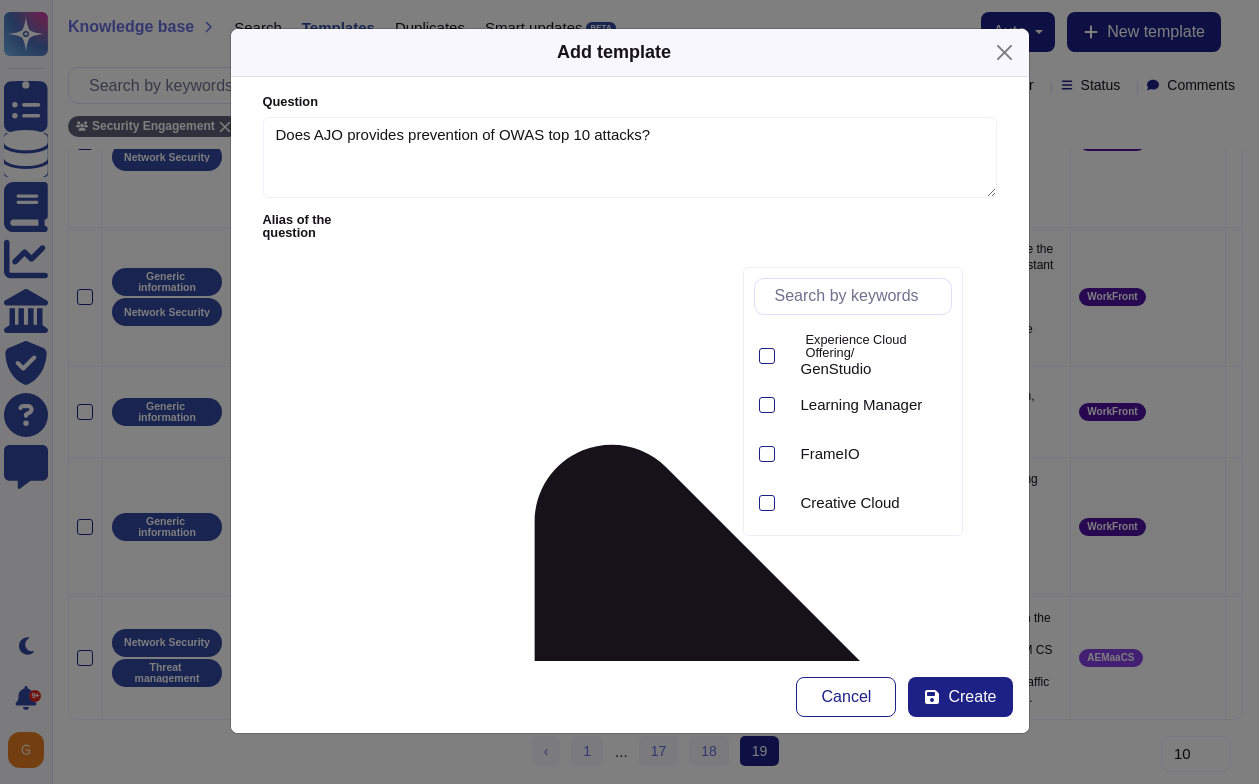 scroll, scrollTop: 972, scrollLeft: 0, axis: vertical 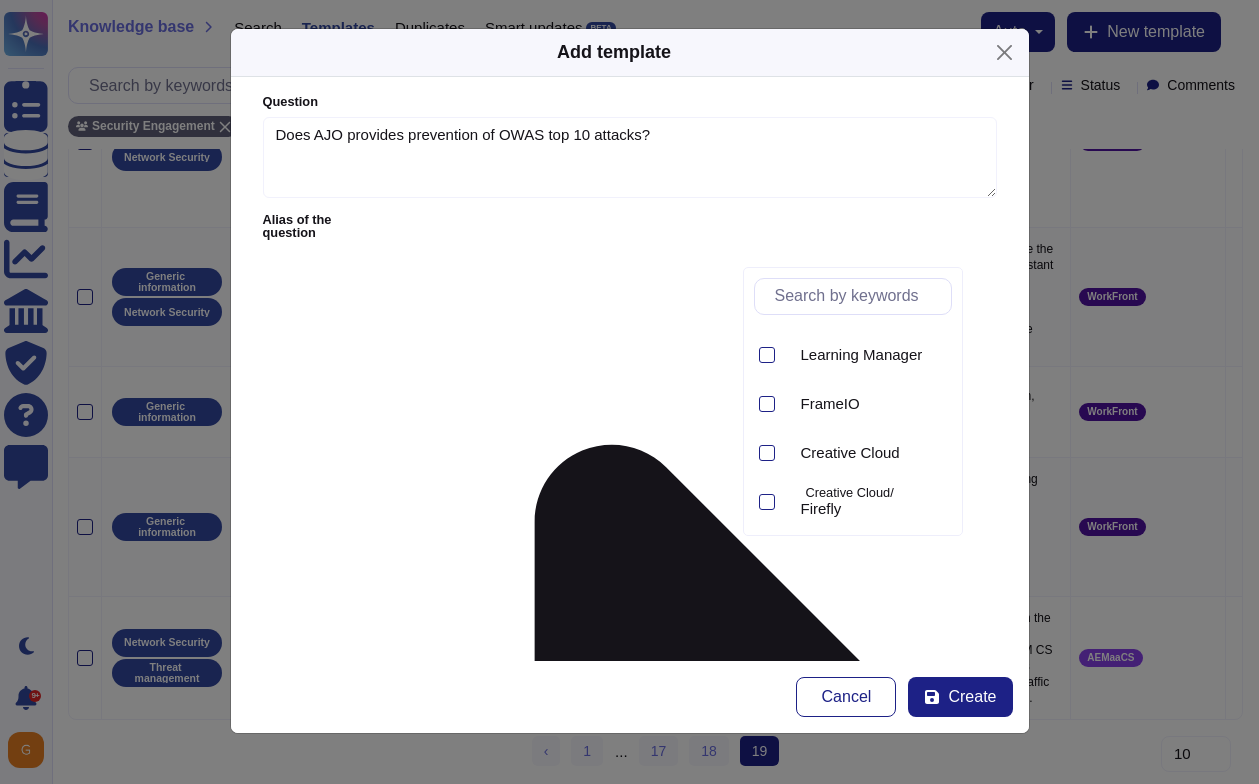 click on "Sections" at bounding box center [328, 3042] 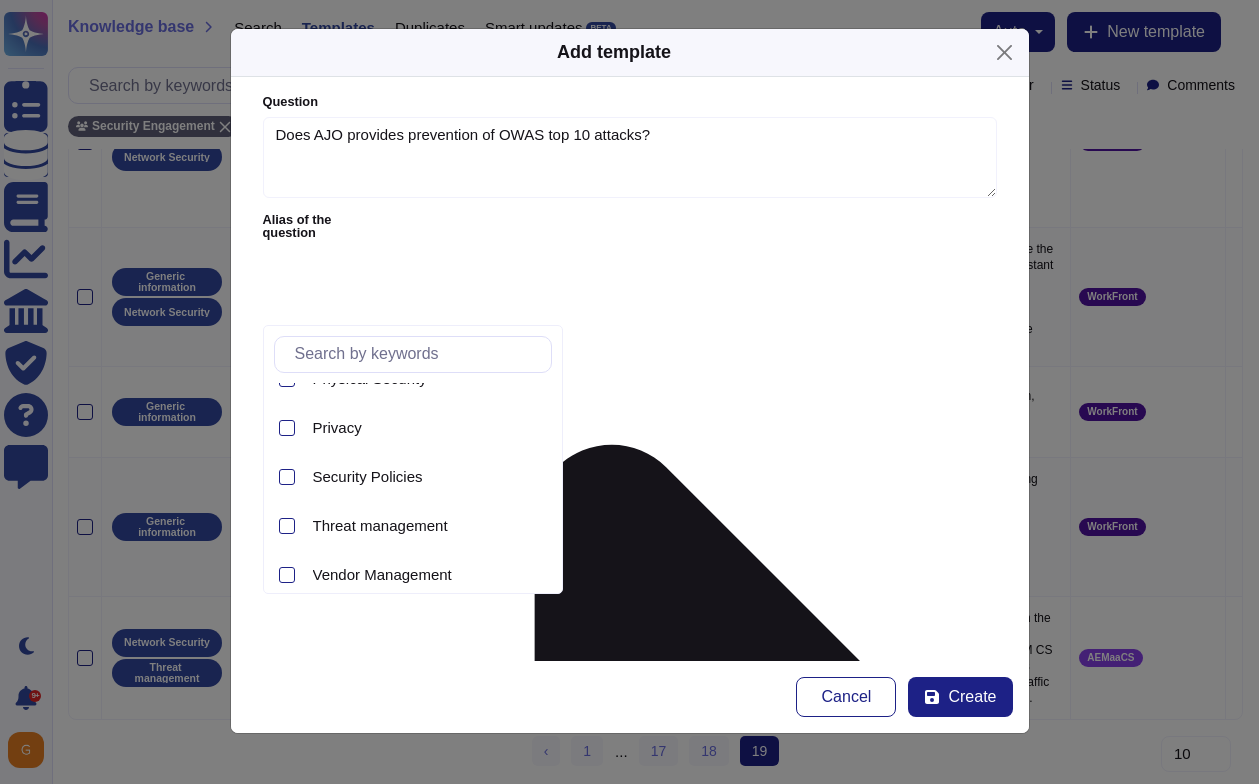 scroll, scrollTop: 825, scrollLeft: 0, axis: vertical 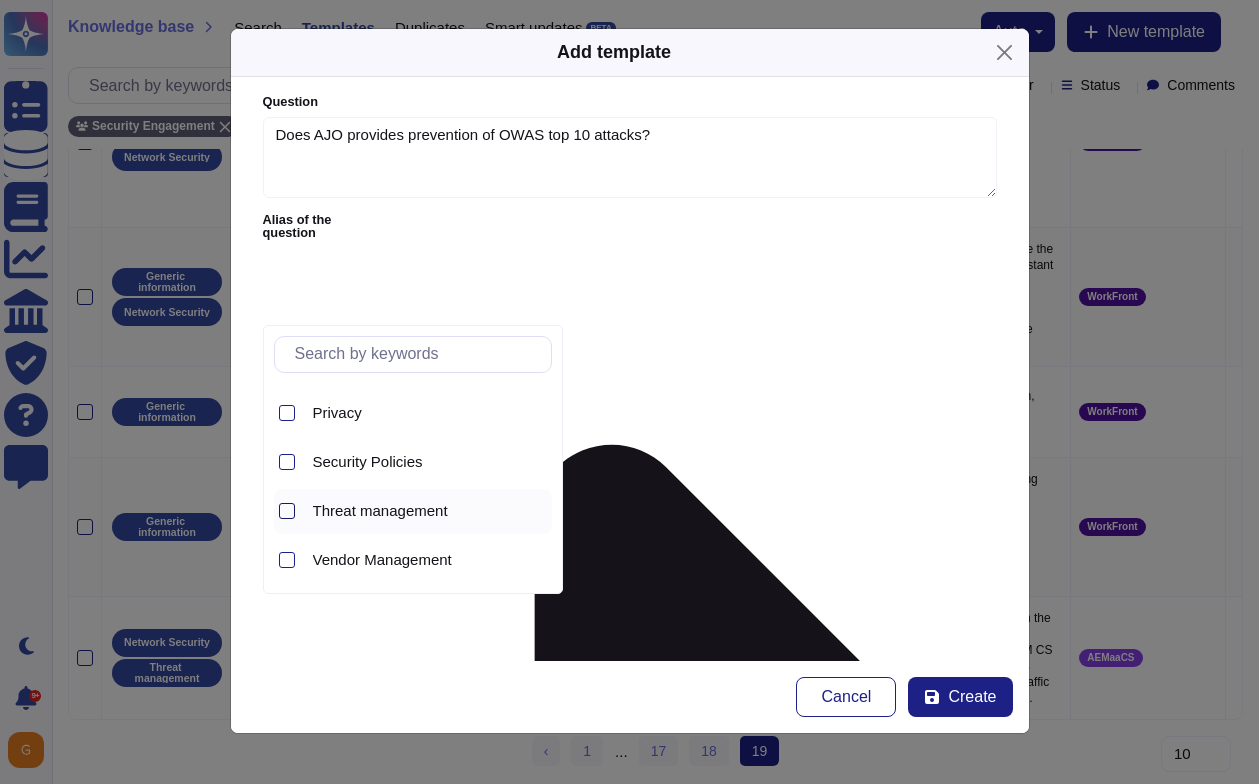 click at bounding box center (287, 511) 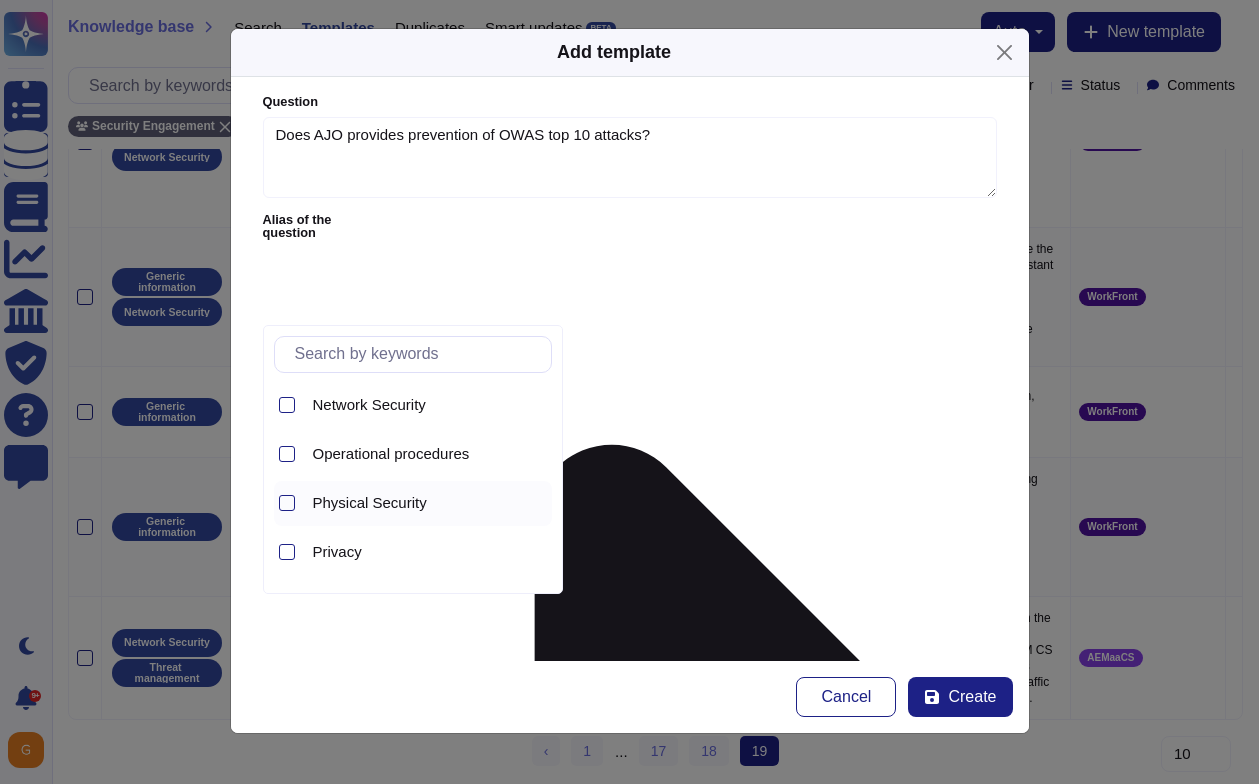 scroll, scrollTop: 653, scrollLeft: 0, axis: vertical 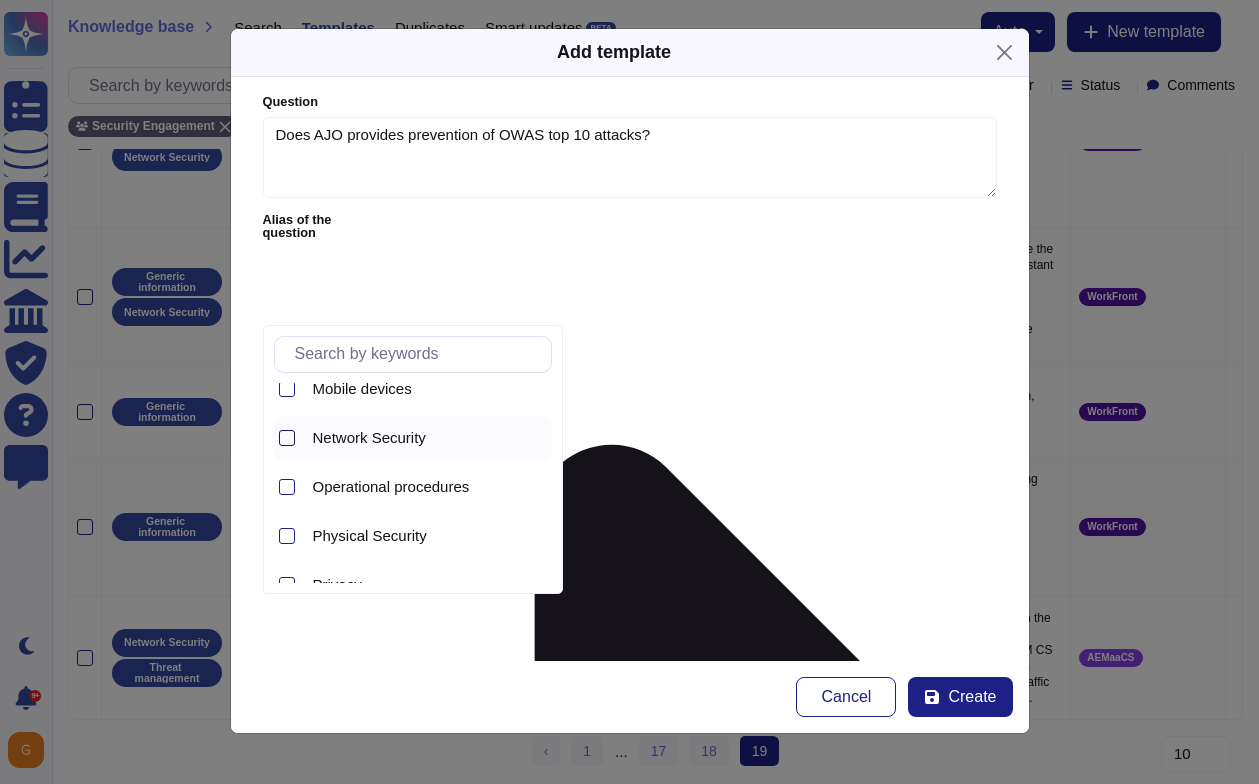 click at bounding box center [287, 438] 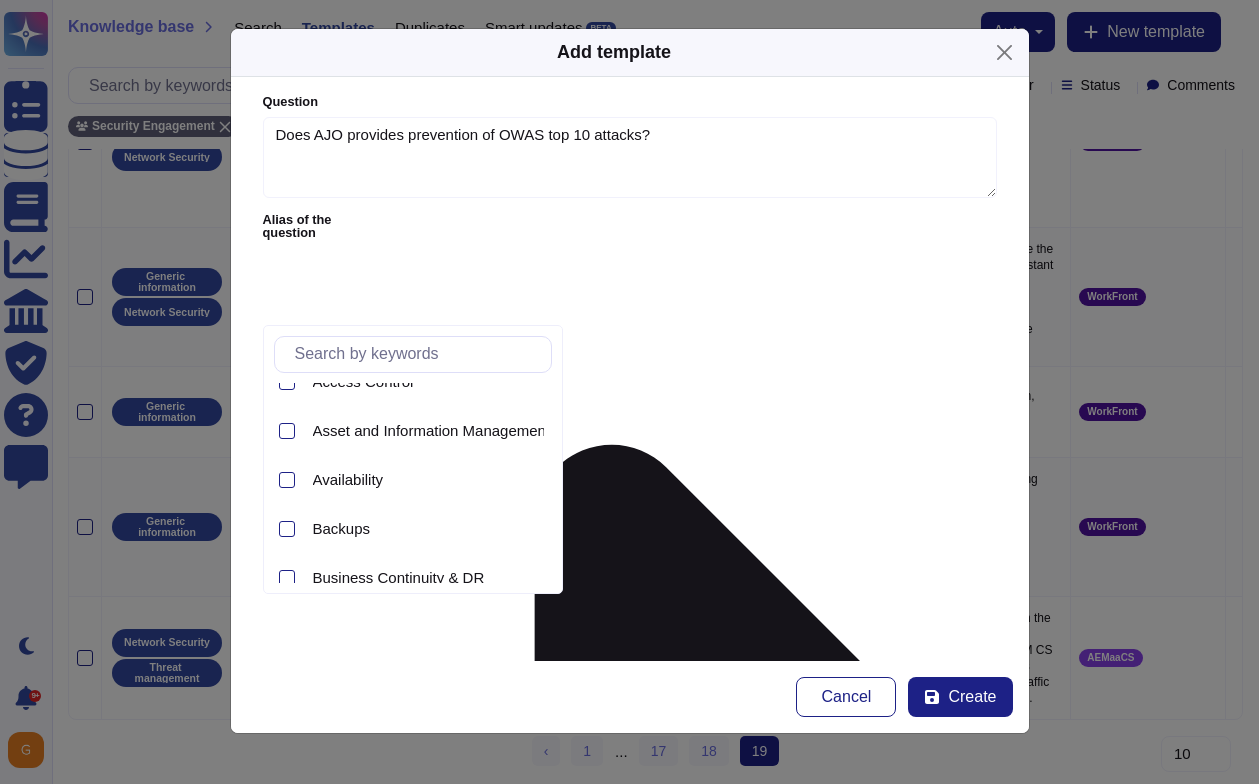 scroll, scrollTop: 0, scrollLeft: 0, axis: both 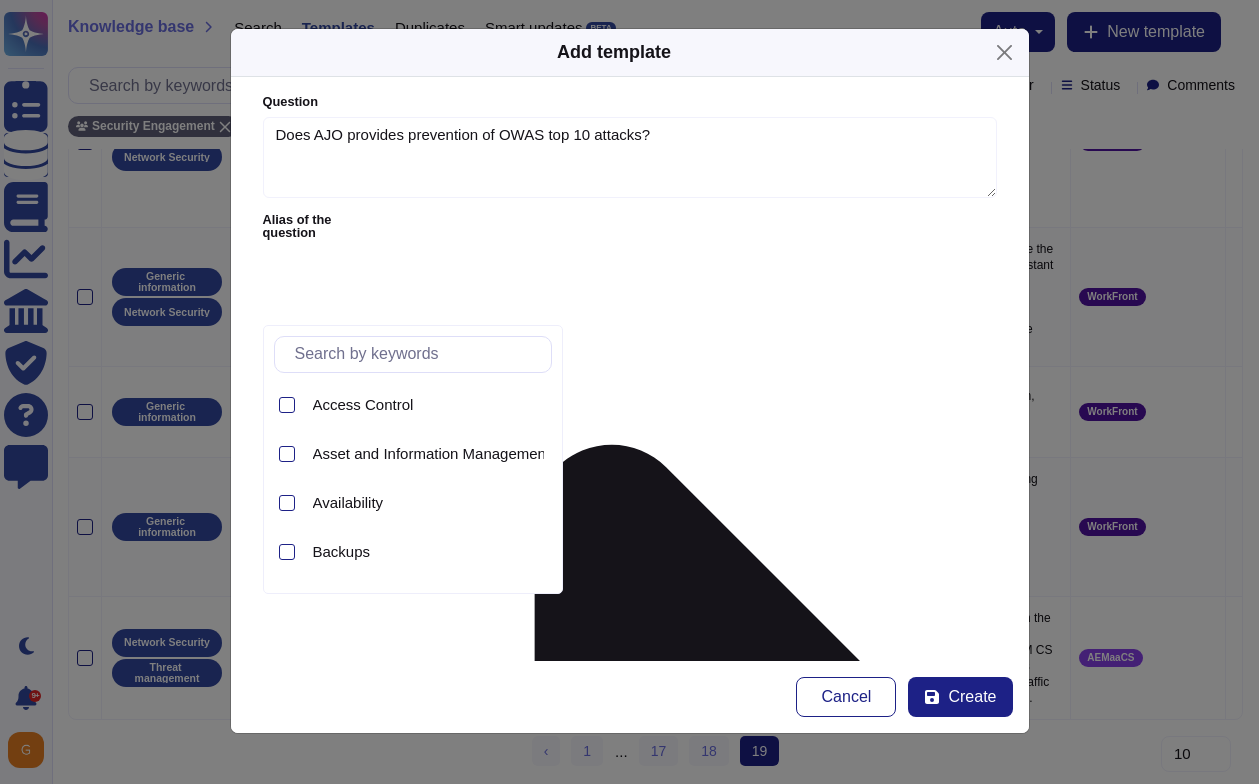 click on "Sub-sections" at bounding box center [610, 3042] 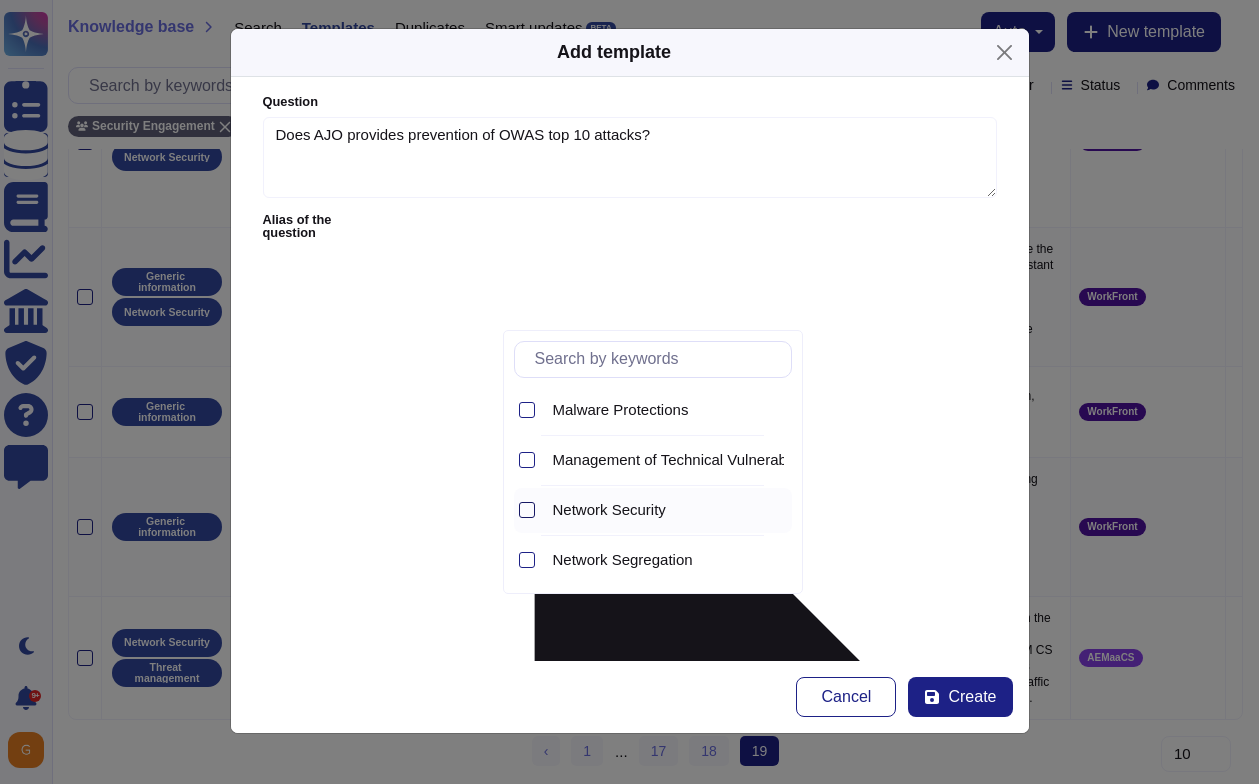 click at bounding box center [527, 510] 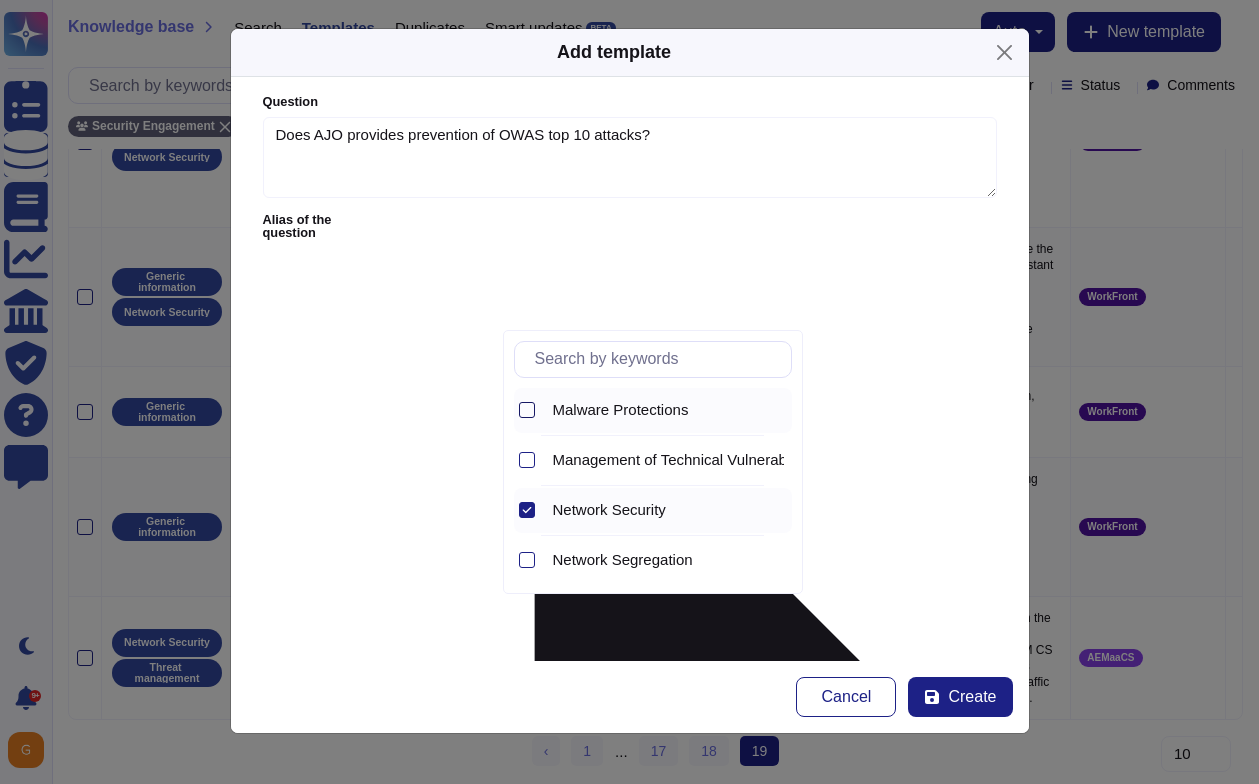 click at bounding box center (527, 410) 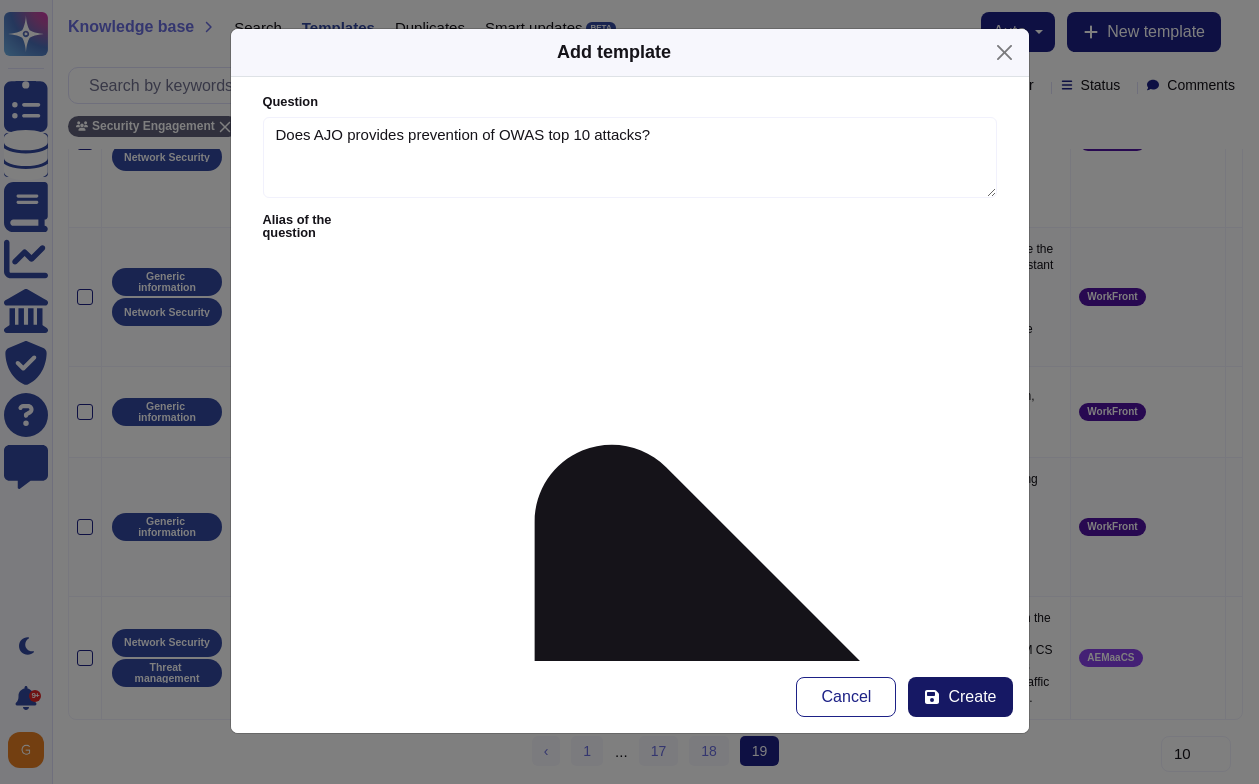 click on "Create" at bounding box center (972, 697) 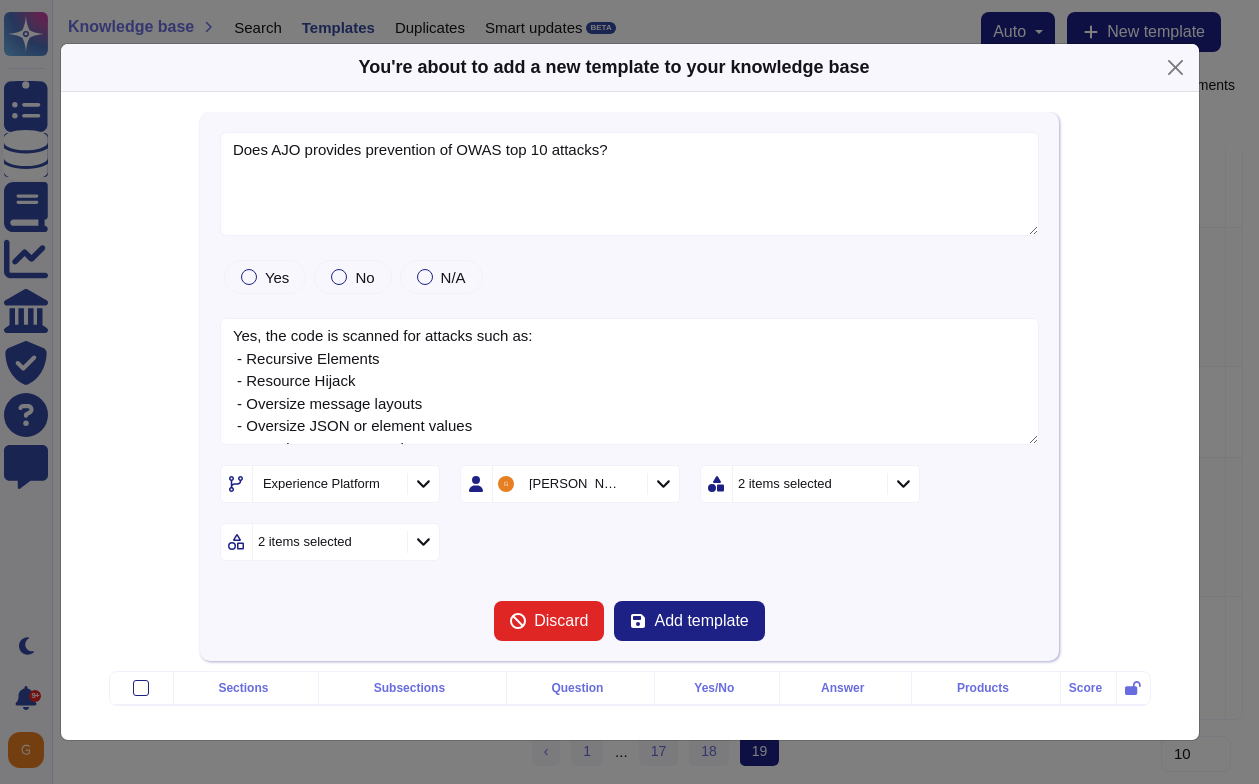 type on "Does AJO provides prevention of OWAS top 10 attacks?" 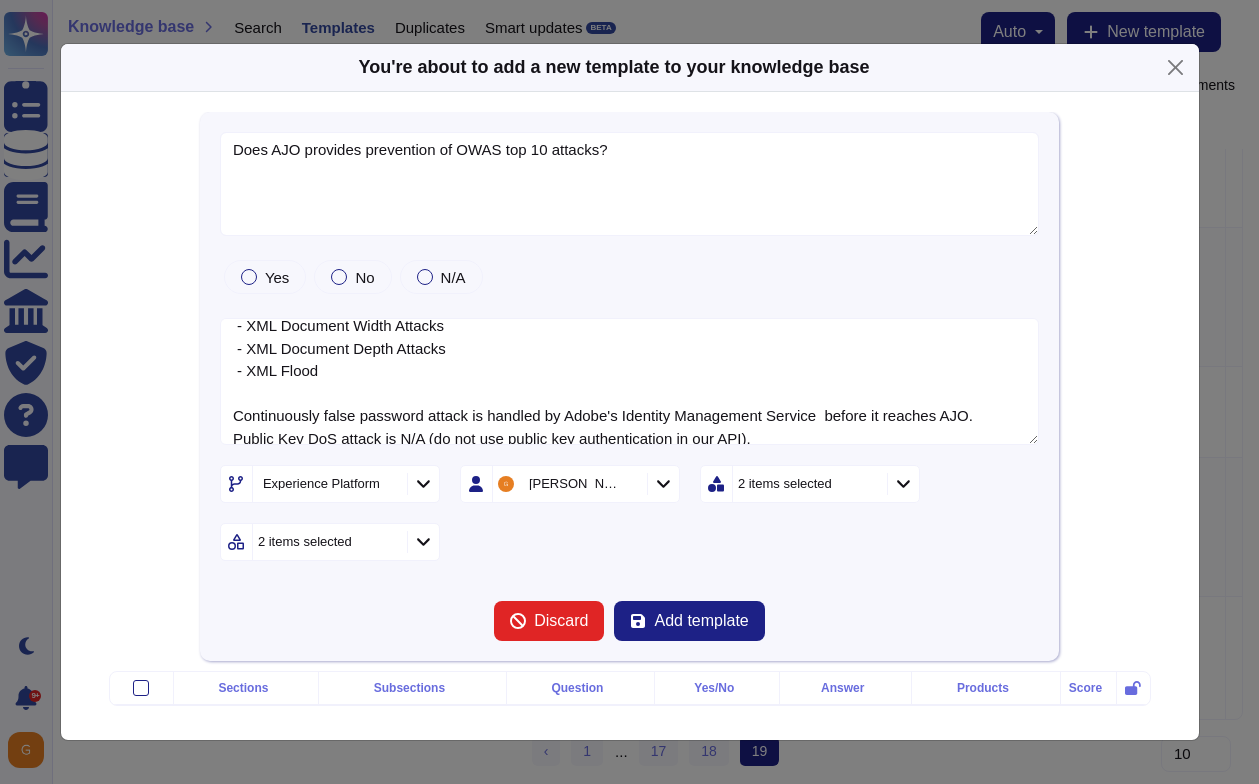 scroll, scrollTop: 247, scrollLeft: 0, axis: vertical 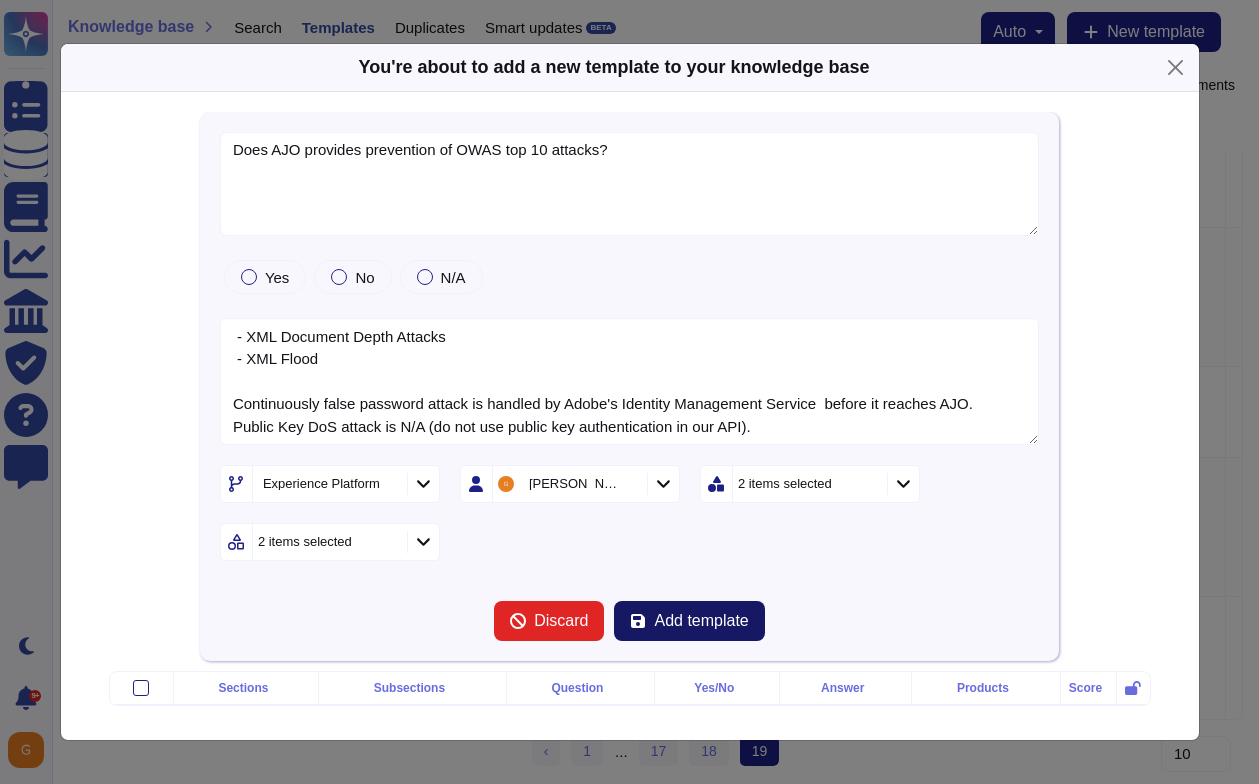 click on "Add template" at bounding box center (701, 621) 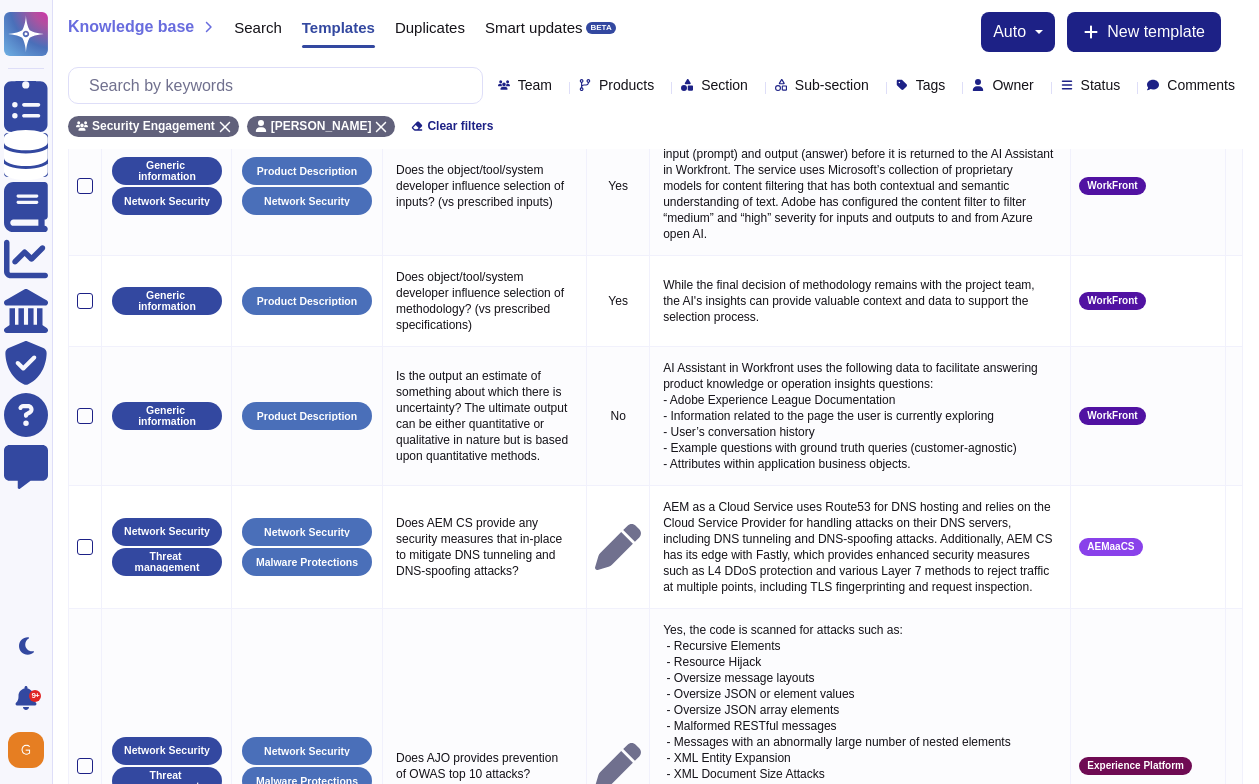 scroll, scrollTop: 1236, scrollLeft: 0, axis: vertical 